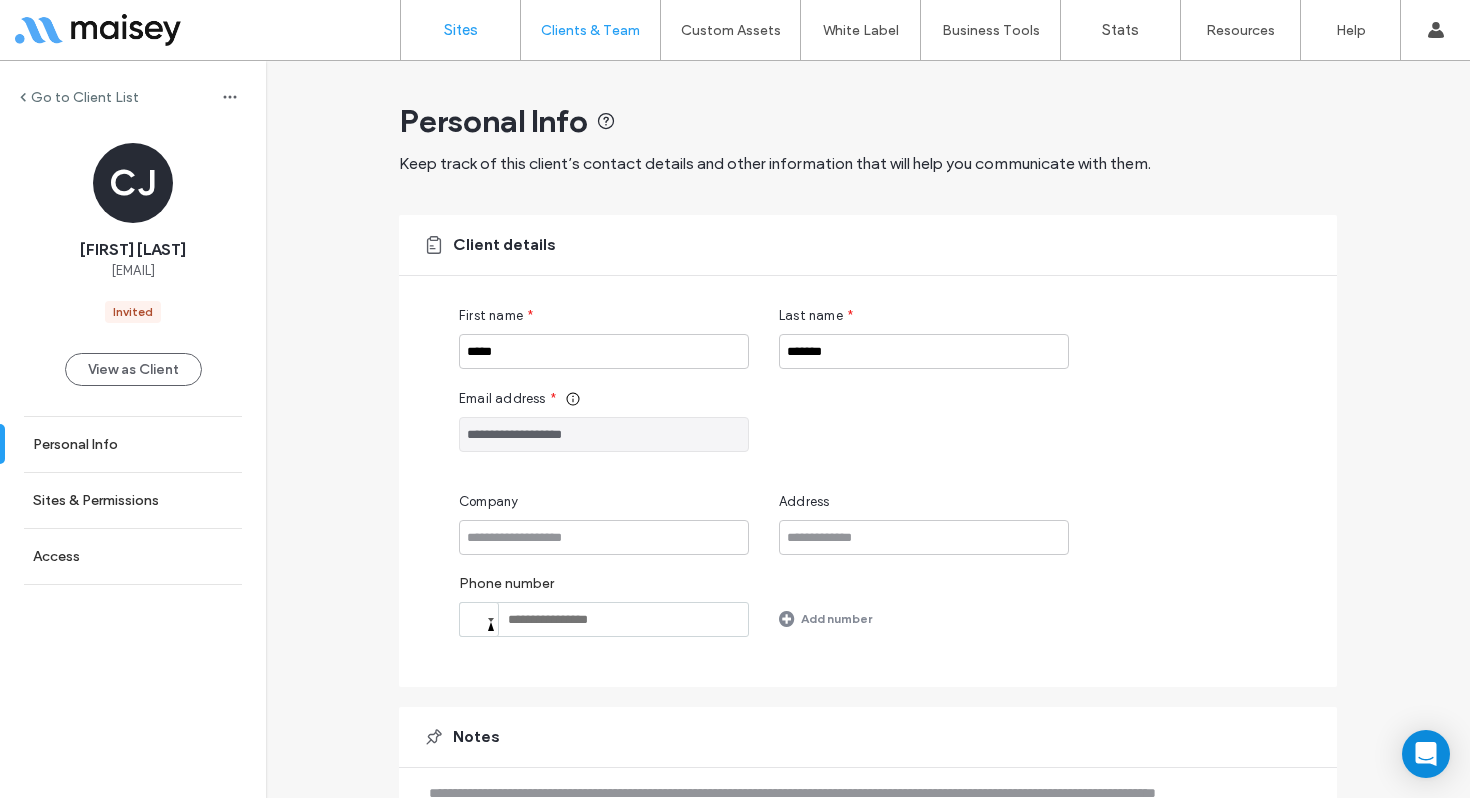 click on "Sites" at bounding box center [461, 30] 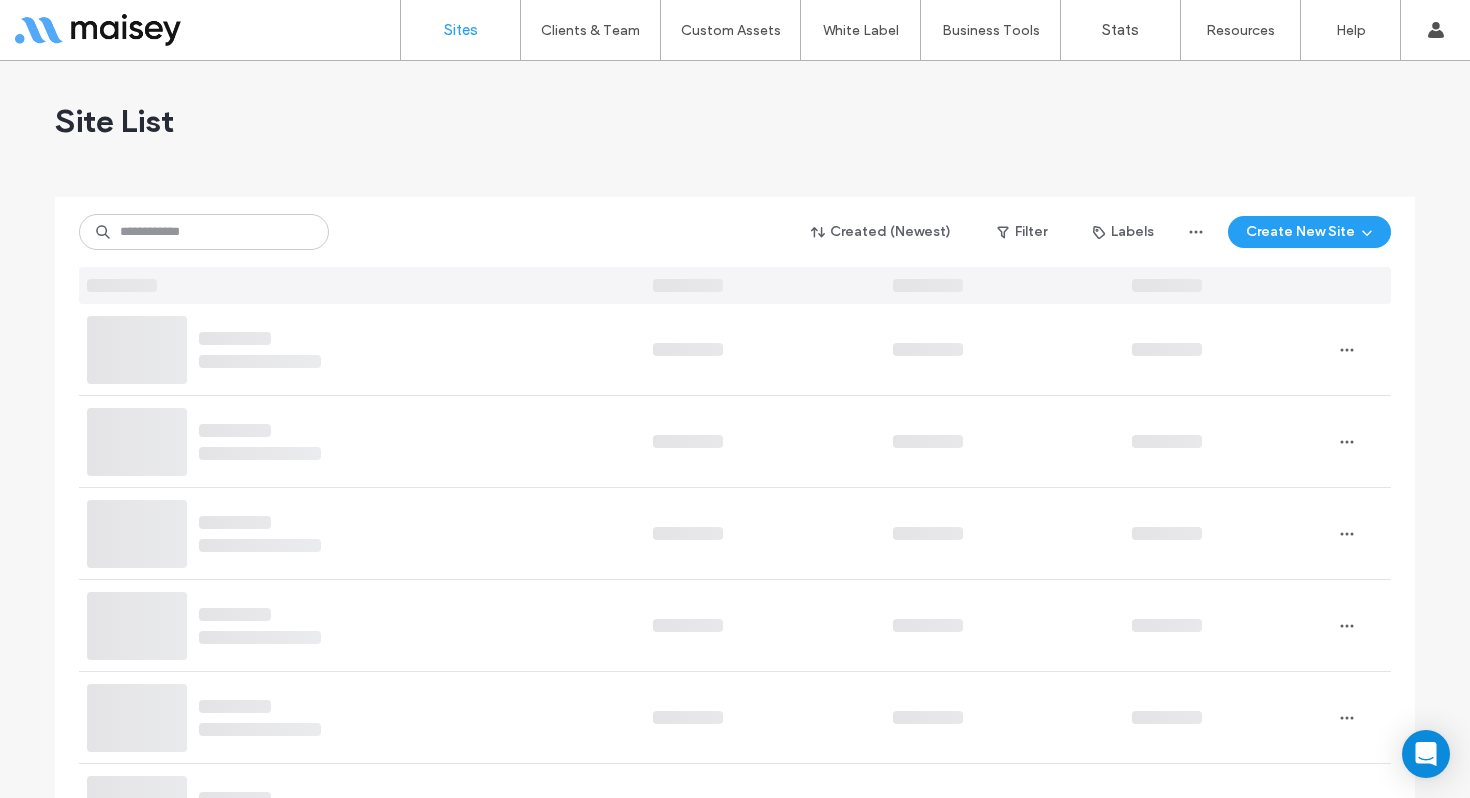 scroll, scrollTop: 0, scrollLeft: 0, axis: both 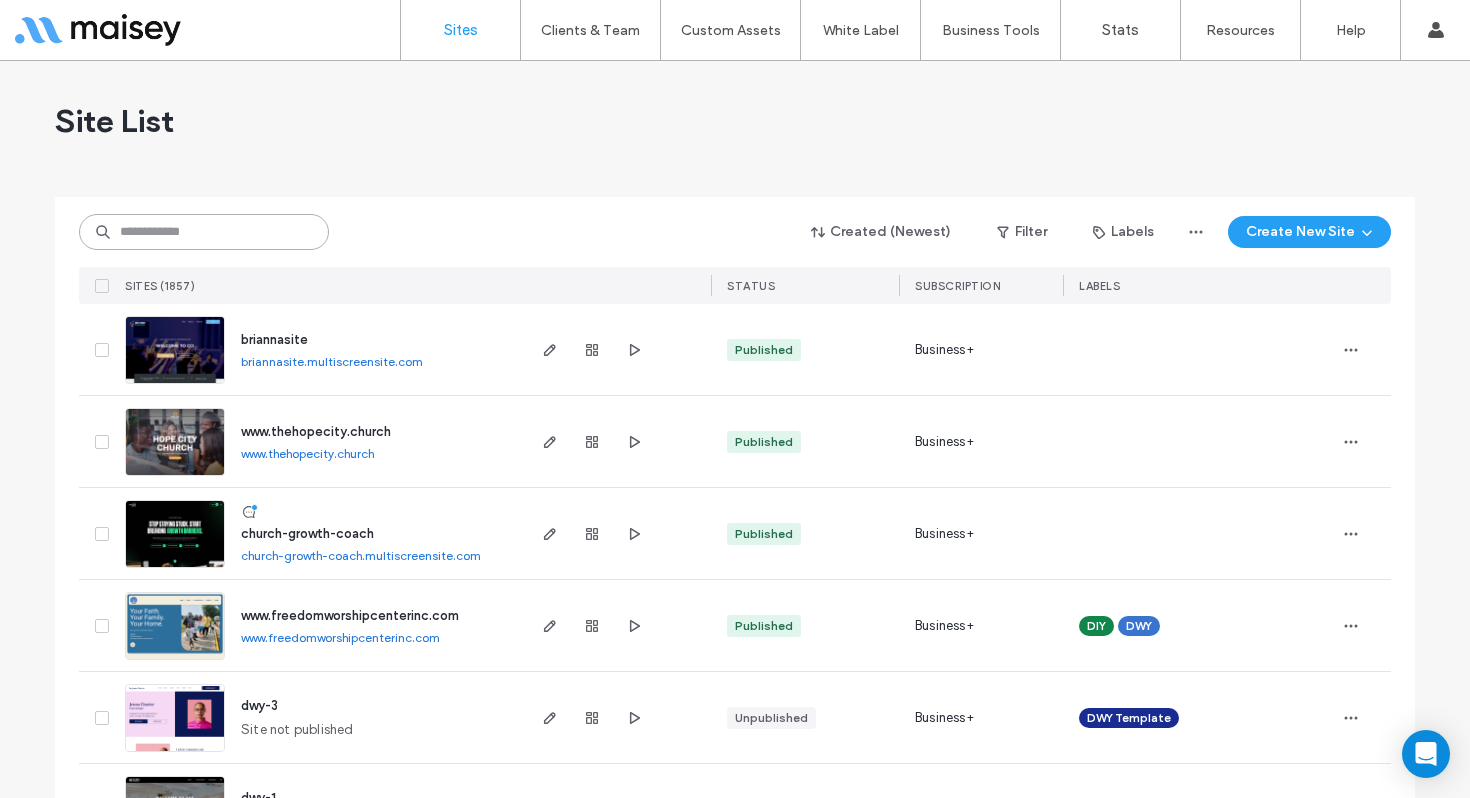 click at bounding box center [204, 232] 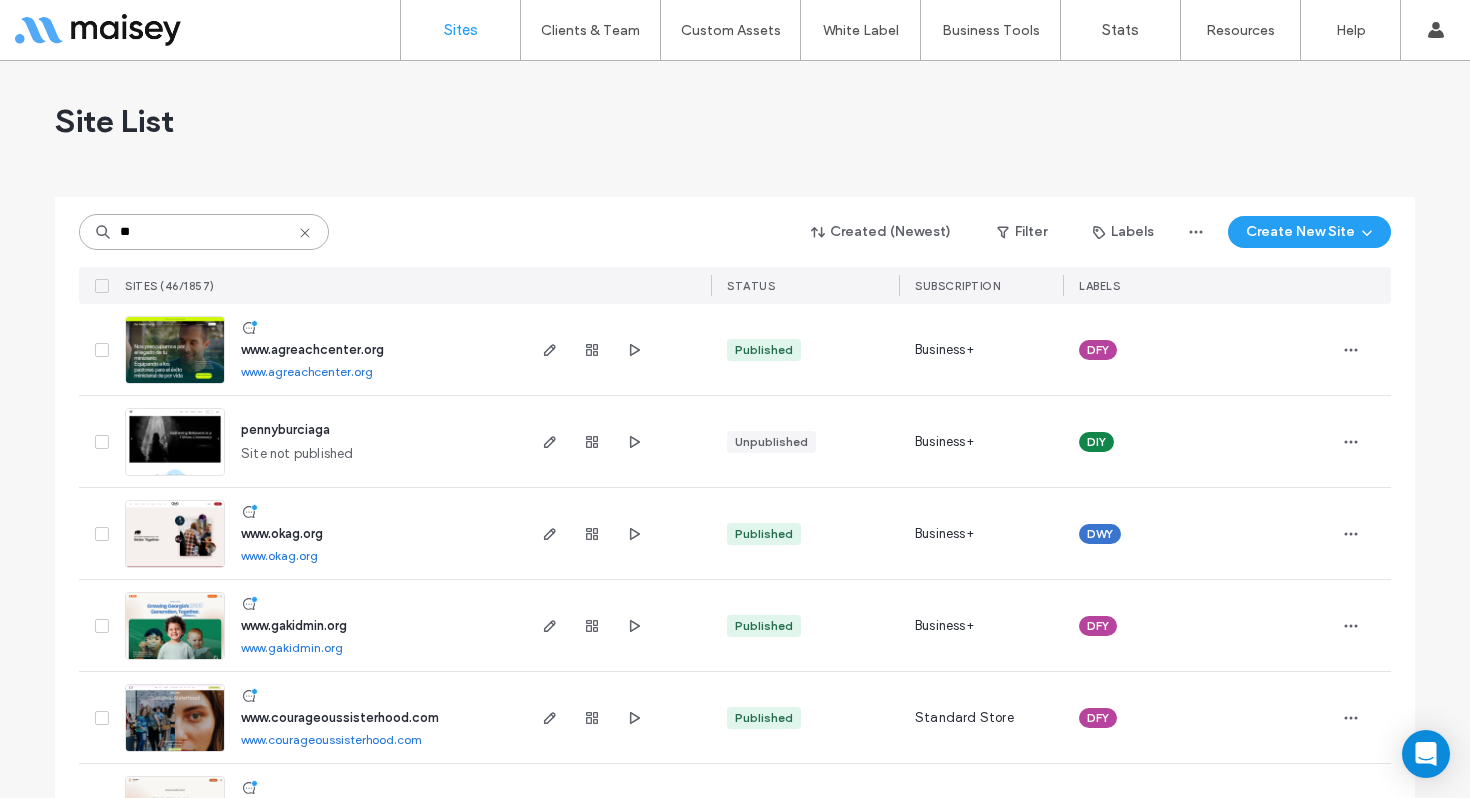 type on "**" 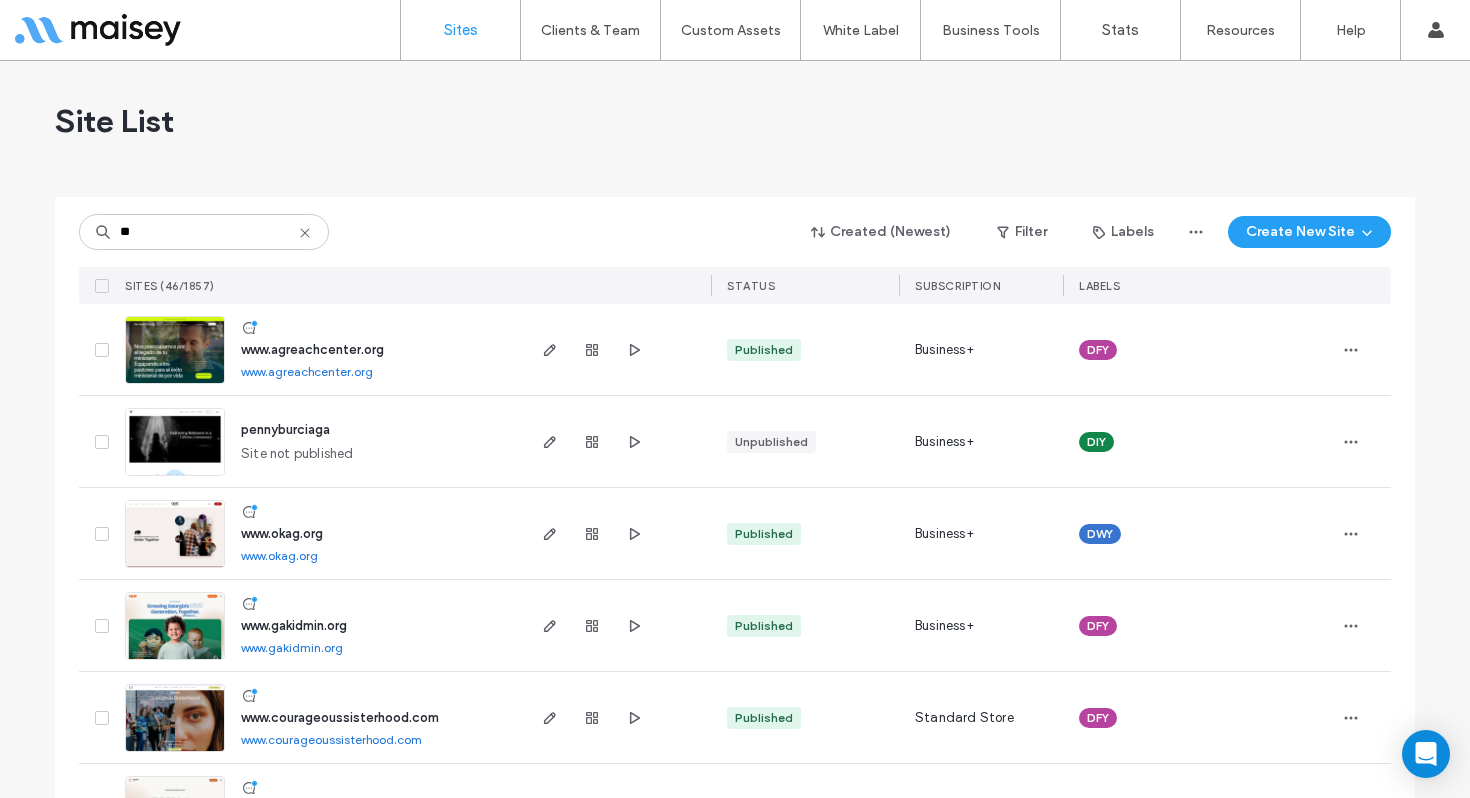 click on "www.agreachcenter.org" at bounding box center [307, 371] 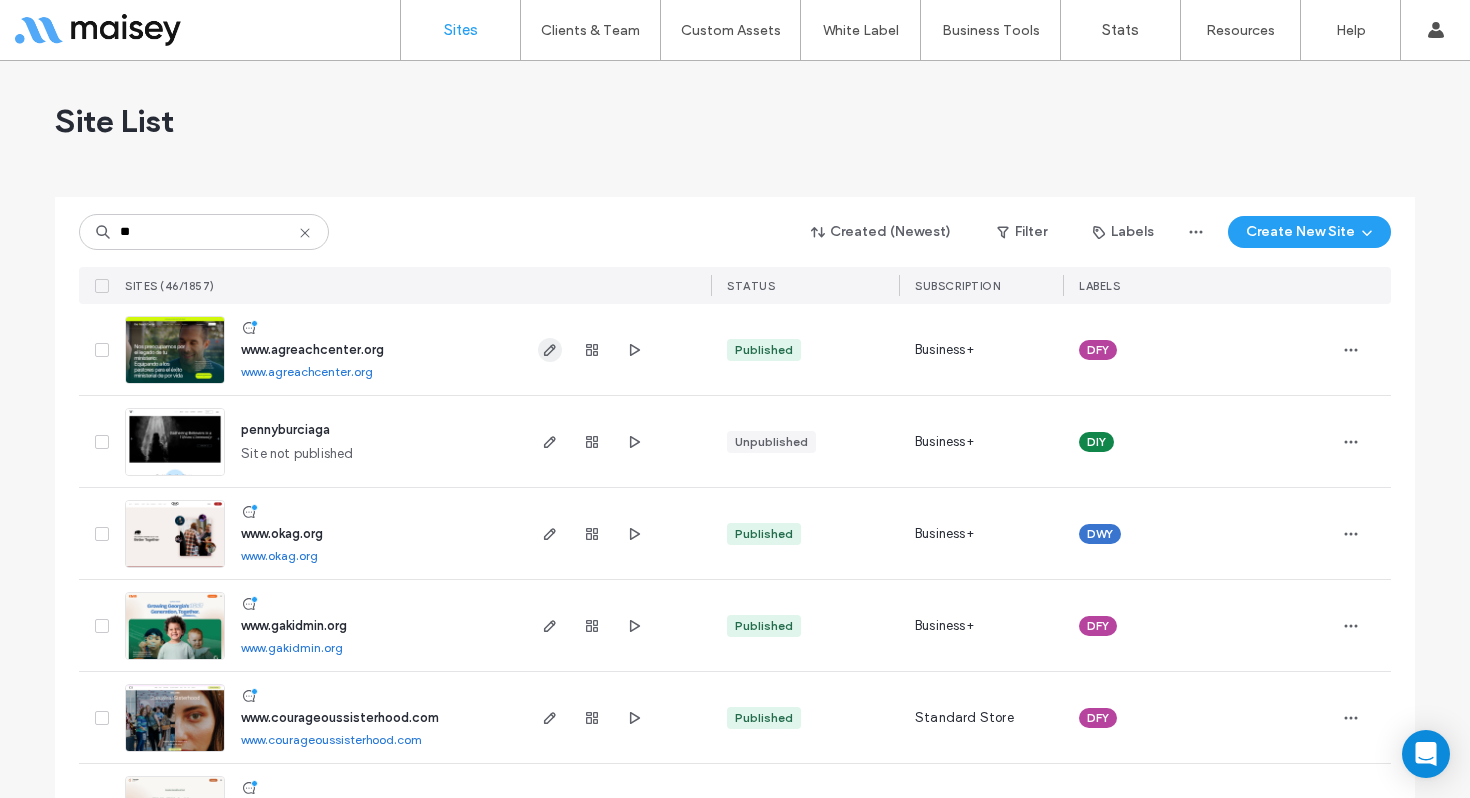 click 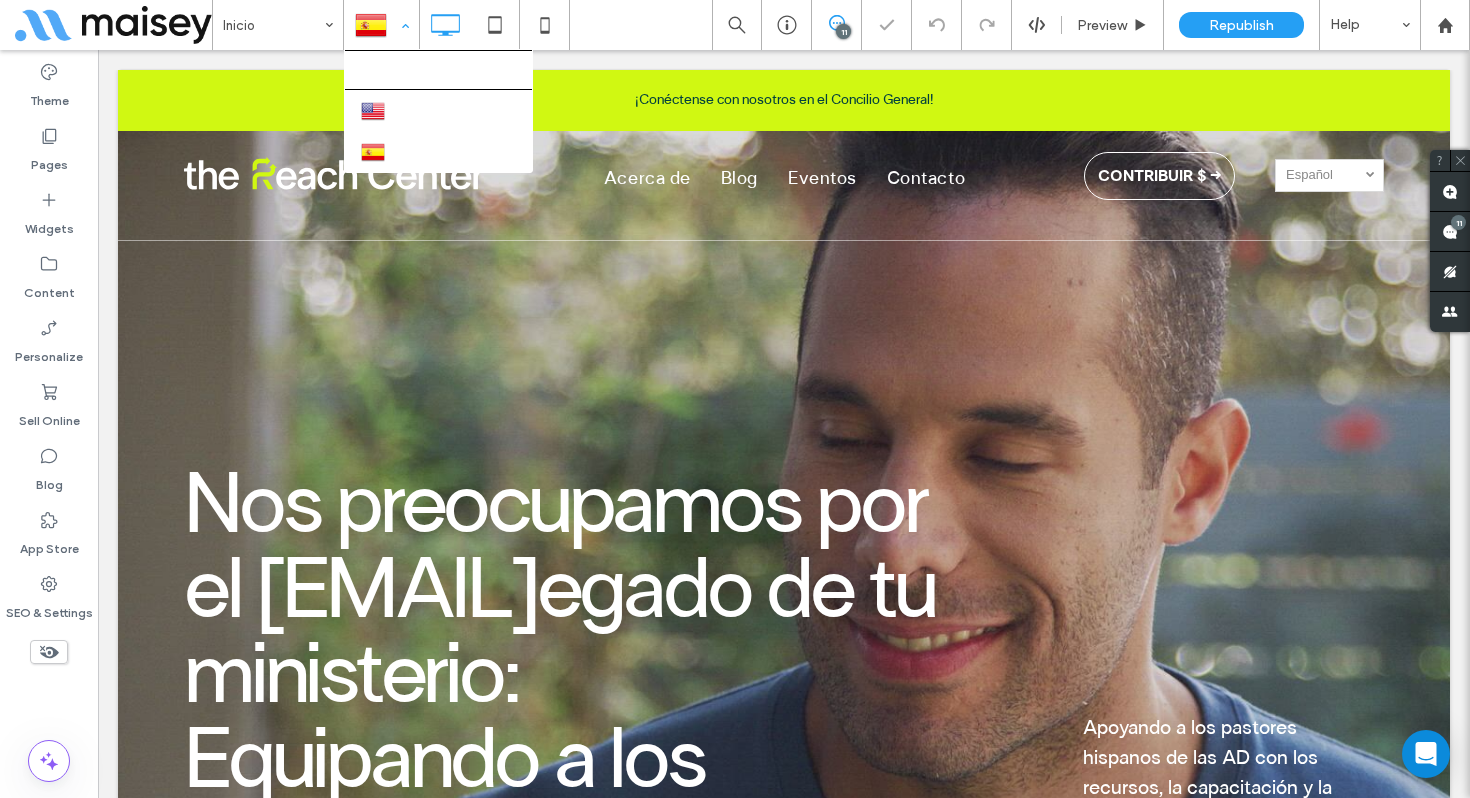 scroll, scrollTop: 0, scrollLeft: 0, axis: both 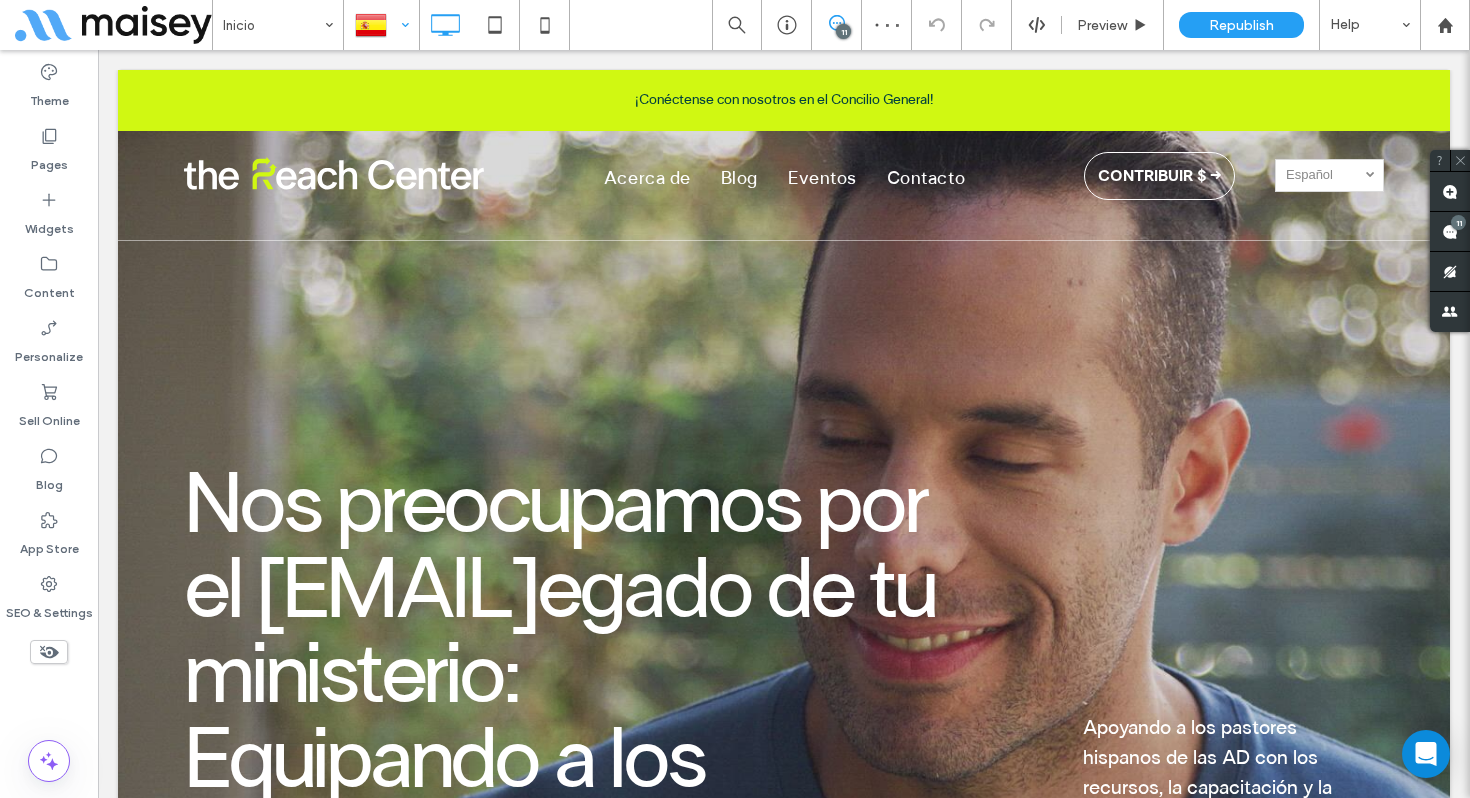 drag, startPoint x: 402, startPoint y: 116, endPoint x: 417, endPoint y: 114, distance: 15.132746 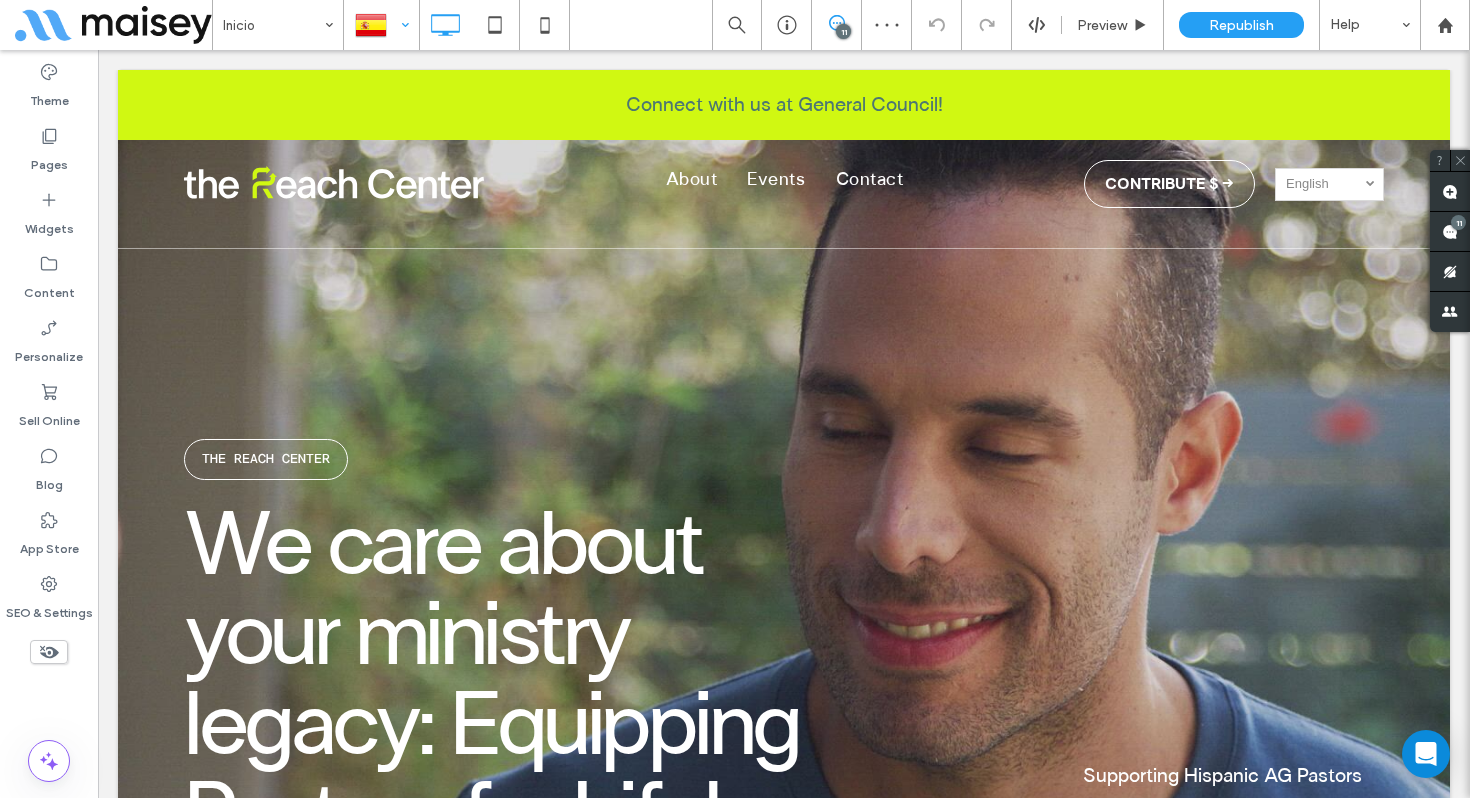 scroll, scrollTop: 0, scrollLeft: 0, axis: both 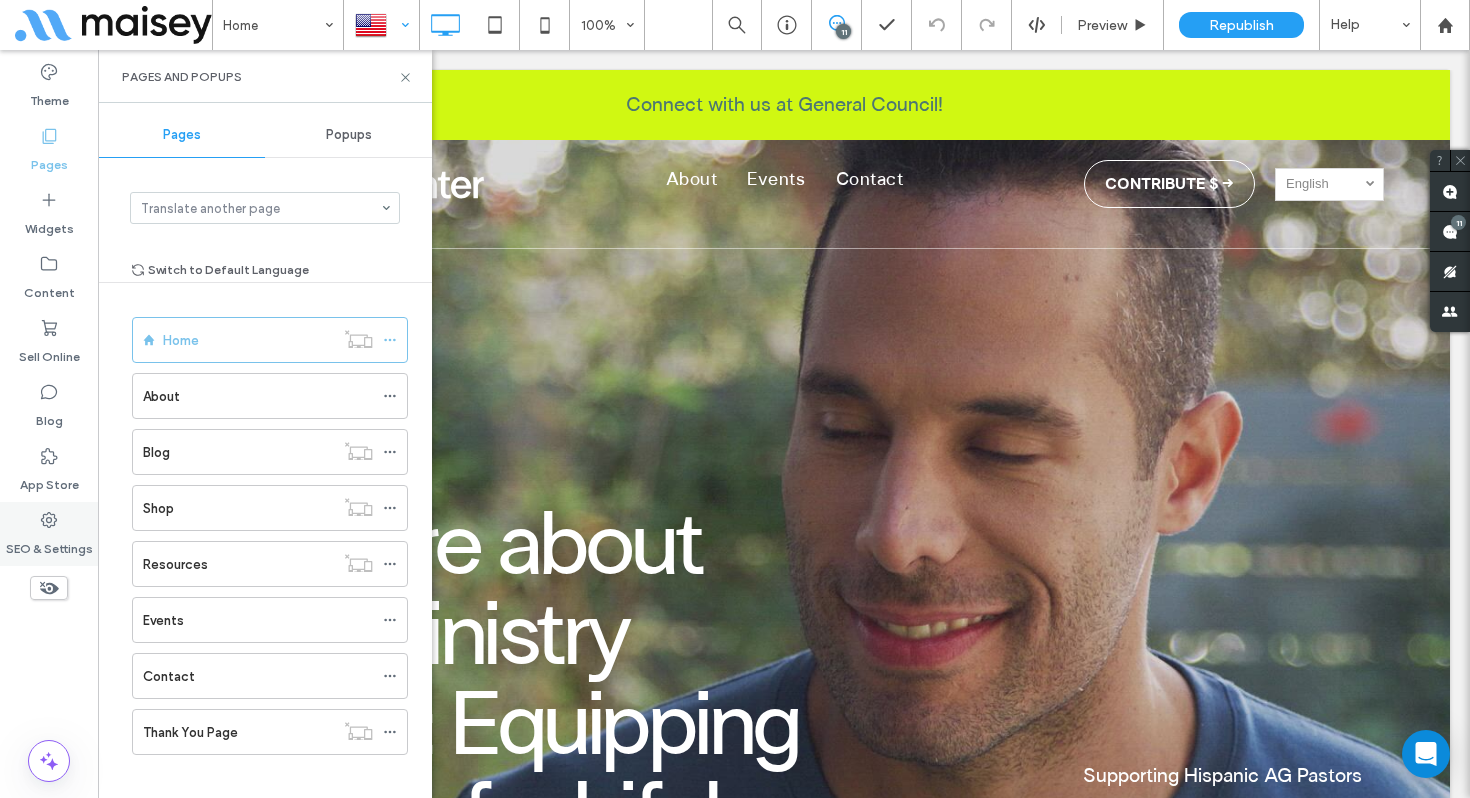 click on "SEO & Settings" at bounding box center (49, 534) 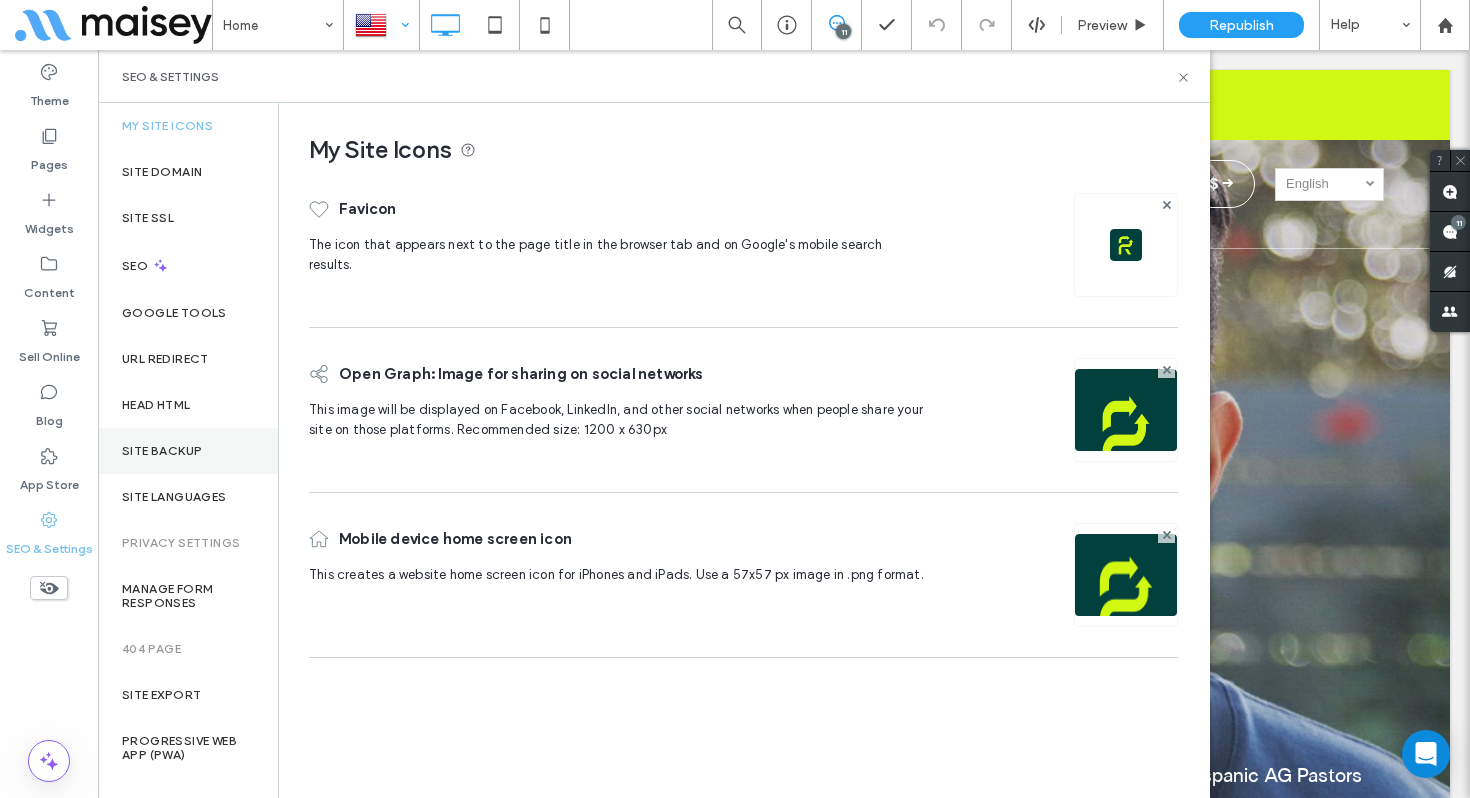 click on "Site Backup" at bounding box center [188, 451] 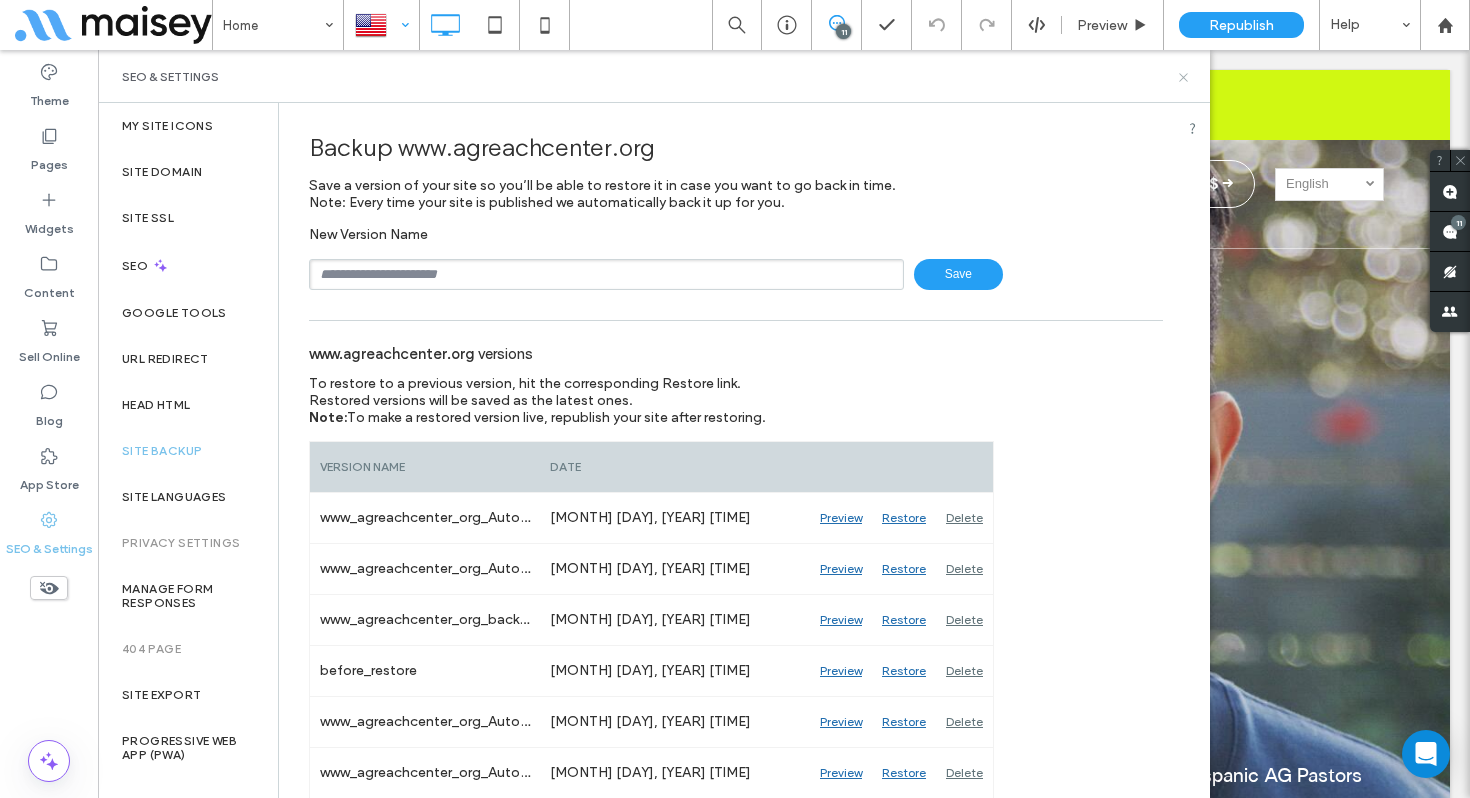 click 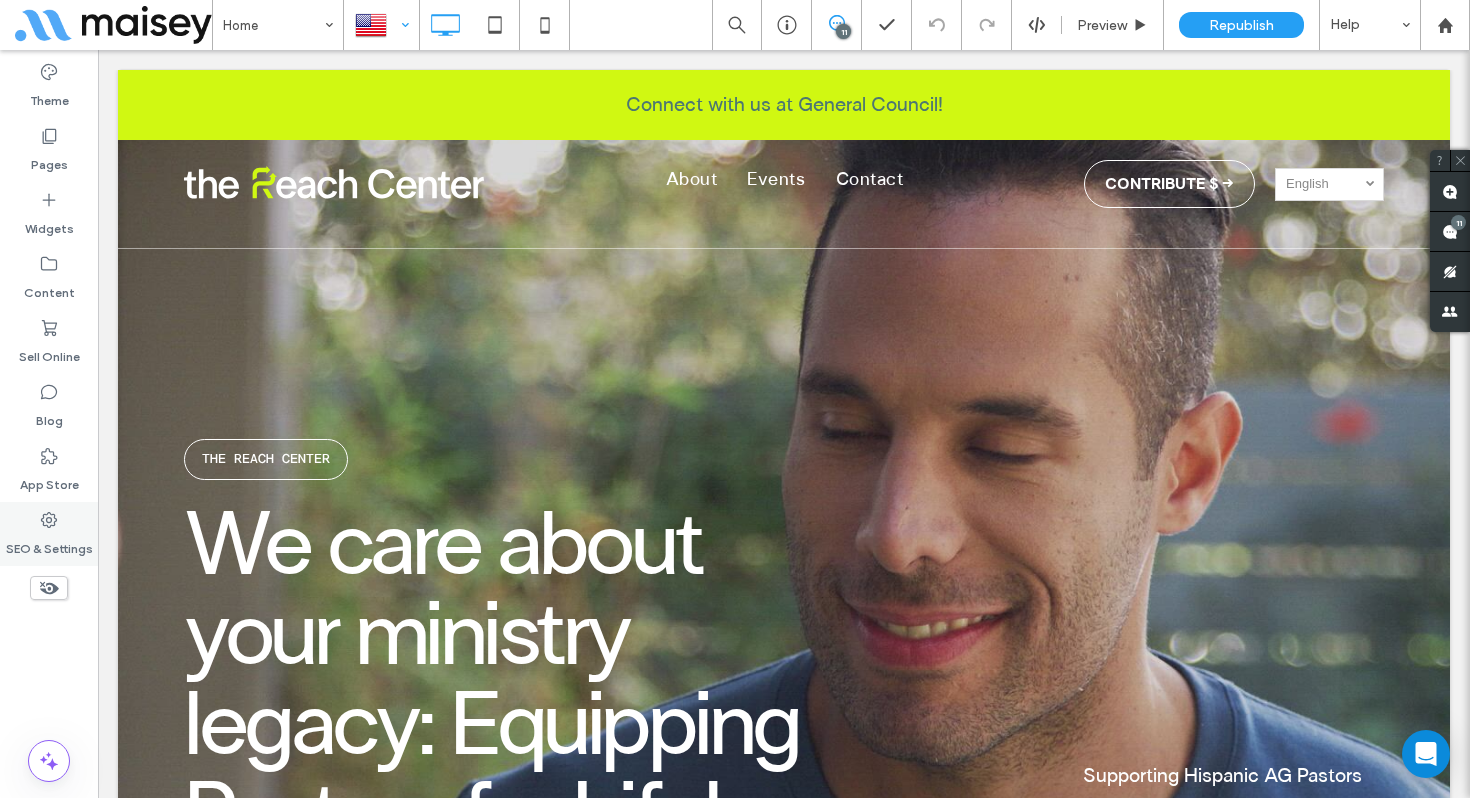 click on "SEO & Settings" at bounding box center [49, 544] 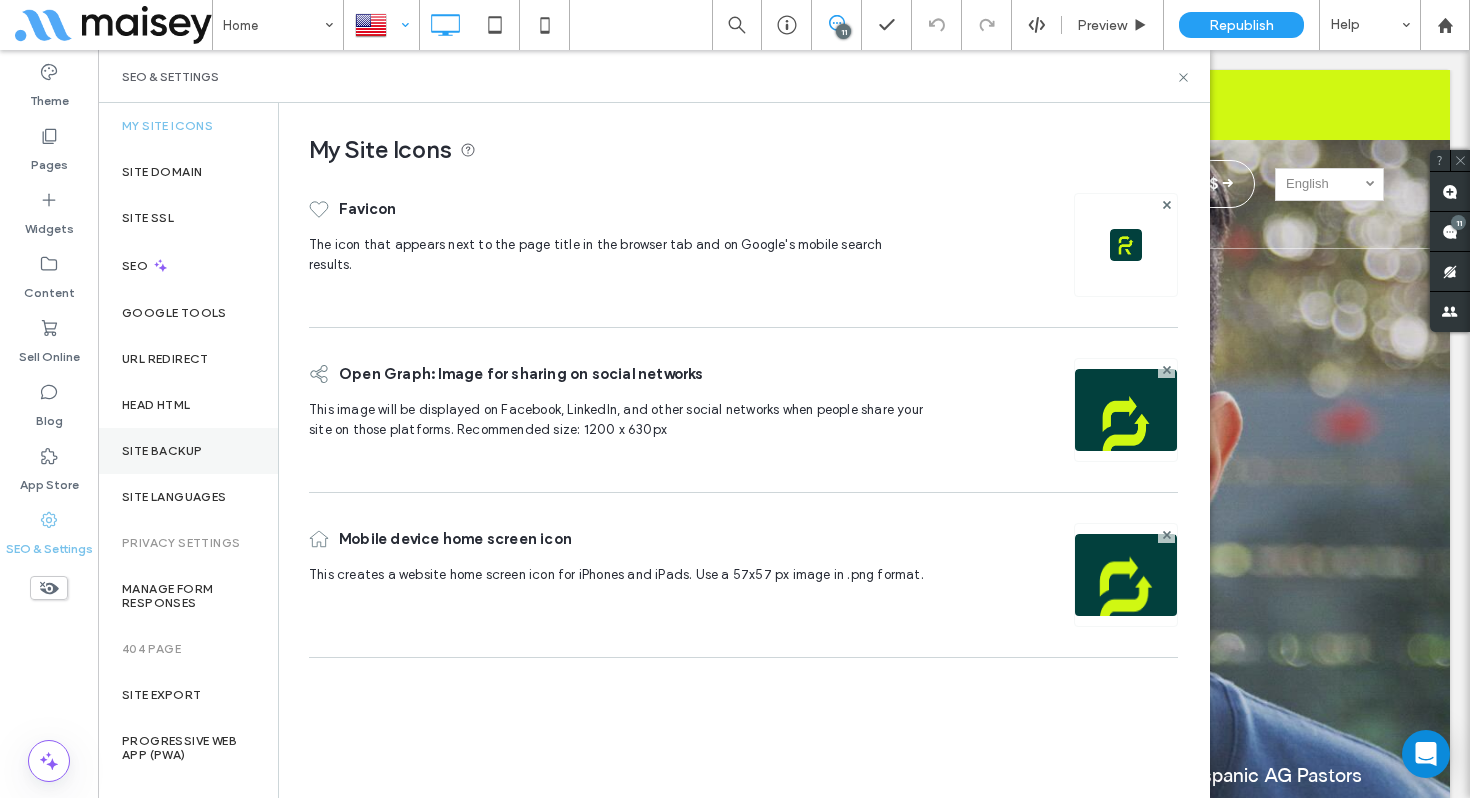 click on "Site Backup" at bounding box center [162, 451] 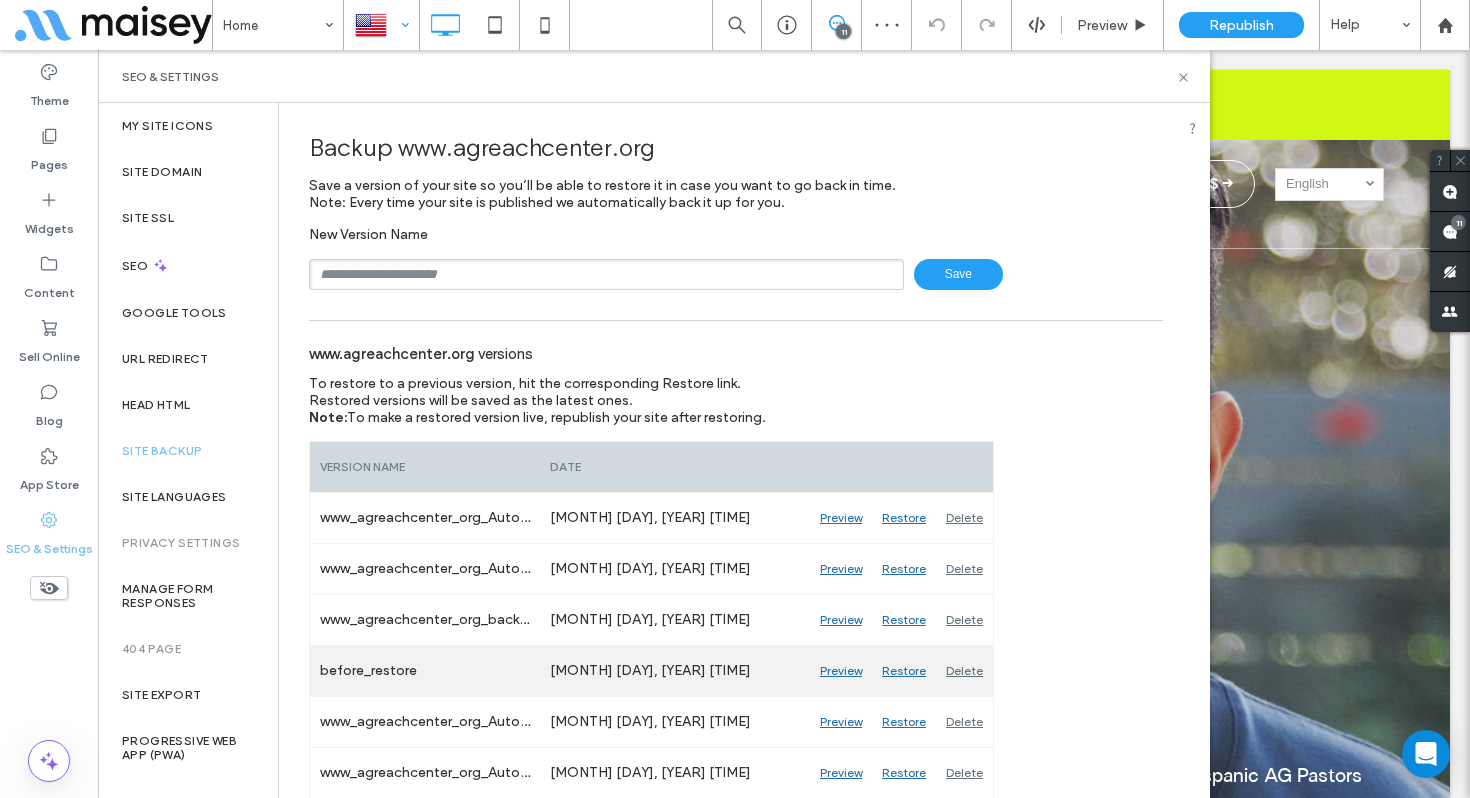 click on "Restore" at bounding box center (904, 671) 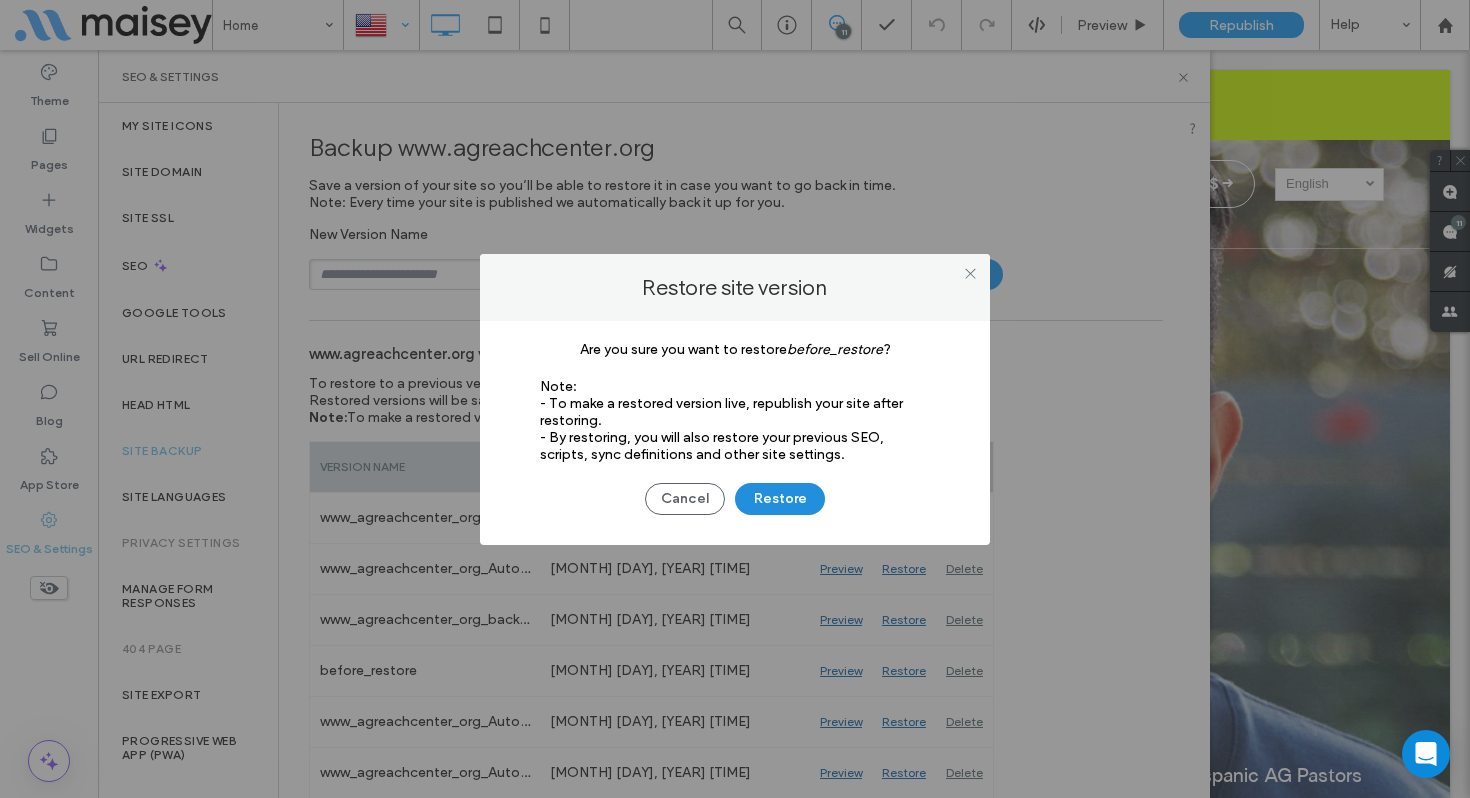 click on "Restore" at bounding box center [780, 499] 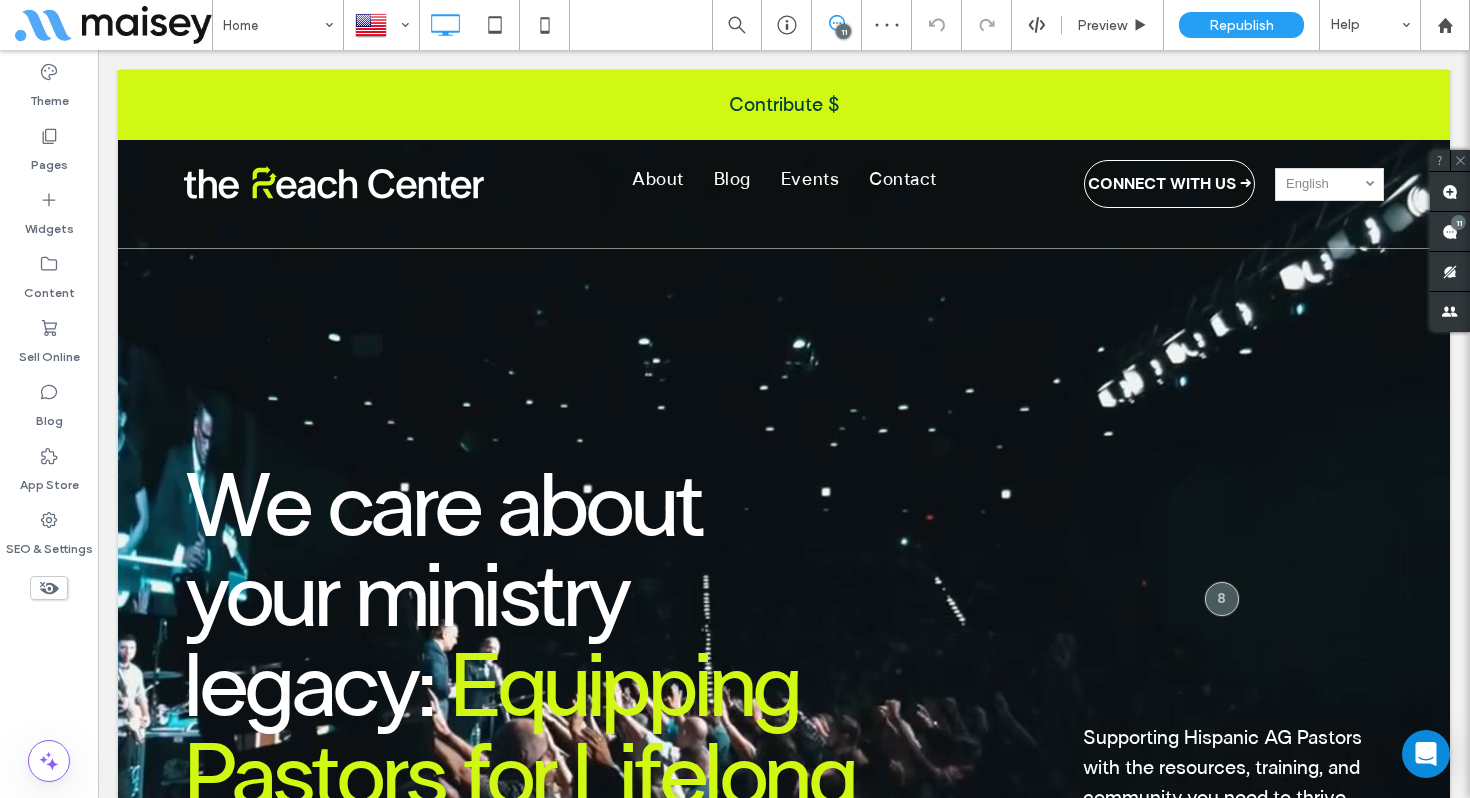 scroll, scrollTop: 0, scrollLeft: 0, axis: both 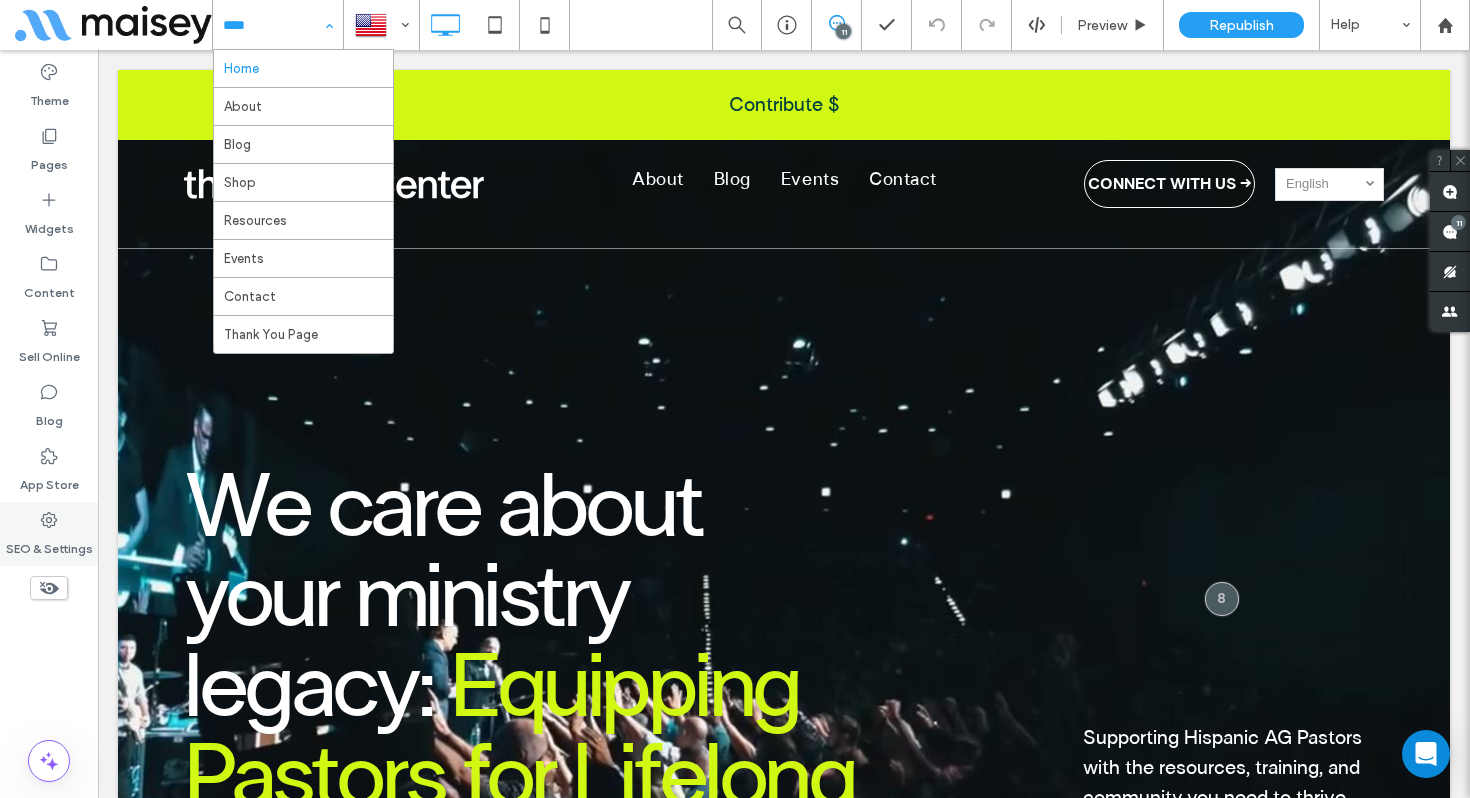 click on "SEO & Settings" at bounding box center [49, 544] 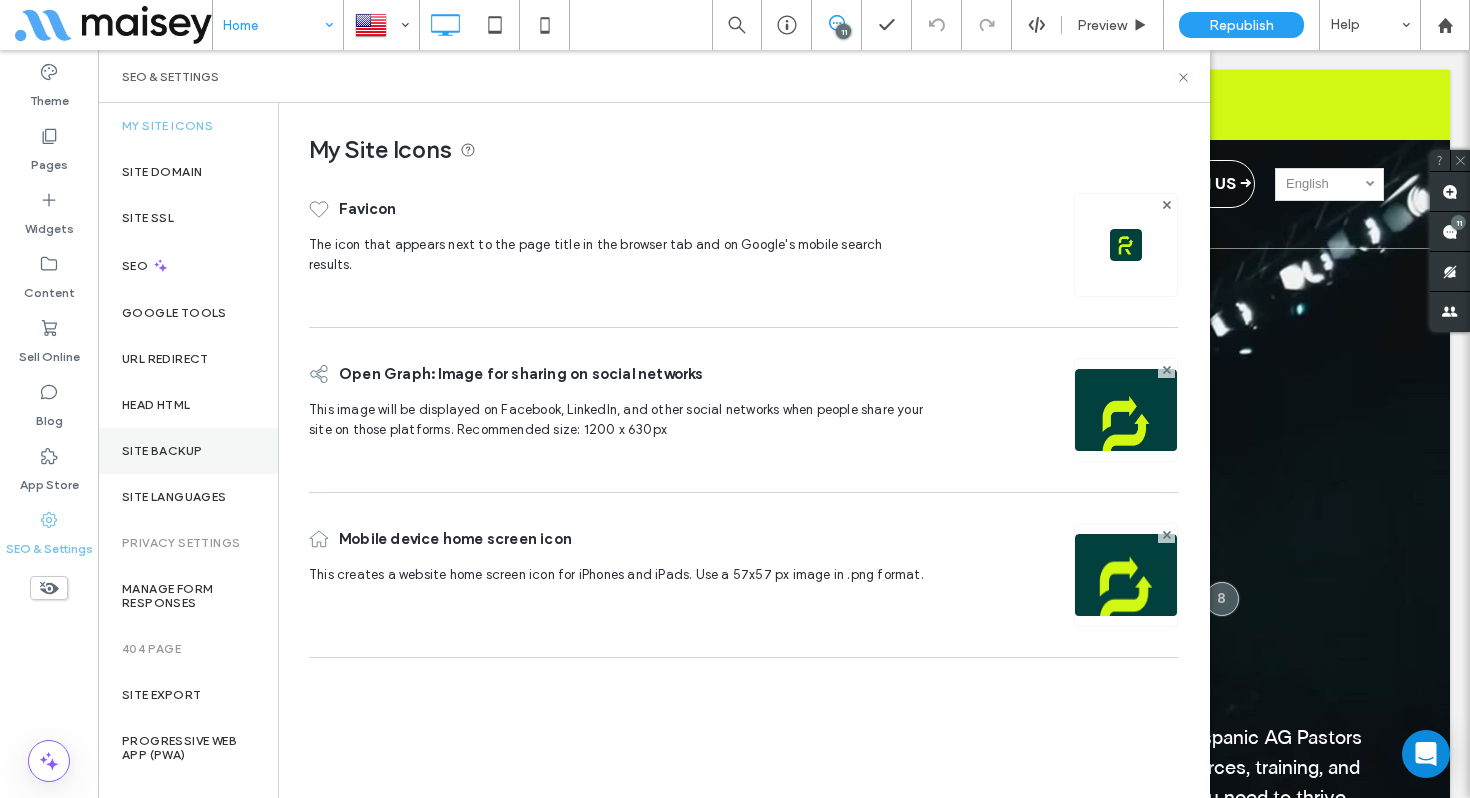 click on "Site Backup" at bounding box center (162, 451) 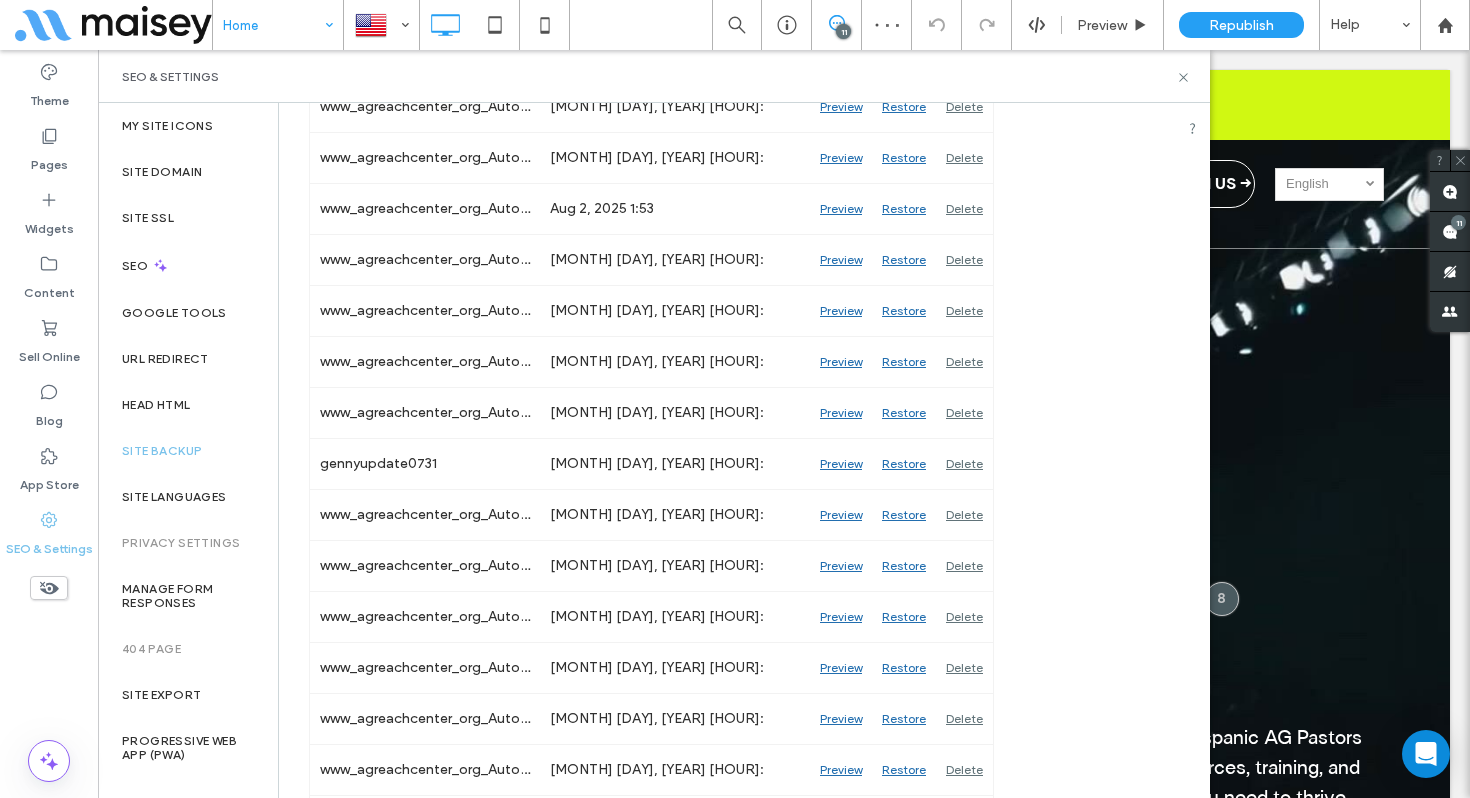 scroll, scrollTop: 1803, scrollLeft: 0, axis: vertical 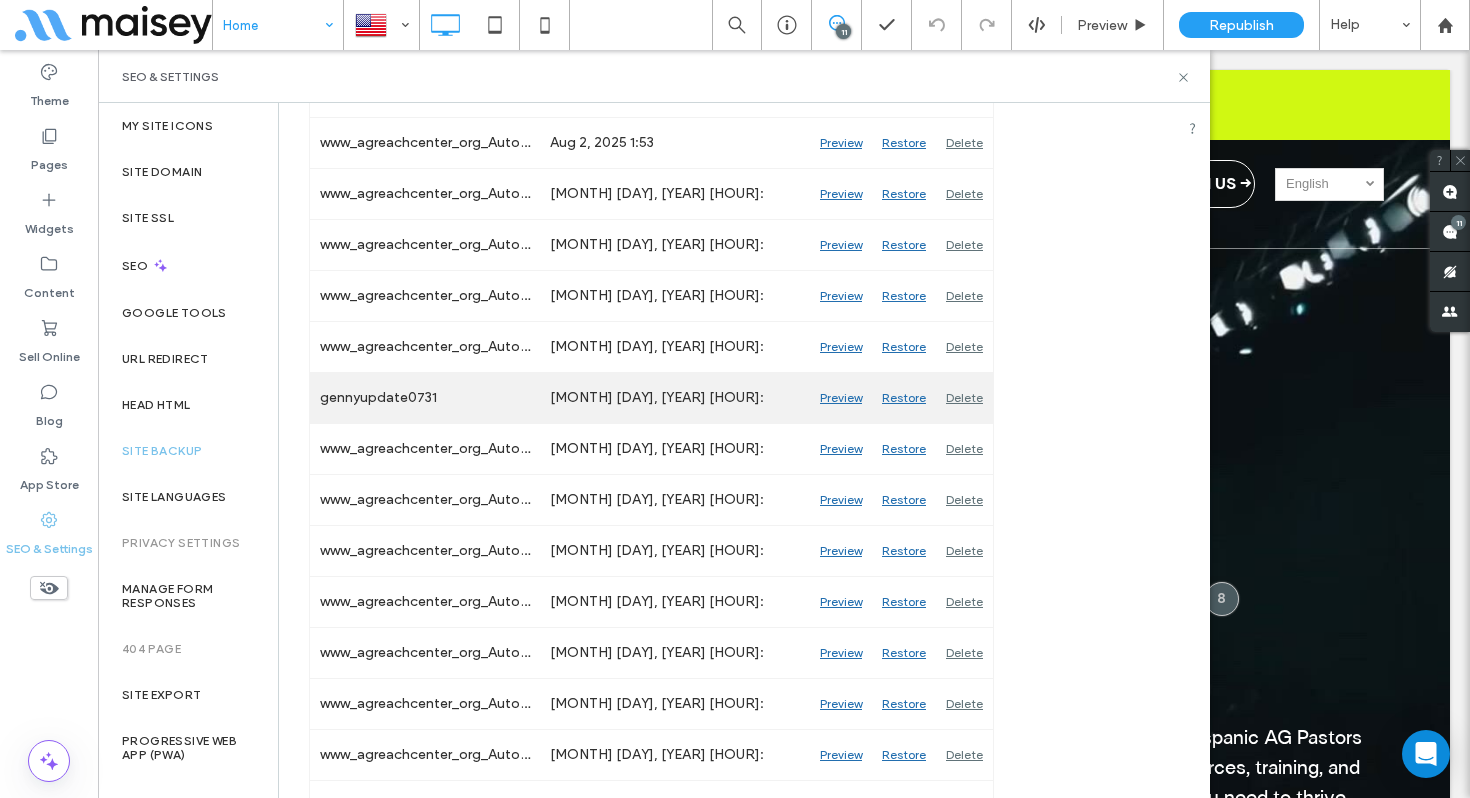 click on "Preview" at bounding box center [841, 398] 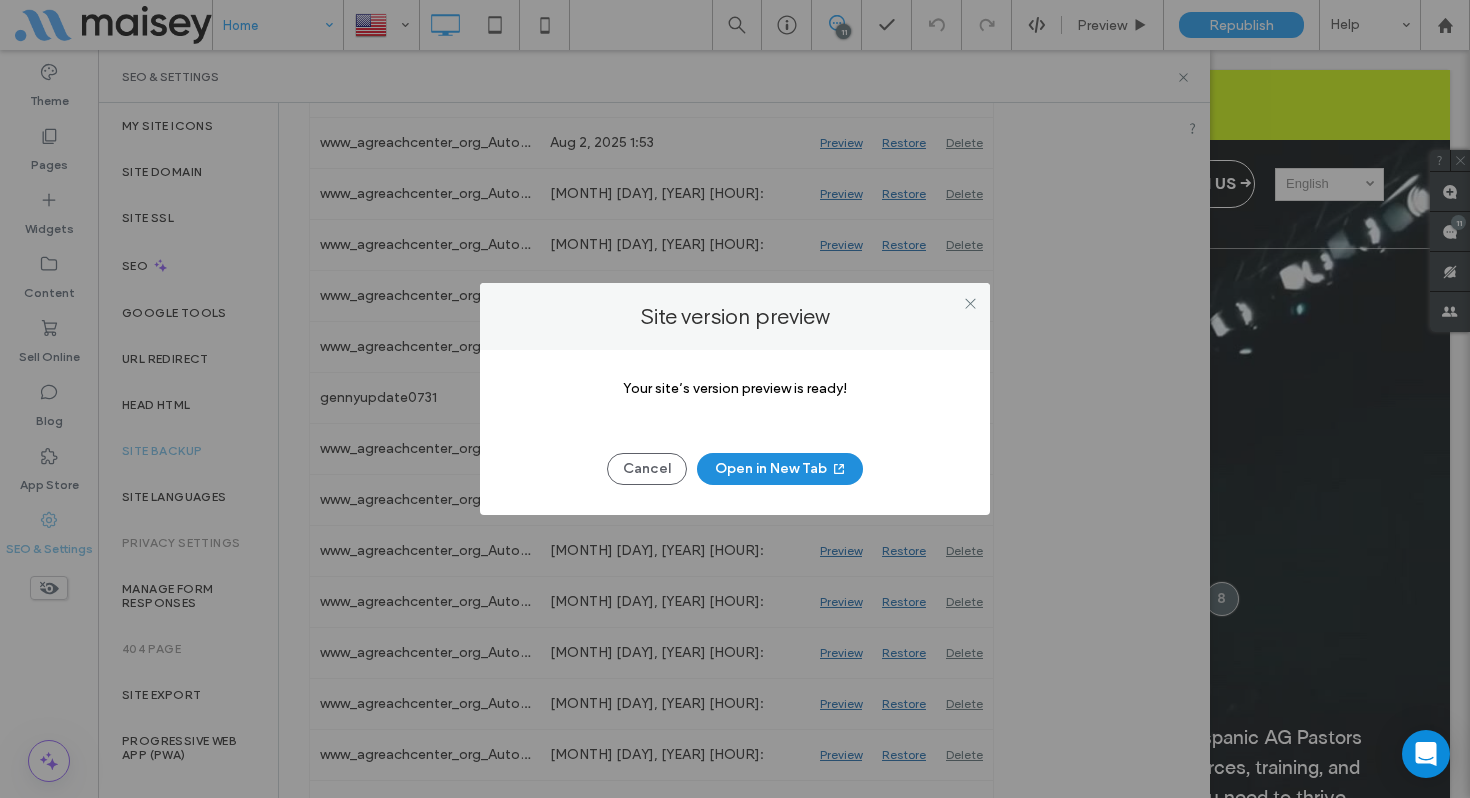 click on "Open in New Tab" at bounding box center [780, 469] 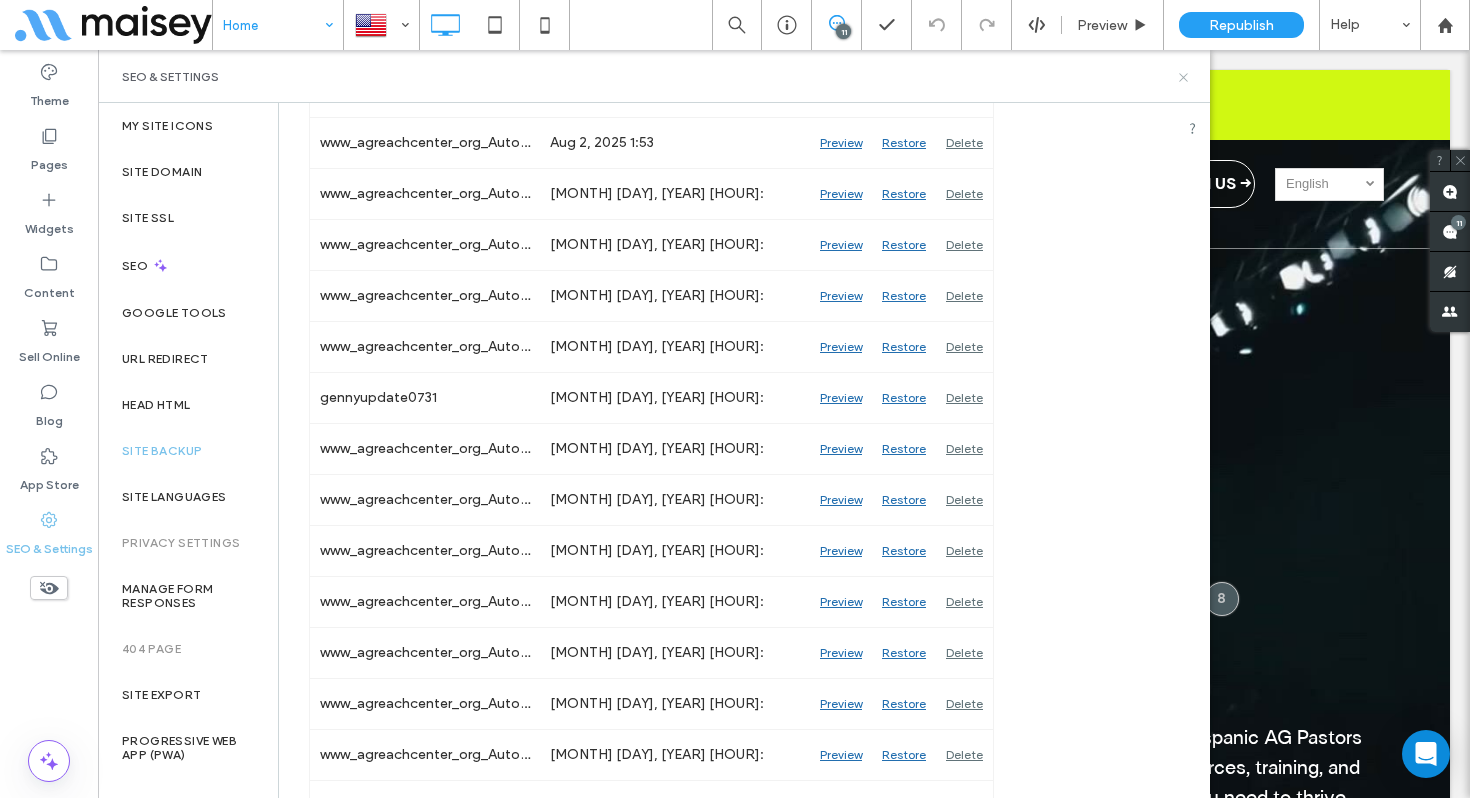 click 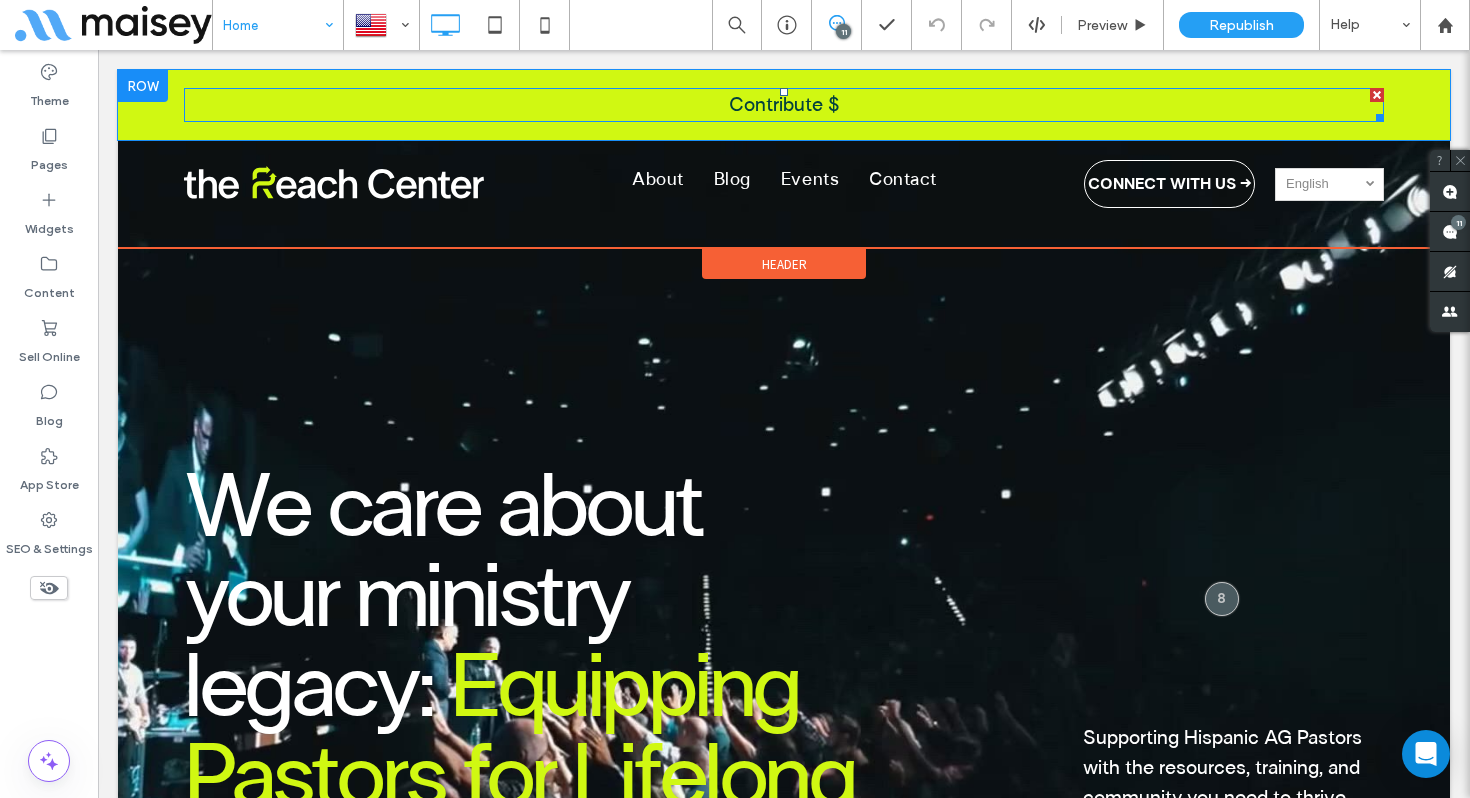 click on "Contribute $" at bounding box center (784, 105) 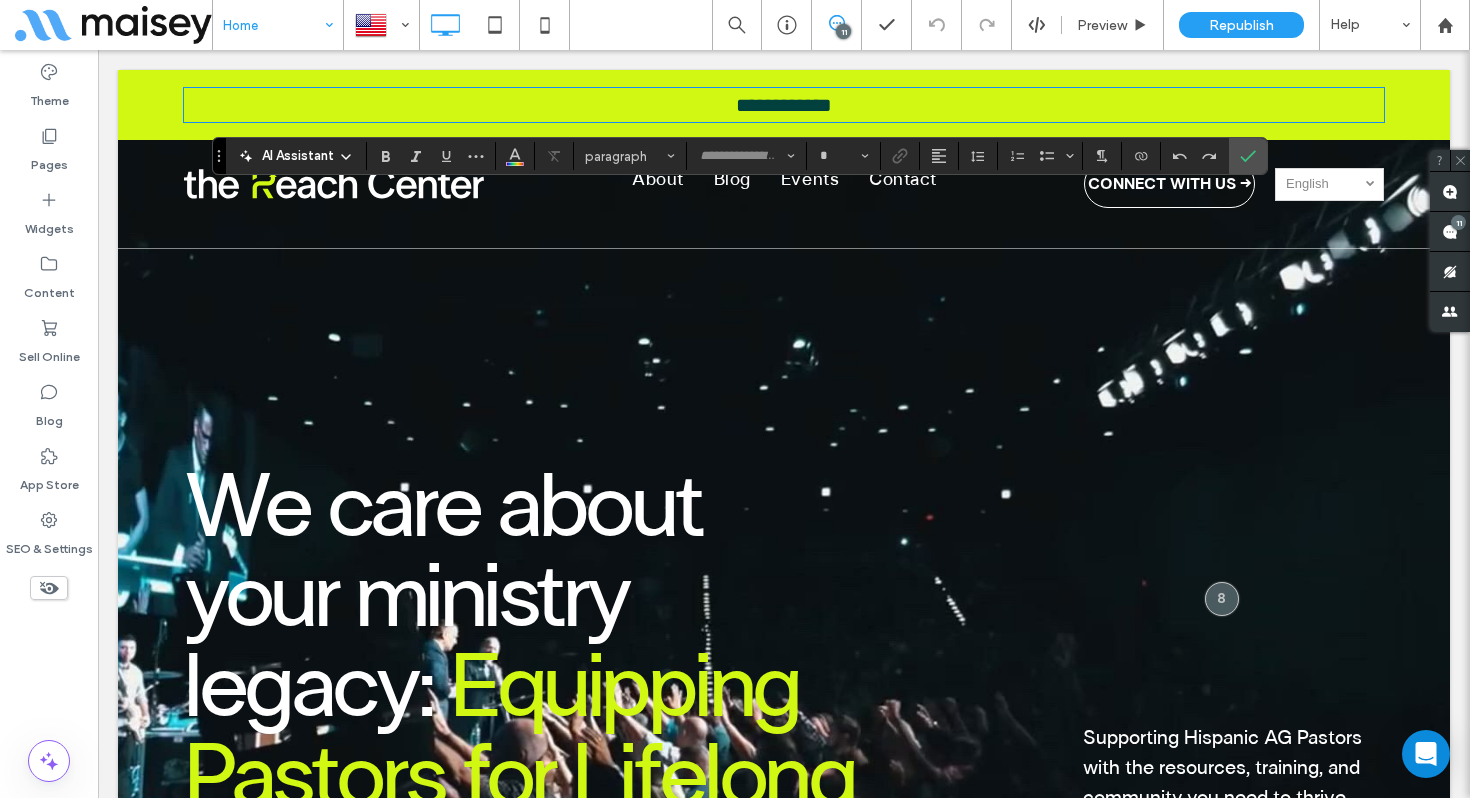type on "**********" 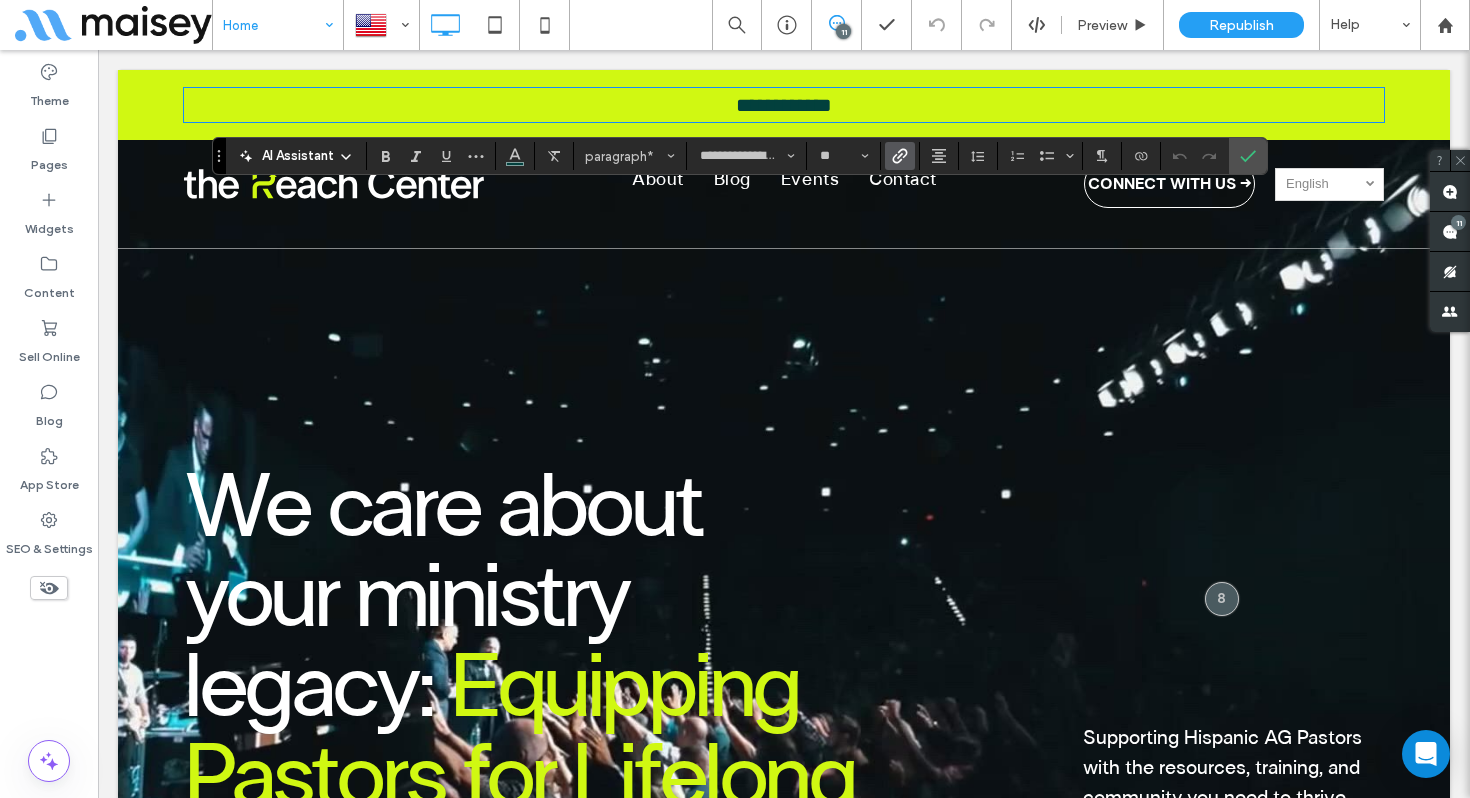 click on "**********" at bounding box center (784, 105) 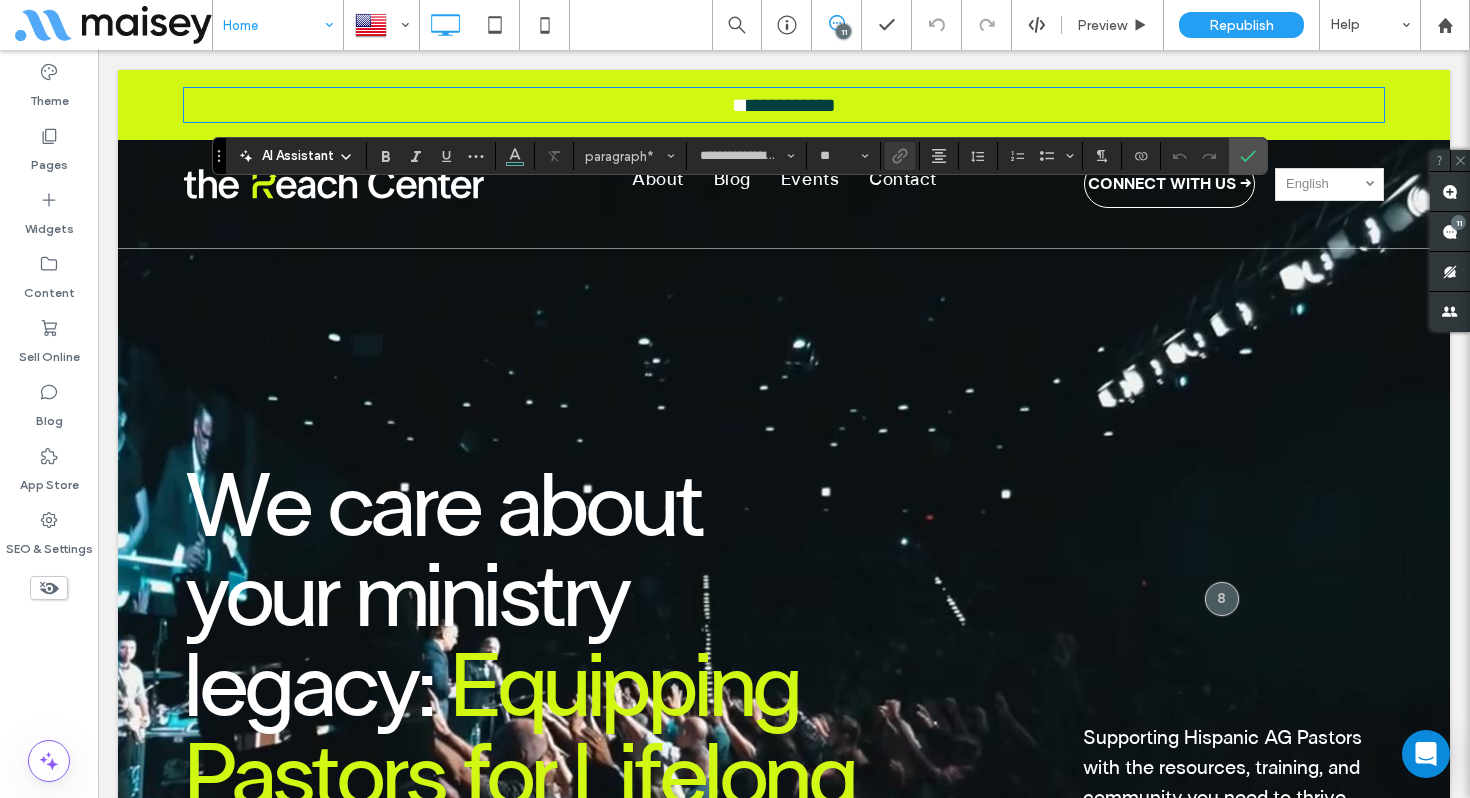 type 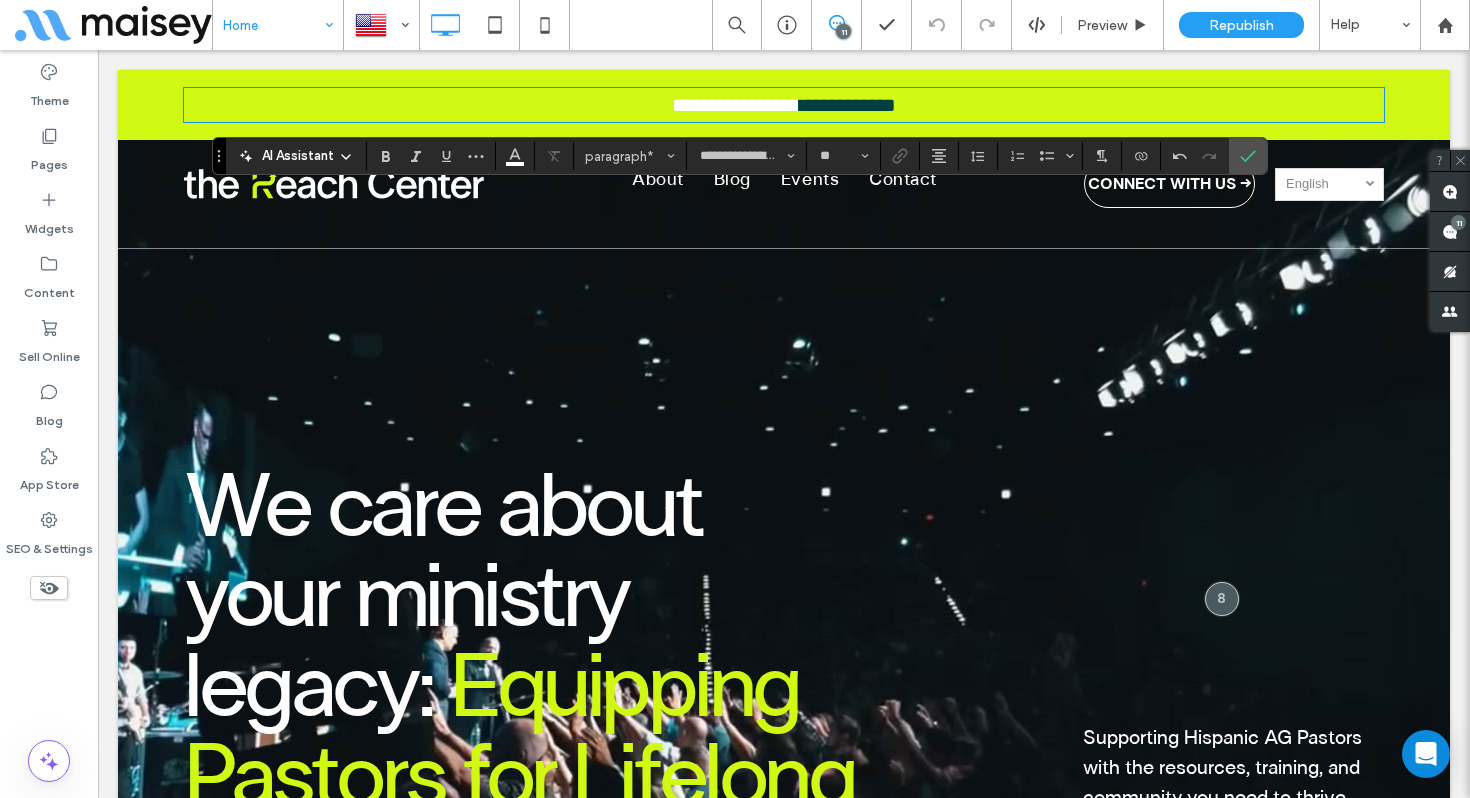 click on "**********" at bounding box center (784, 105) 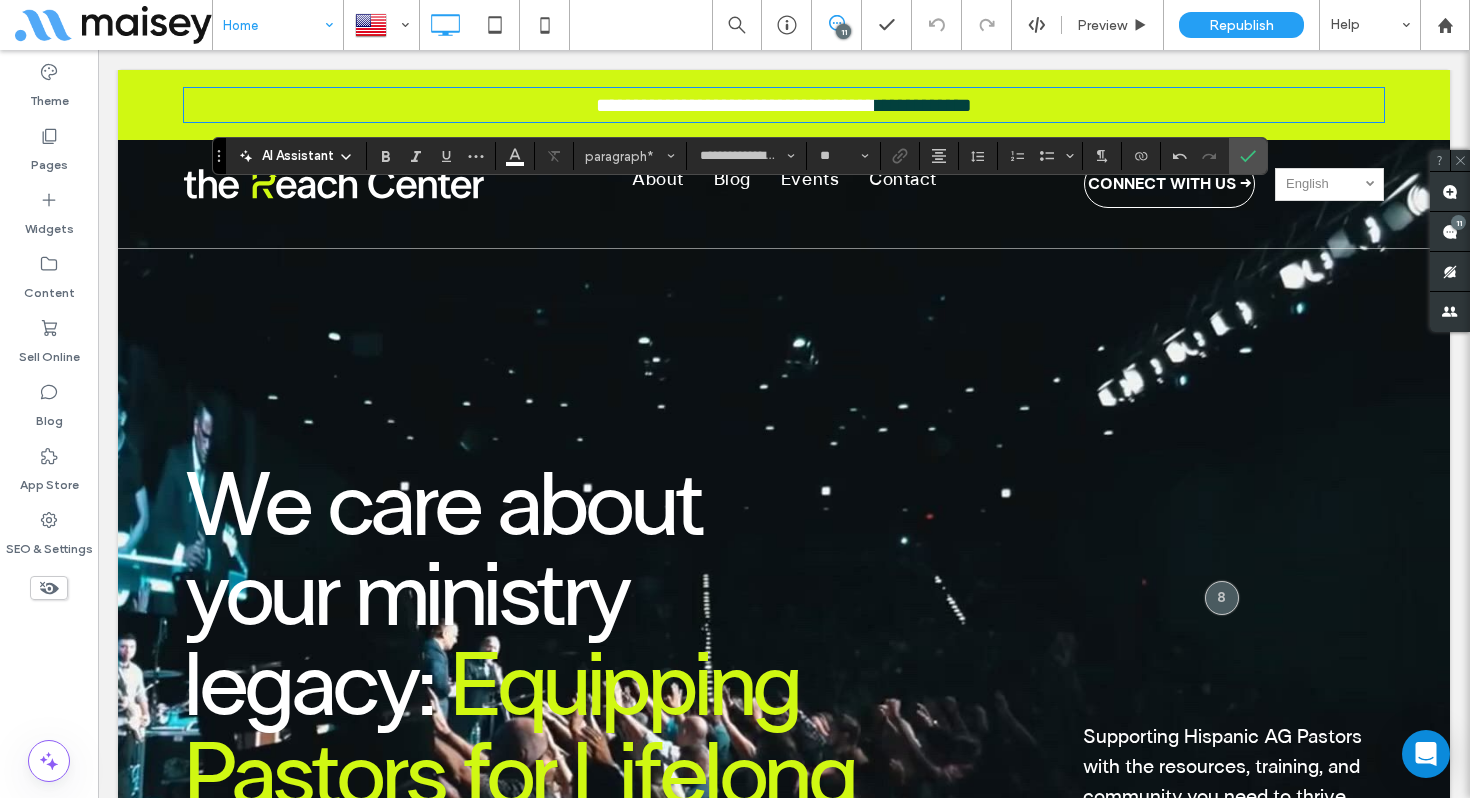 scroll, scrollTop: 0, scrollLeft: 0, axis: both 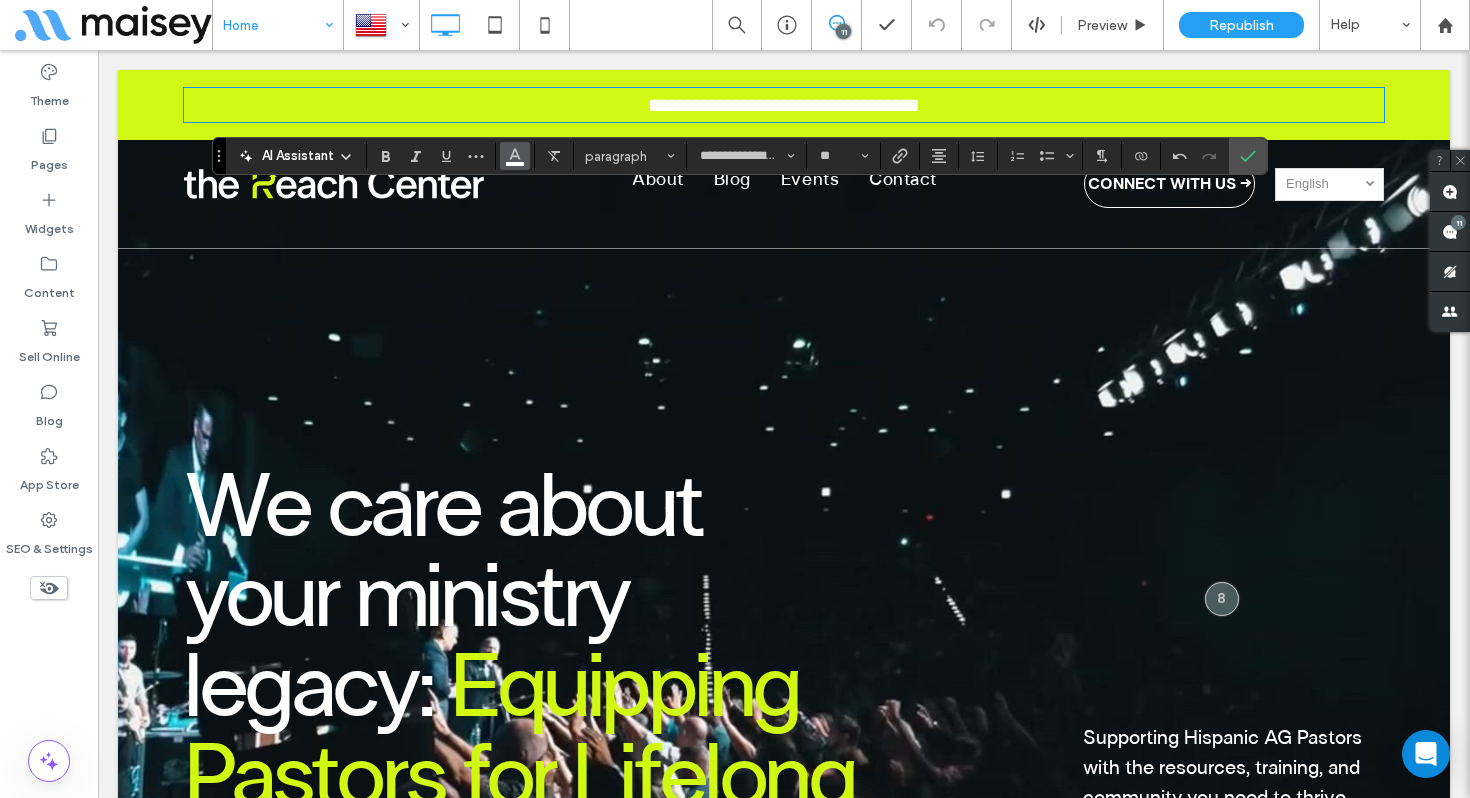 click 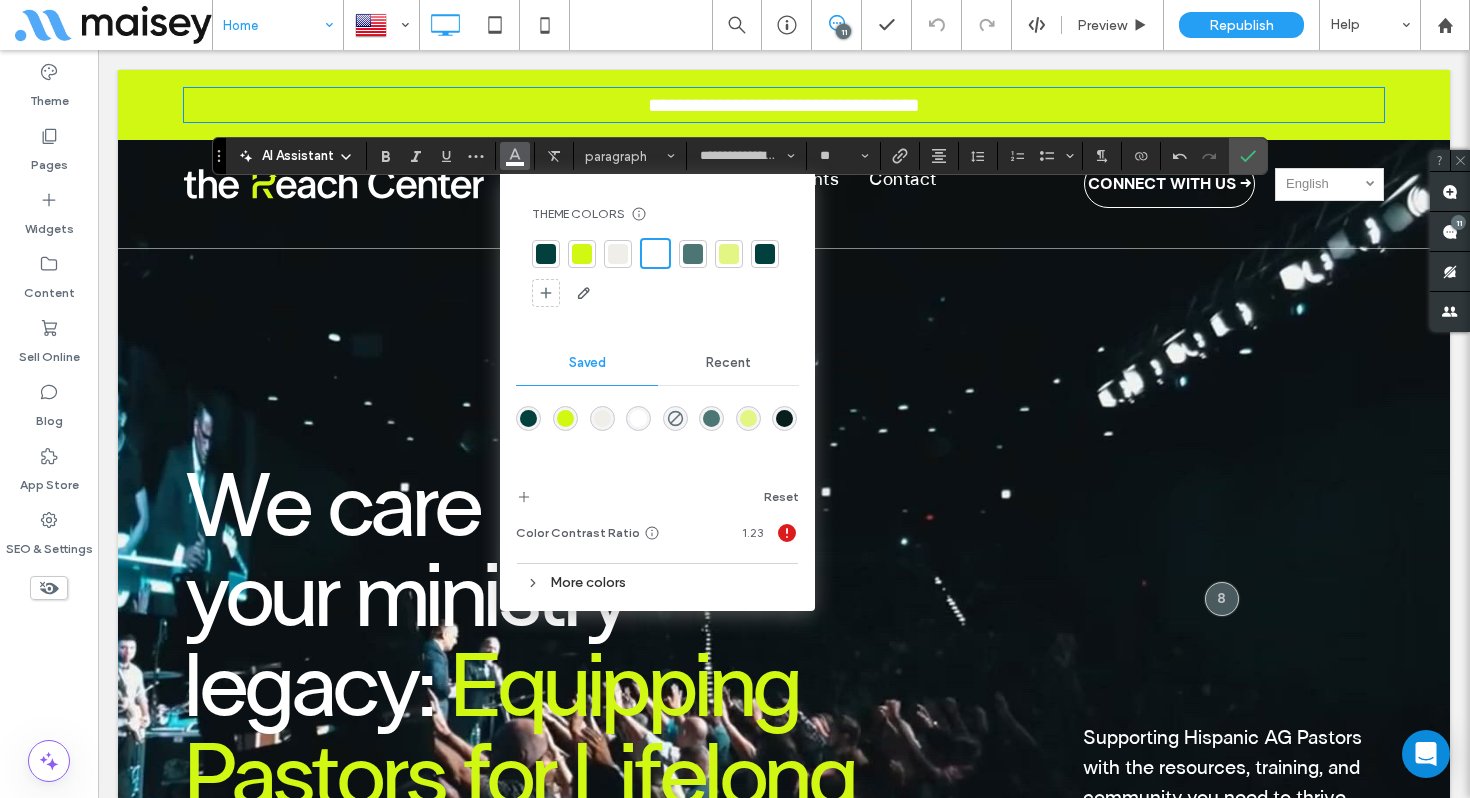 click at bounding box center (546, 254) 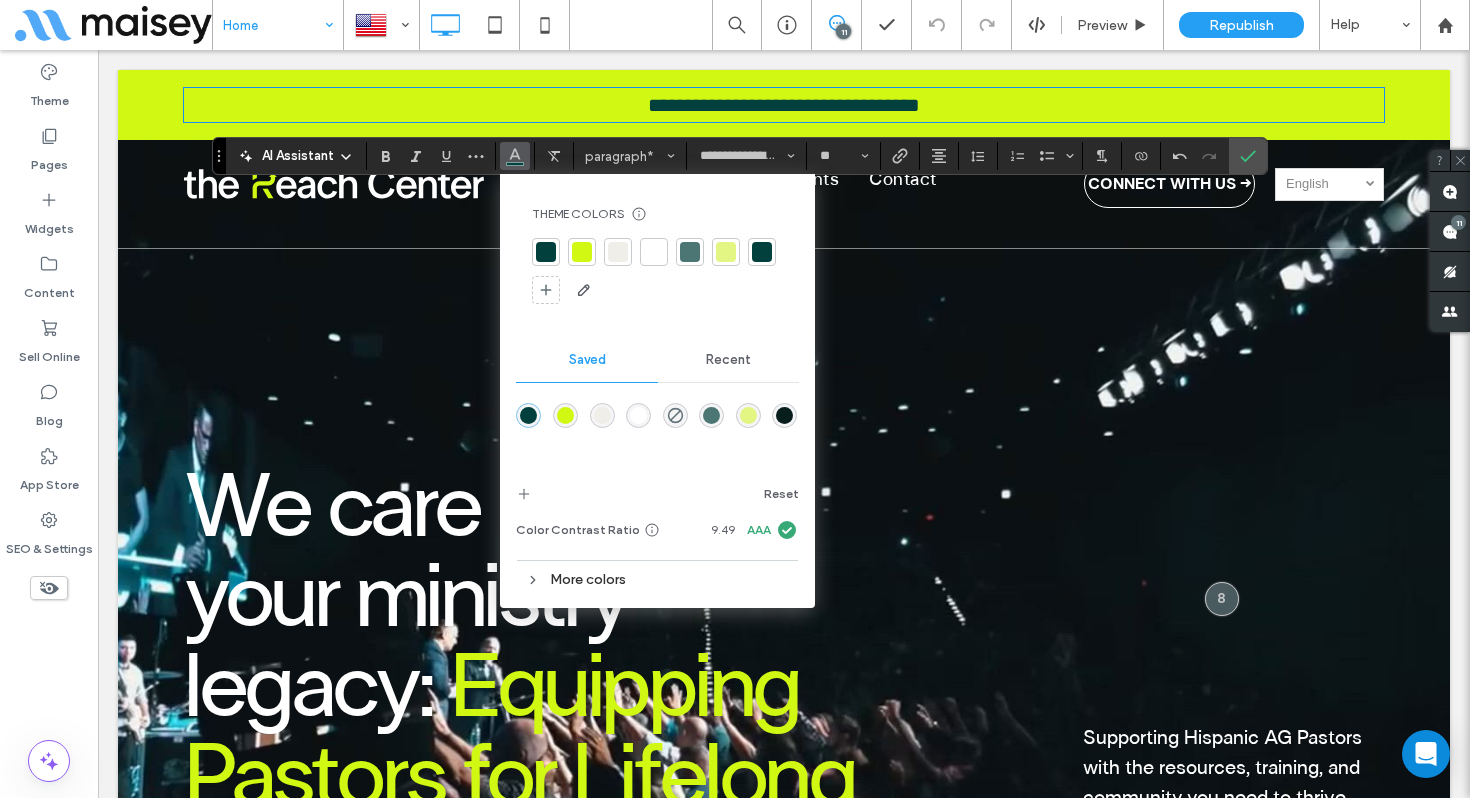 click on "**********" at bounding box center (784, 105) 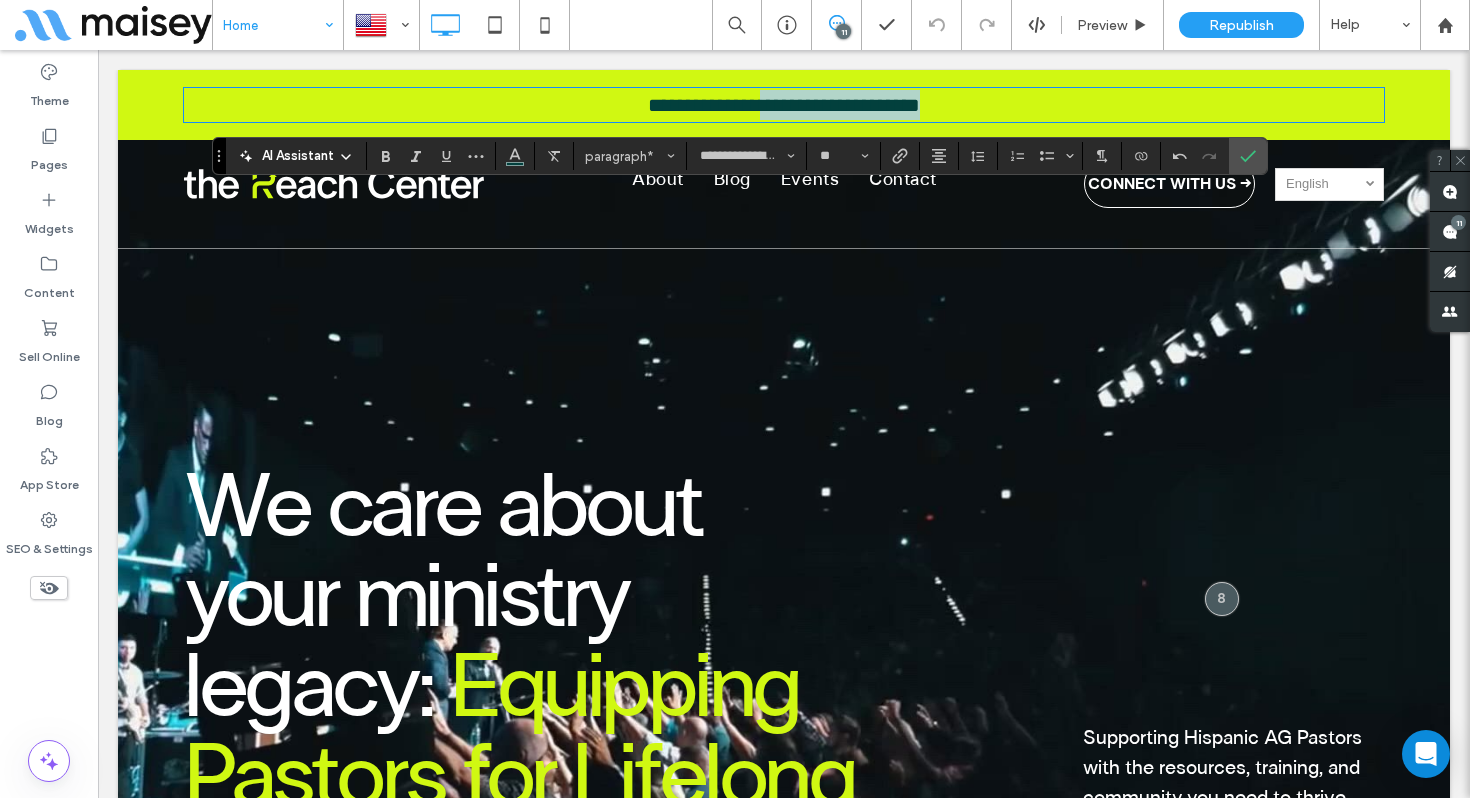 drag, startPoint x: 910, startPoint y: 104, endPoint x: 764, endPoint y: 99, distance: 146.08559 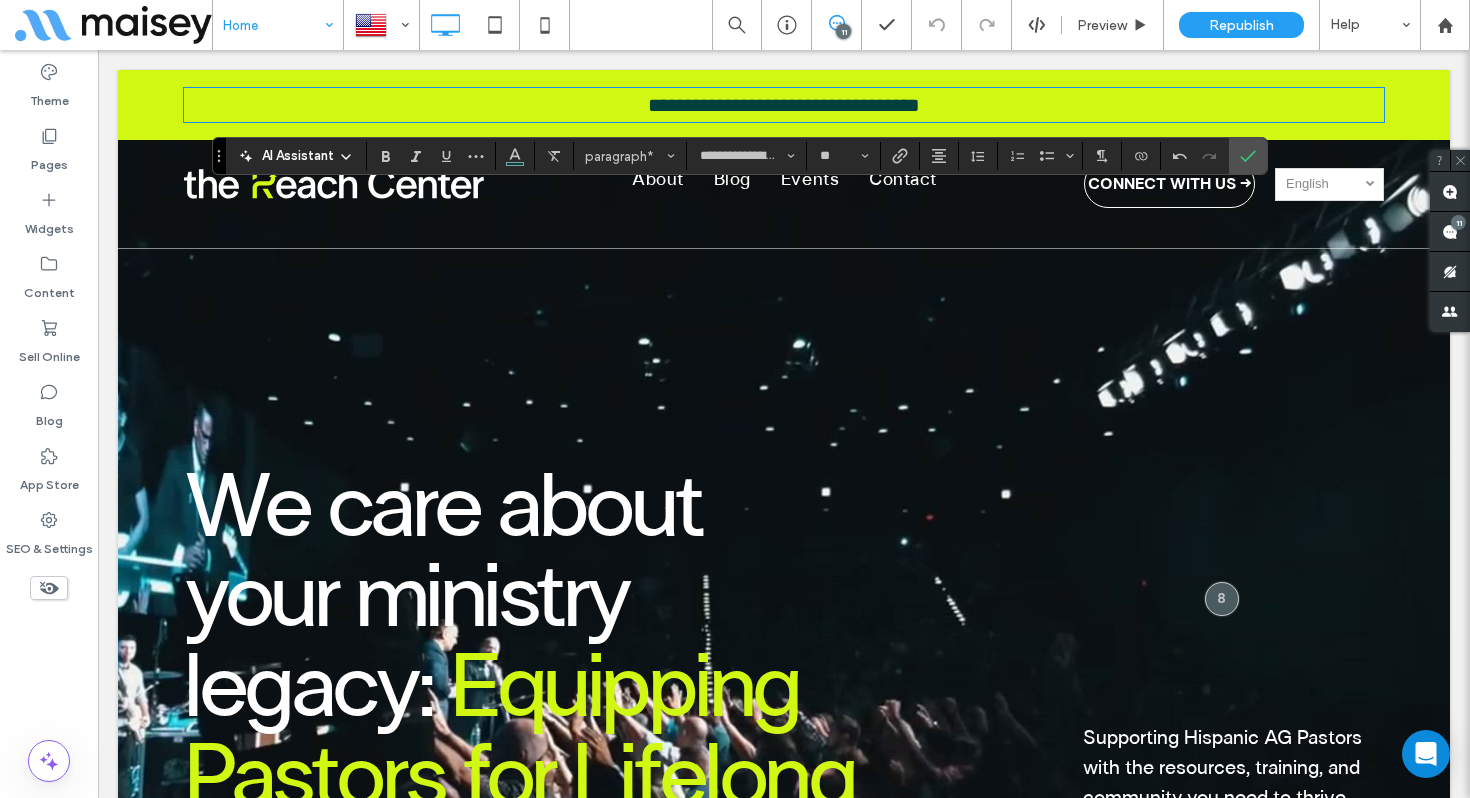 click on "**********" at bounding box center [784, 105] 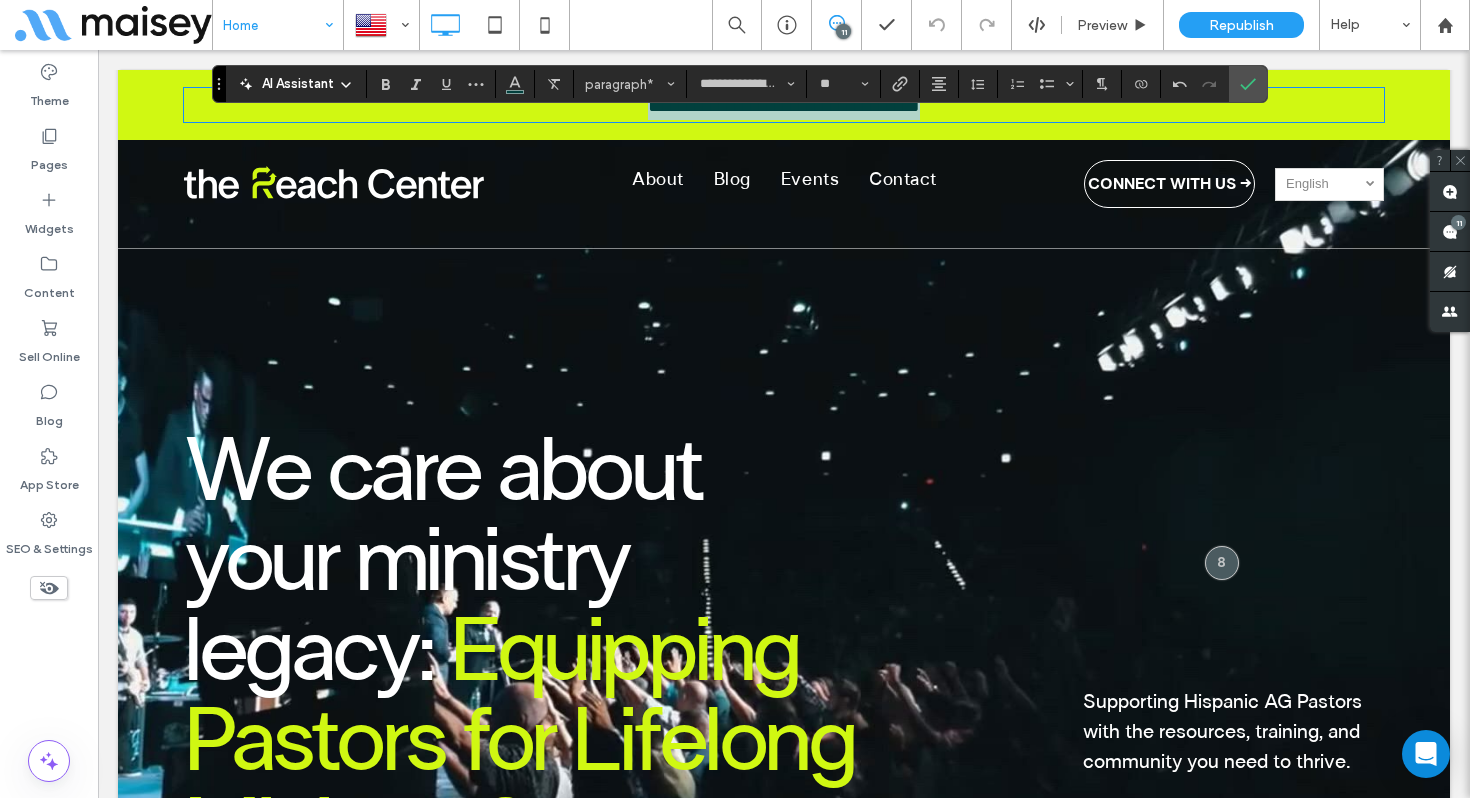 scroll, scrollTop: 0, scrollLeft: 0, axis: both 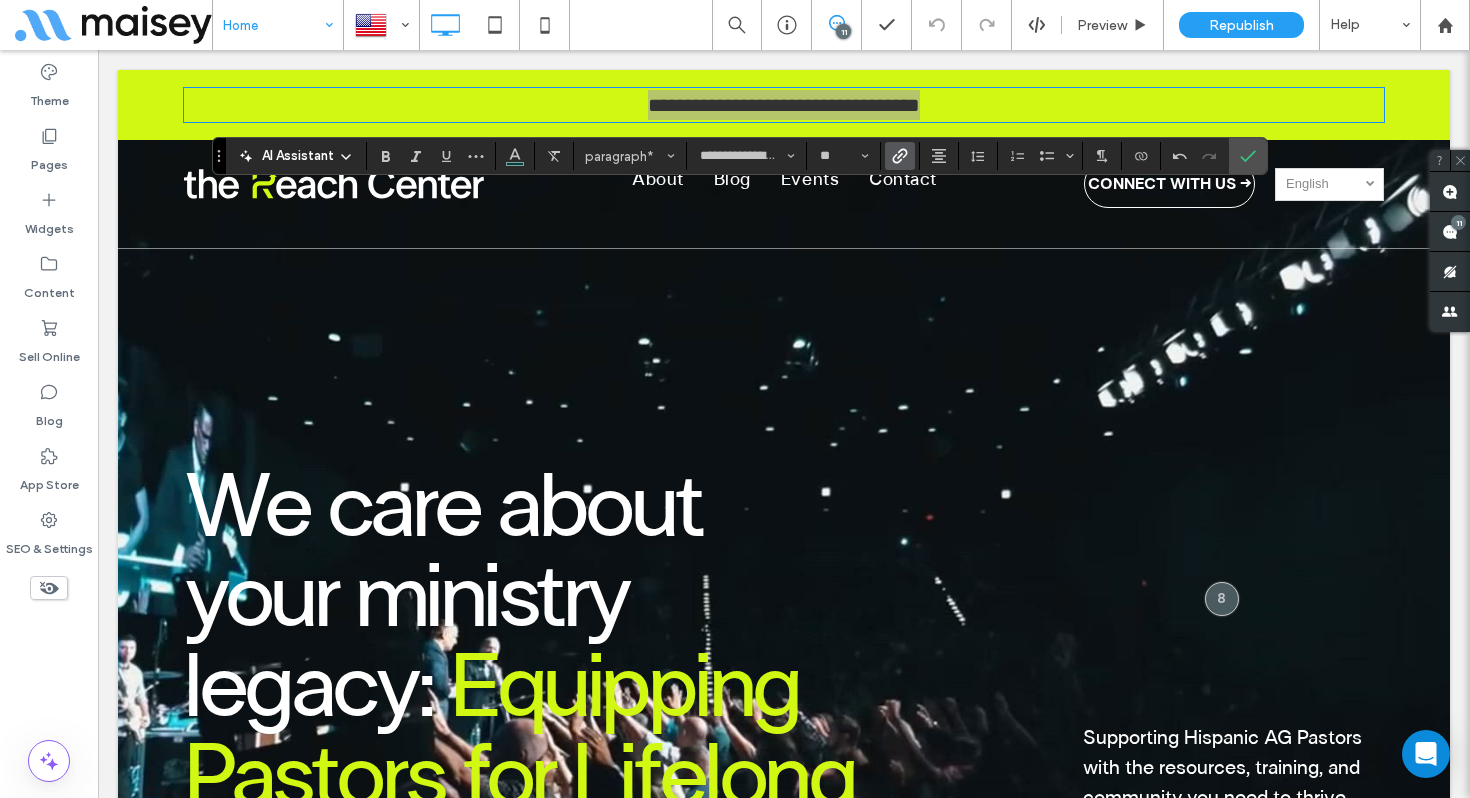 click 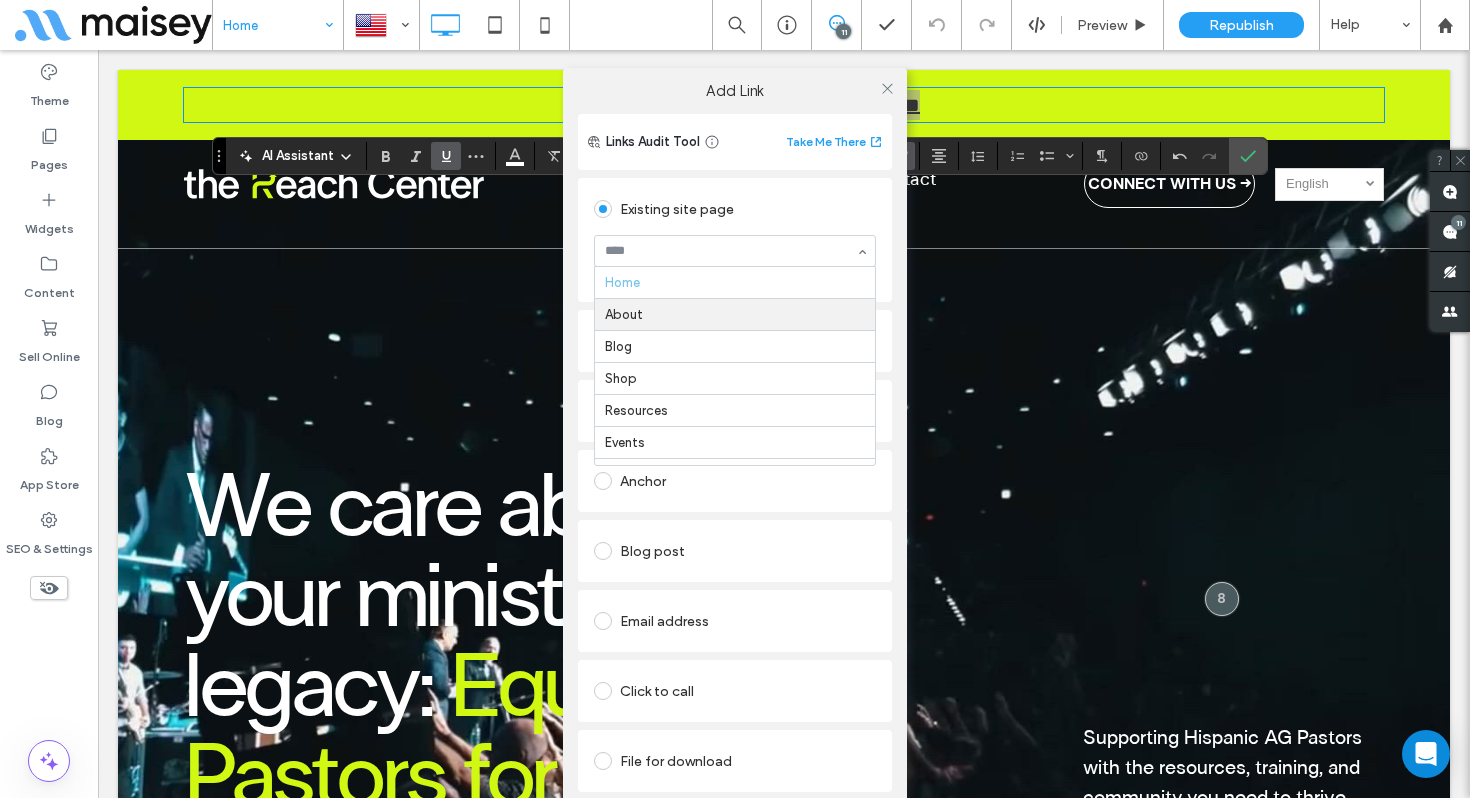 scroll, scrollTop: 65, scrollLeft: 0, axis: vertical 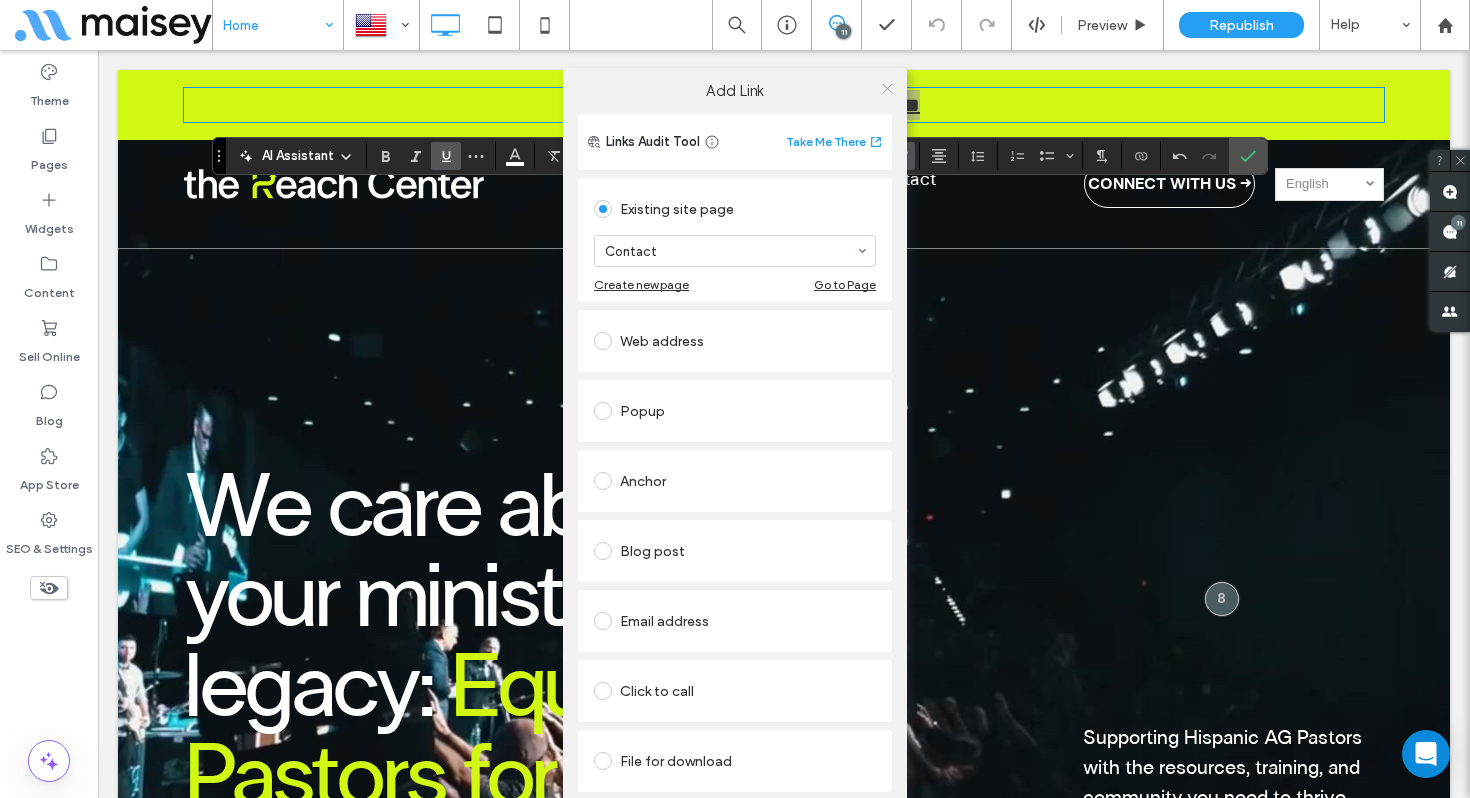 click 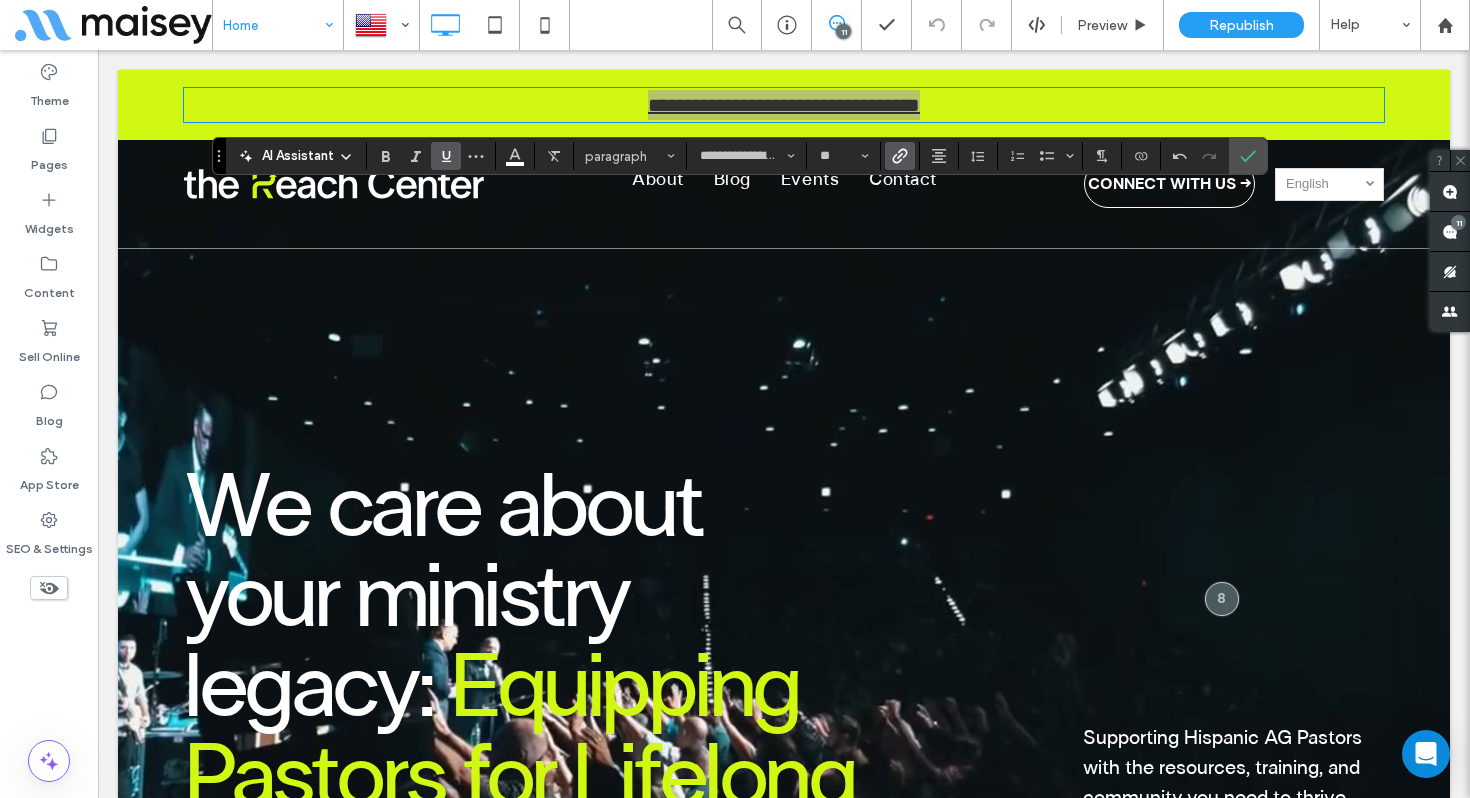 click 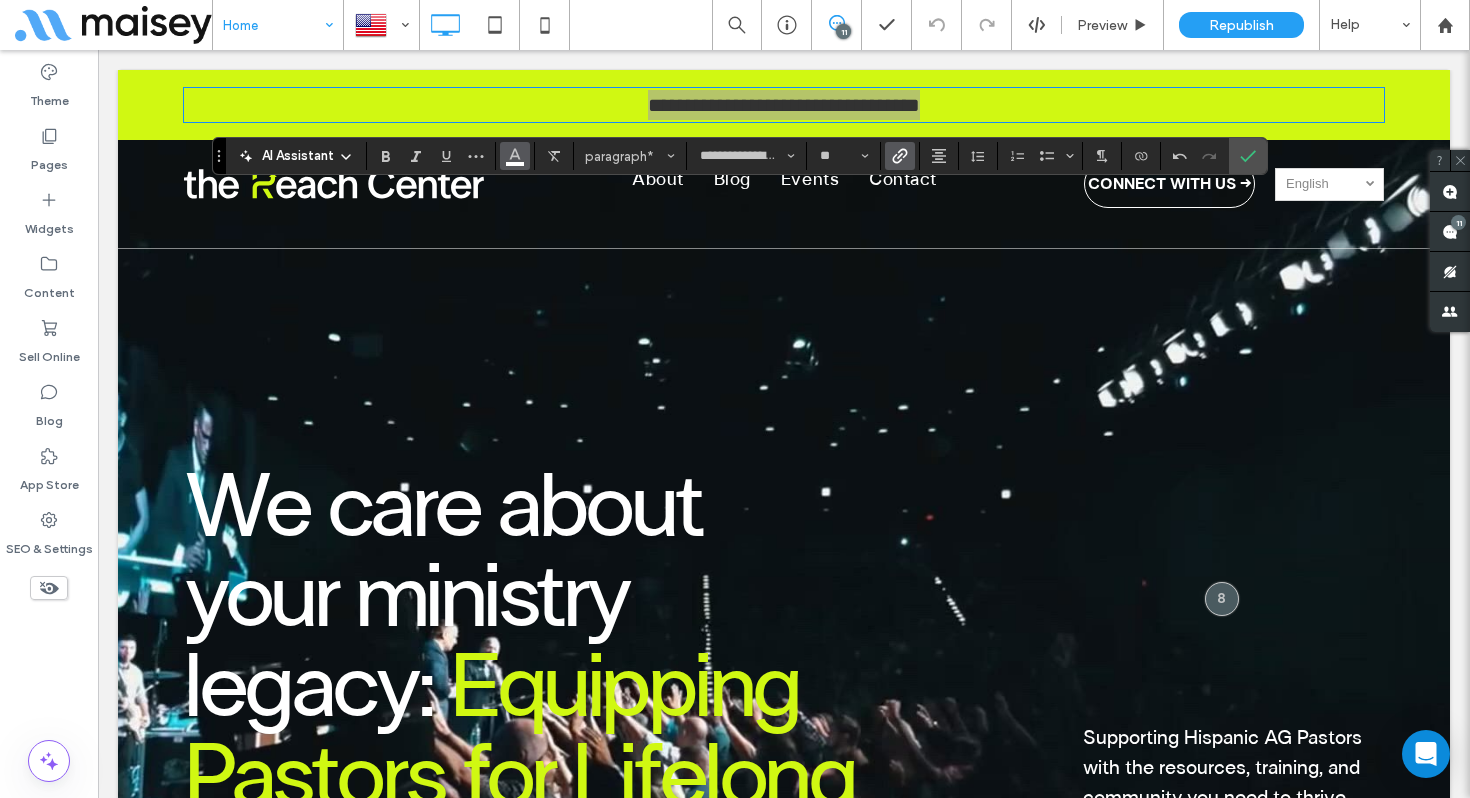 click 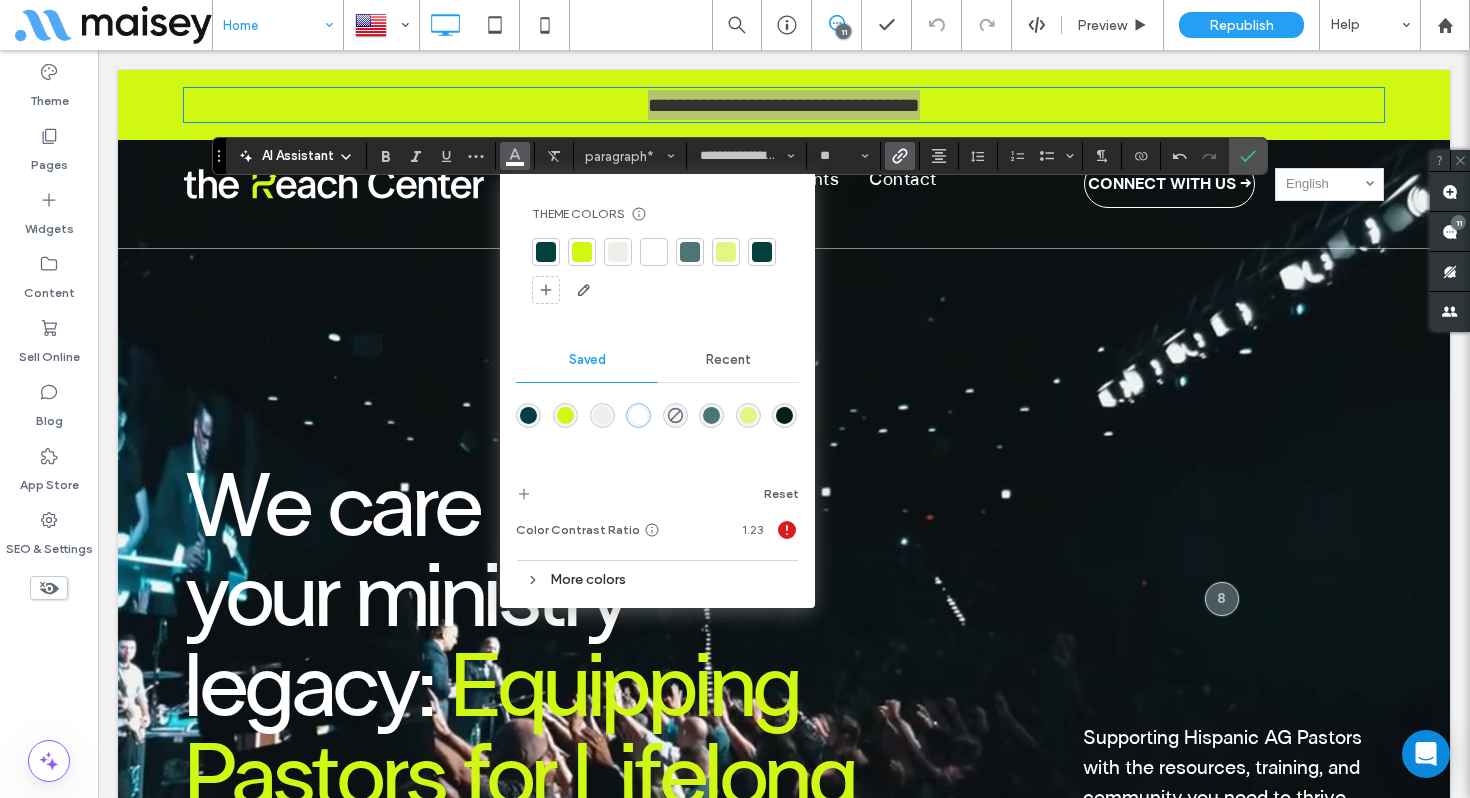 drag, startPoint x: 542, startPoint y: 256, endPoint x: 554, endPoint y: 255, distance: 12.0415945 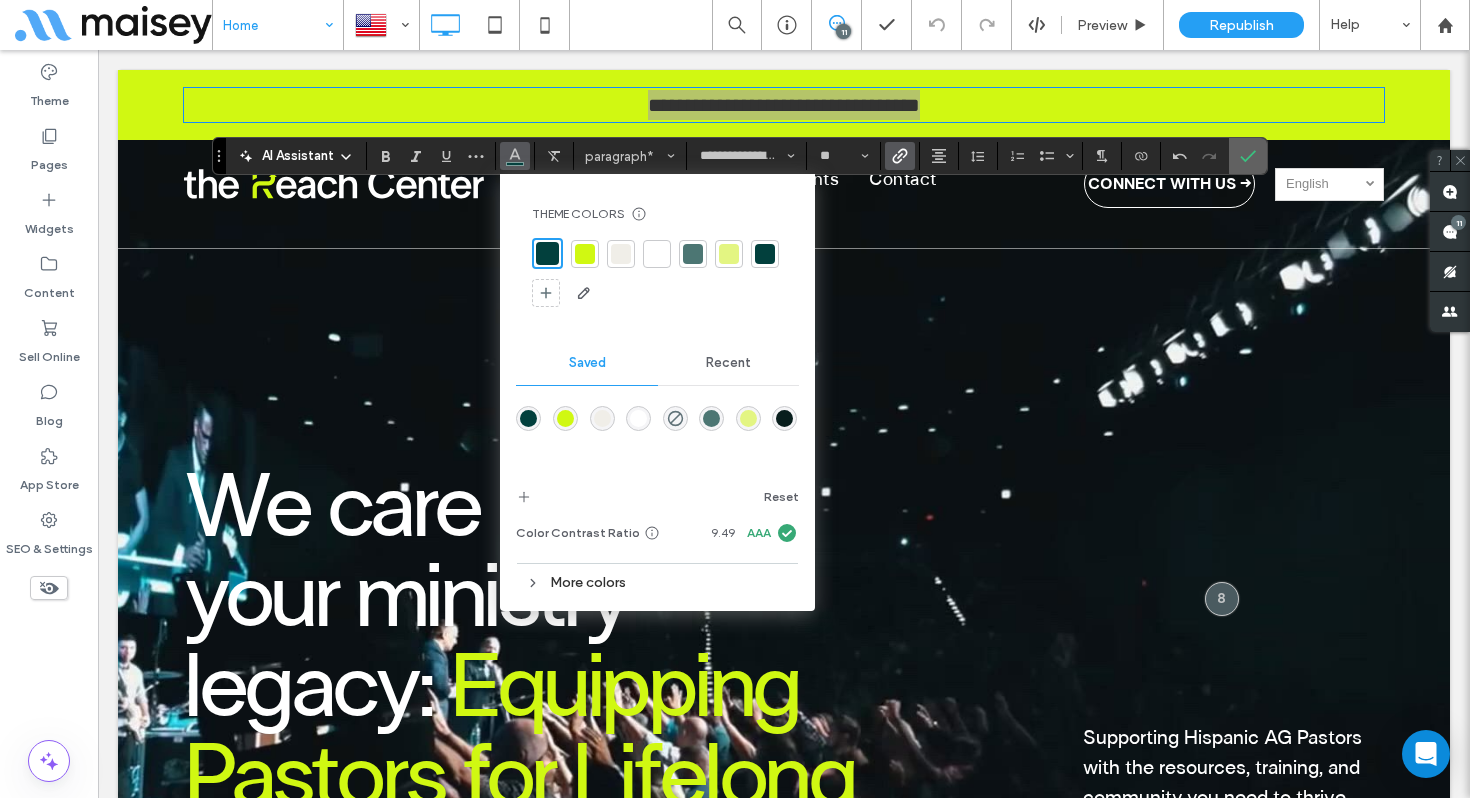 click 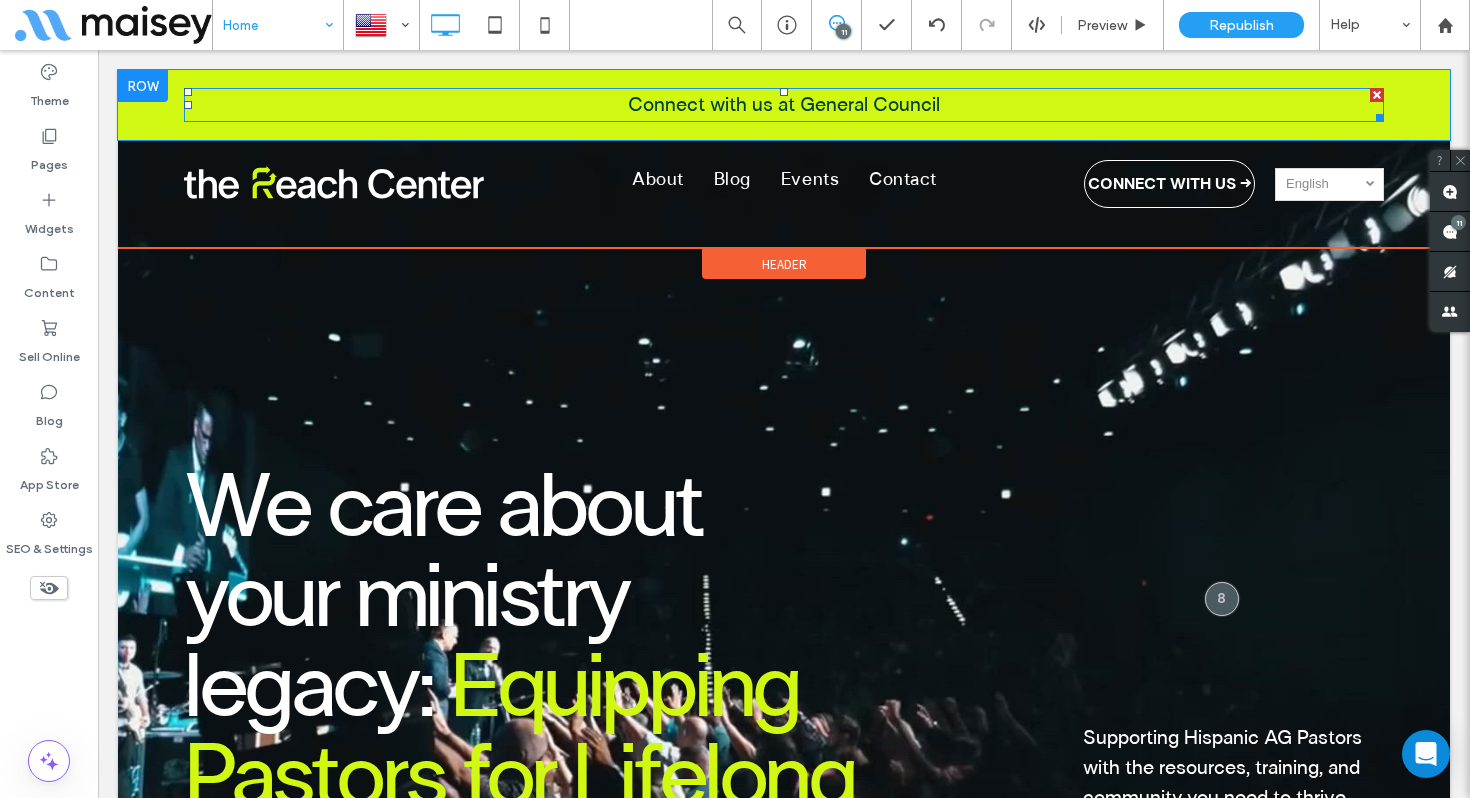 click on "Connect with us at General Council" at bounding box center [784, 105] 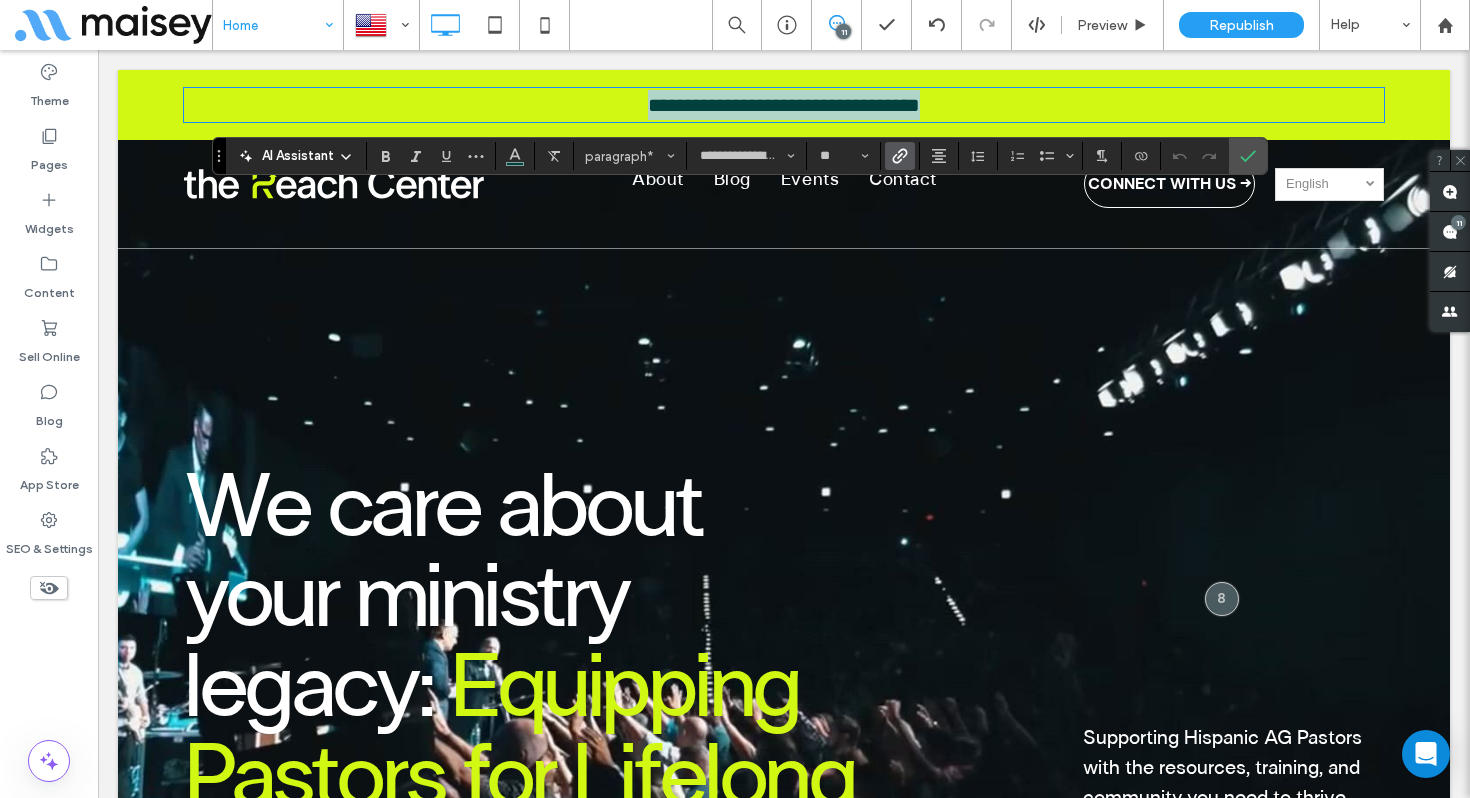 click on "**********" at bounding box center [784, 105] 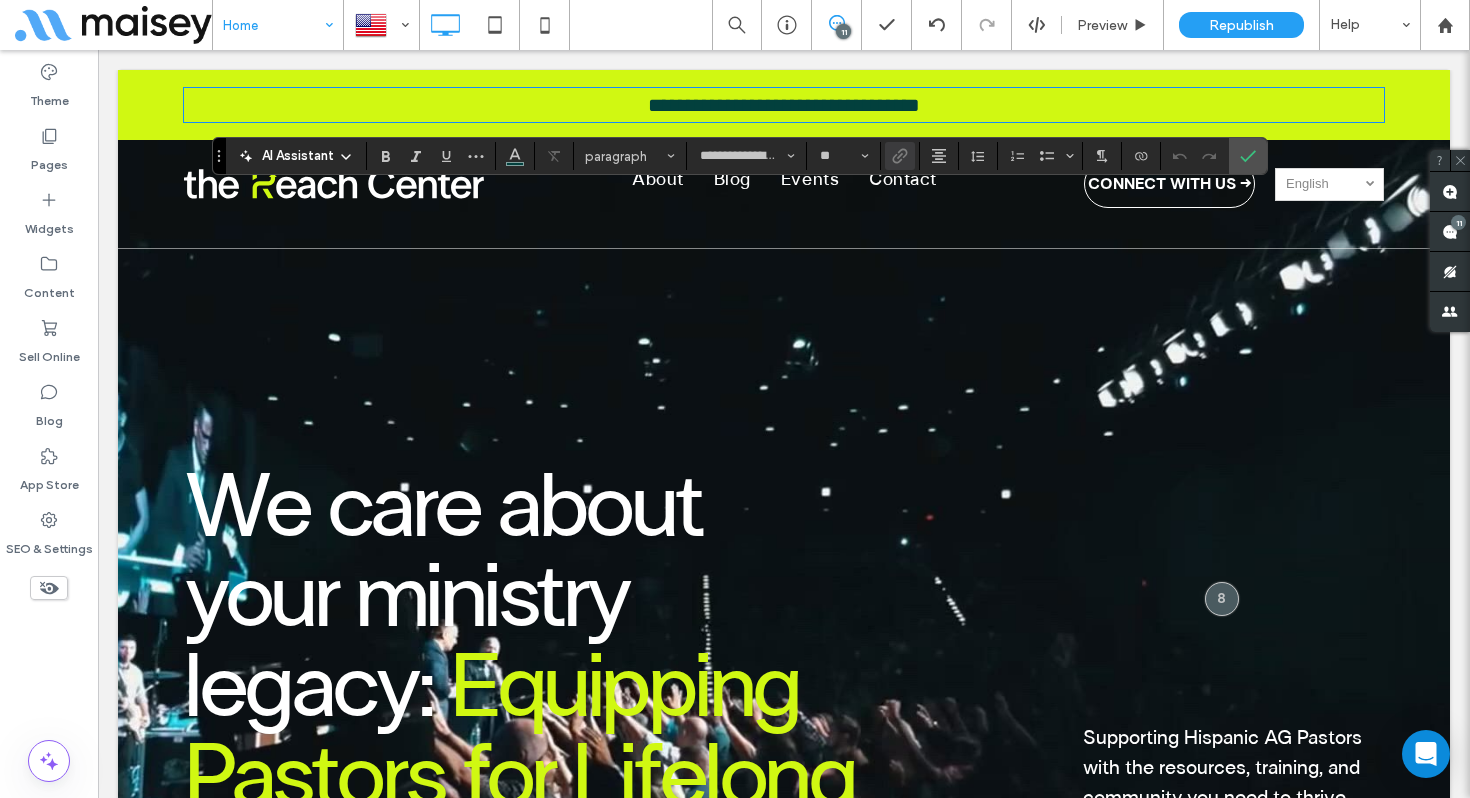 type 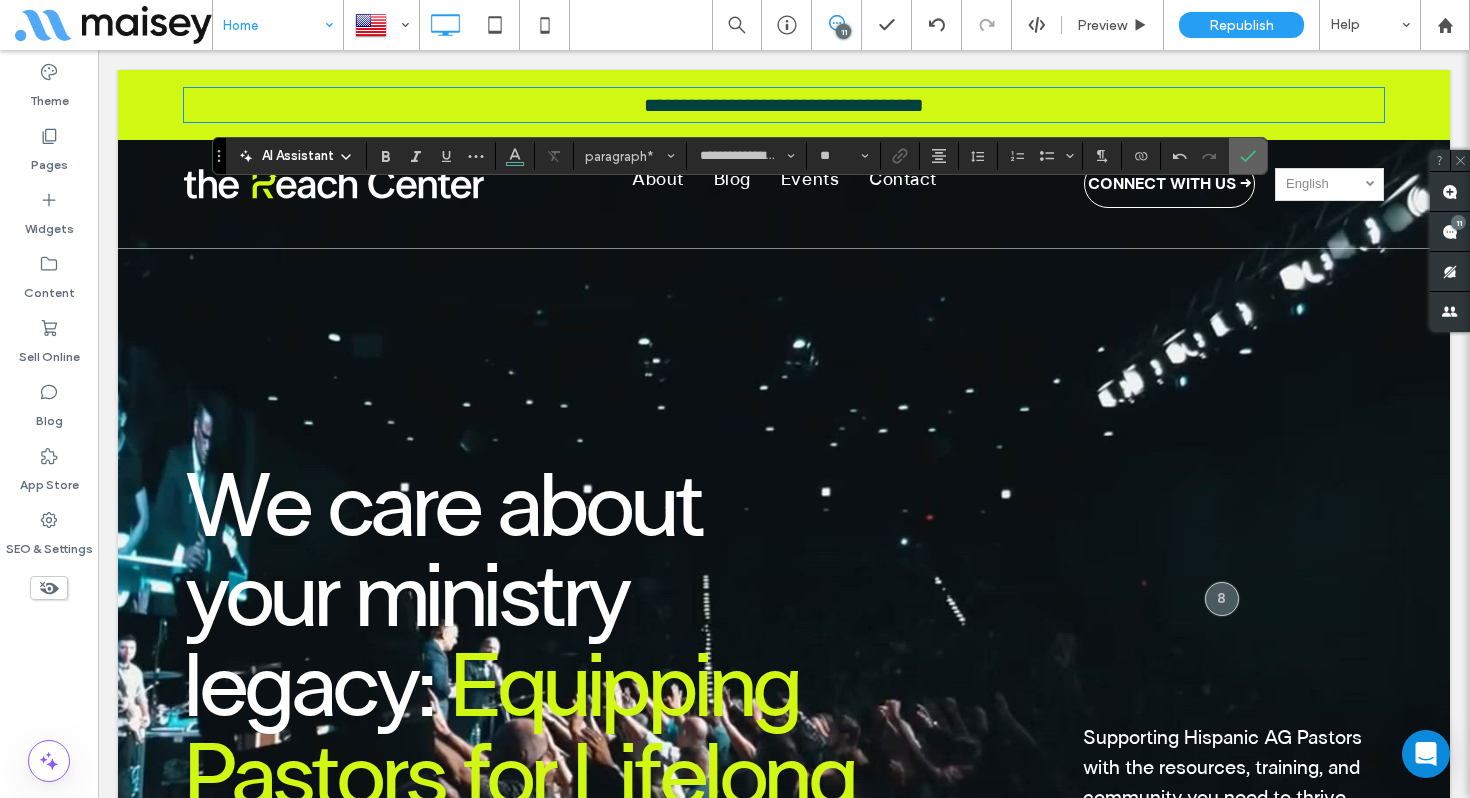 drag, startPoint x: 1244, startPoint y: 147, endPoint x: 1146, endPoint y: 96, distance: 110.47624 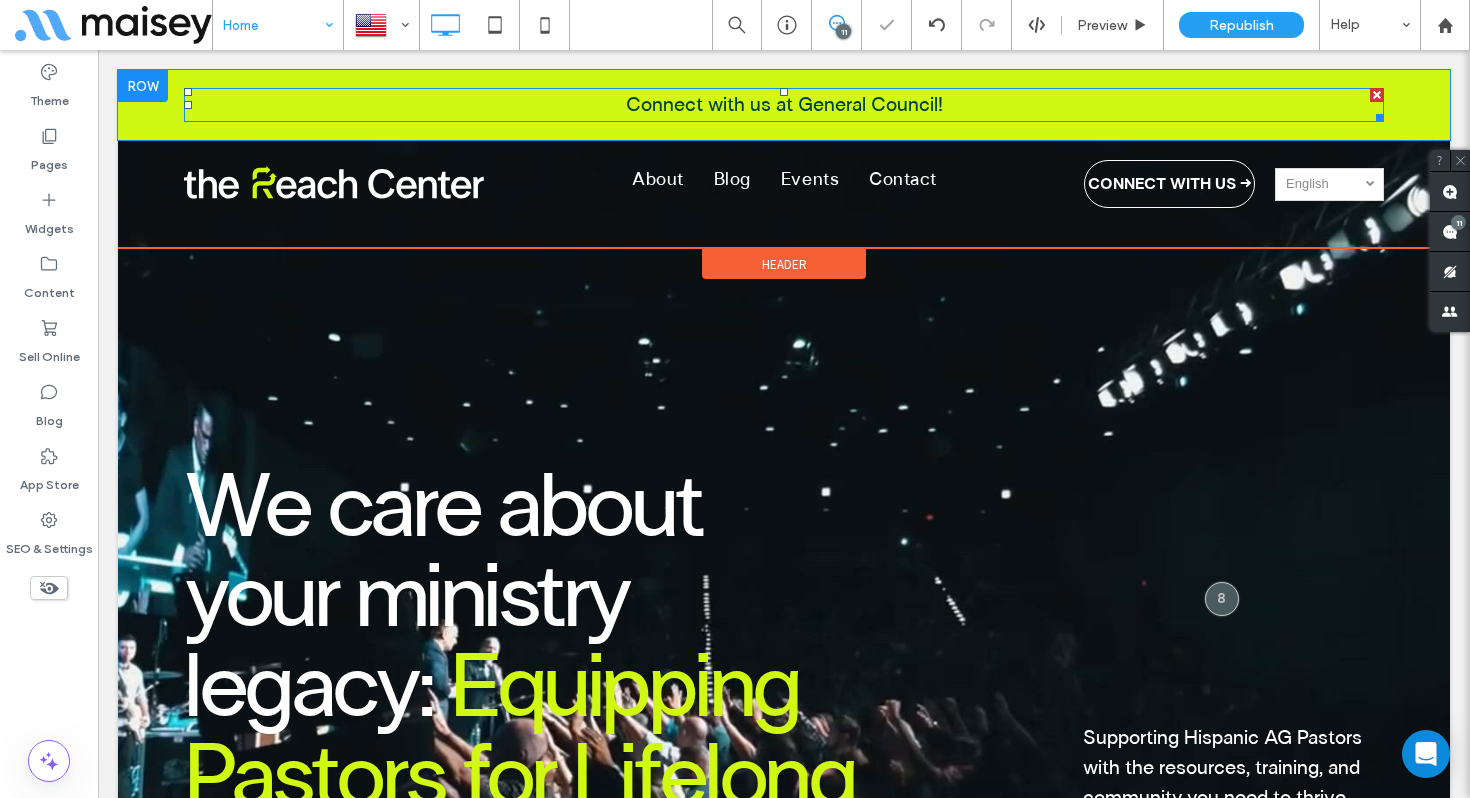 click on "Connect with us at General Council !" at bounding box center (784, 105) 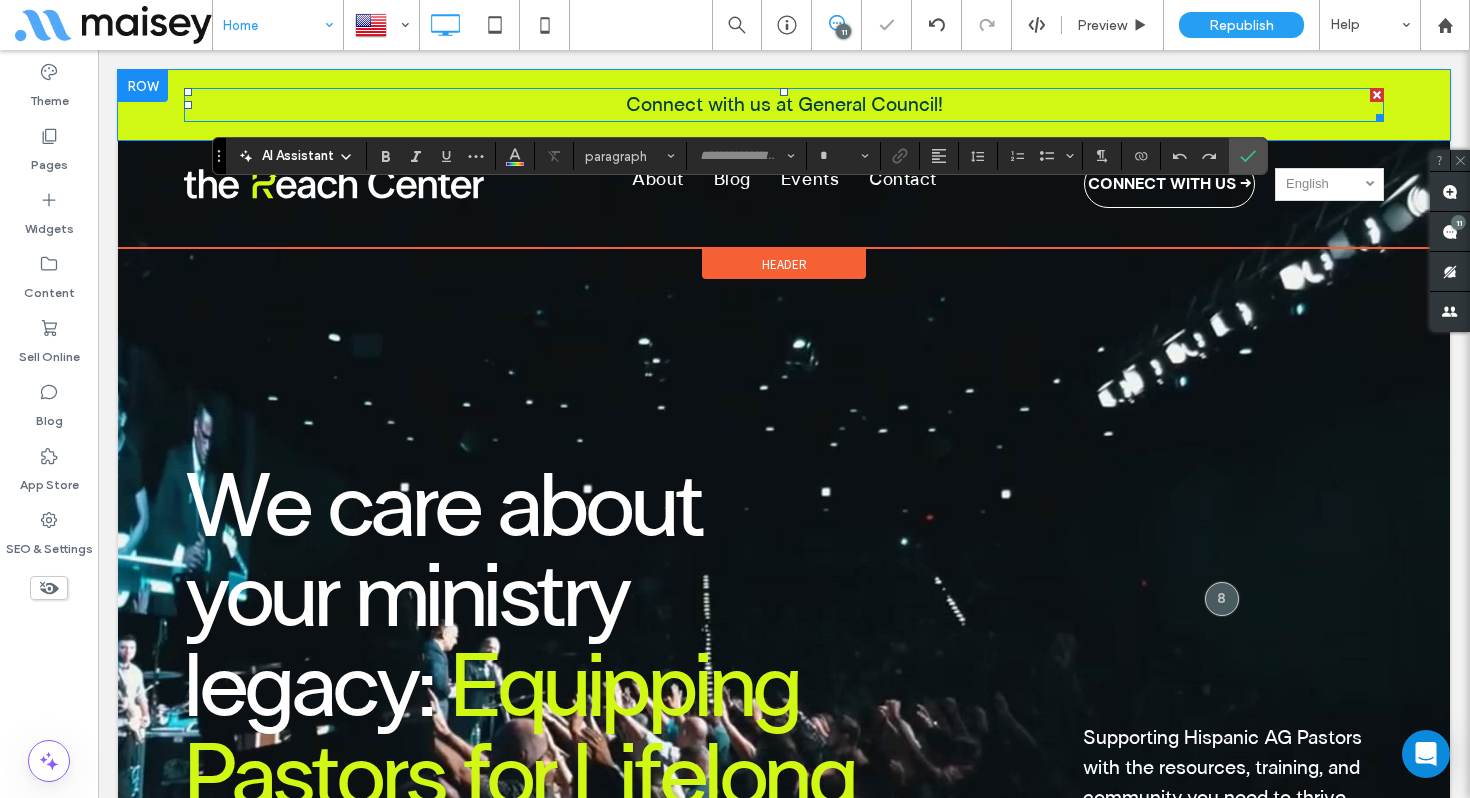 type on "**********" 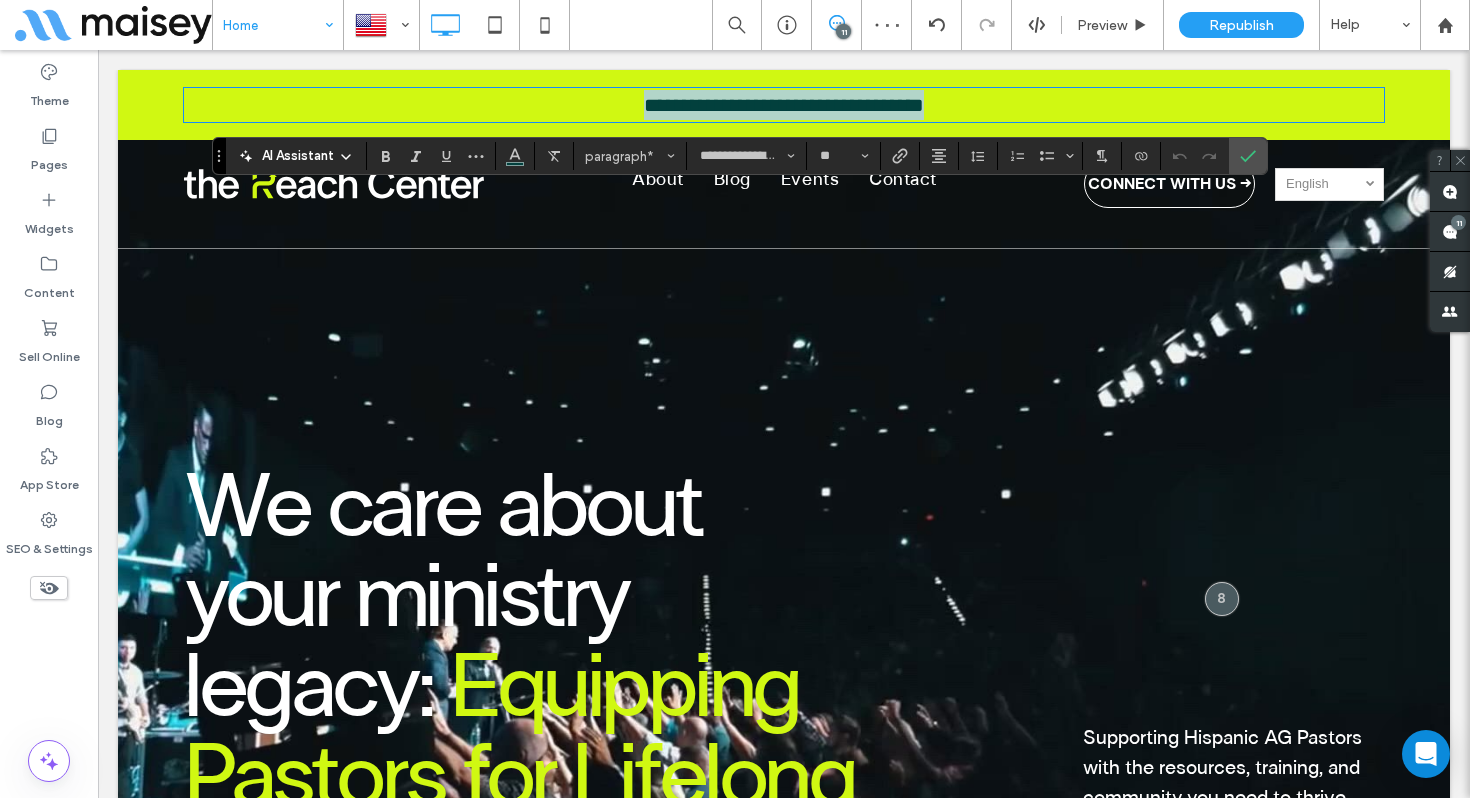 copy on "**********" 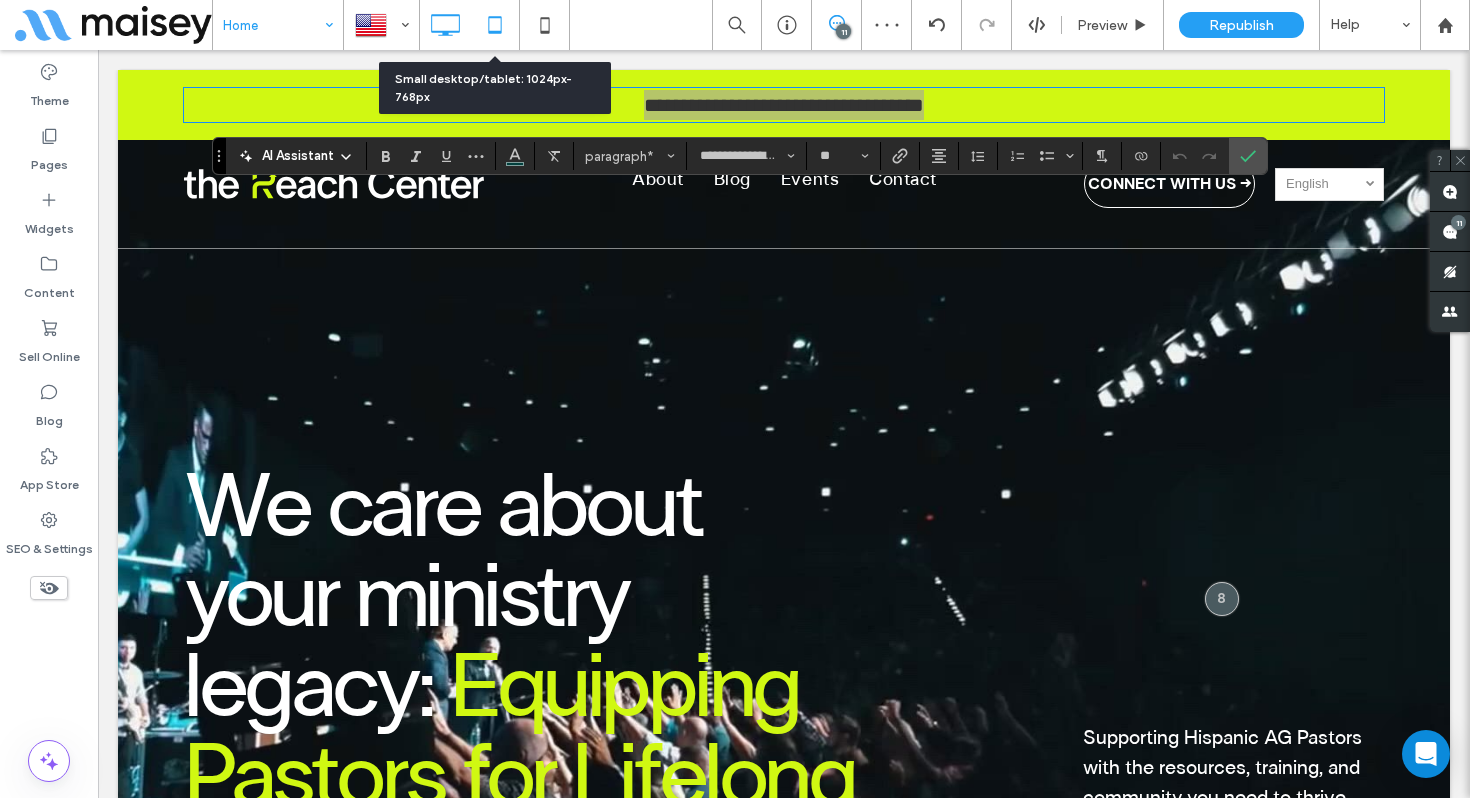 click 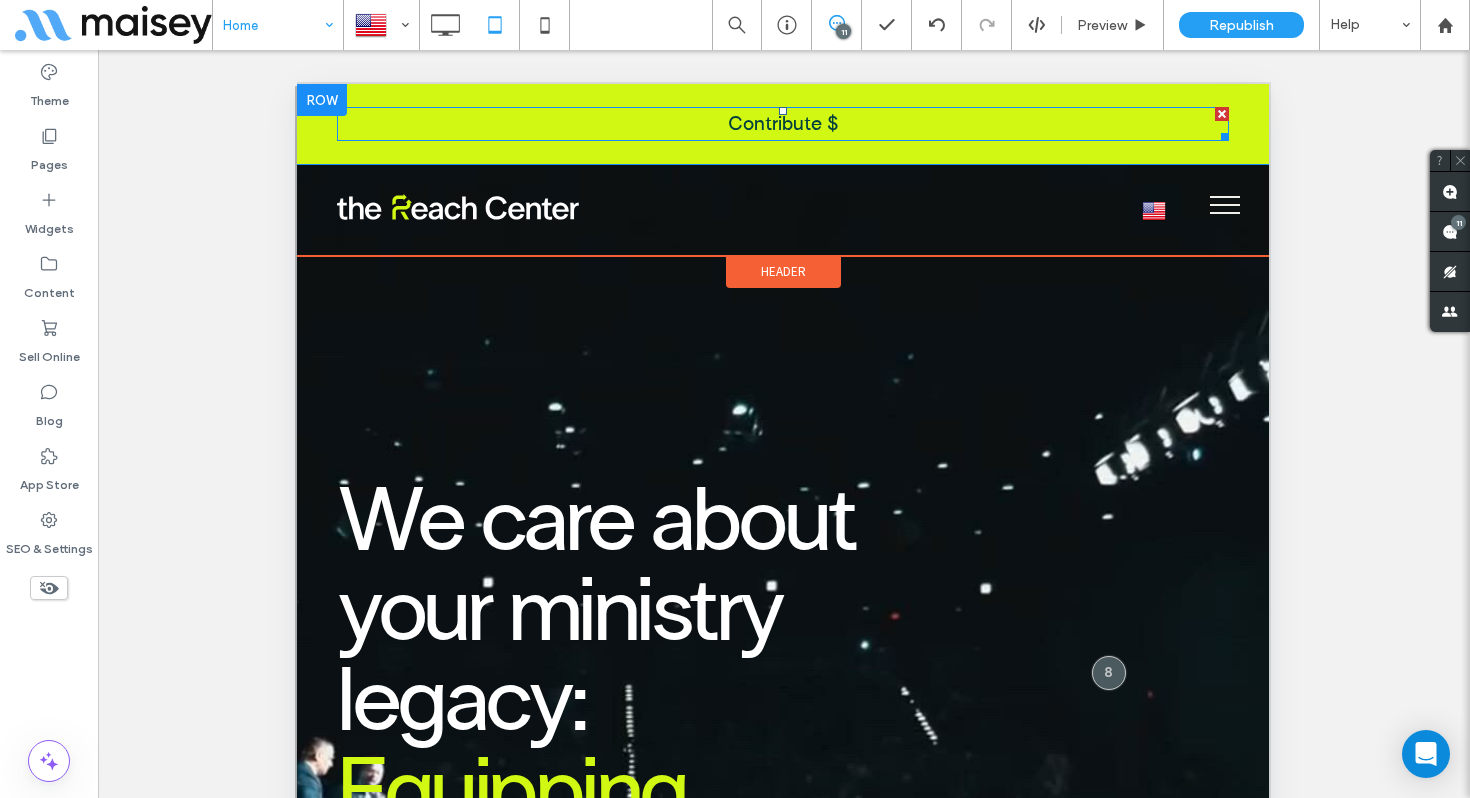 click on "Contribute $" at bounding box center (783, 124) 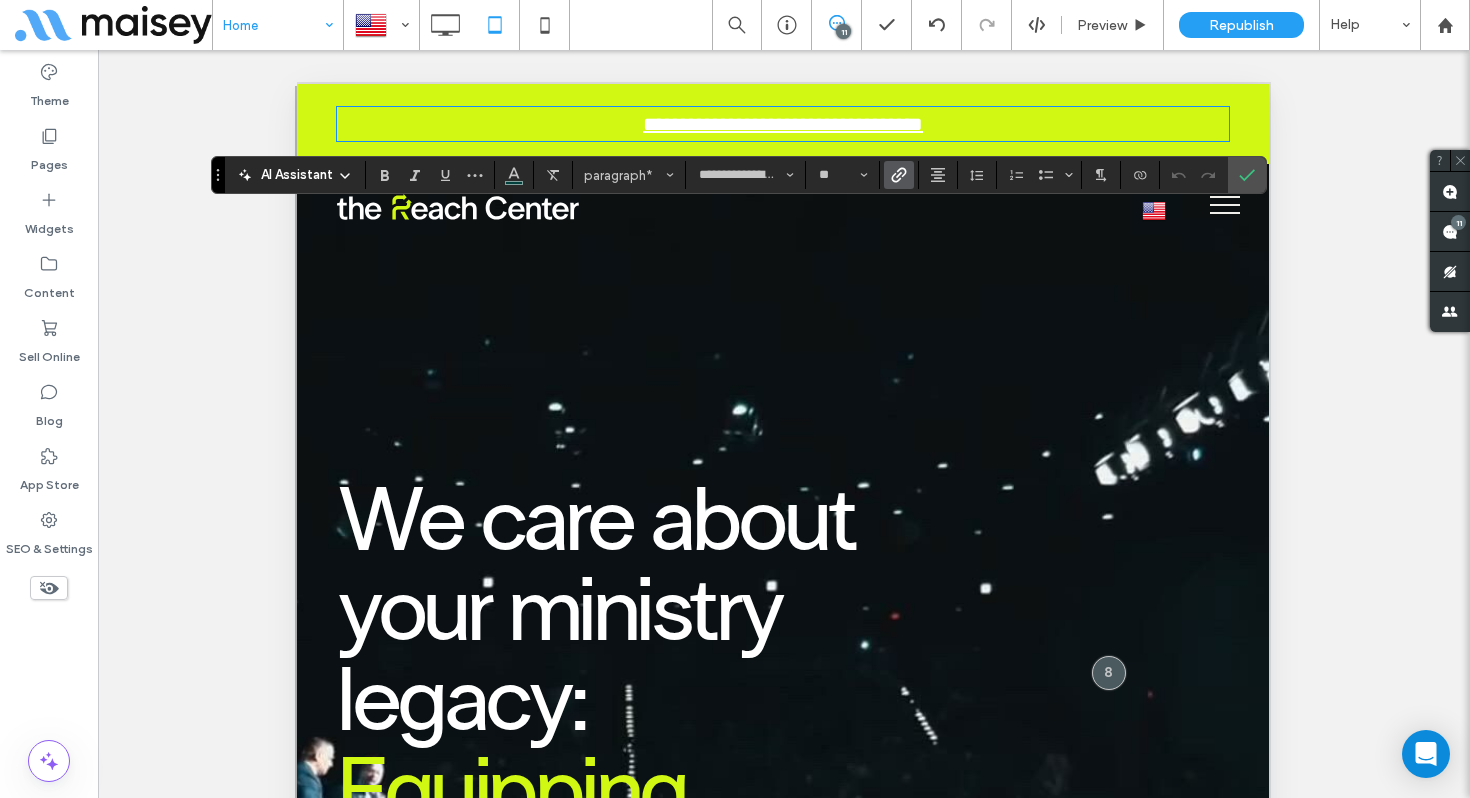 scroll, scrollTop: 0, scrollLeft: 0, axis: both 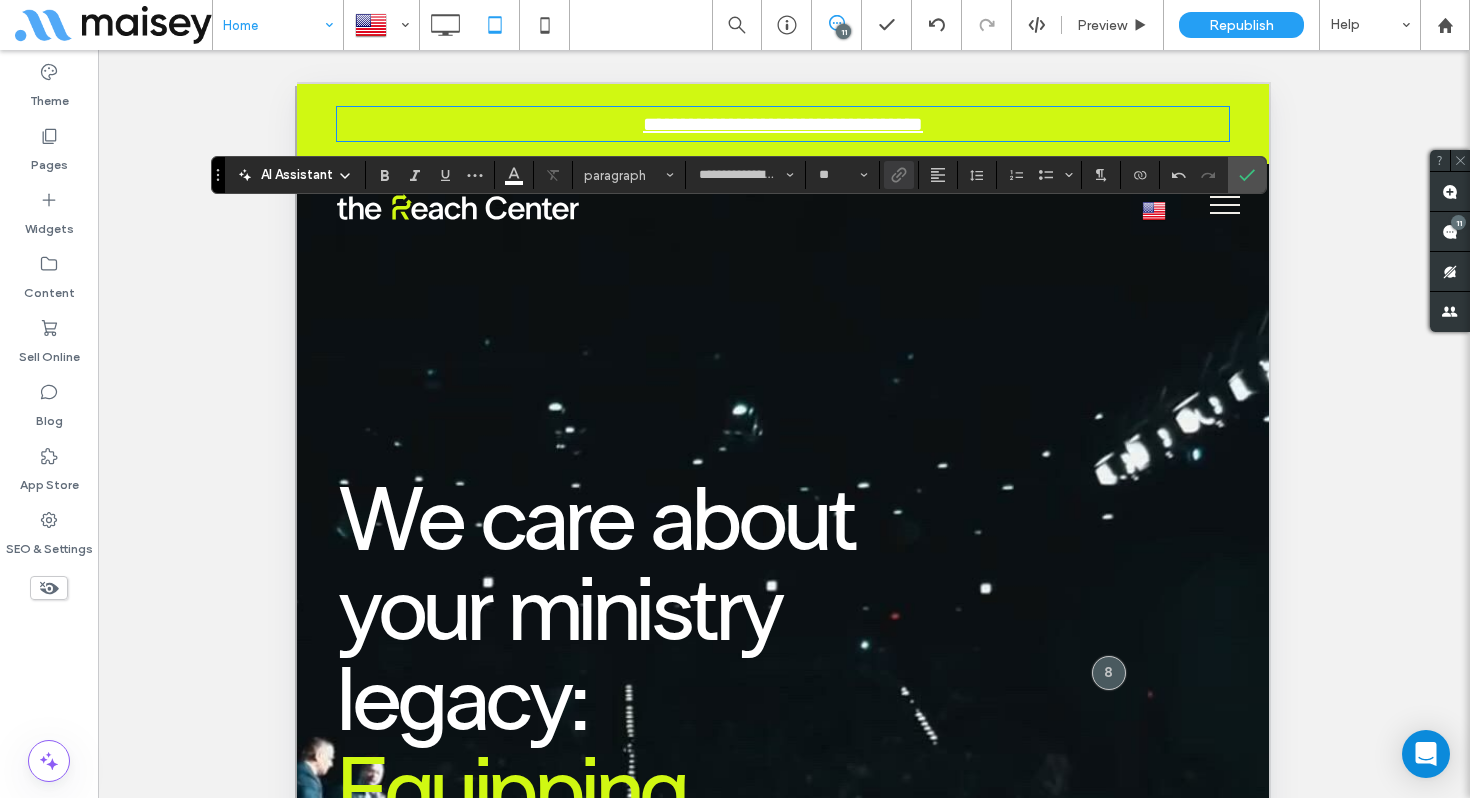 type on "**" 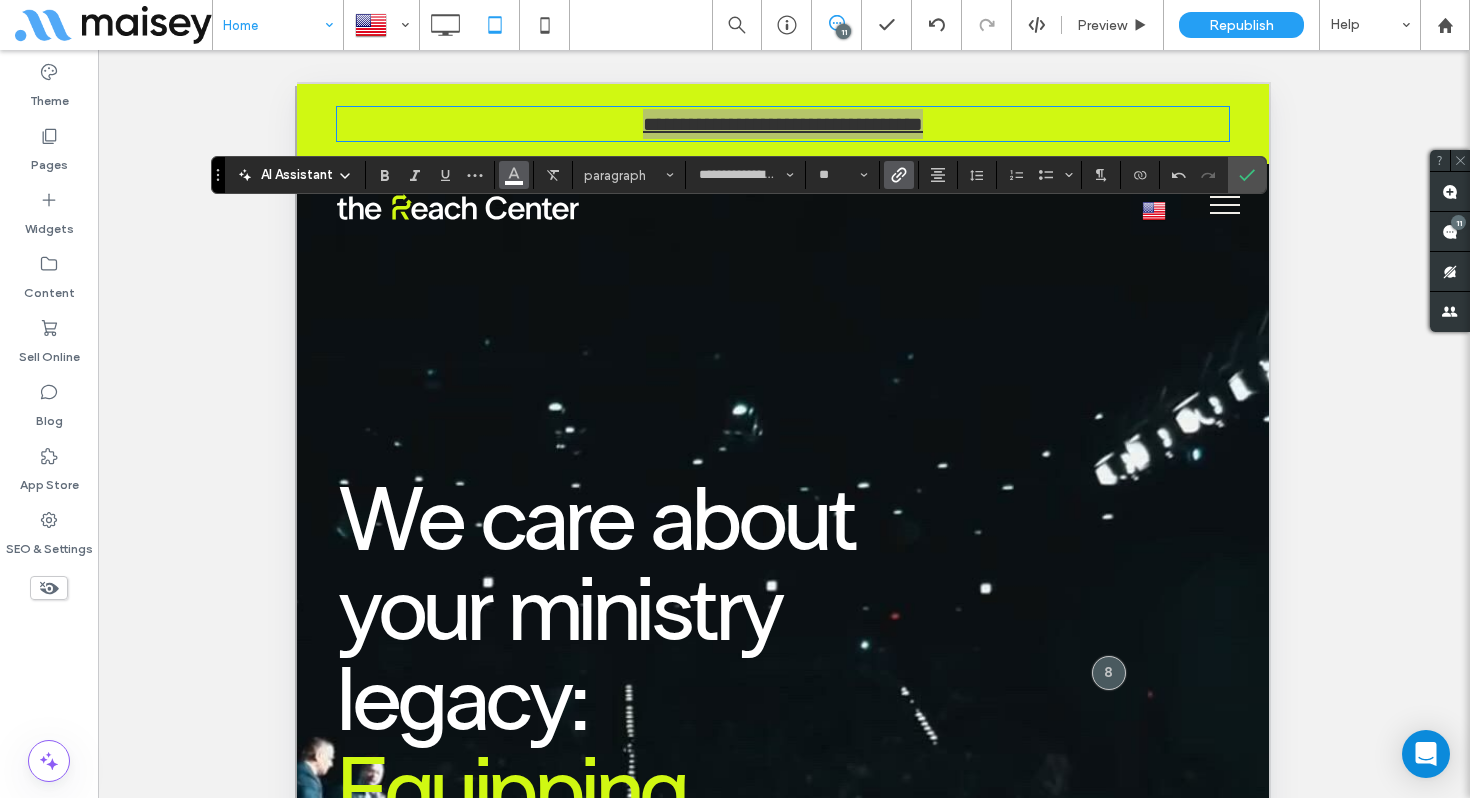 click at bounding box center [514, 175] 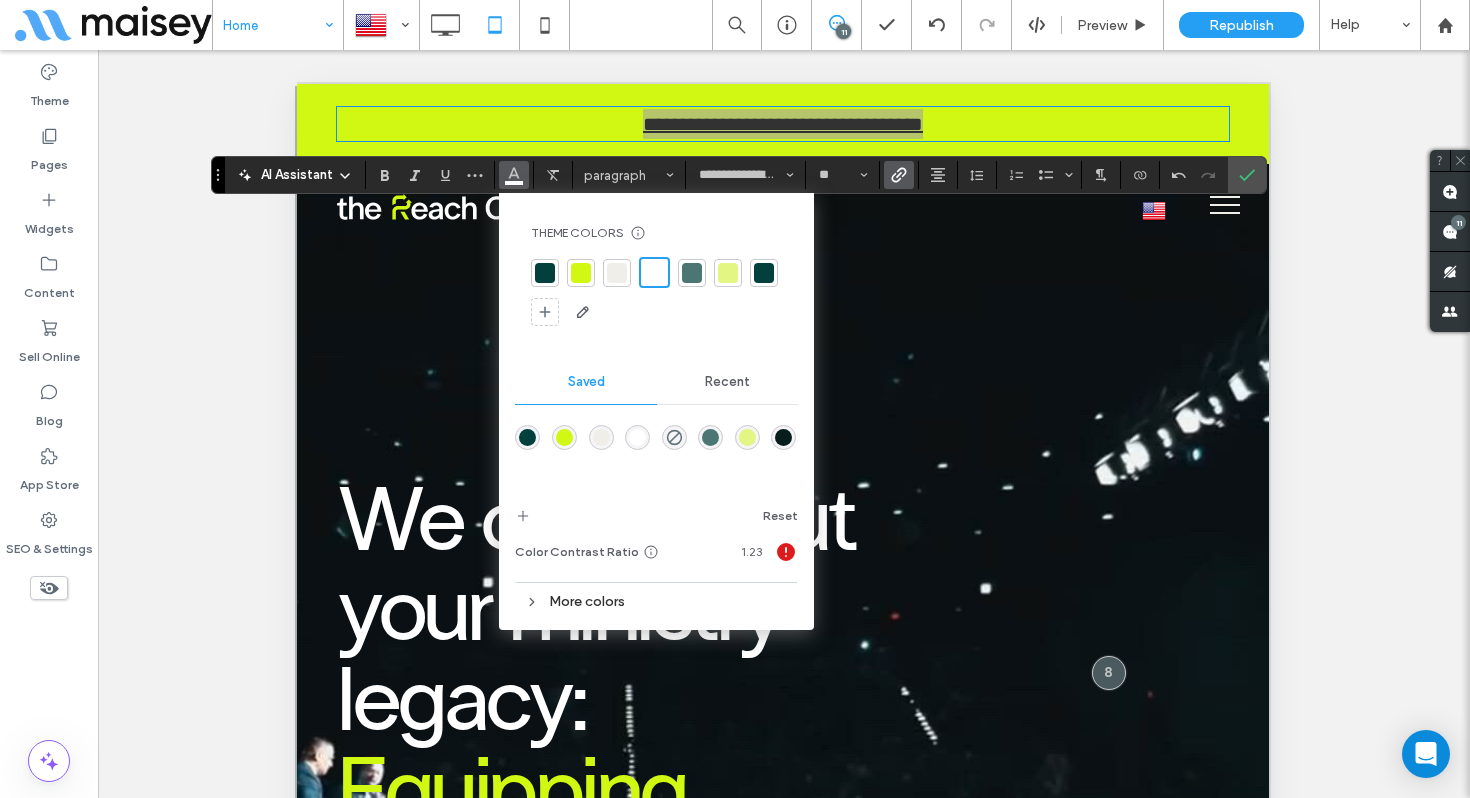 click at bounding box center [656, 292] 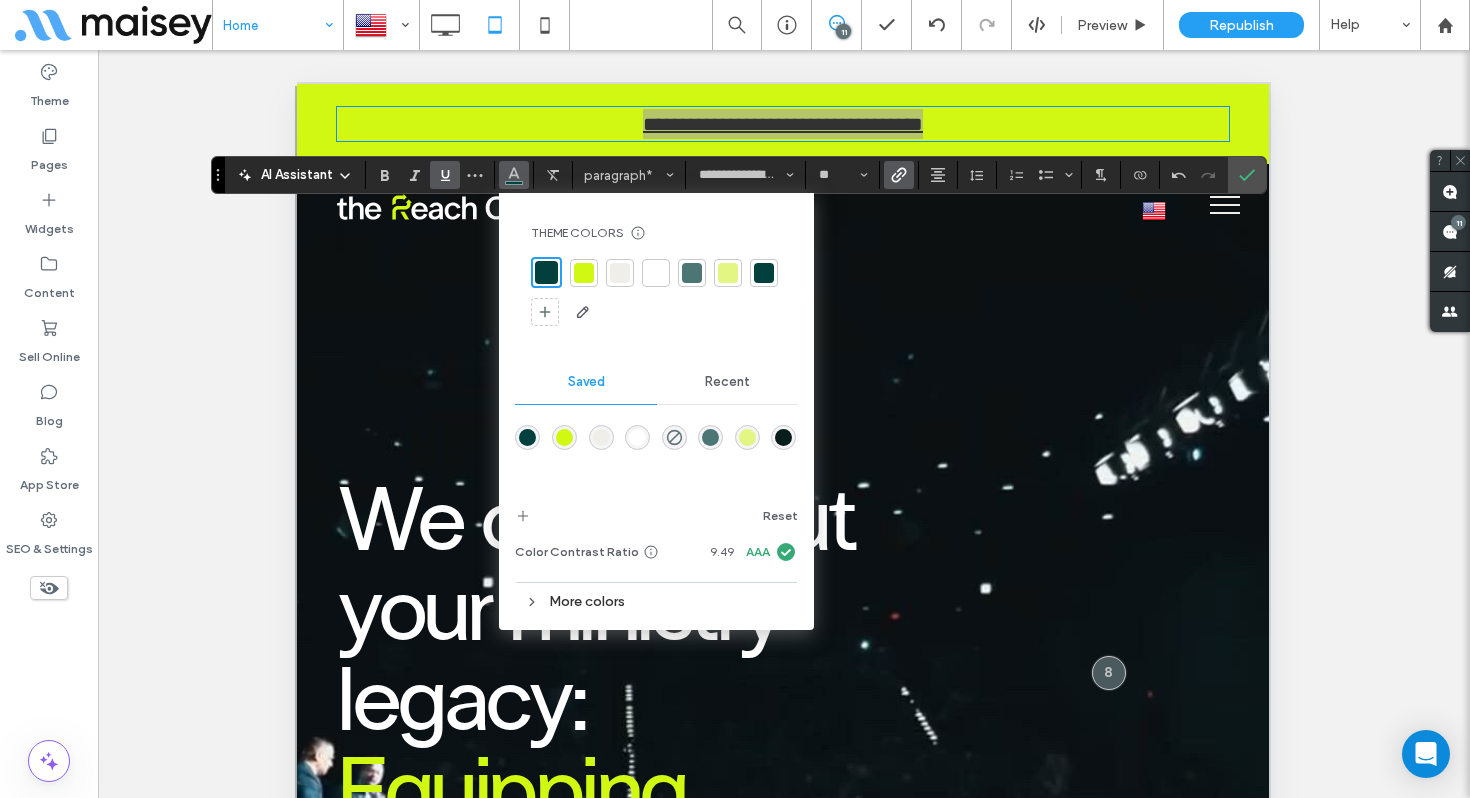 click 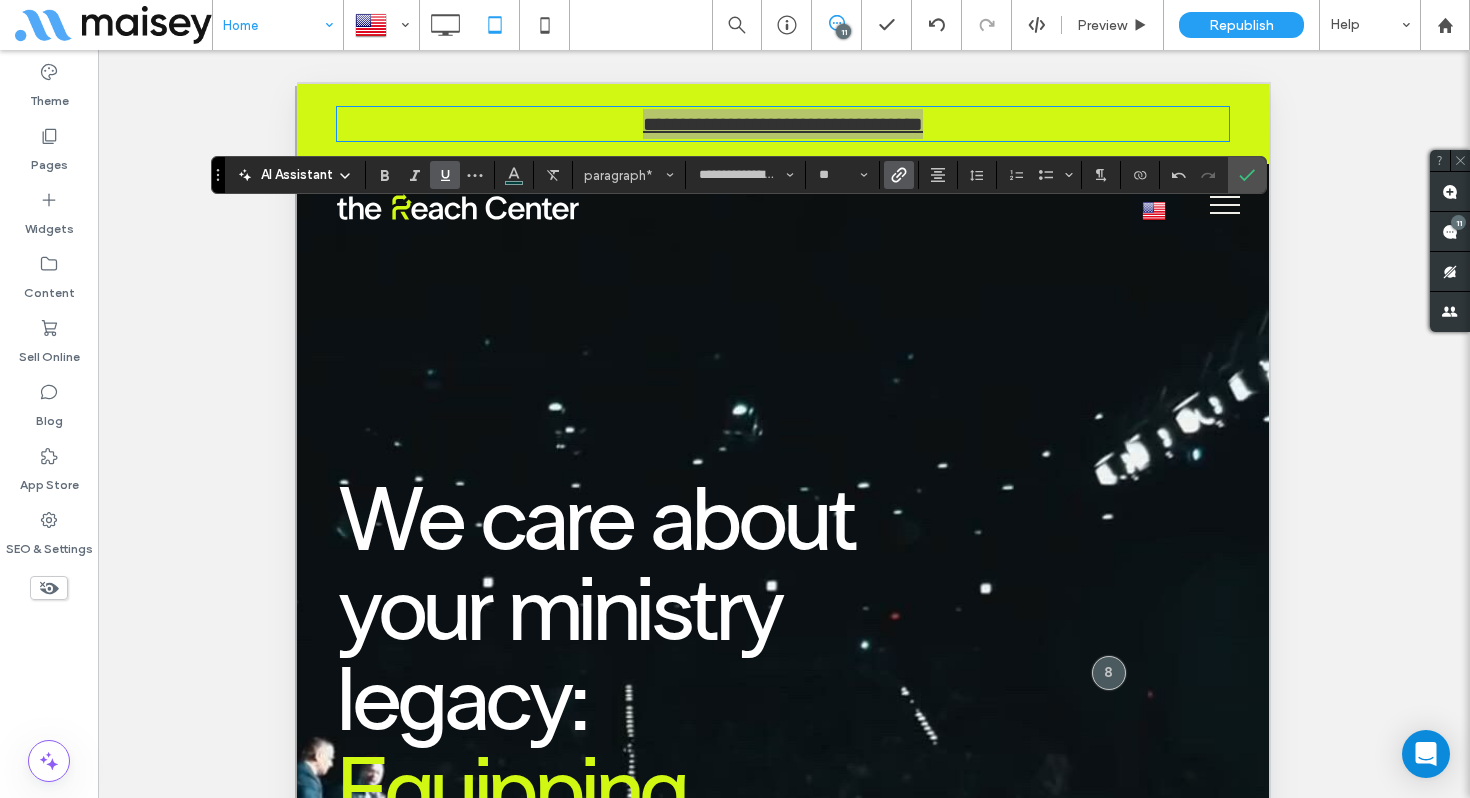 click 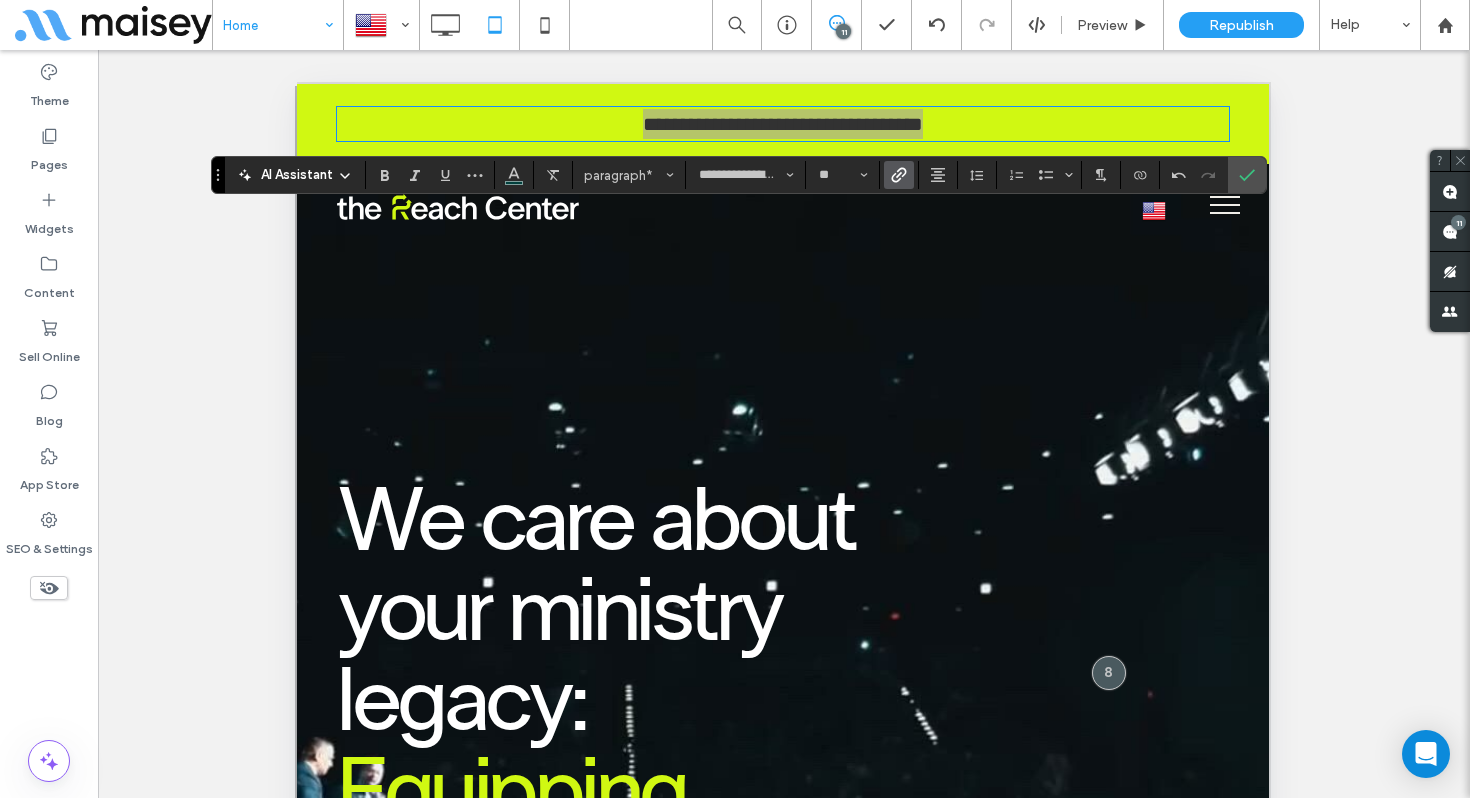 click at bounding box center [895, 175] 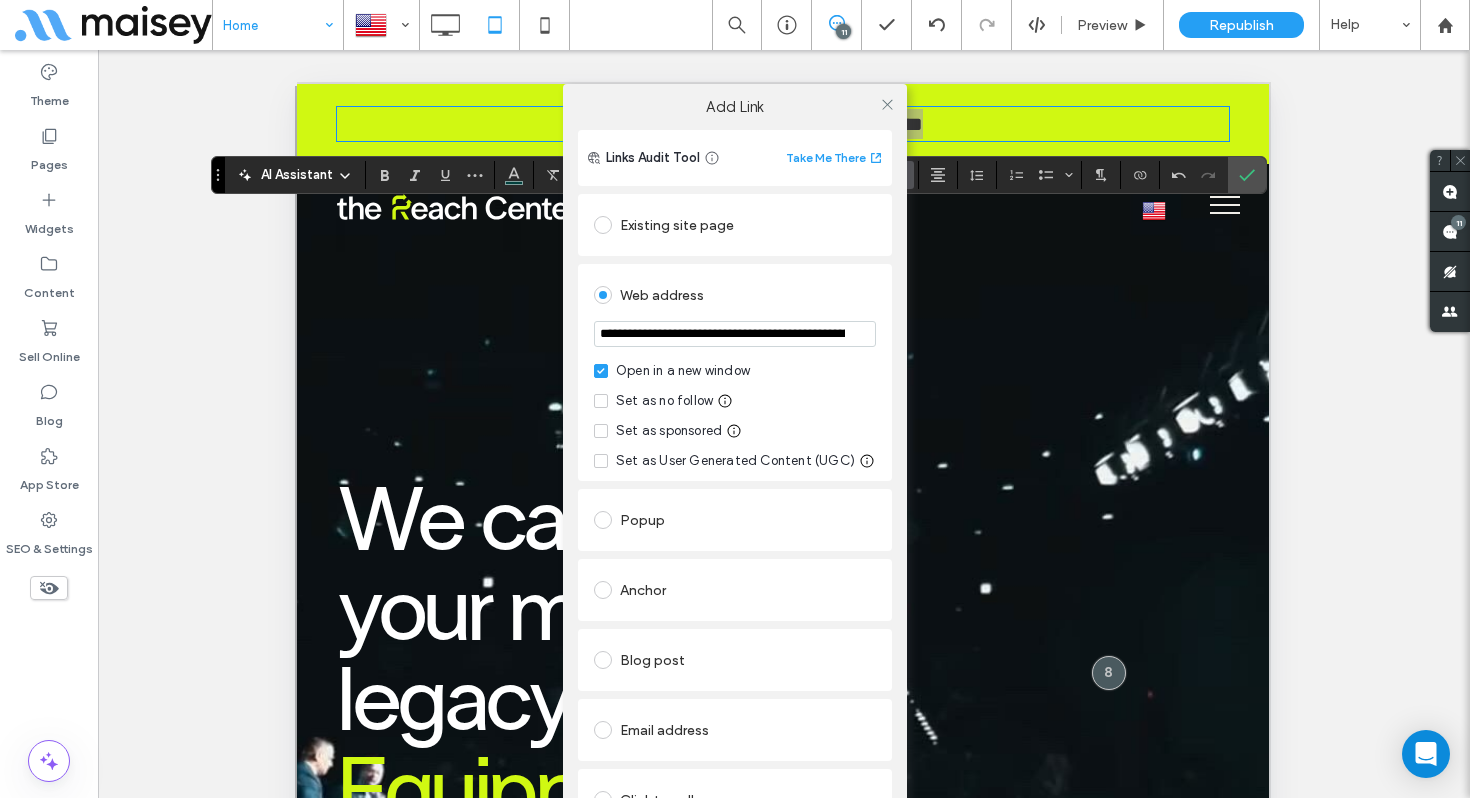 click on "Existing site page" at bounding box center (735, 225) 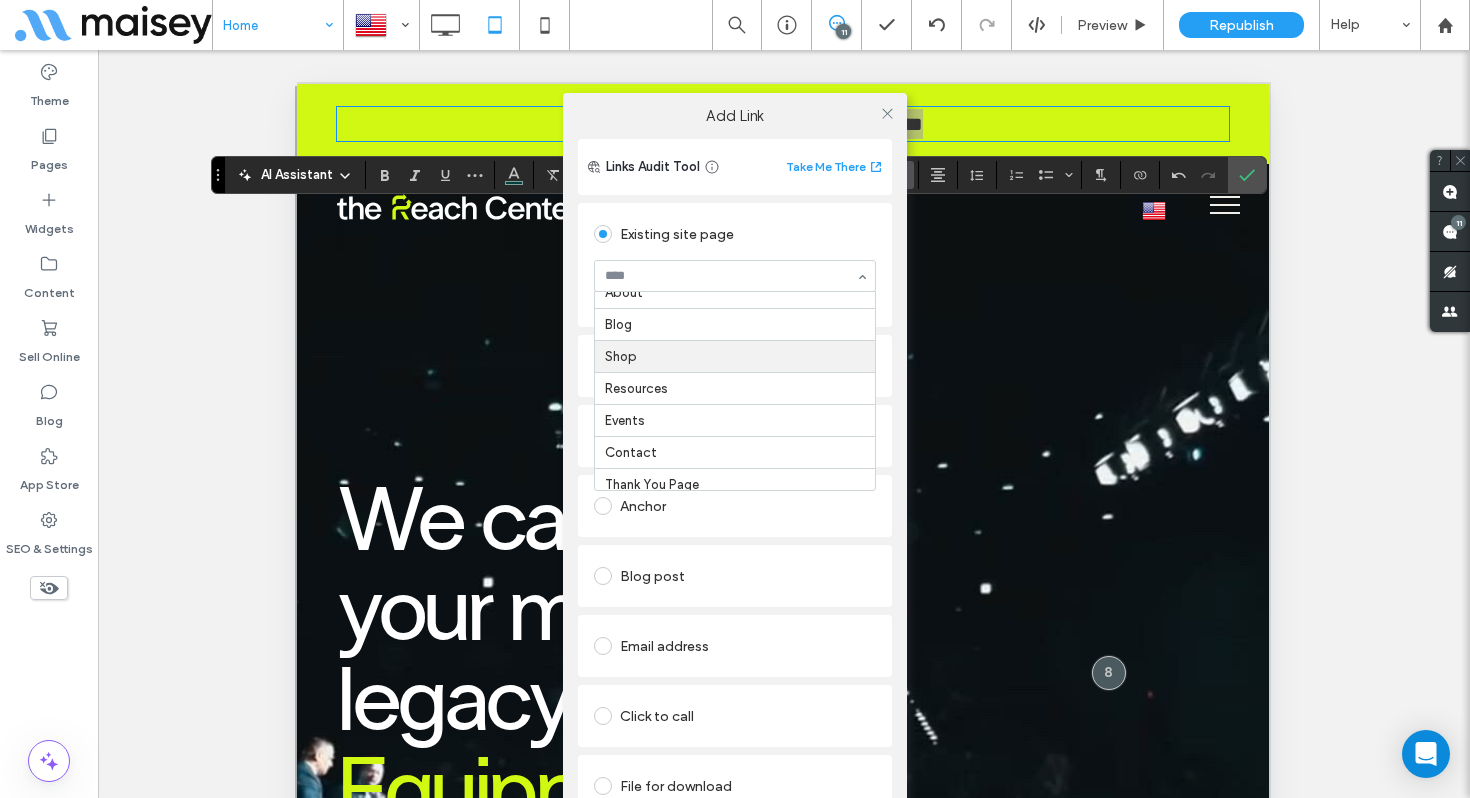 scroll, scrollTop: 65, scrollLeft: 0, axis: vertical 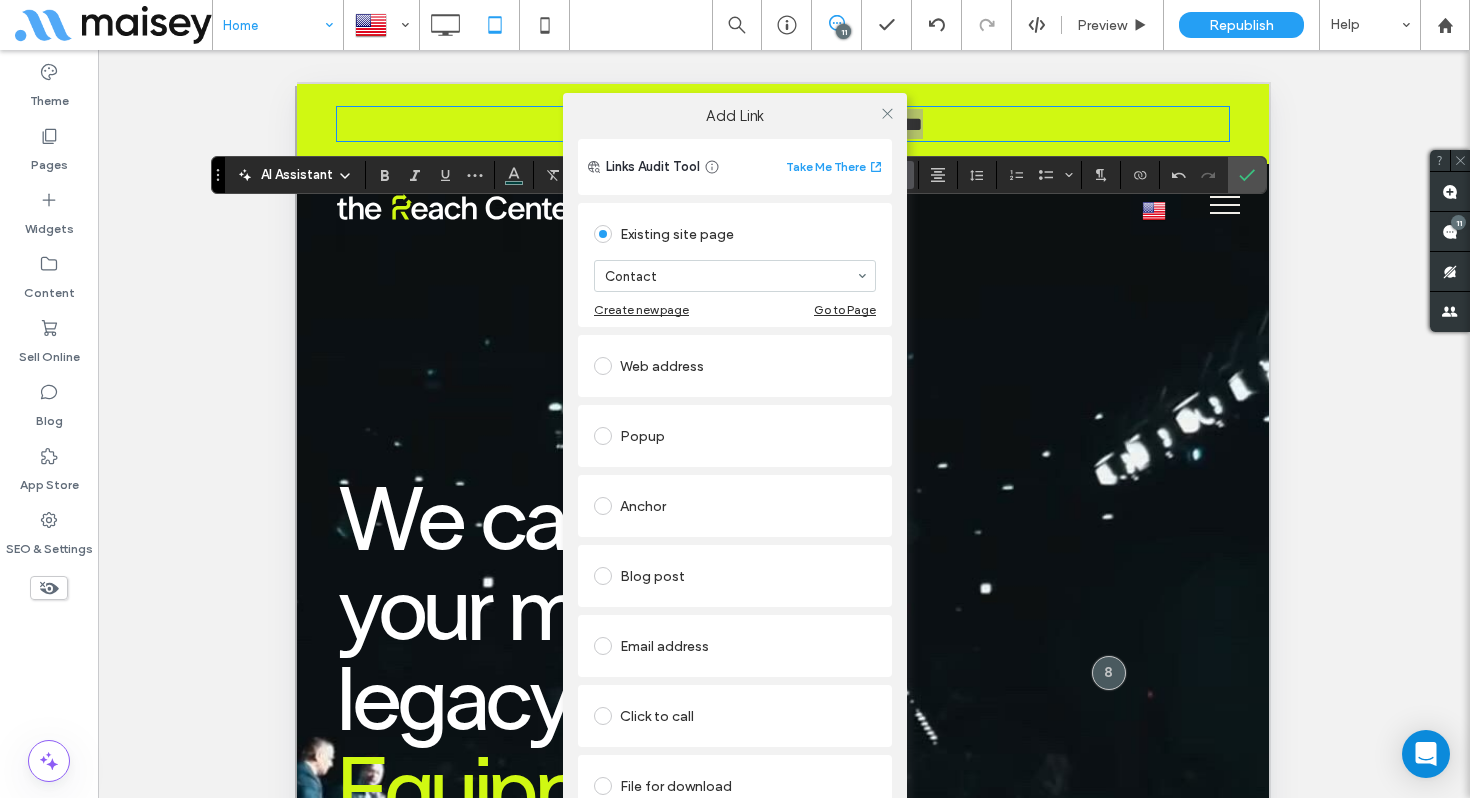click on "**********" at bounding box center (735, 483) 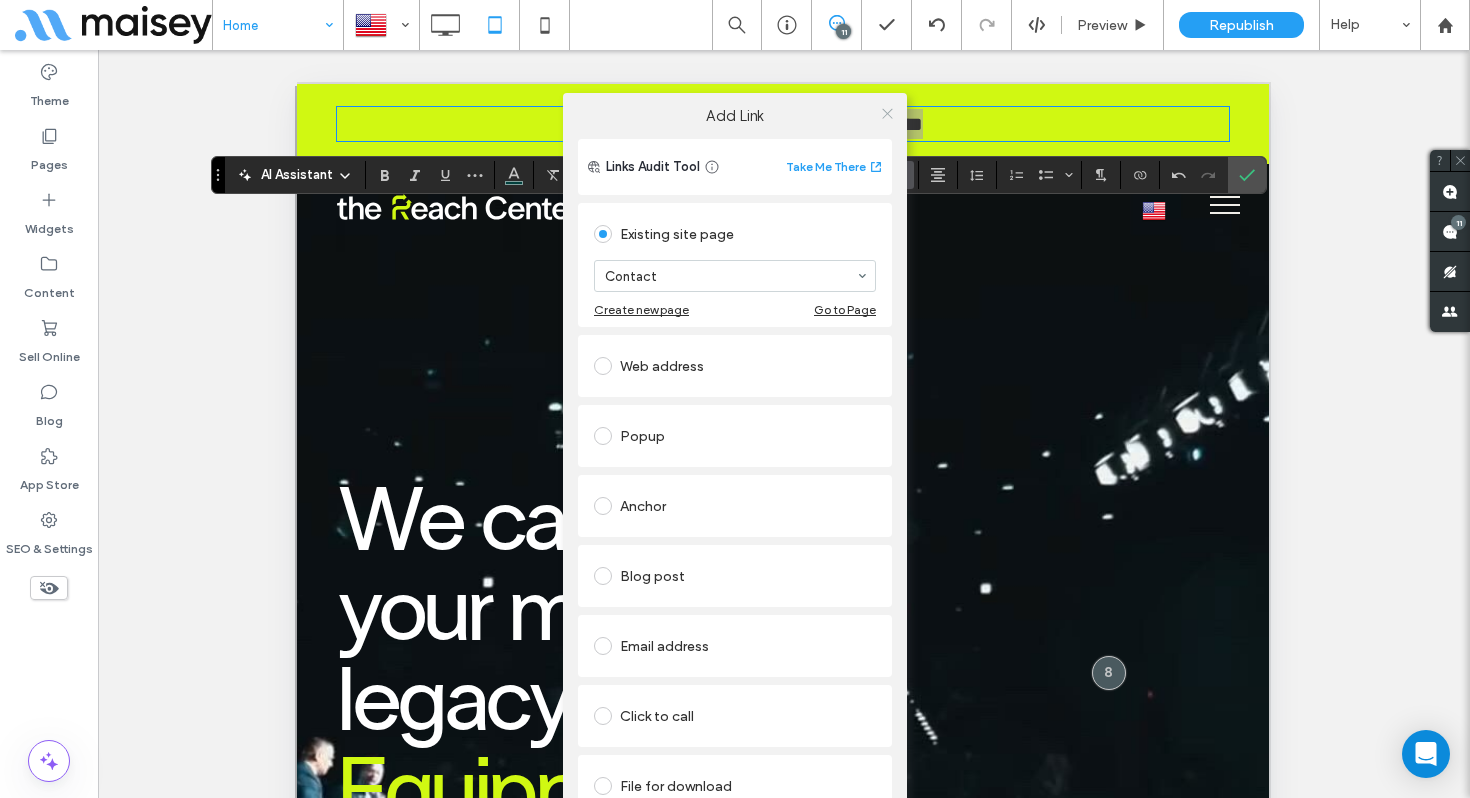 click 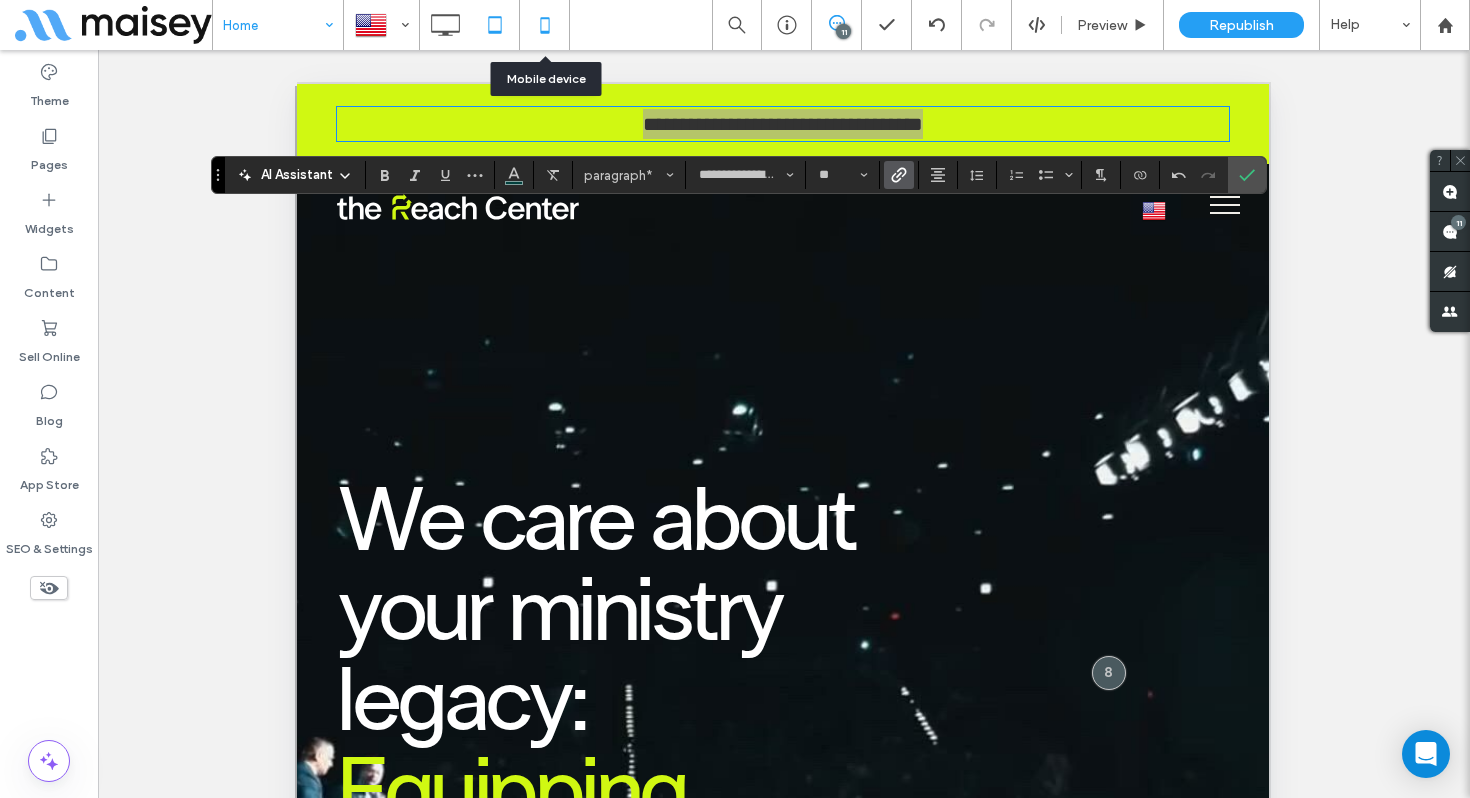 click 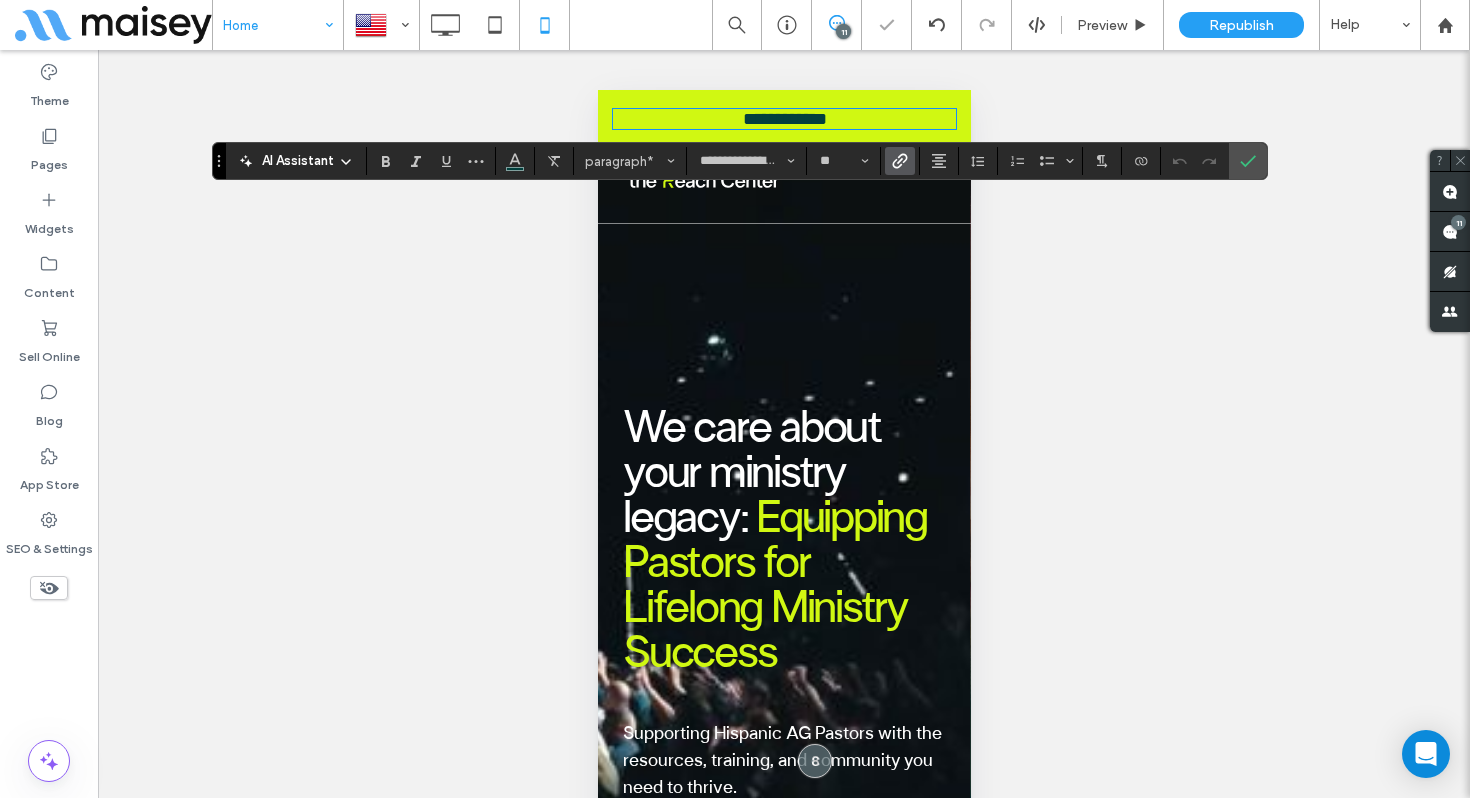 scroll, scrollTop: 0, scrollLeft: 0, axis: both 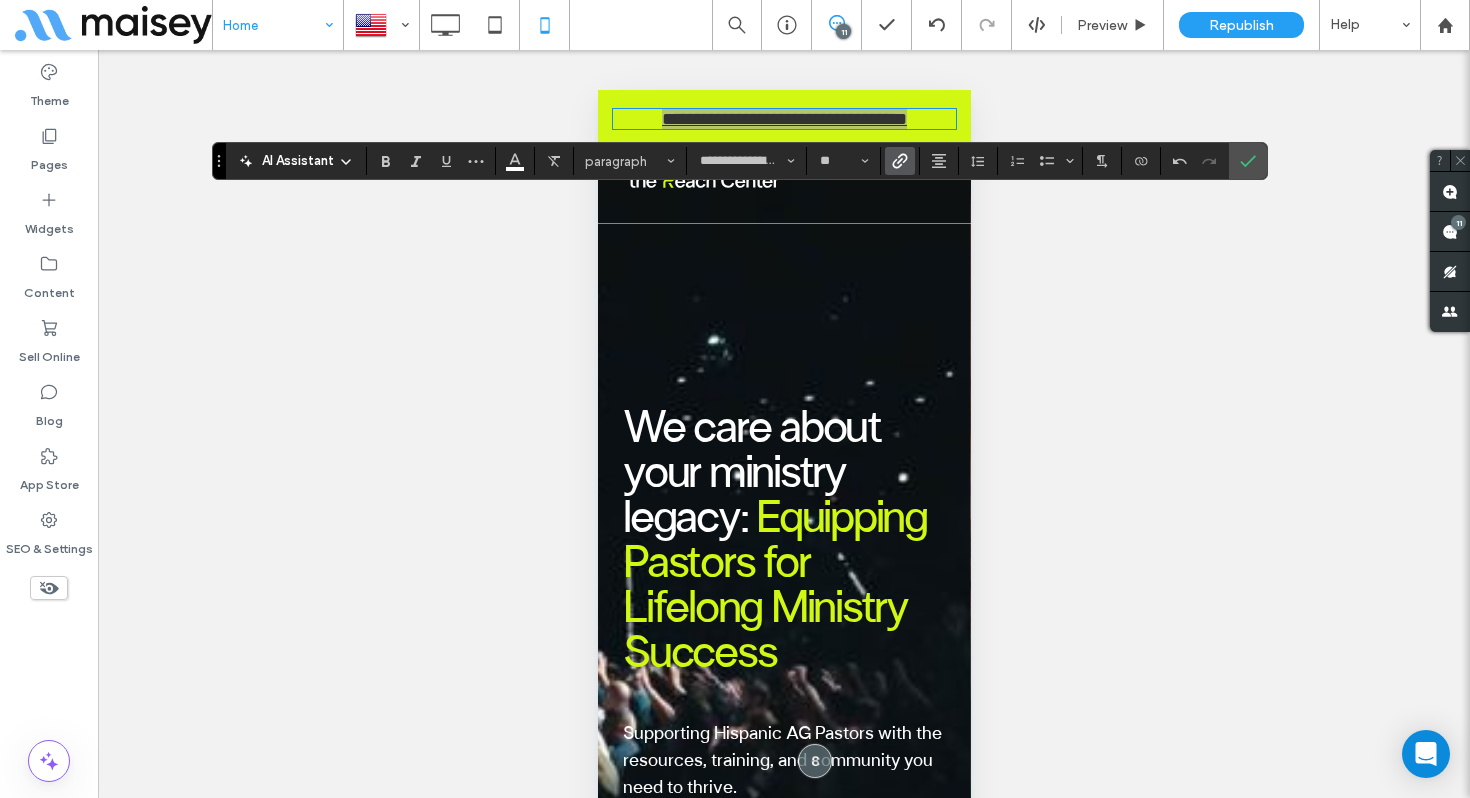 click at bounding box center [896, 161] 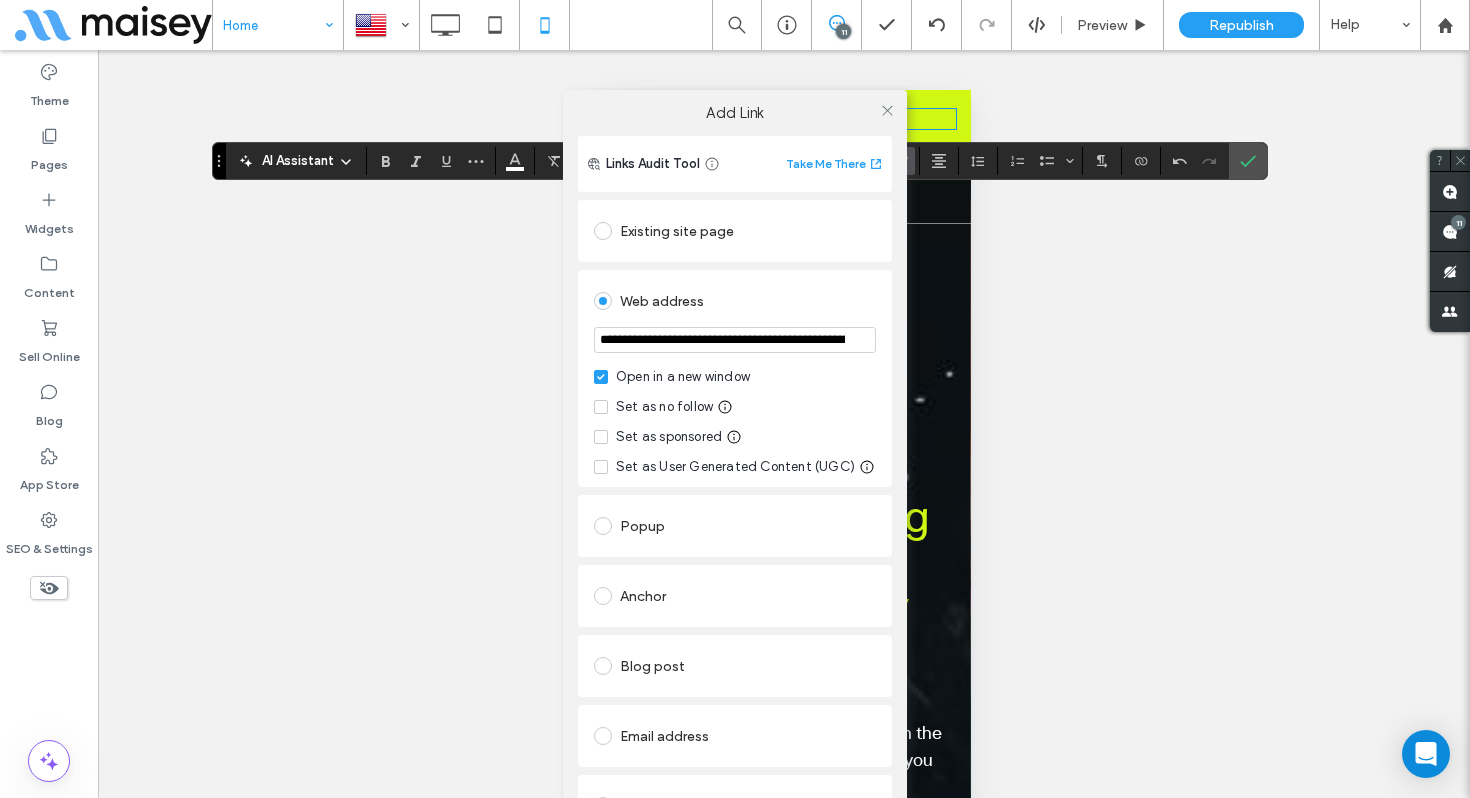 drag, startPoint x: 703, startPoint y: 241, endPoint x: 700, endPoint y: 254, distance: 13.341664 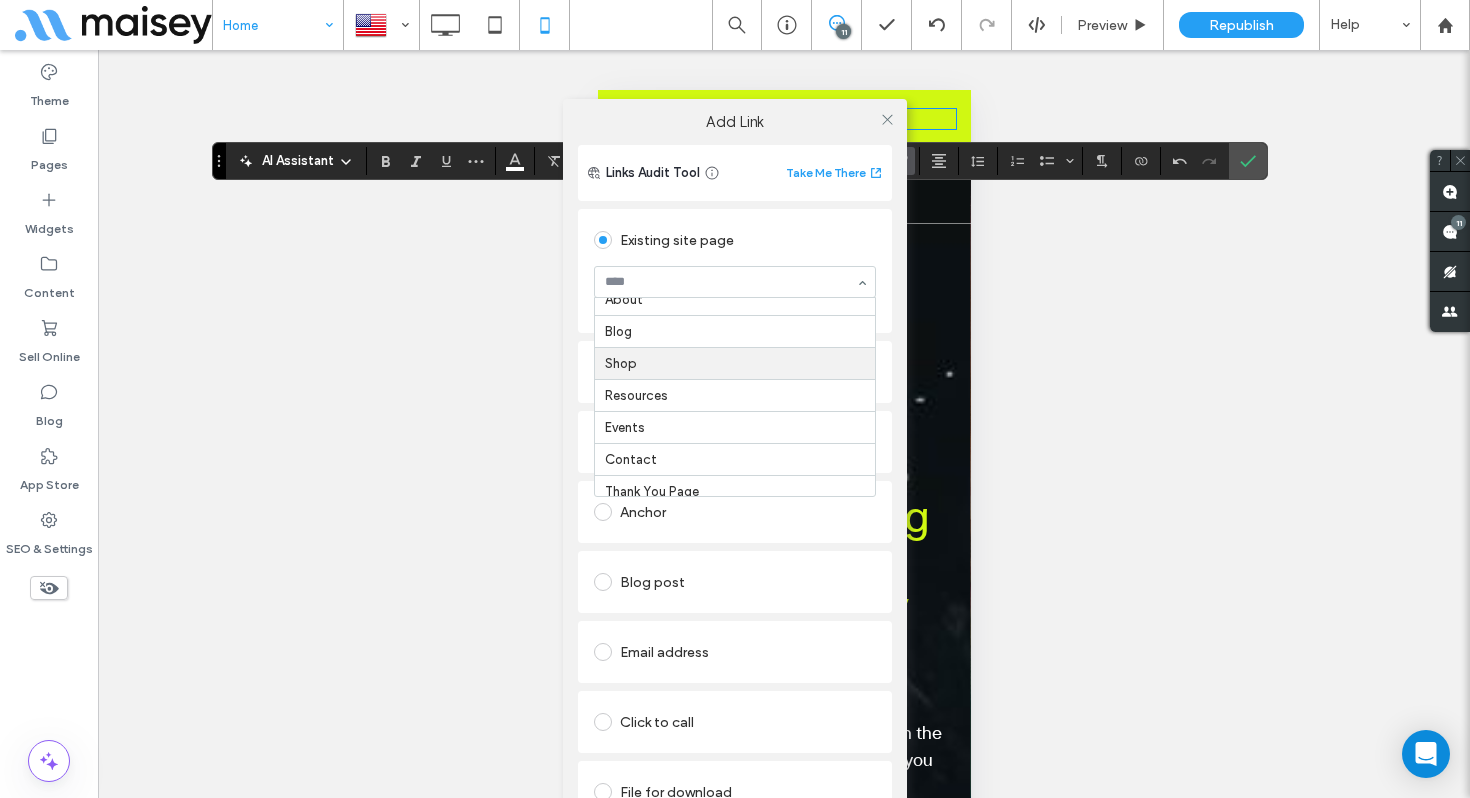 scroll, scrollTop: 65, scrollLeft: 0, axis: vertical 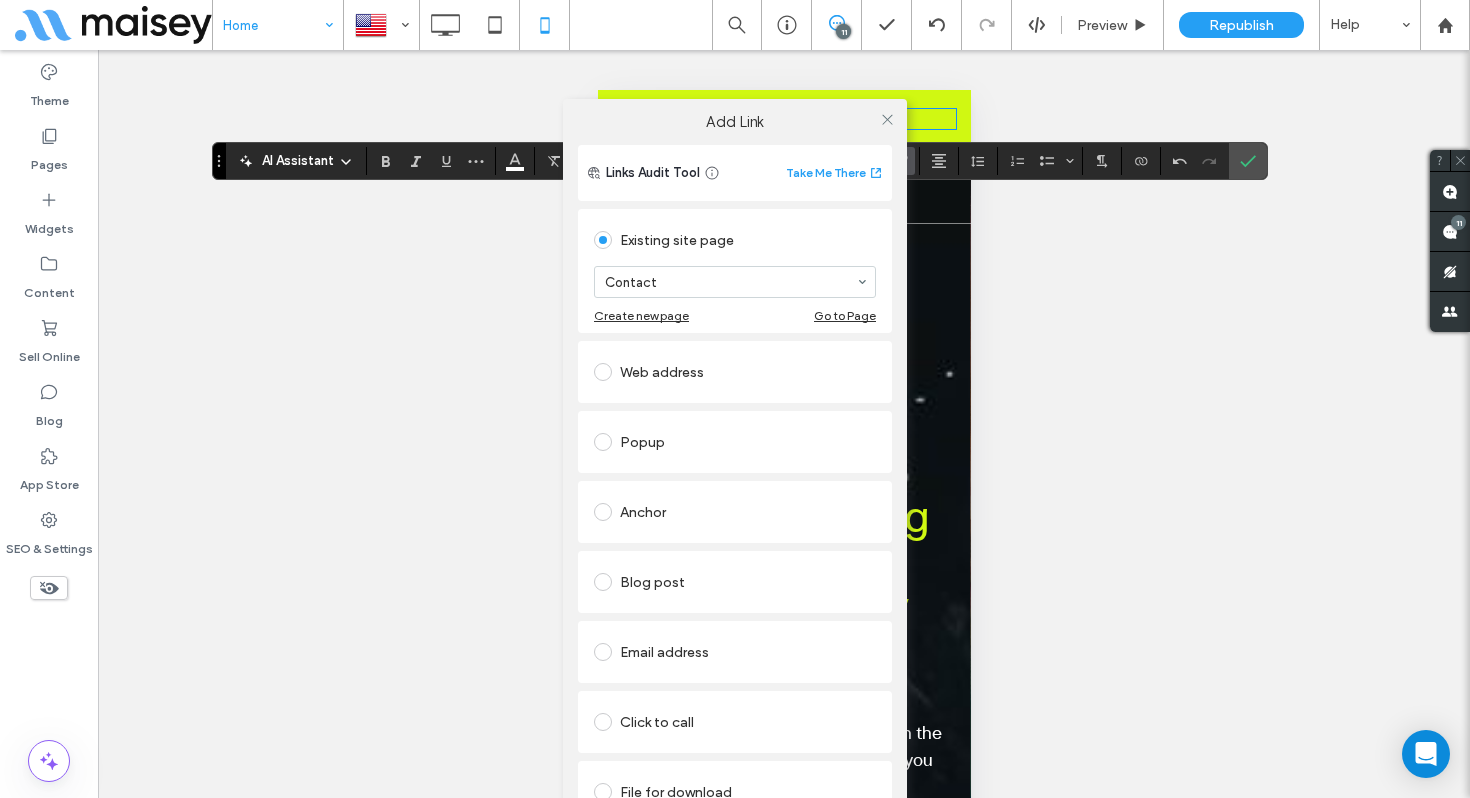 click on "**********" at bounding box center [735, 489] 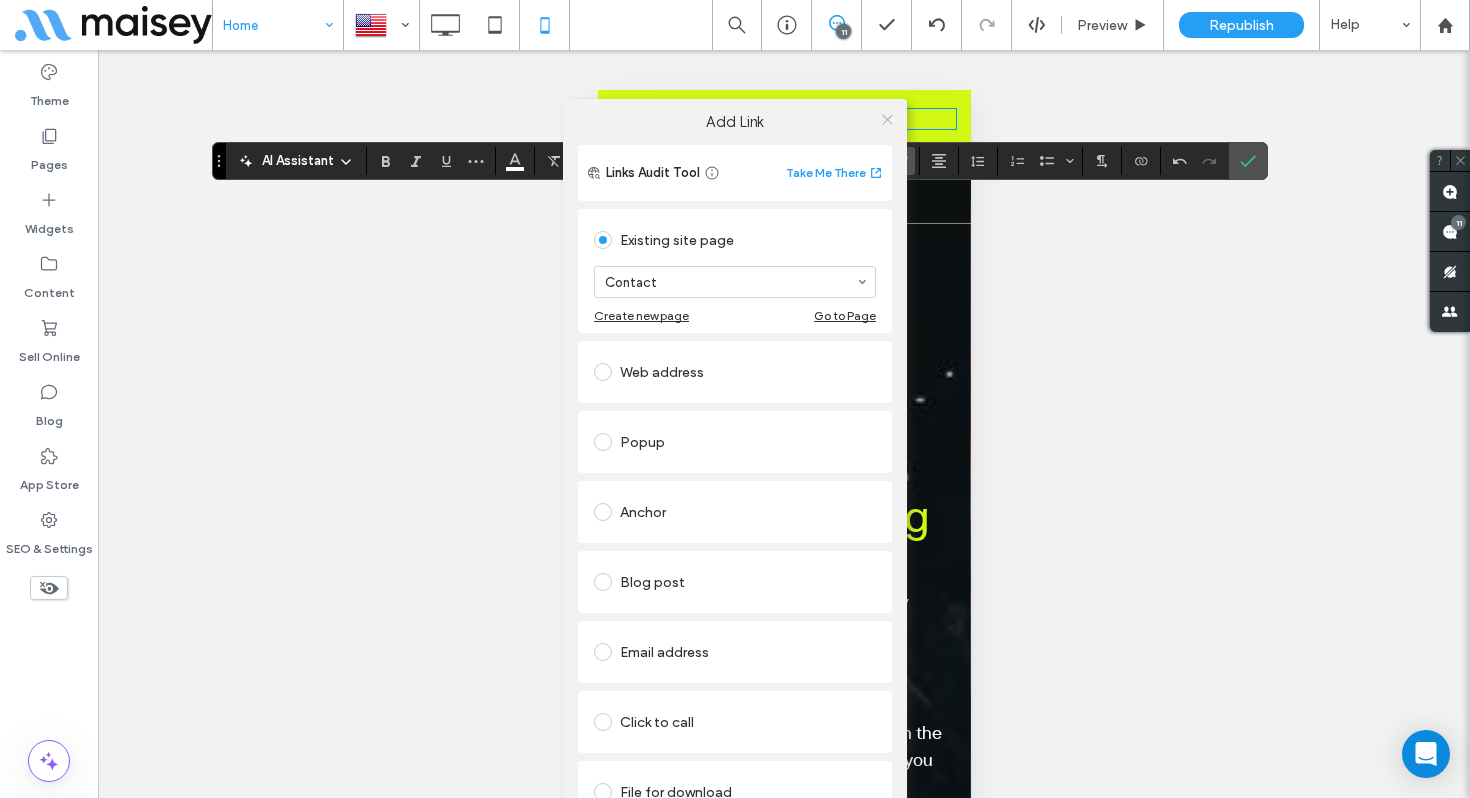 click 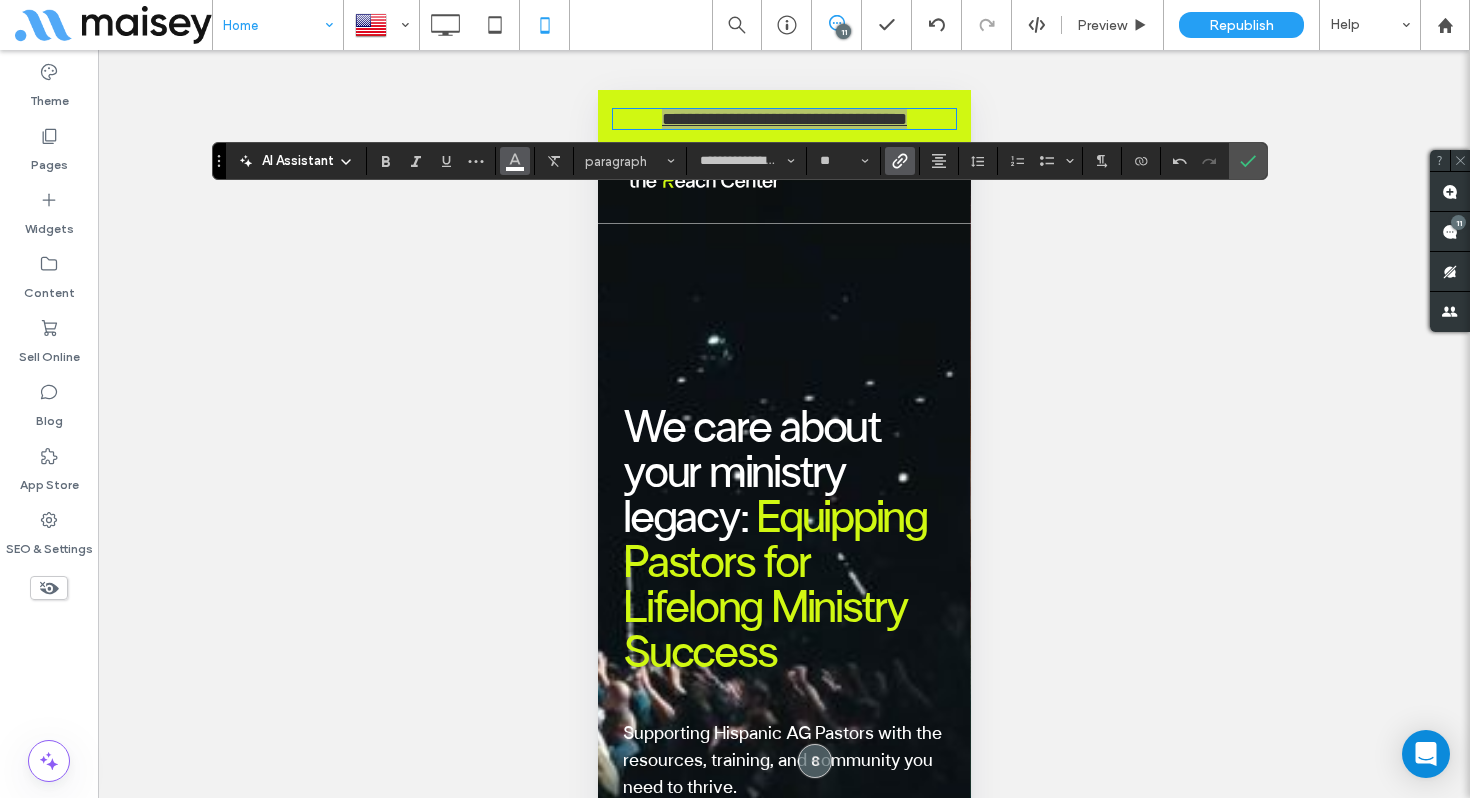 click at bounding box center [515, 159] 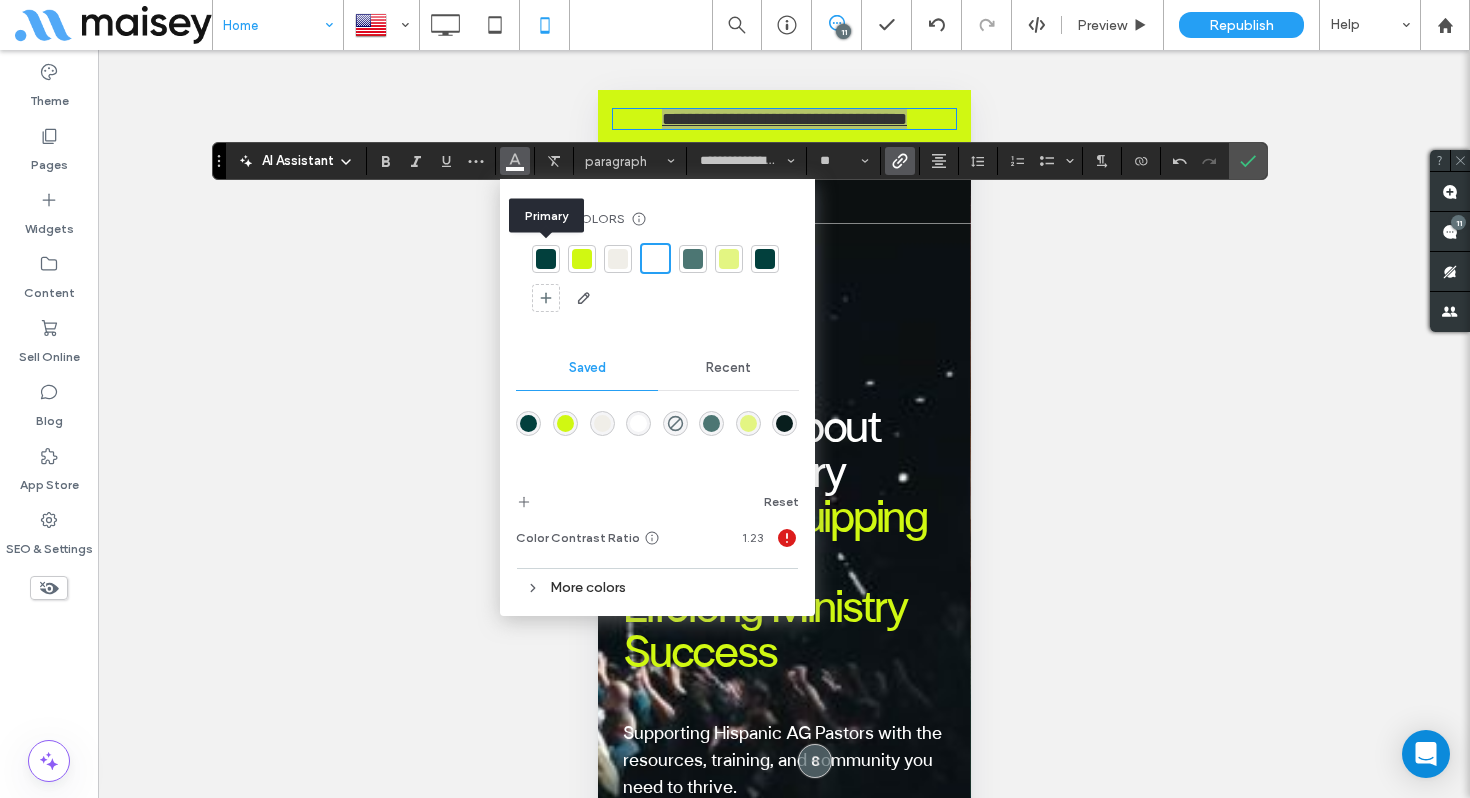 click at bounding box center [546, 259] 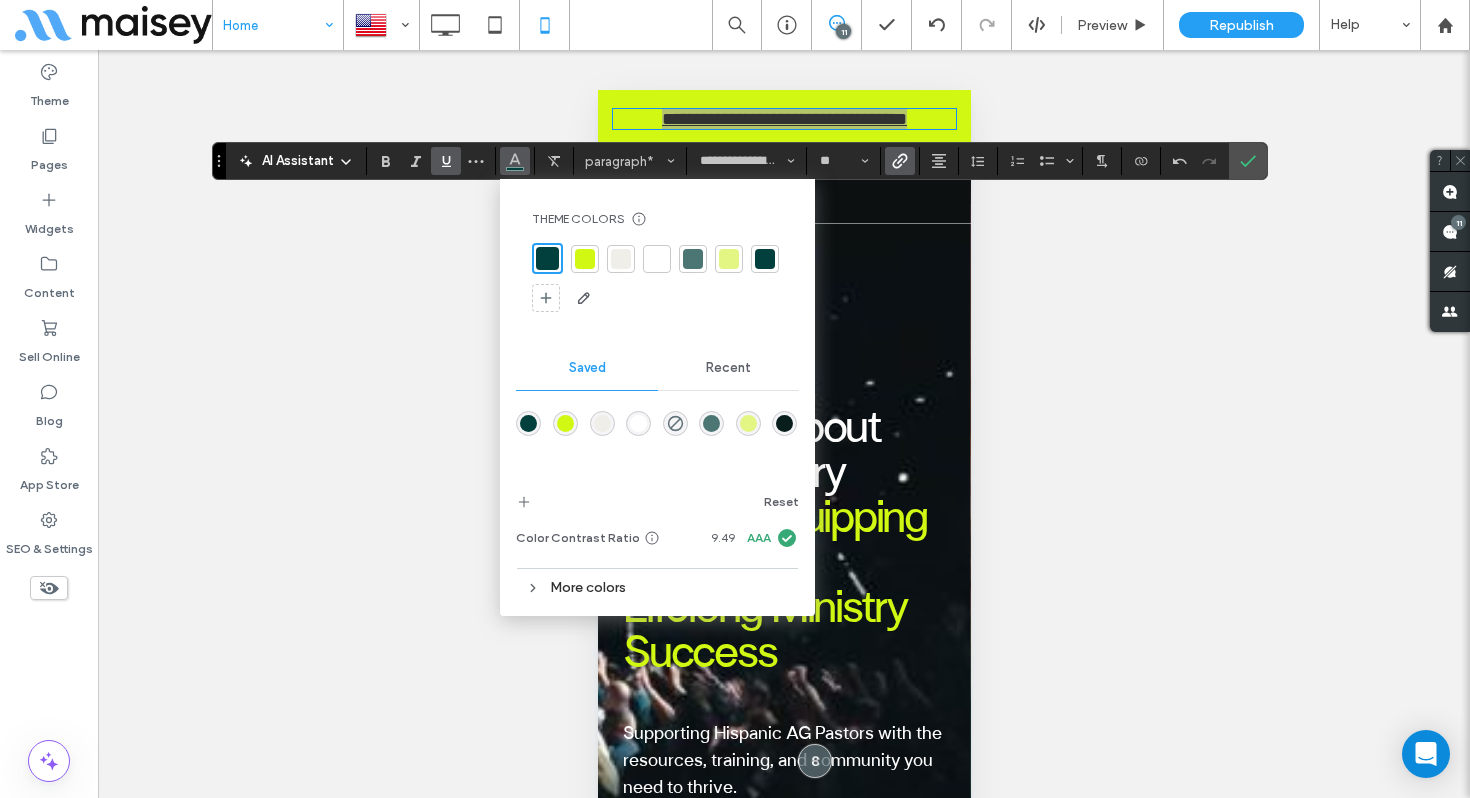 click 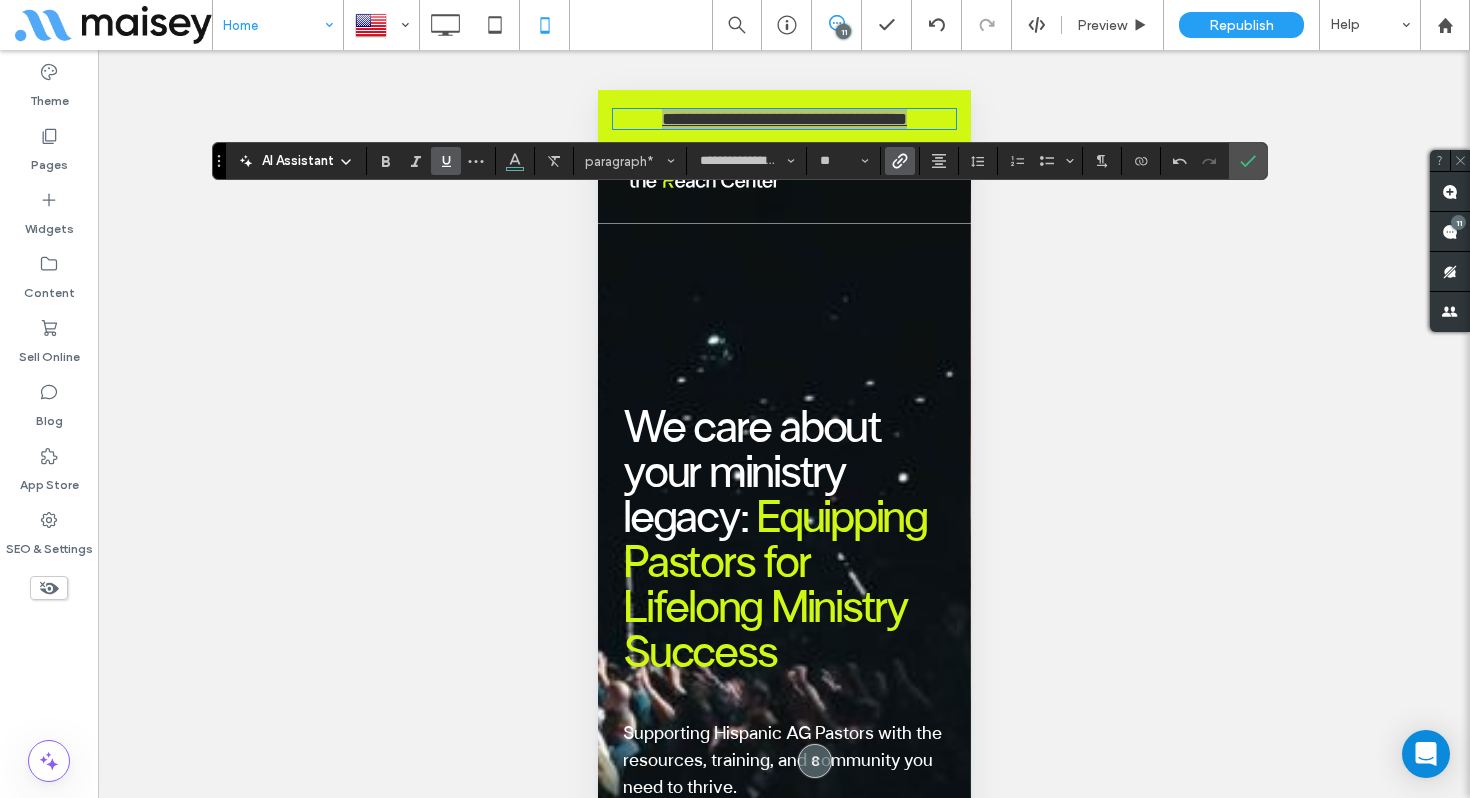 click 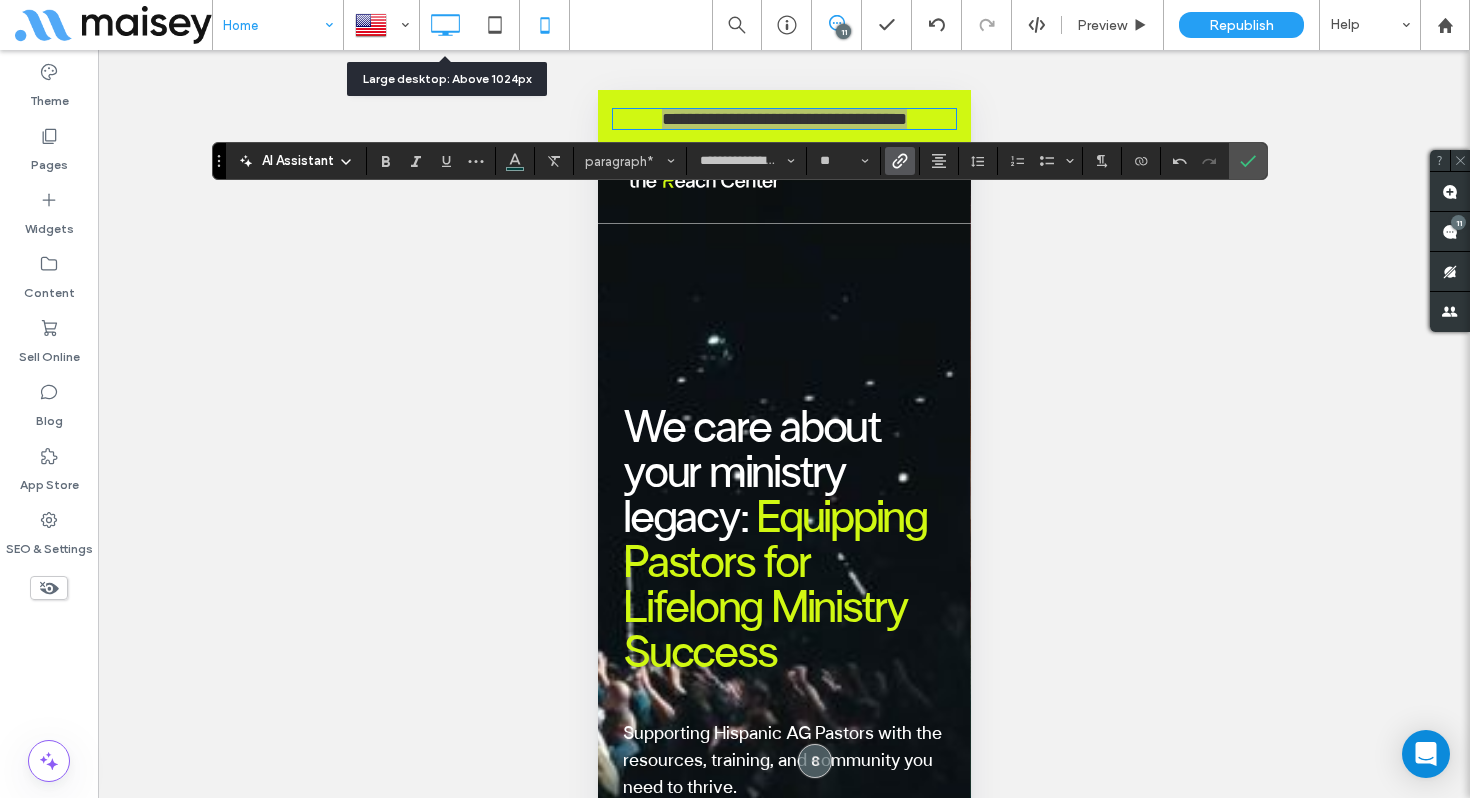 click 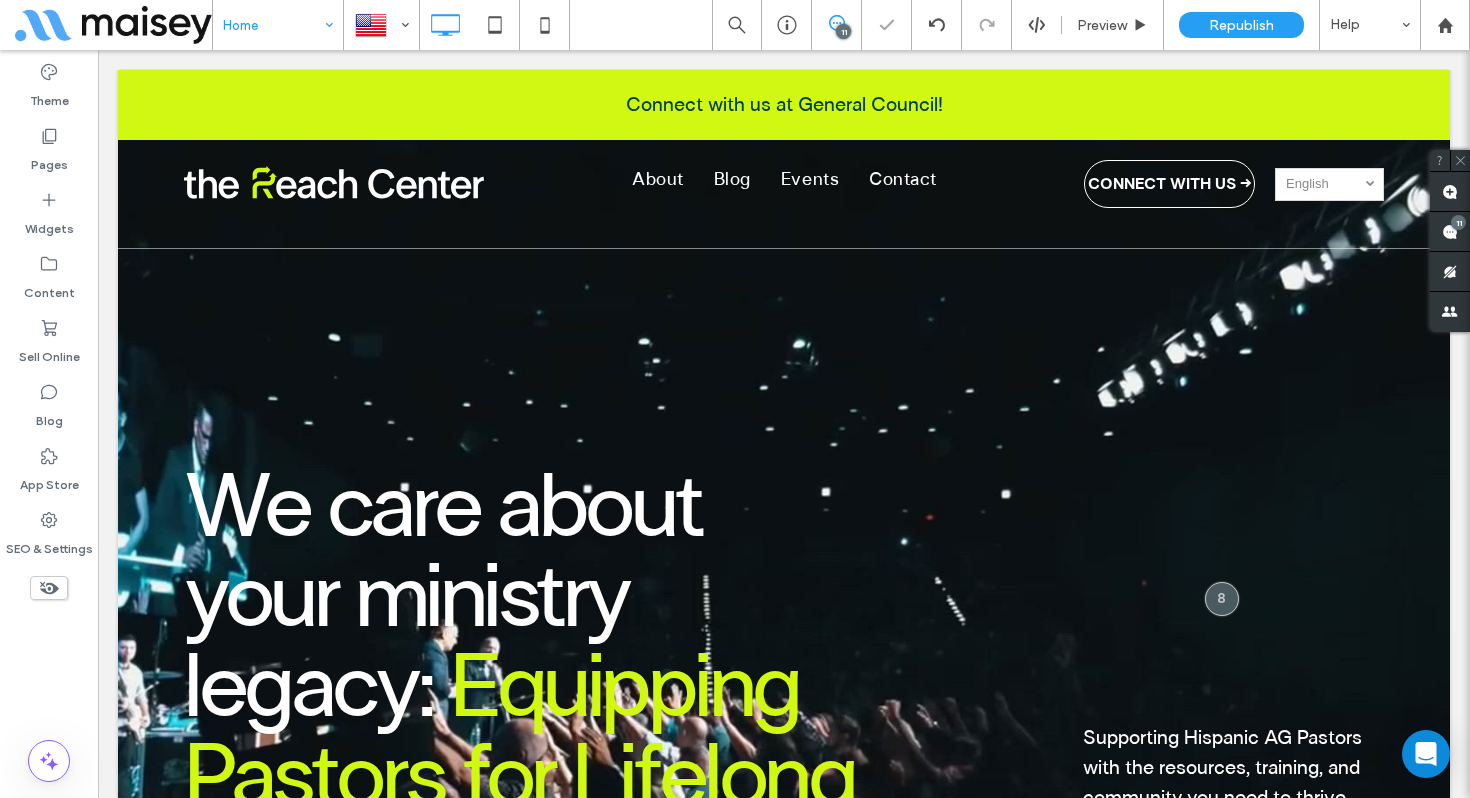 scroll, scrollTop: 0, scrollLeft: 0, axis: both 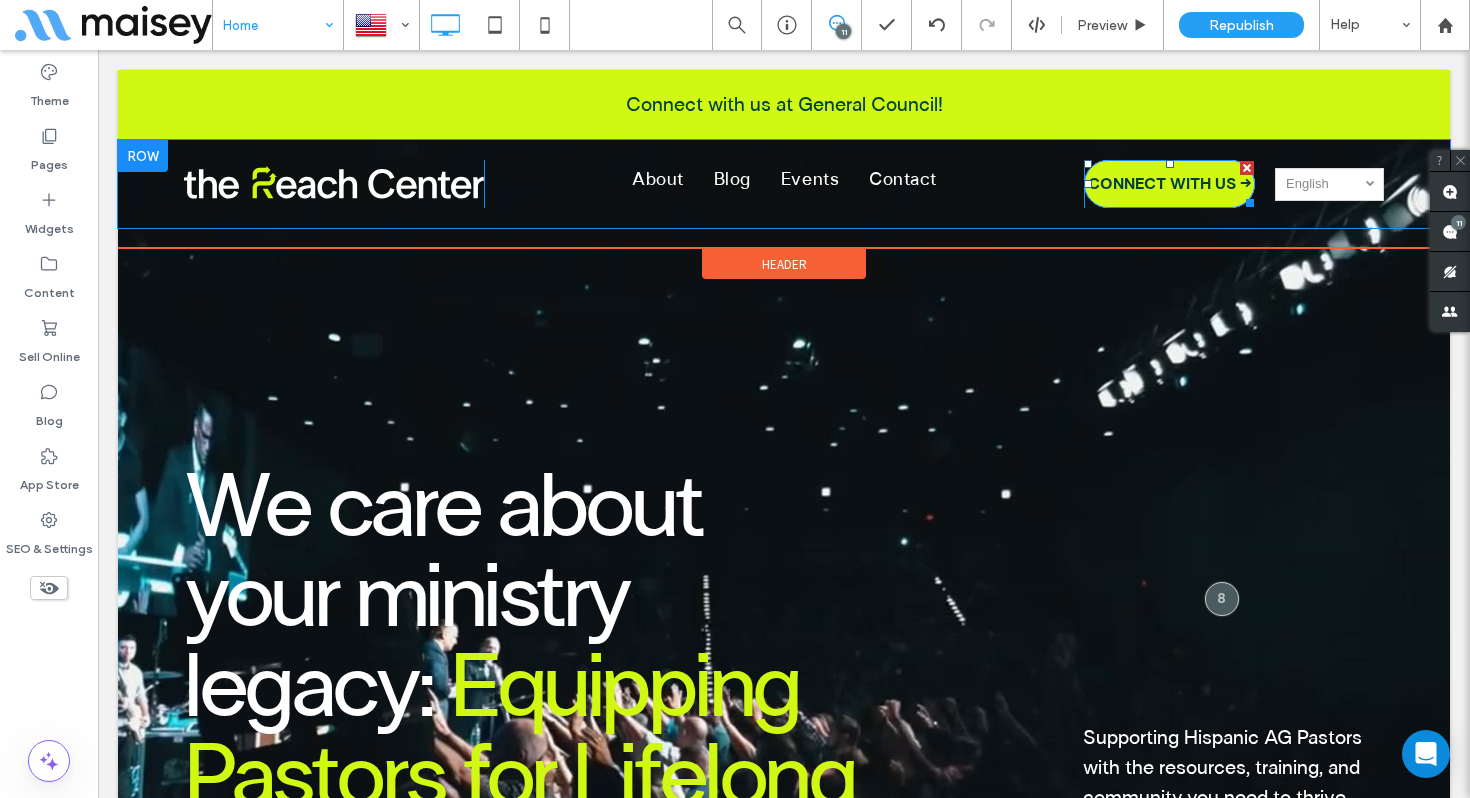click on "CONNECT WITH US →" at bounding box center [1170, 184] 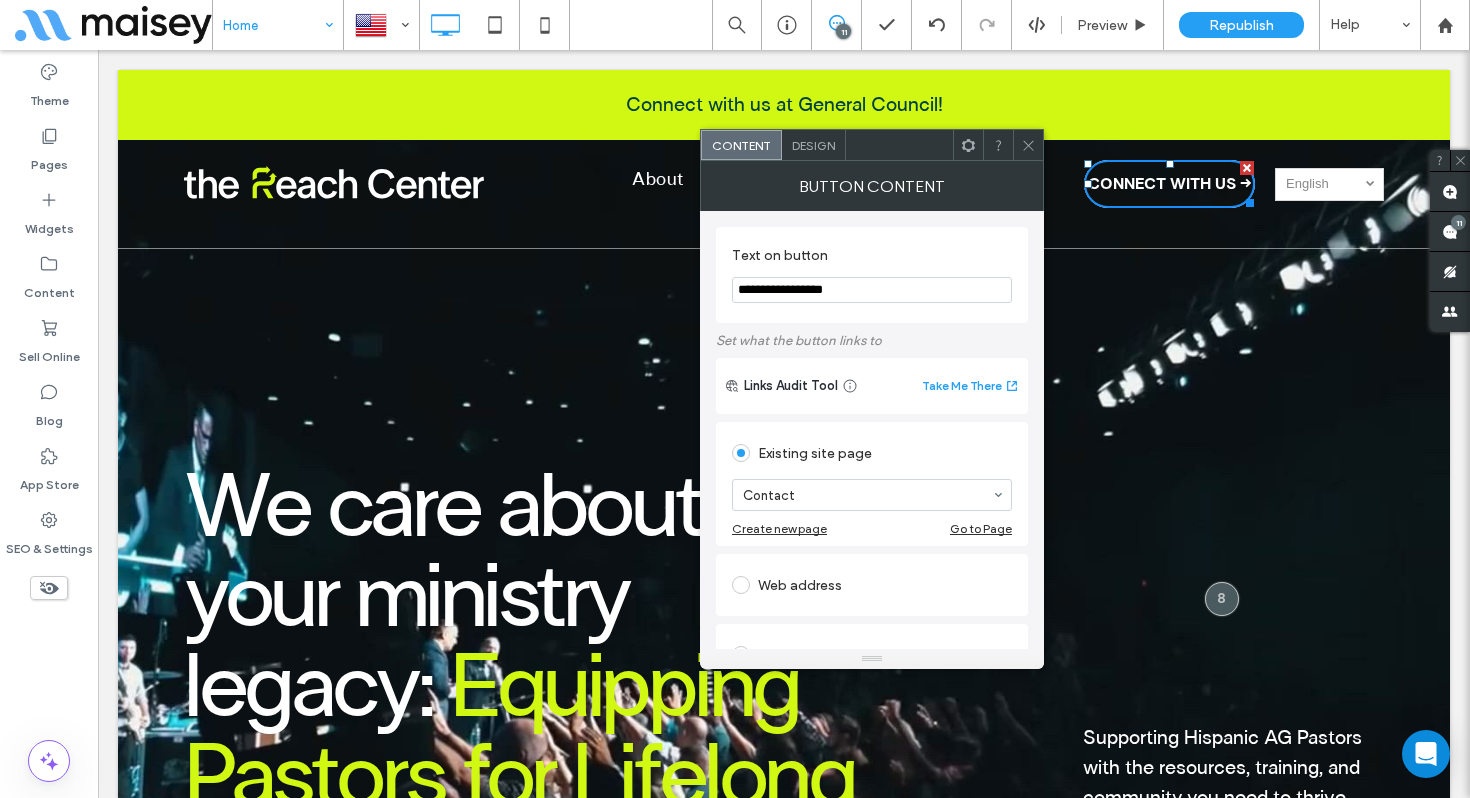 drag, startPoint x: 957, startPoint y: 341, endPoint x: 450, endPoint y: 246, distance: 515.8236 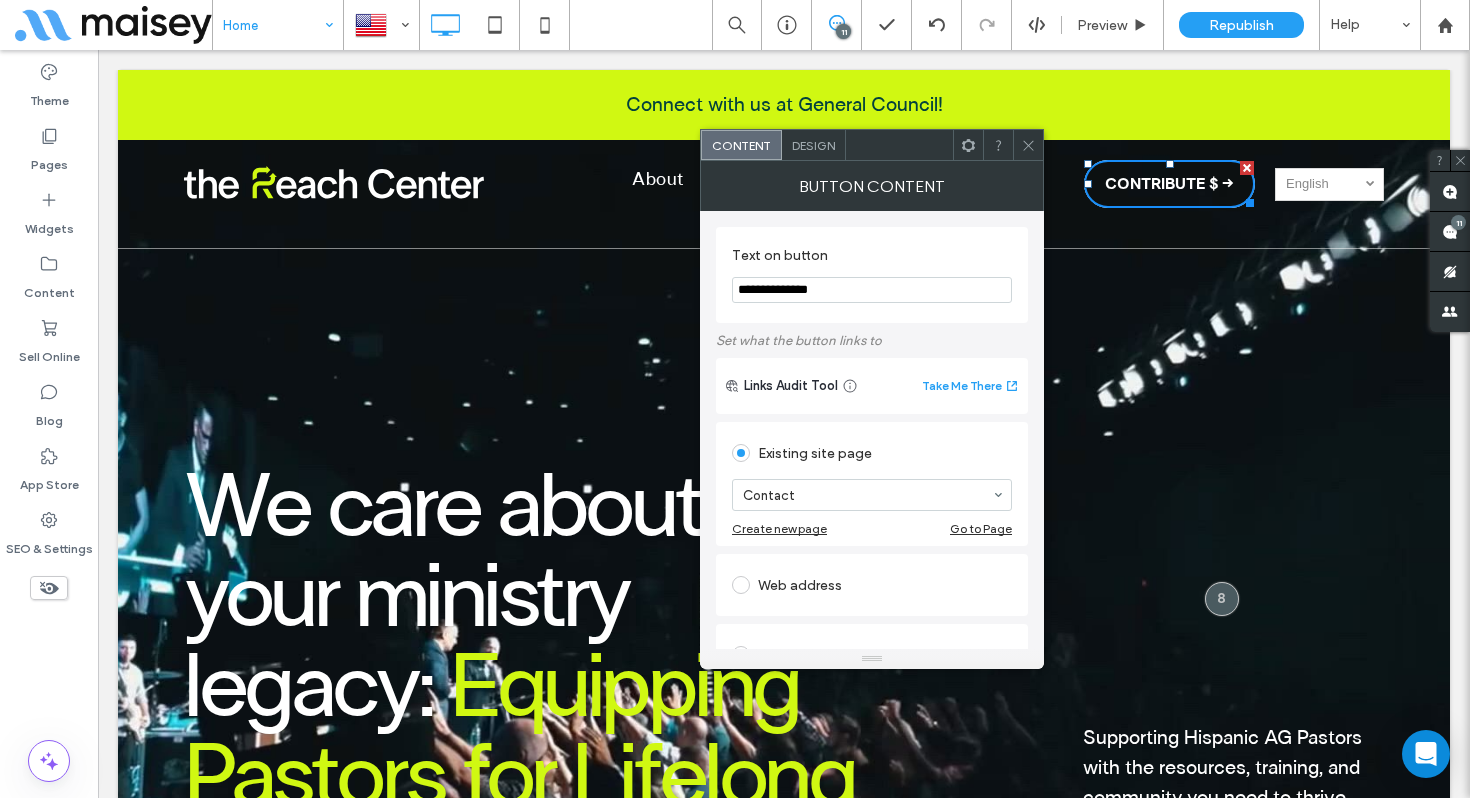type on "**********" 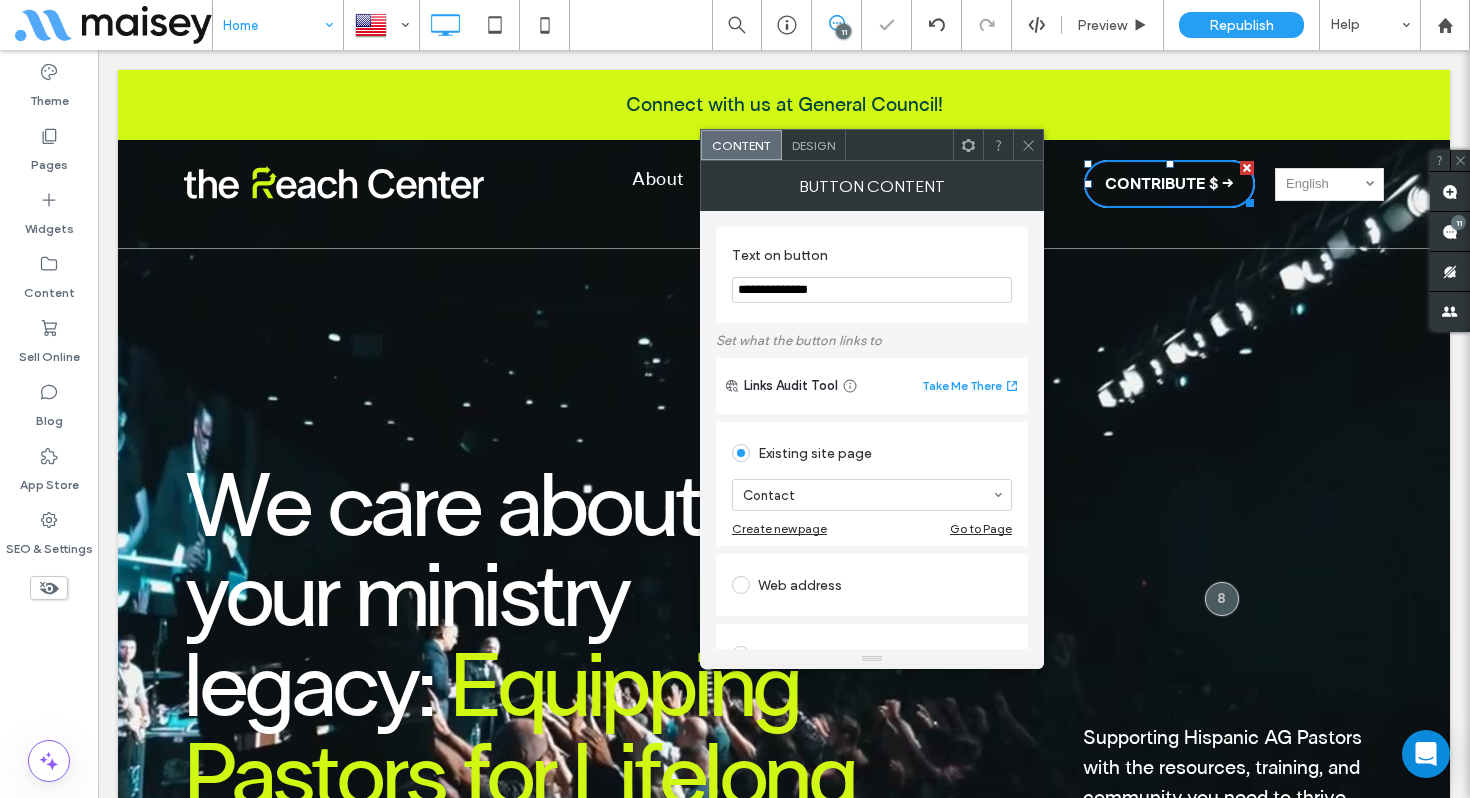 click on "Web address" at bounding box center (872, 585) 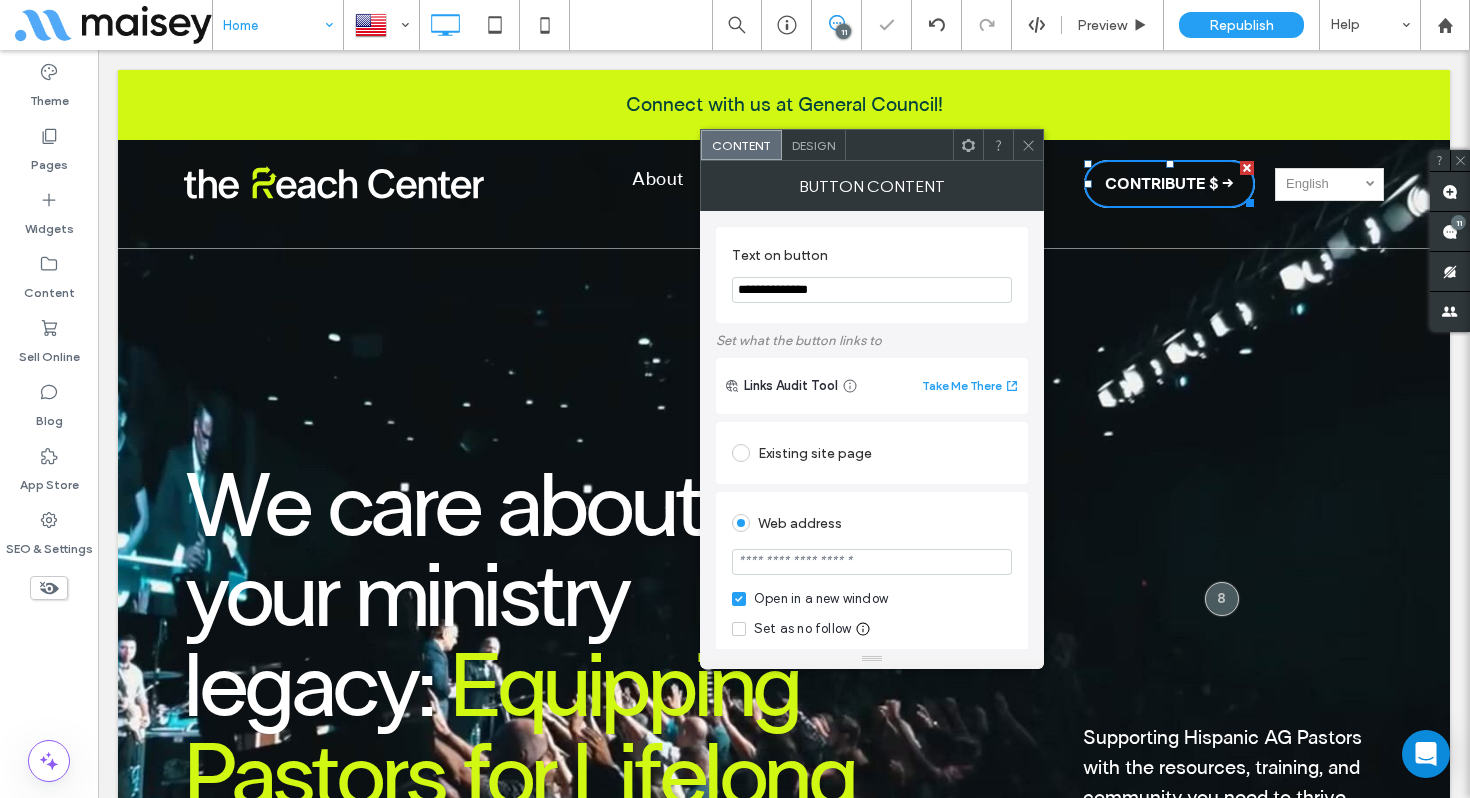click at bounding box center (872, 562) 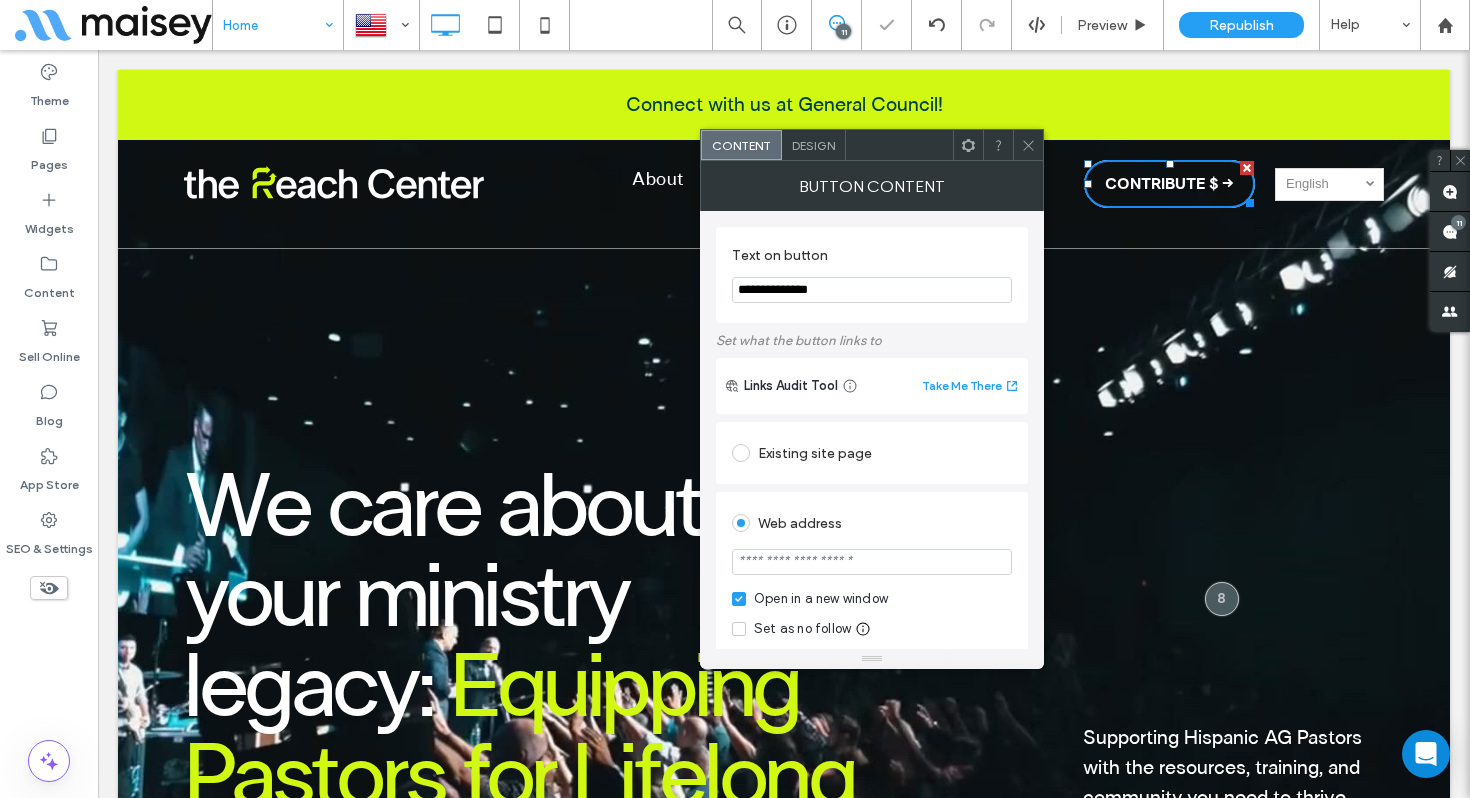 paste on "**********" 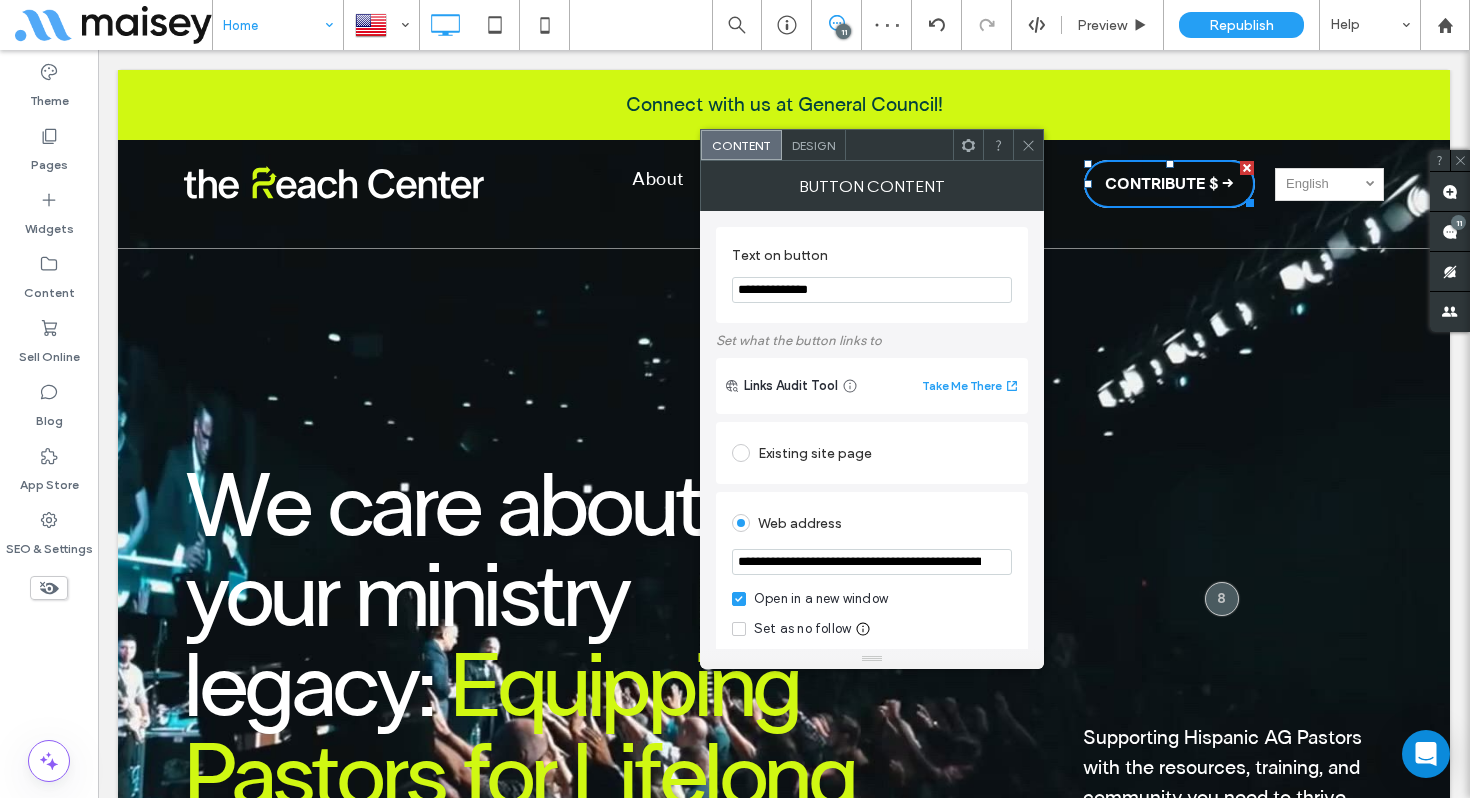 scroll, scrollTop: 0, scrollLeft: 139, axis: horizontal 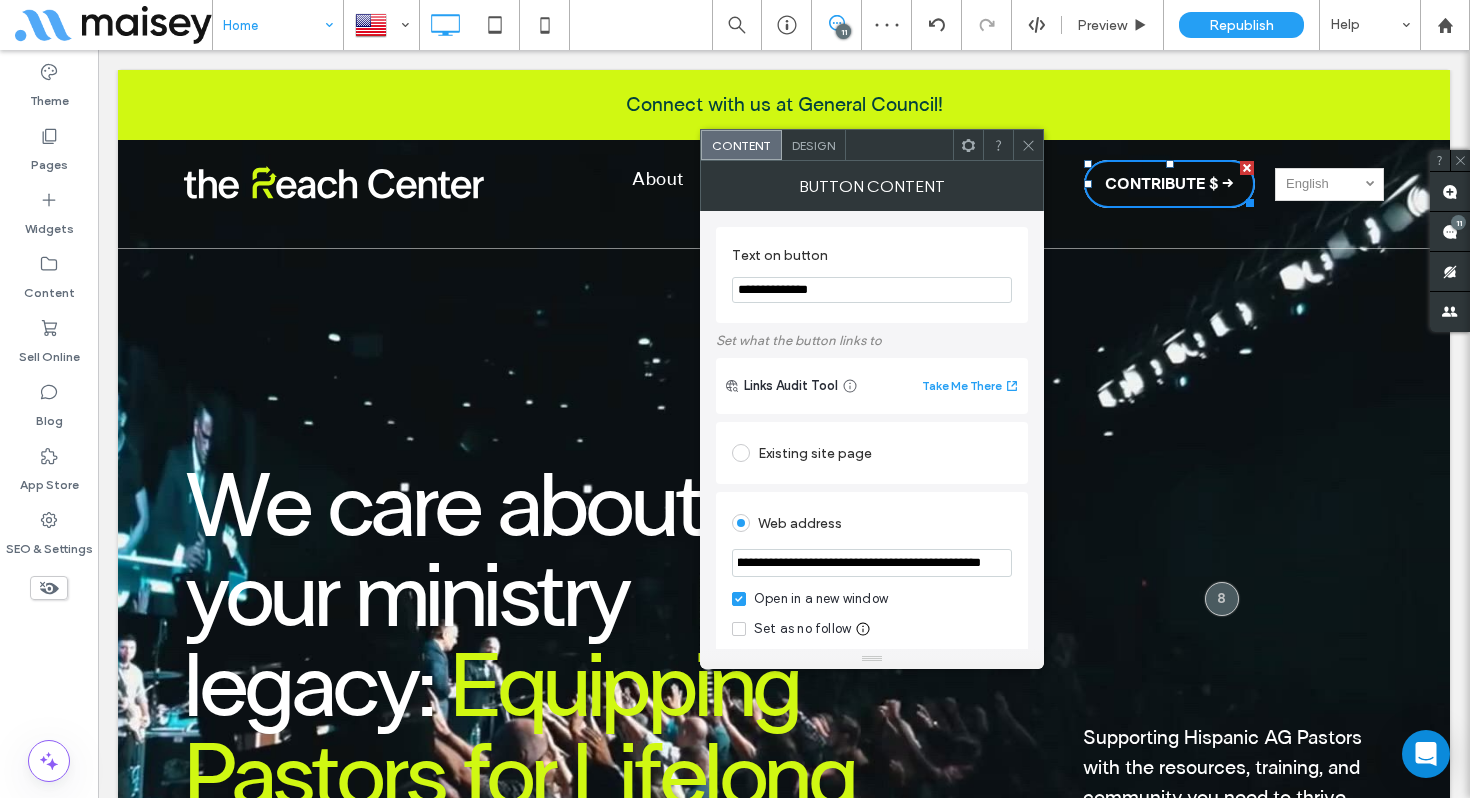 type on "**********" 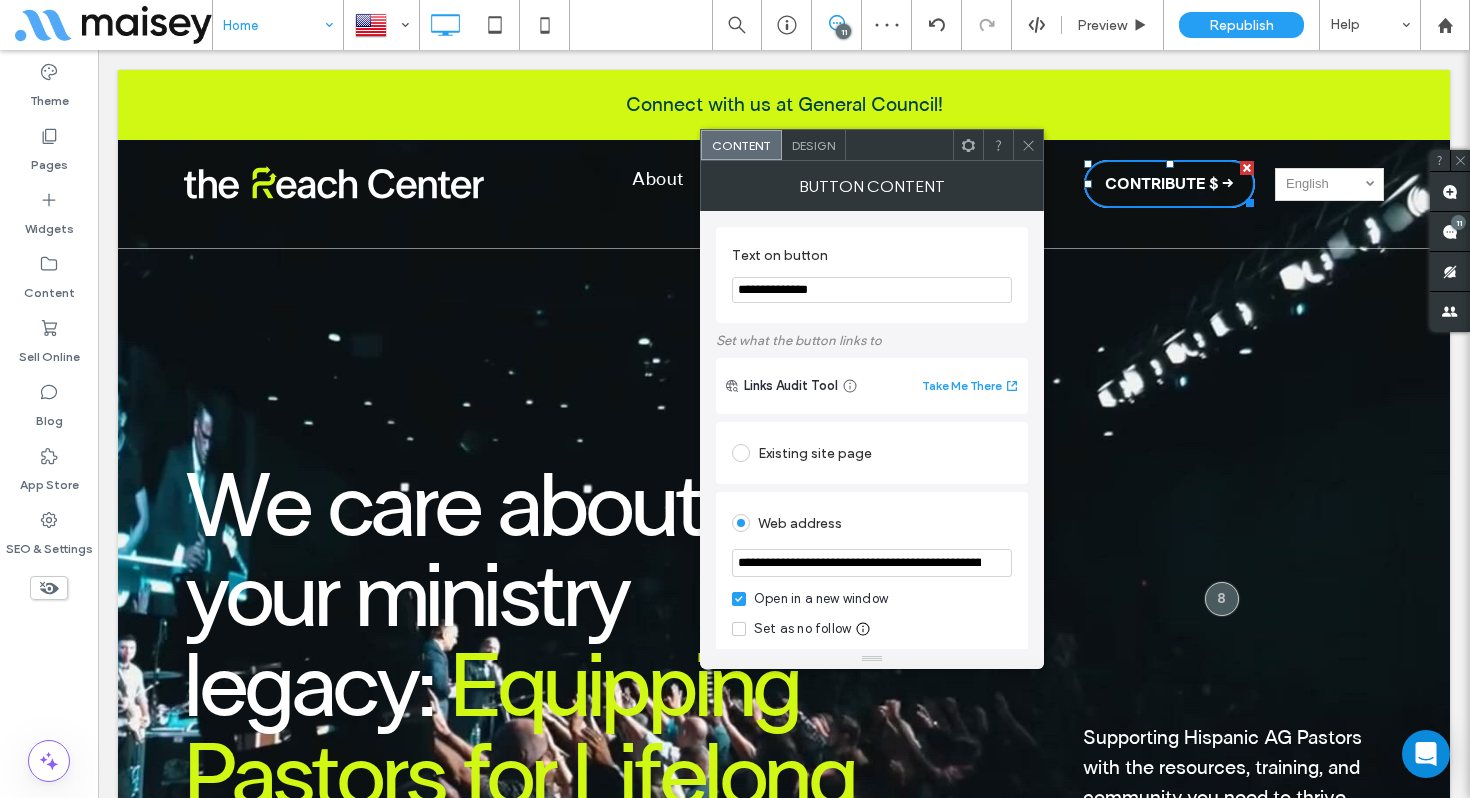 click 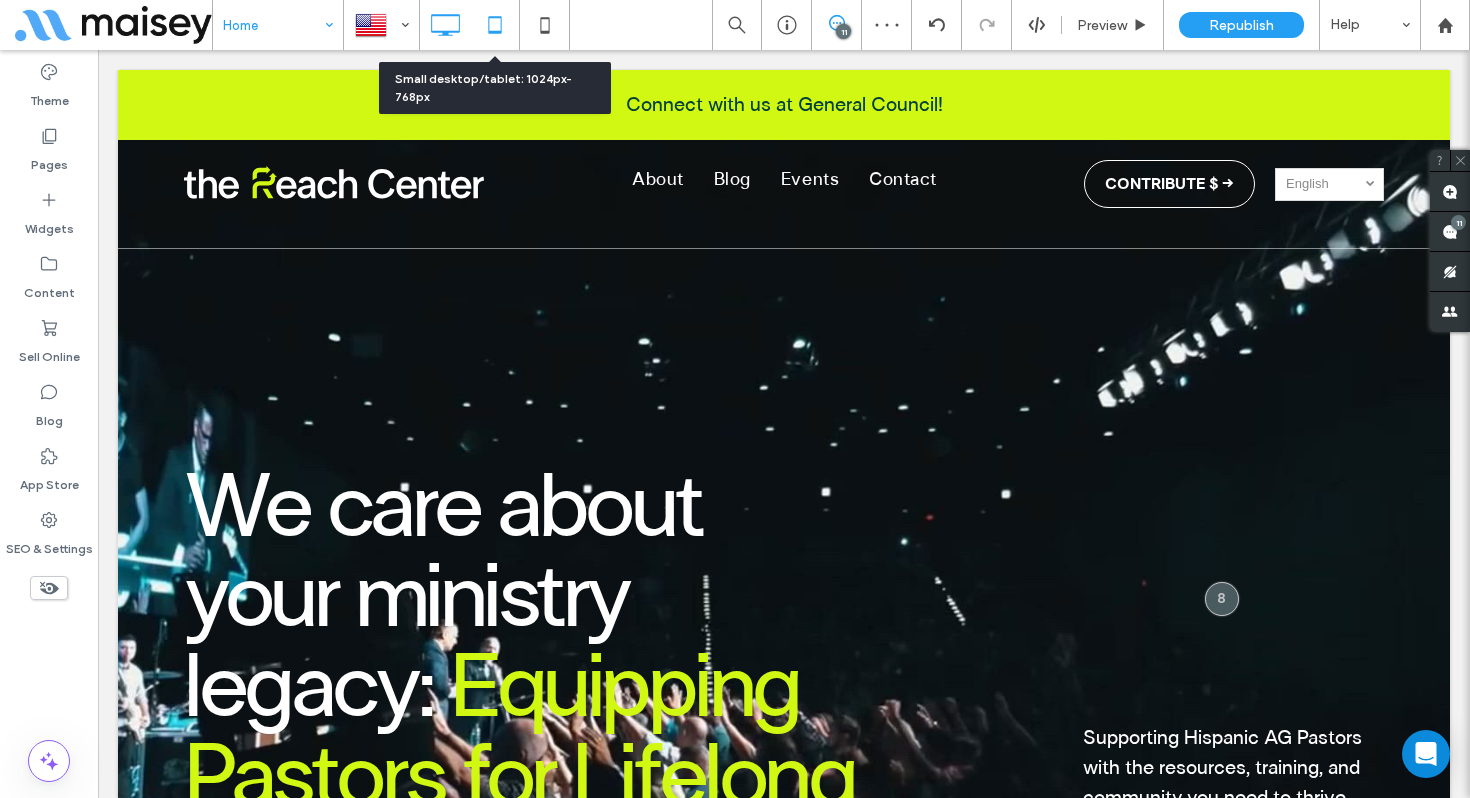 click 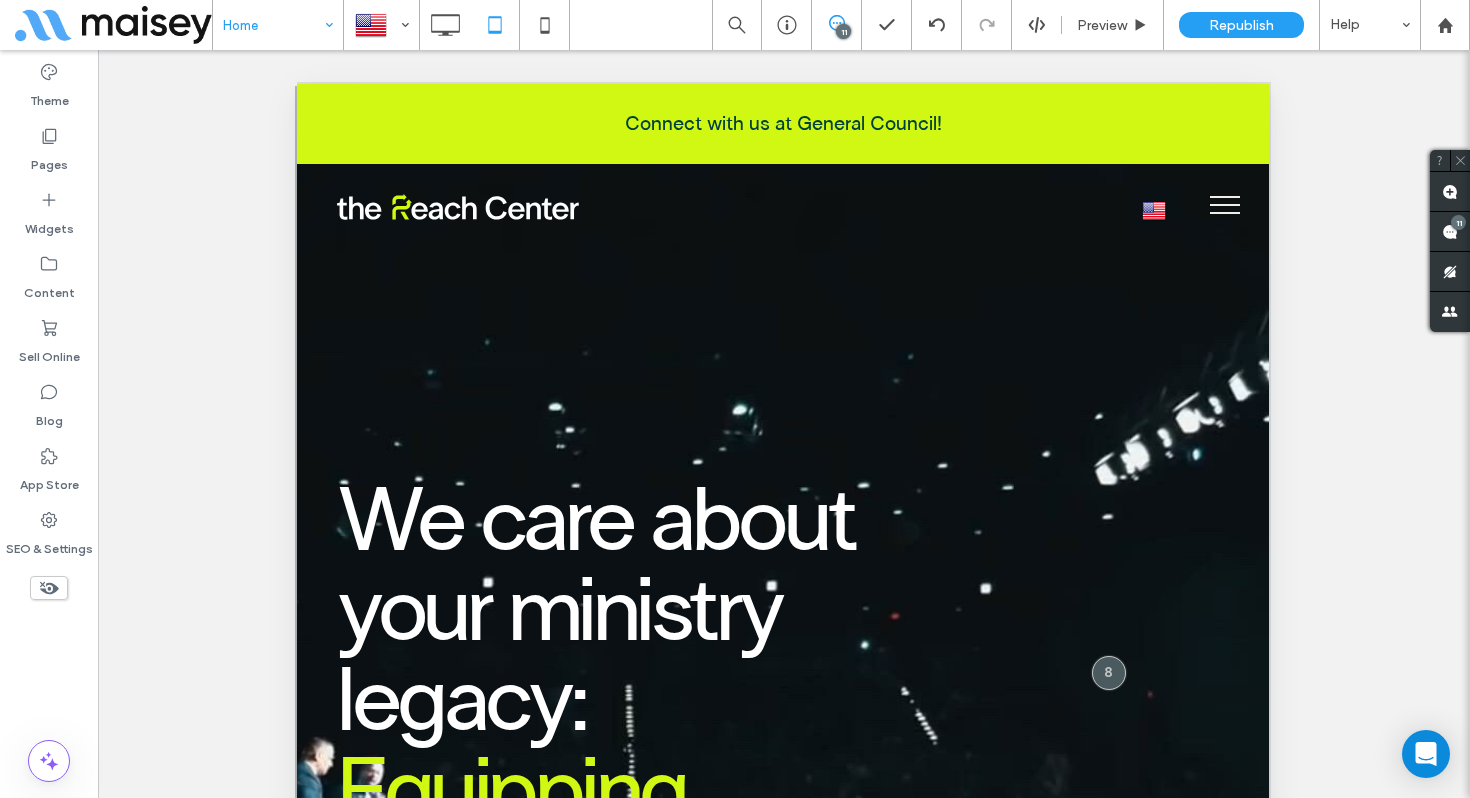 click at bounding box center [1225, 205] 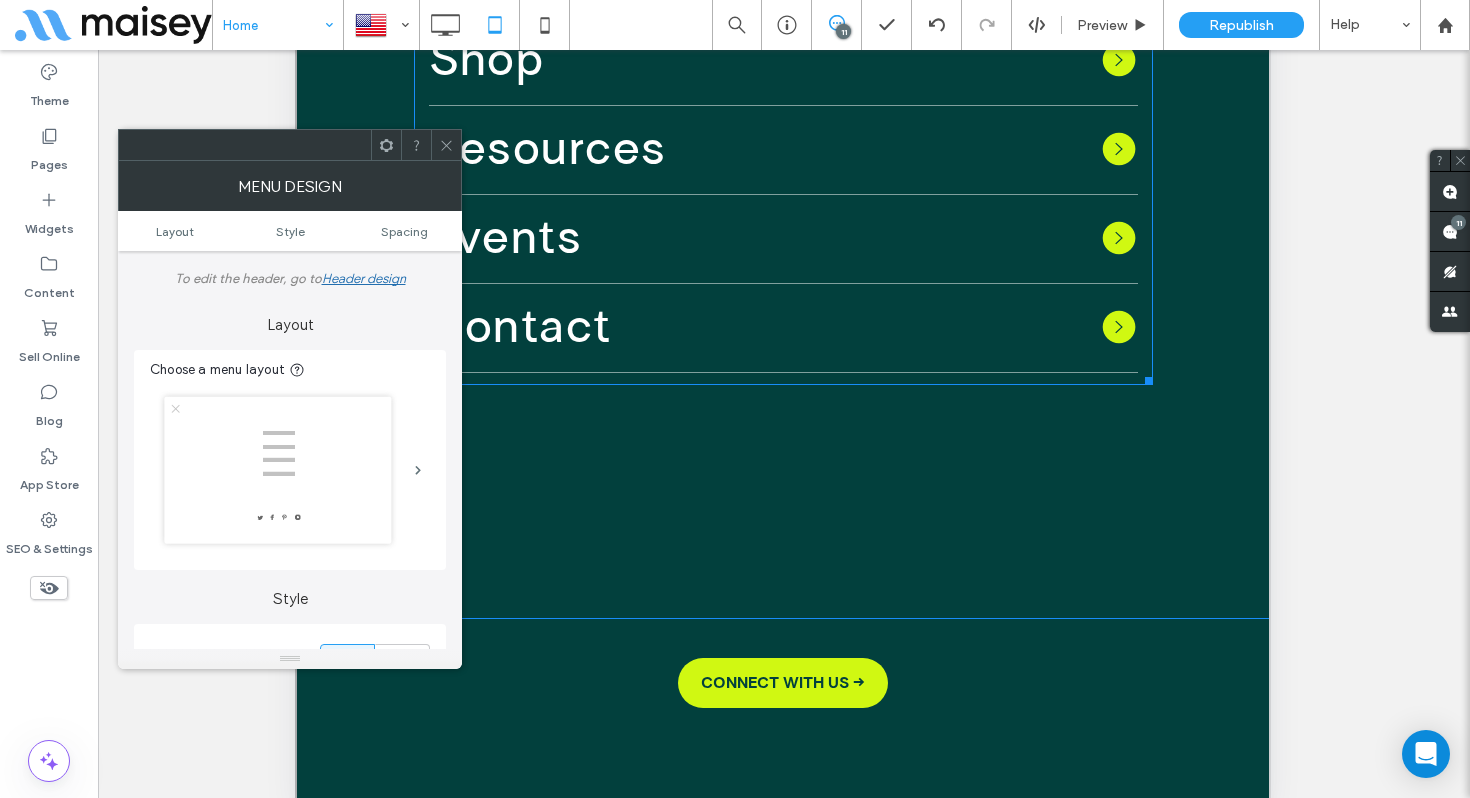 scroll, scrollTop: 598, scrollLeft: 0, axis: vertical 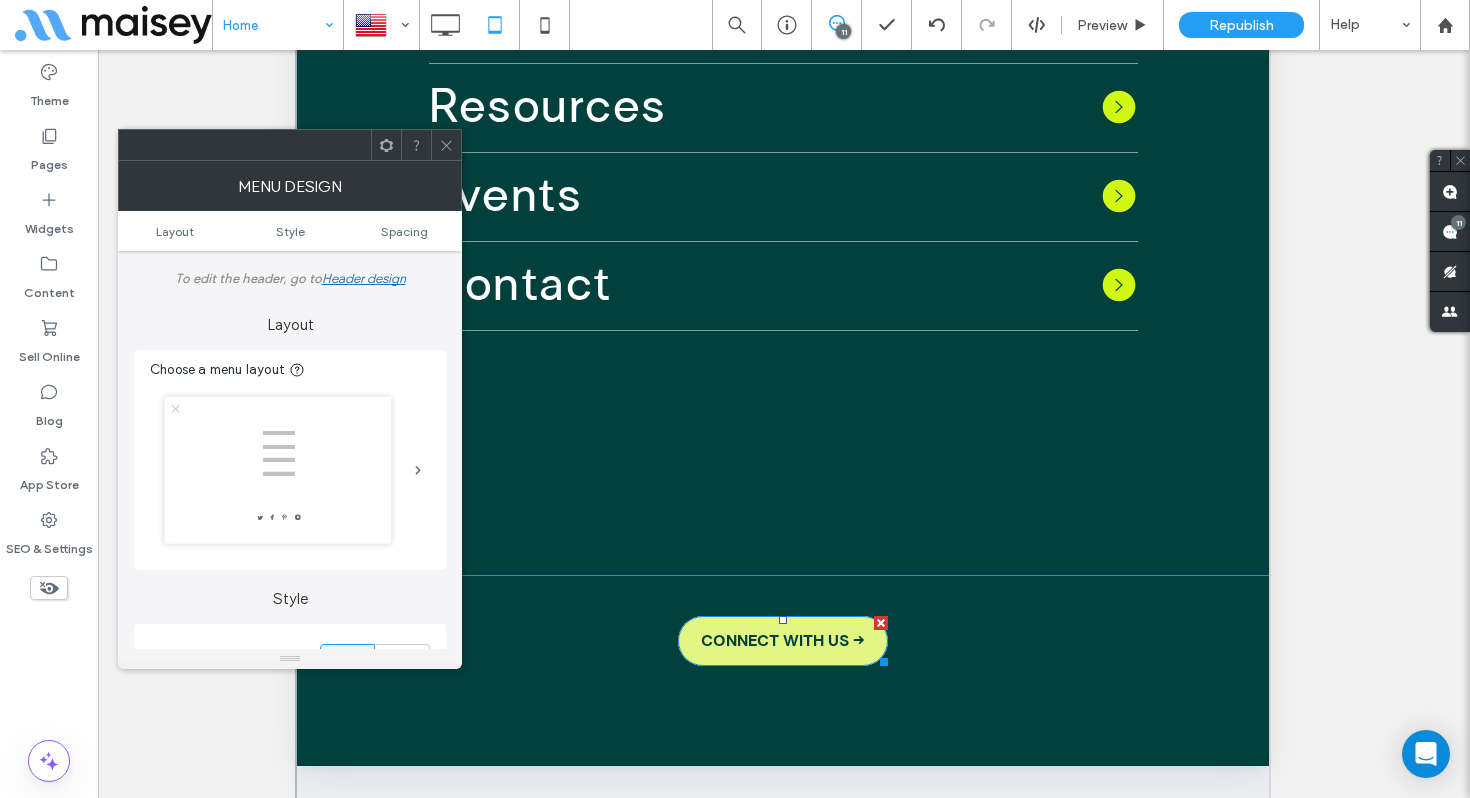 click on "CONNECT WITH US →" at bounding box center [783, 641] 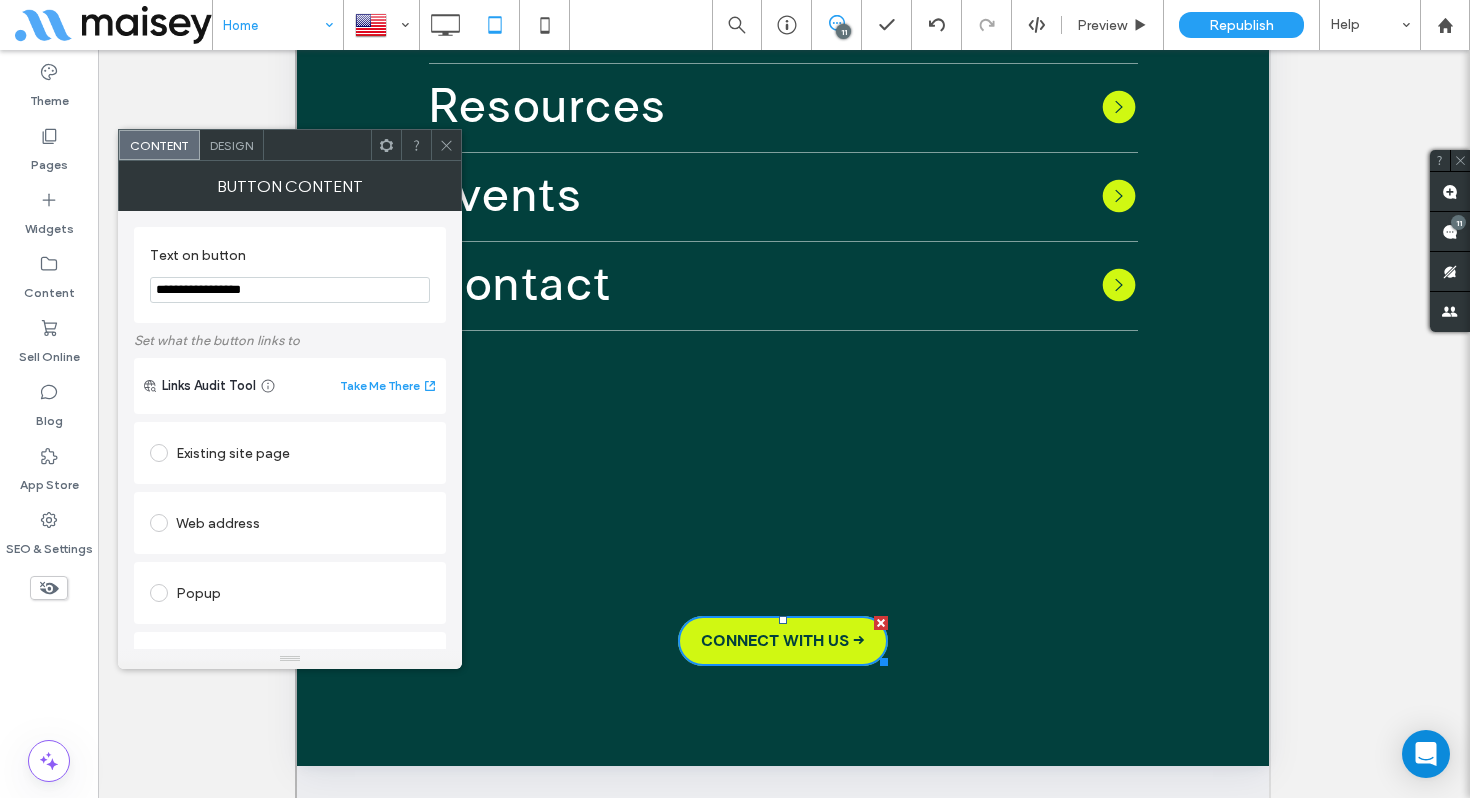 click on "**********" at bounding box center (290, 290) 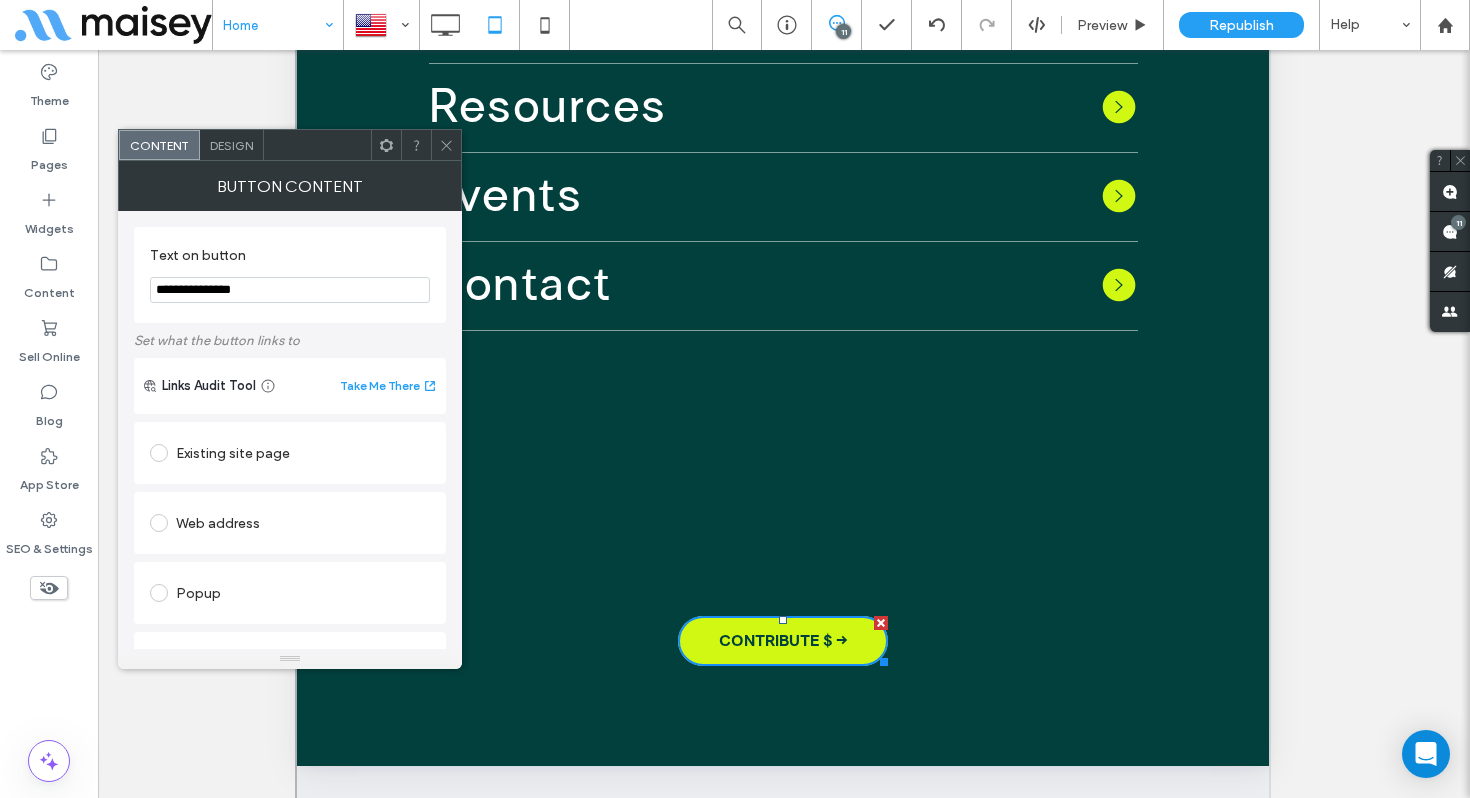 type on "**********" 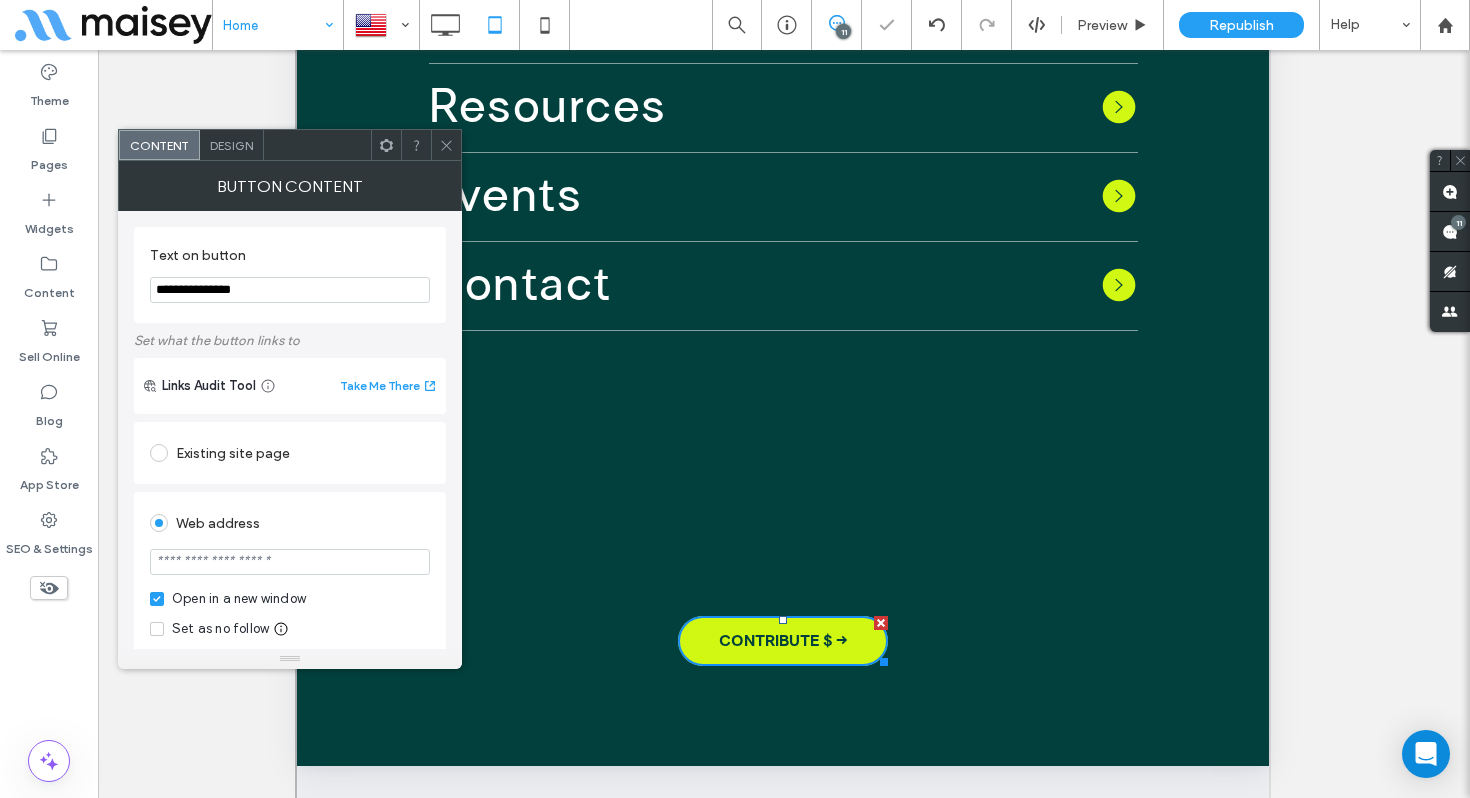 click at bounding box center [290, 562] 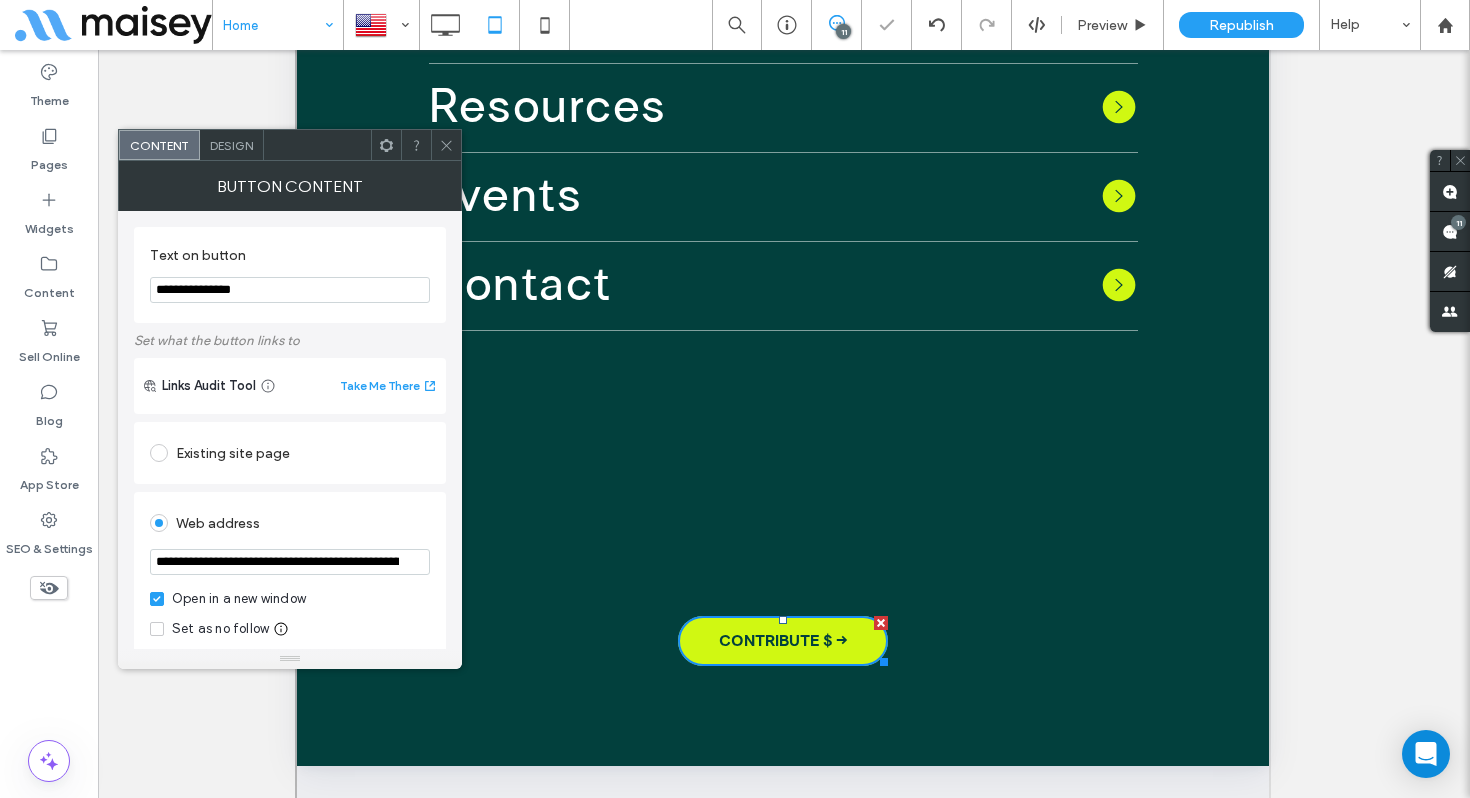 scroll, scrollTop: 0, scrollLeft: 139, axis: horizontal 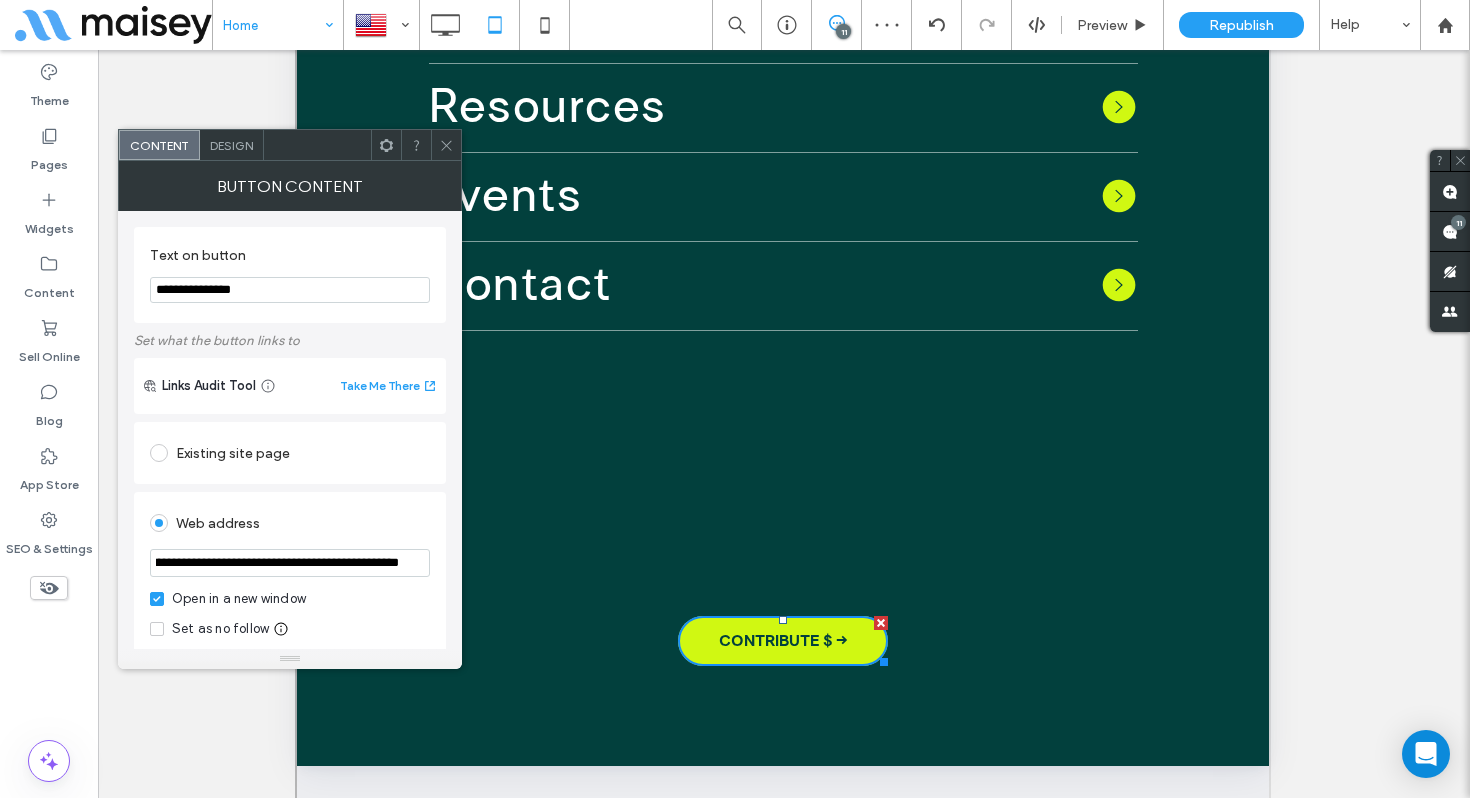 type on "**********" 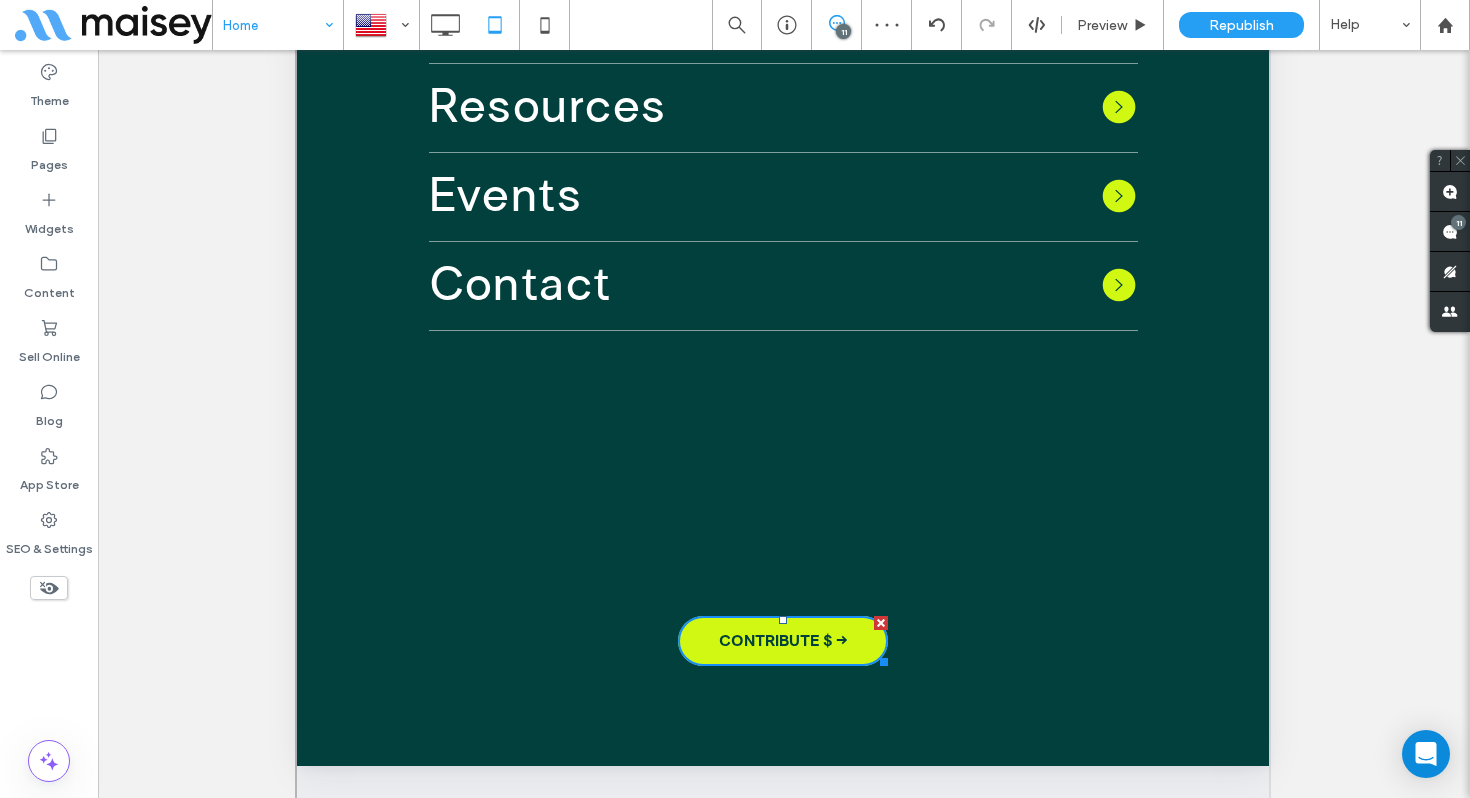 scroll, scrollTop: 0, scrollLeft: 0, axis: both 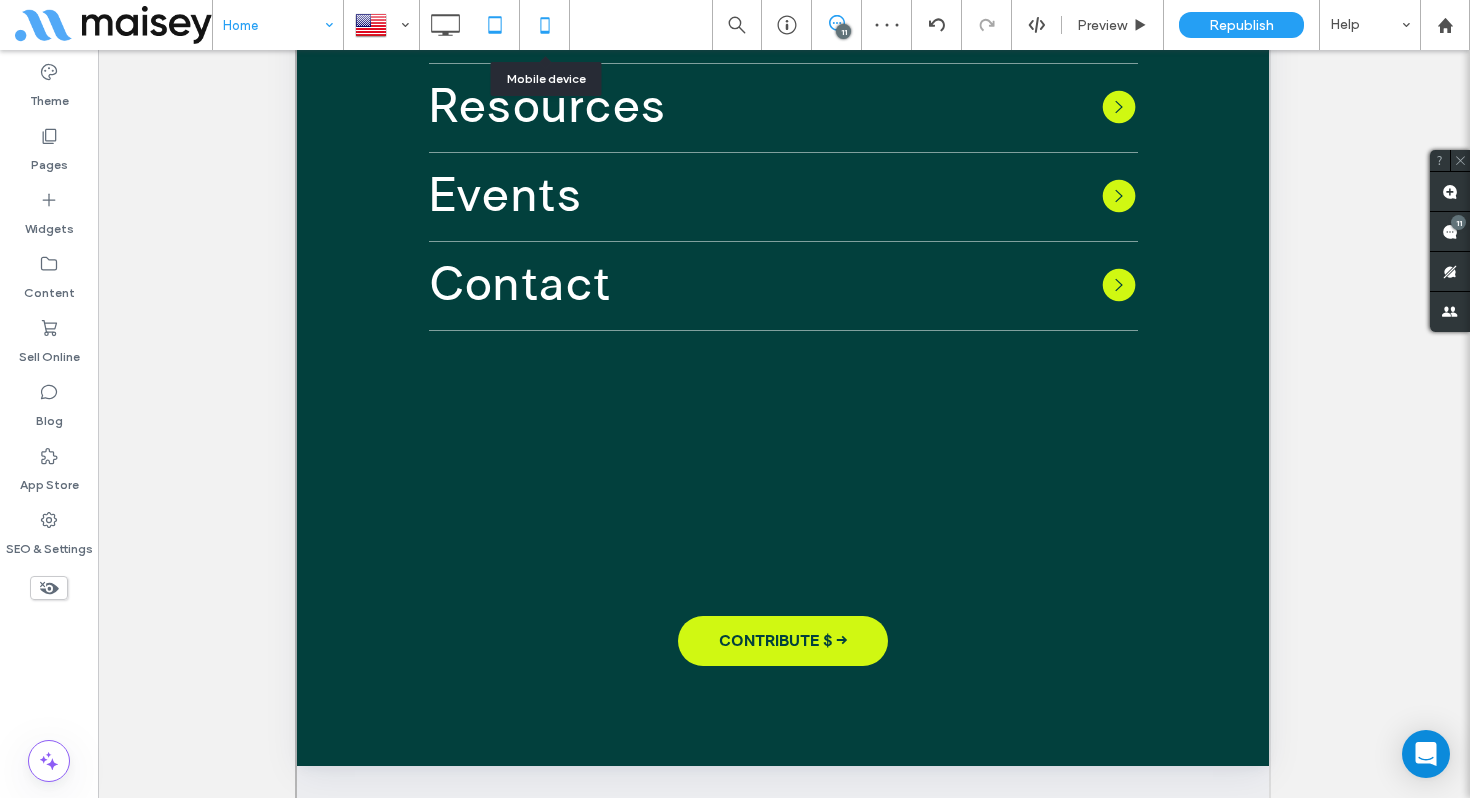 click 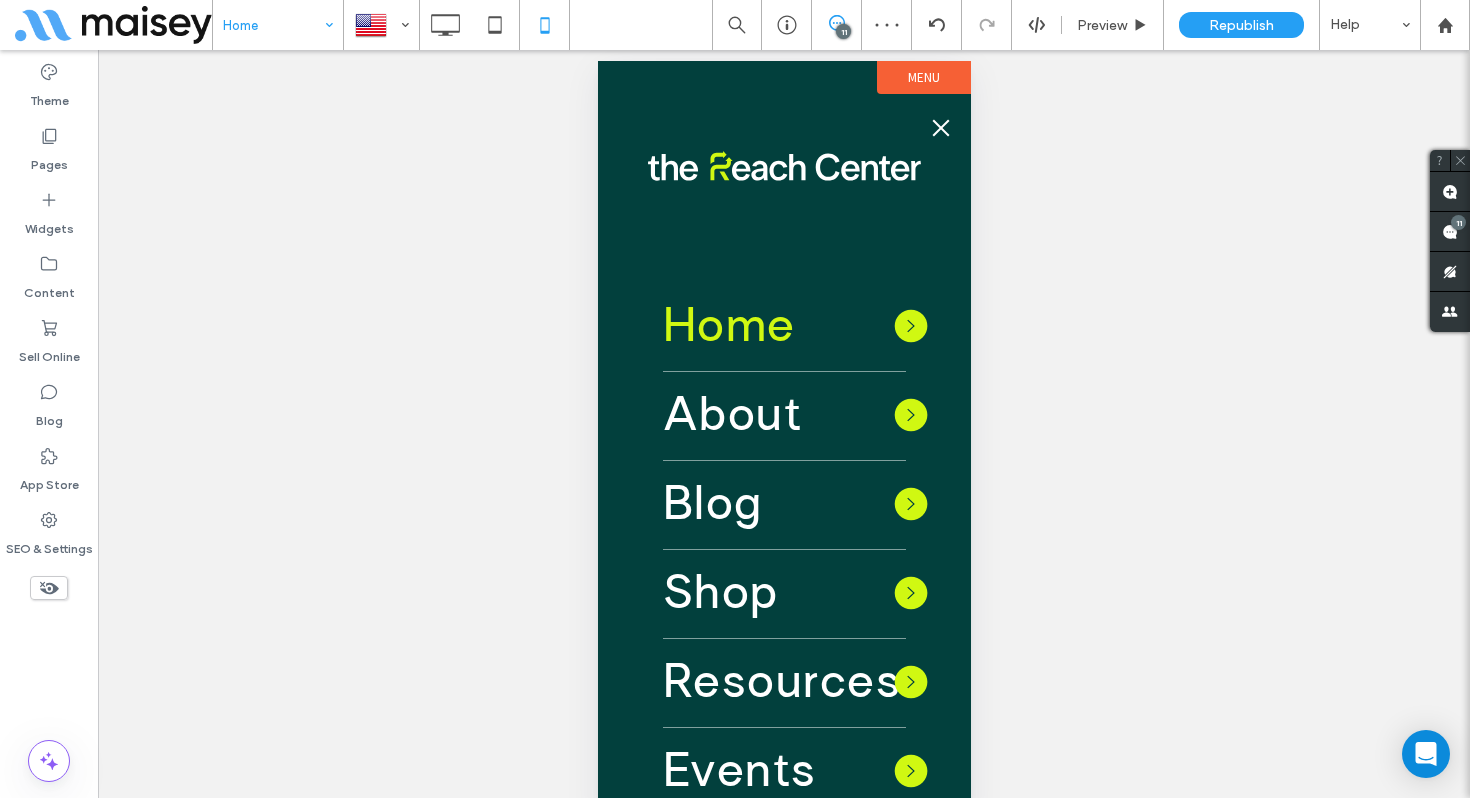scroll, scrollTop: 29, scrollLeft: 0, axis: vertical 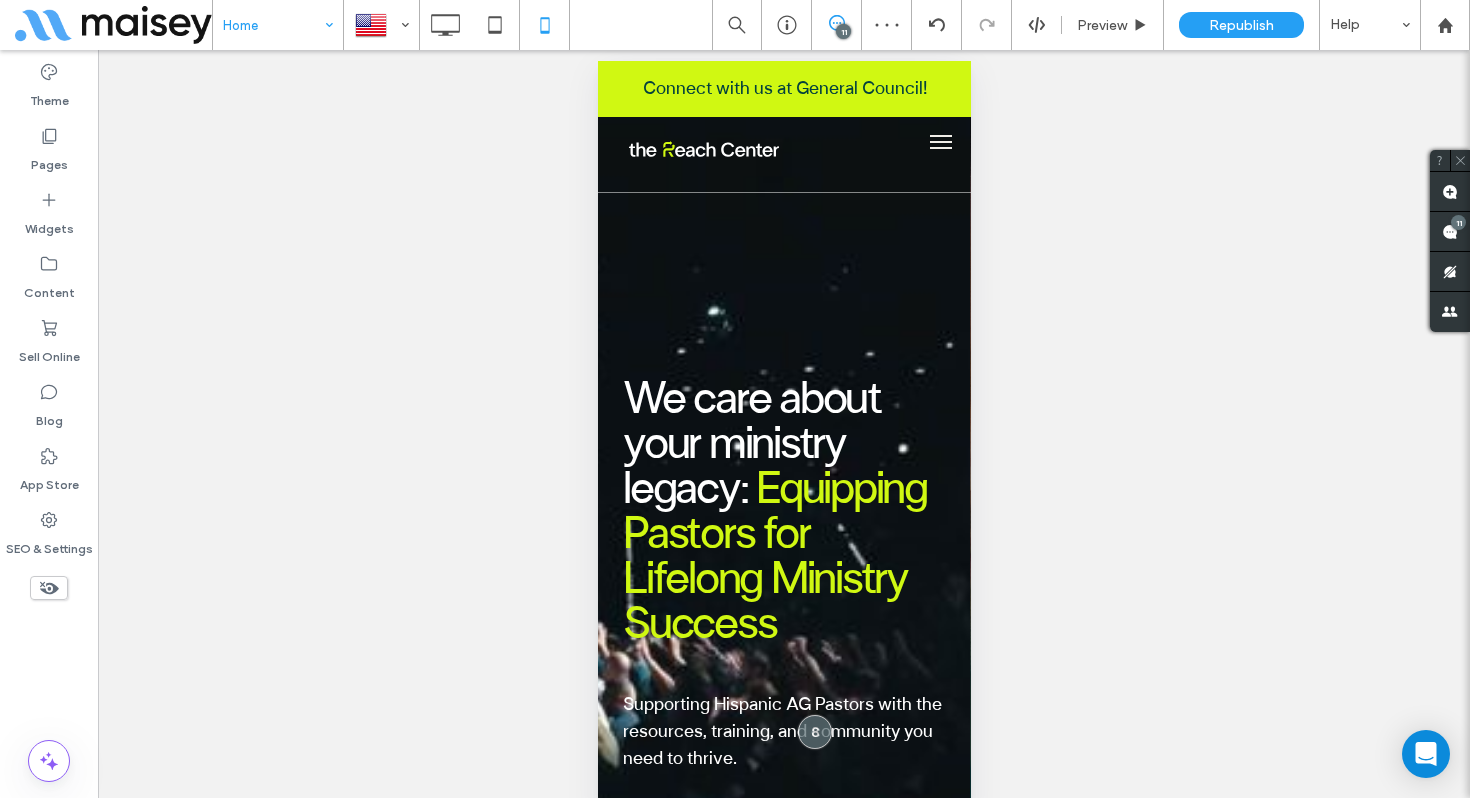 click at bounding box center [940, 142] 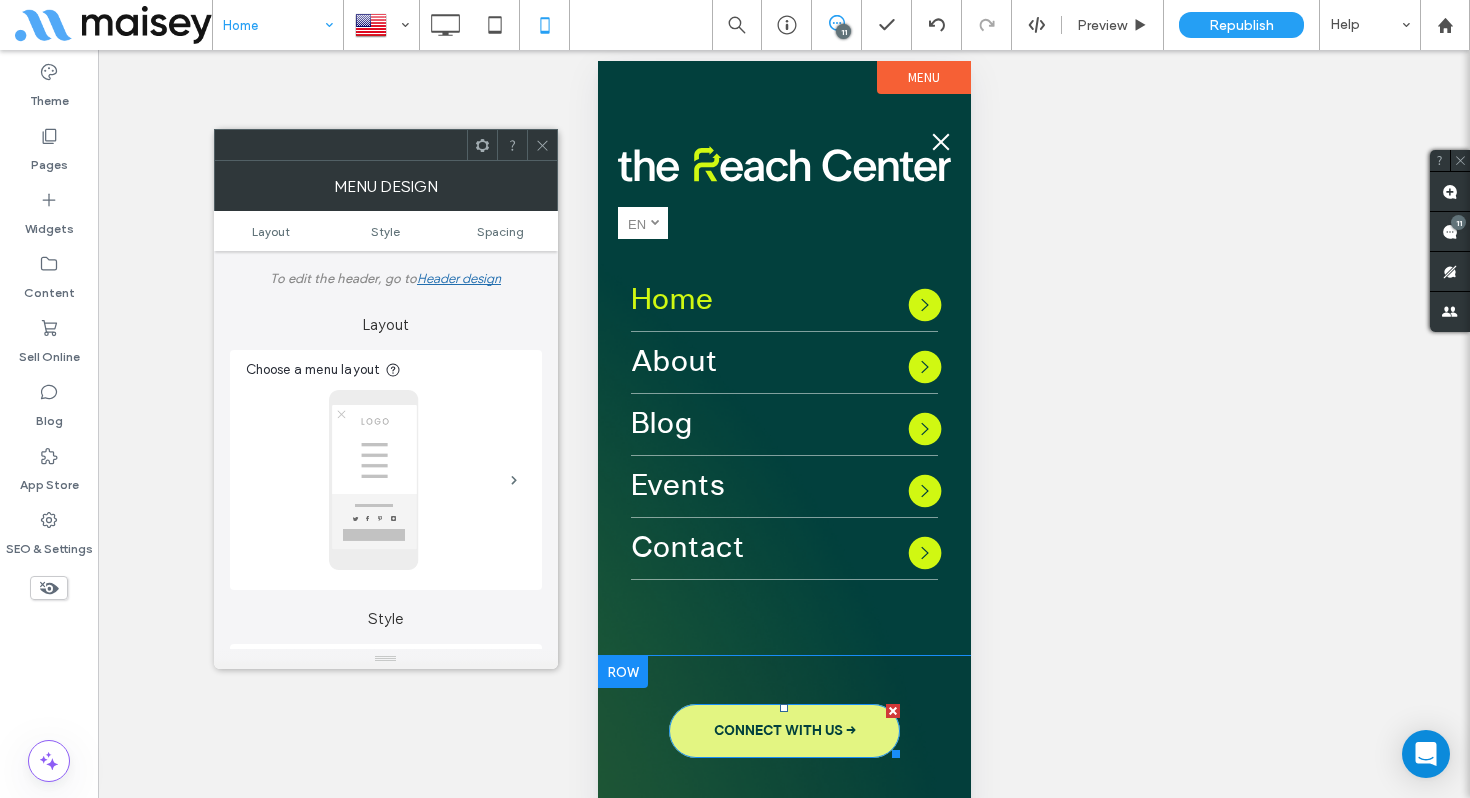 click on "CONNECT WITH US →" at bounding box center (783, 731) 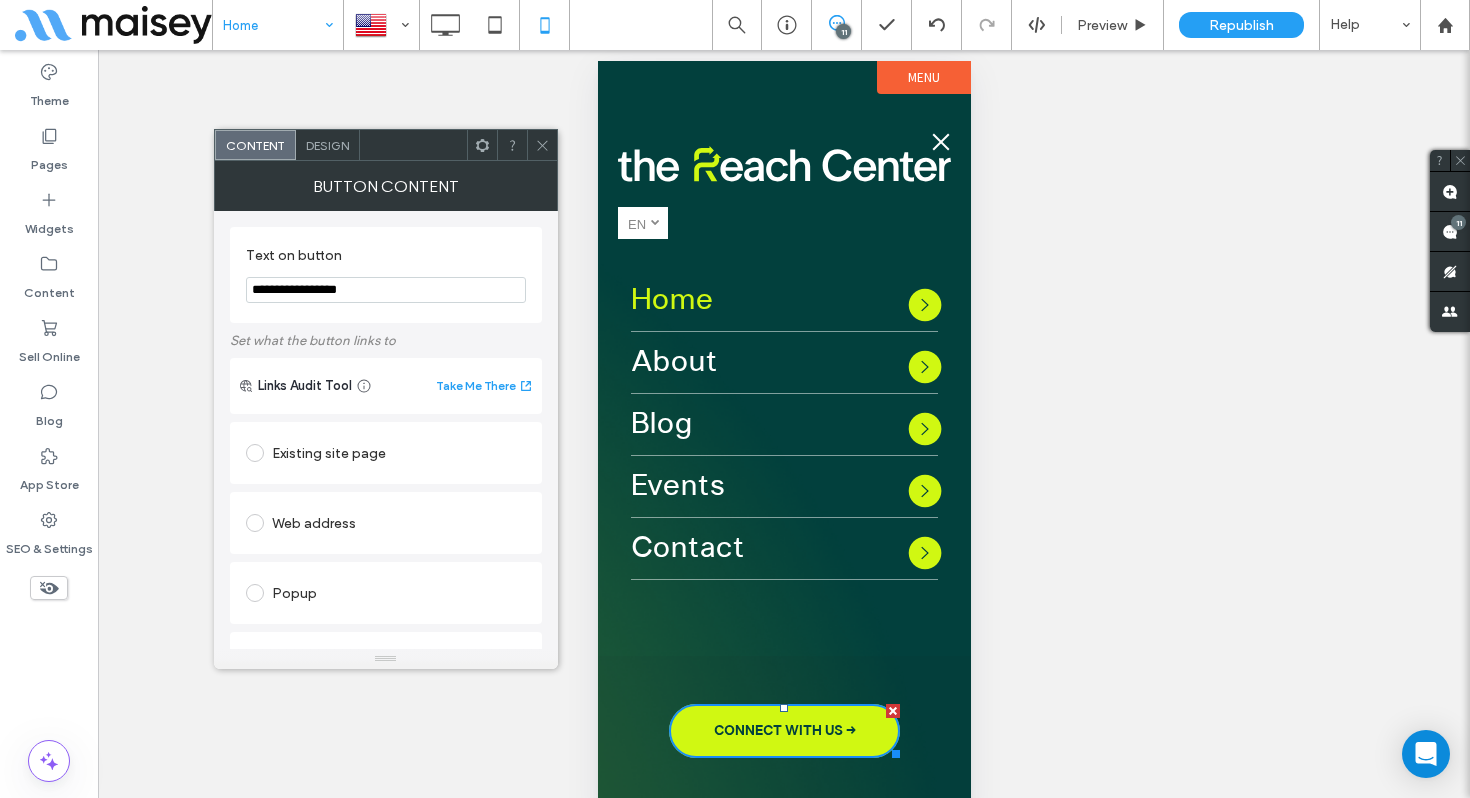 click on "**********" at bounding box center [386, 290] 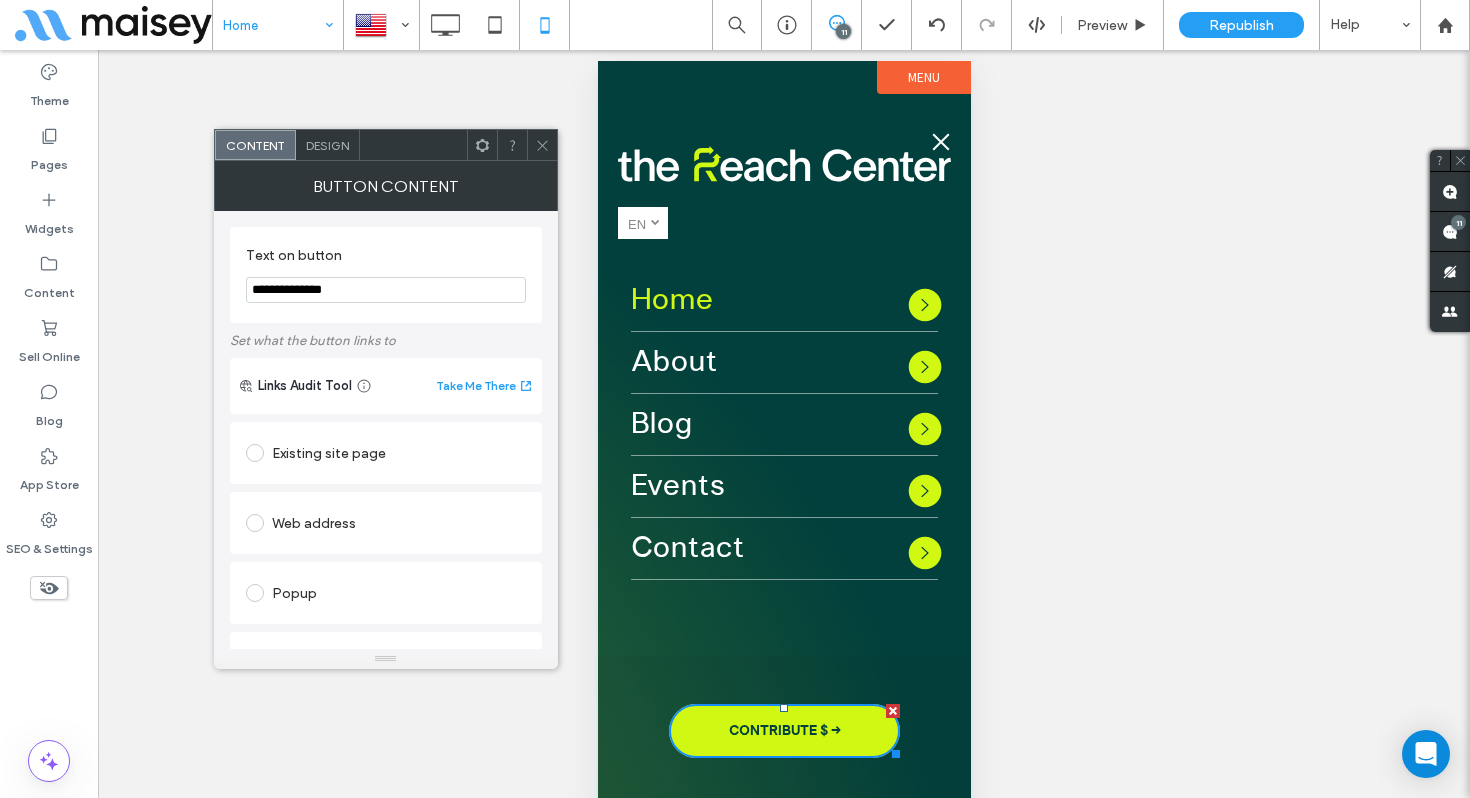 type on "**********" 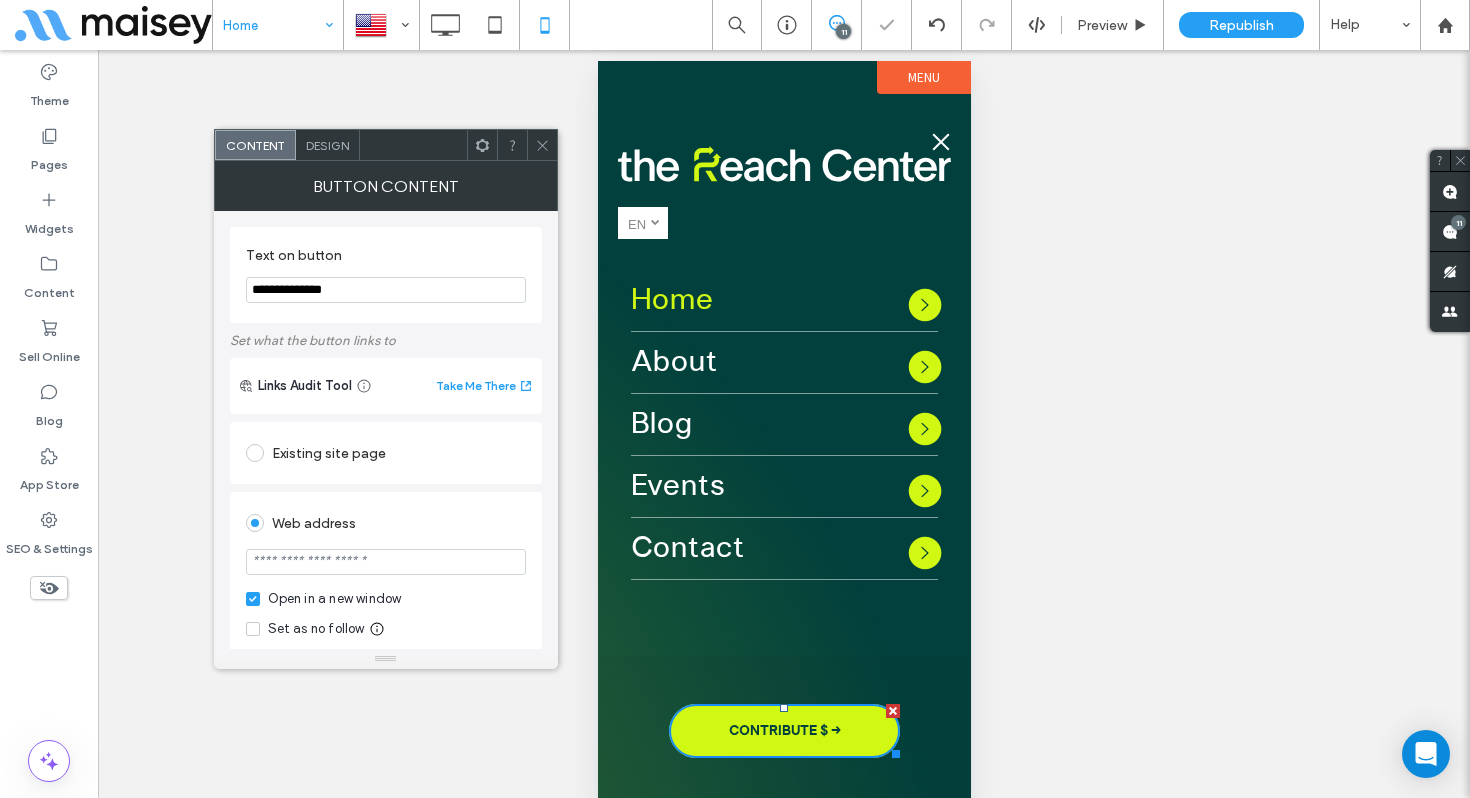 click at bounding box center (386, 562) 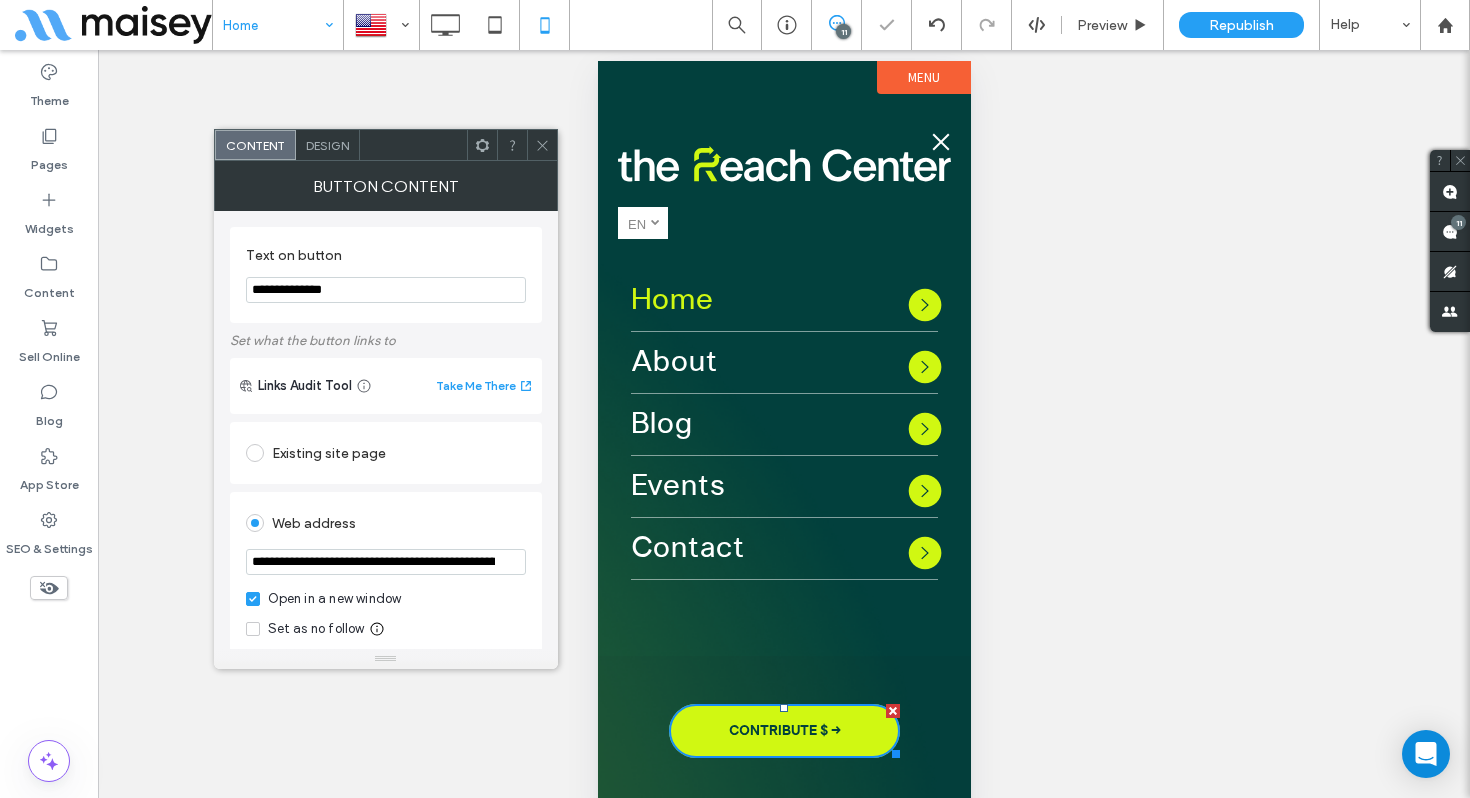 scroll, scrollTop: 0, scrollLeft: 139, axis: horizontal 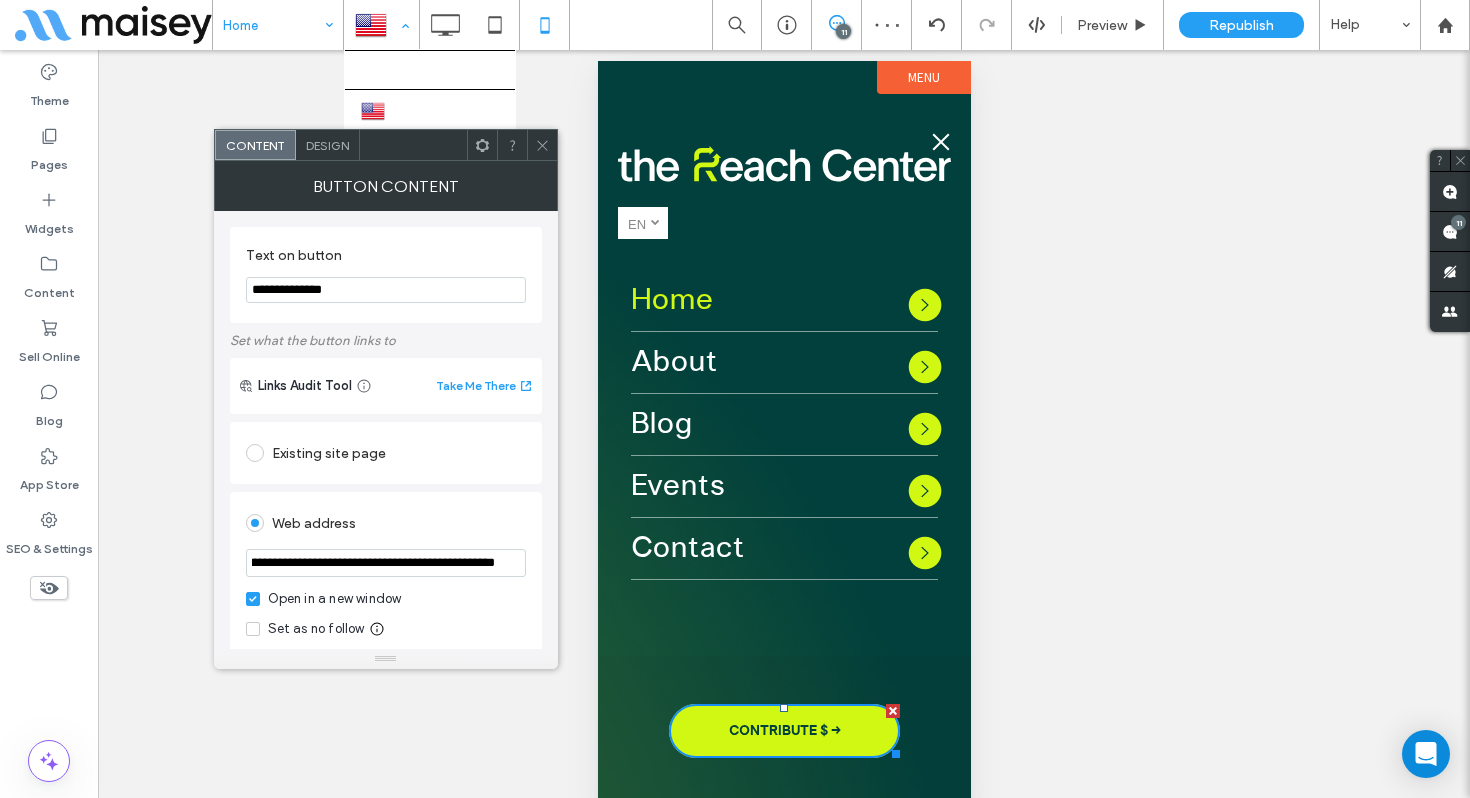 click at bounding box center (381, 25) 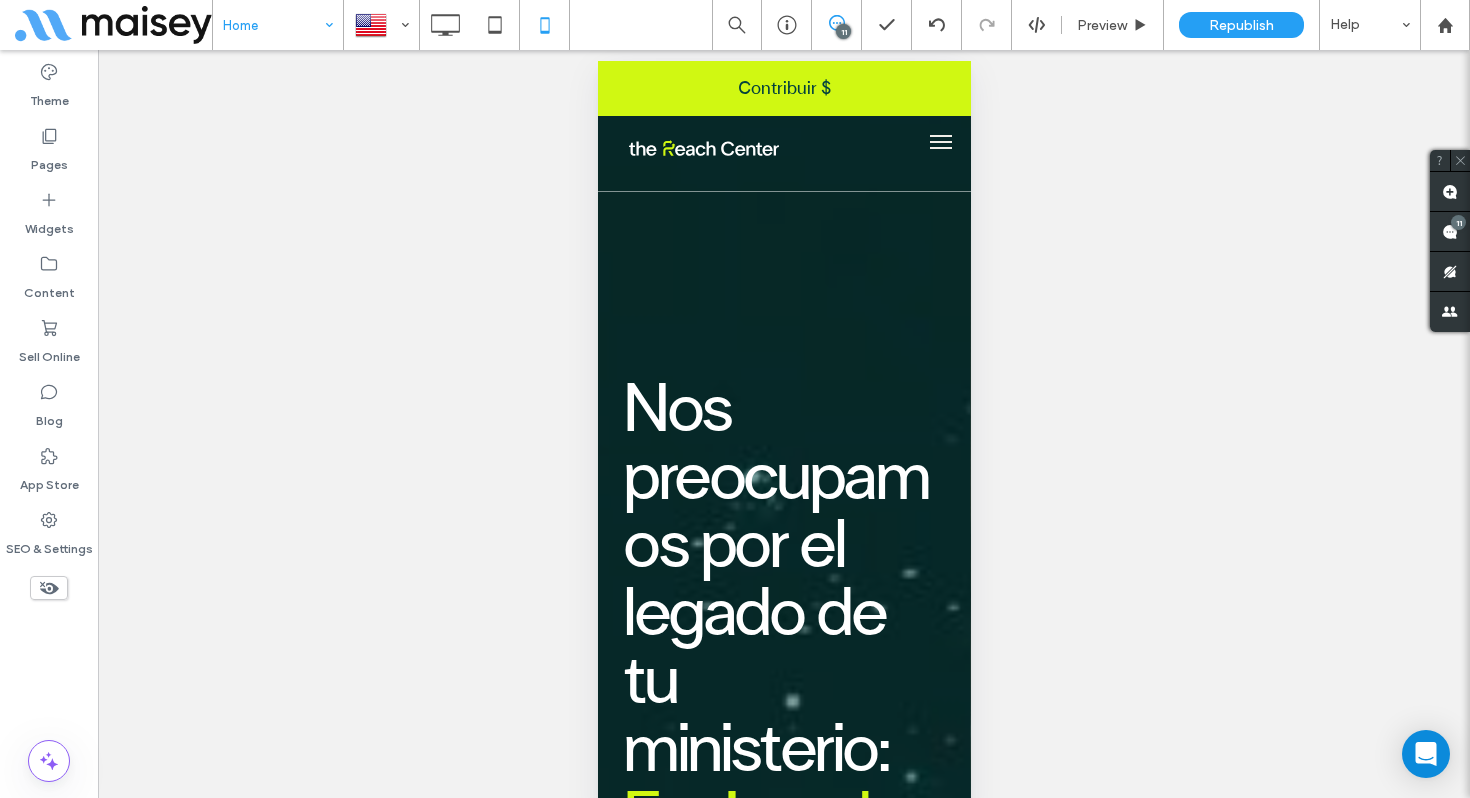 scroll, scrollTop: 0, scrollLeft: 0, axis: both 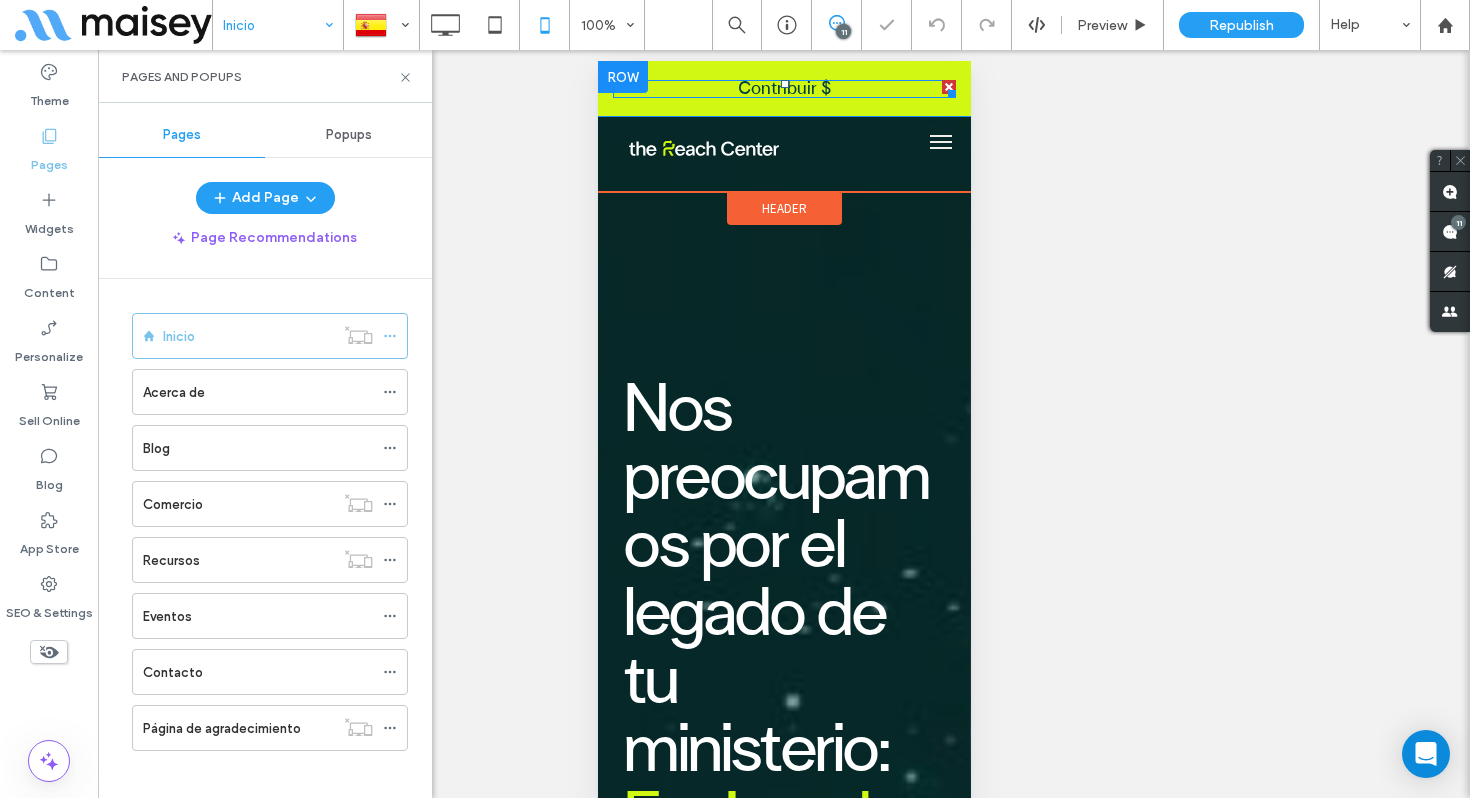 click on "Contribuir $" at bounding box center [783, 89] 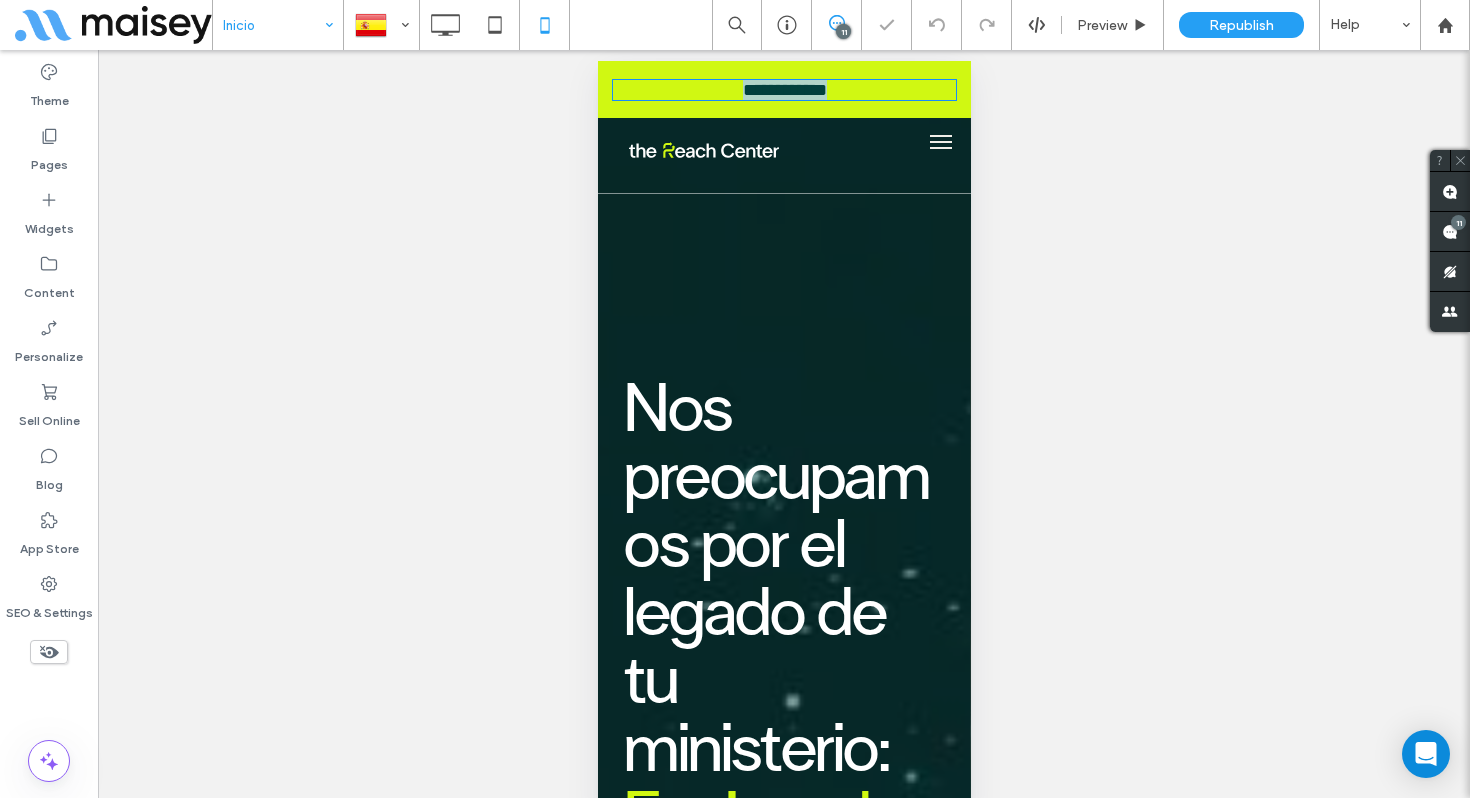 type on "**********" 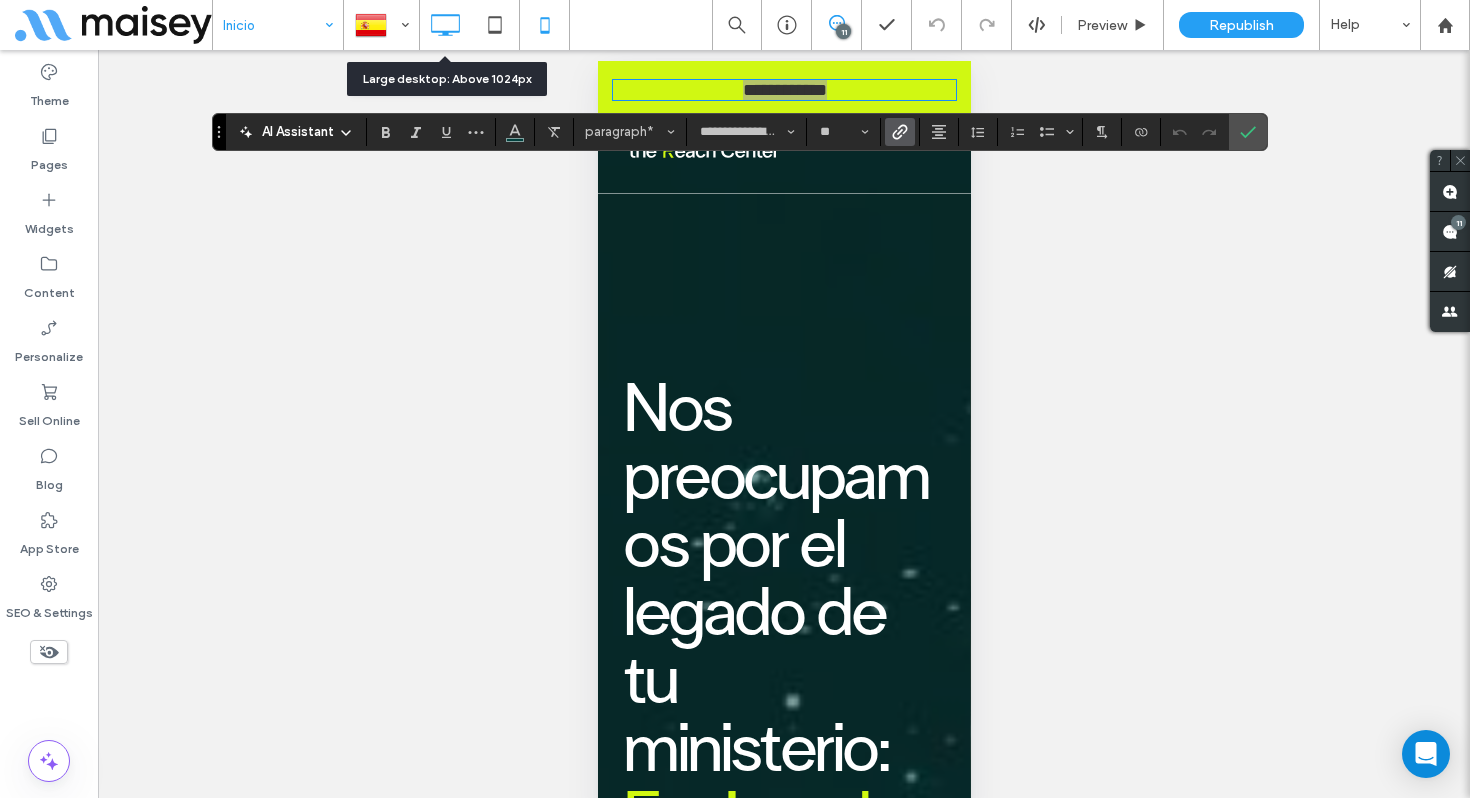 click 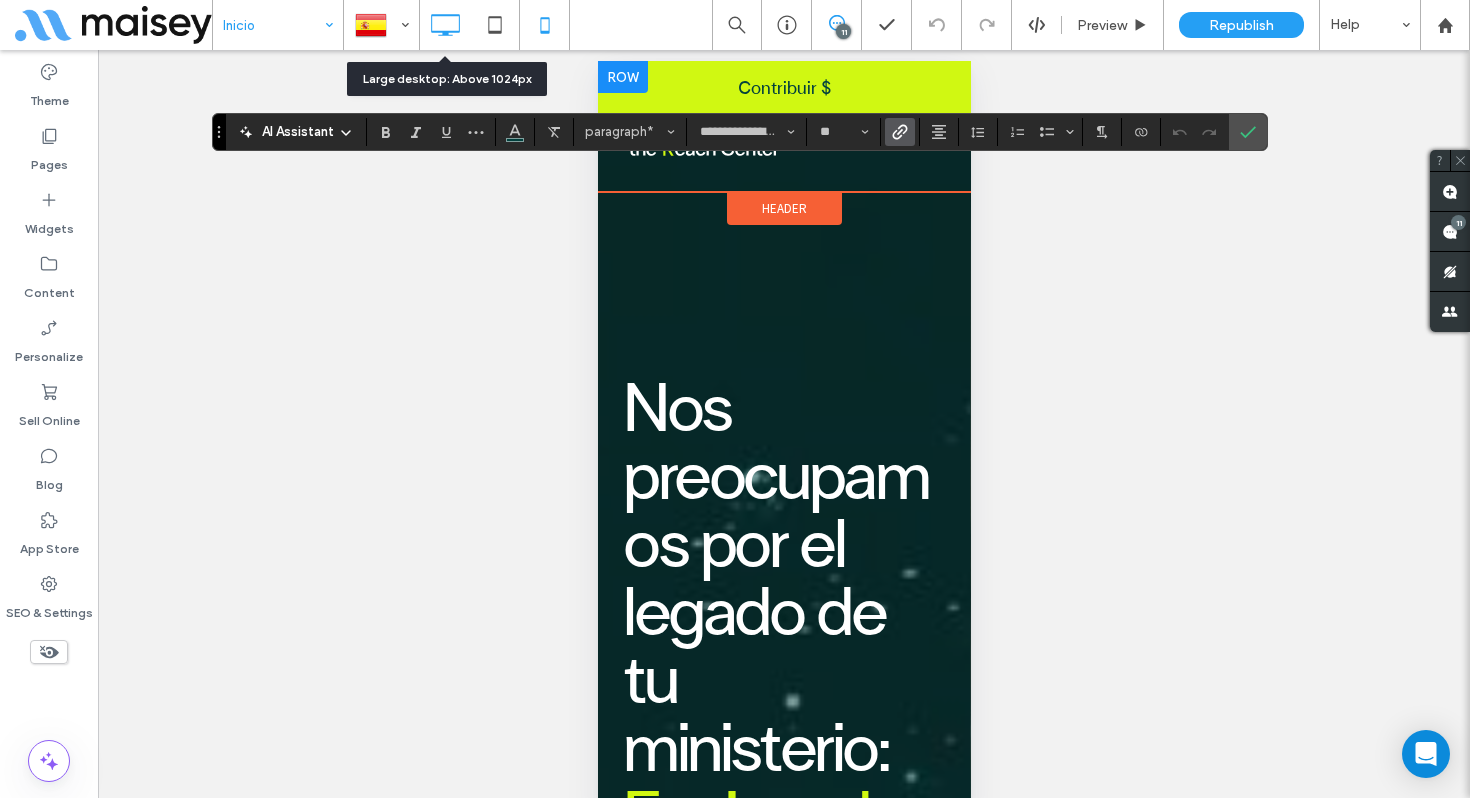 scroll, scrollTop: 0, scrollLeft: 0, axis: both 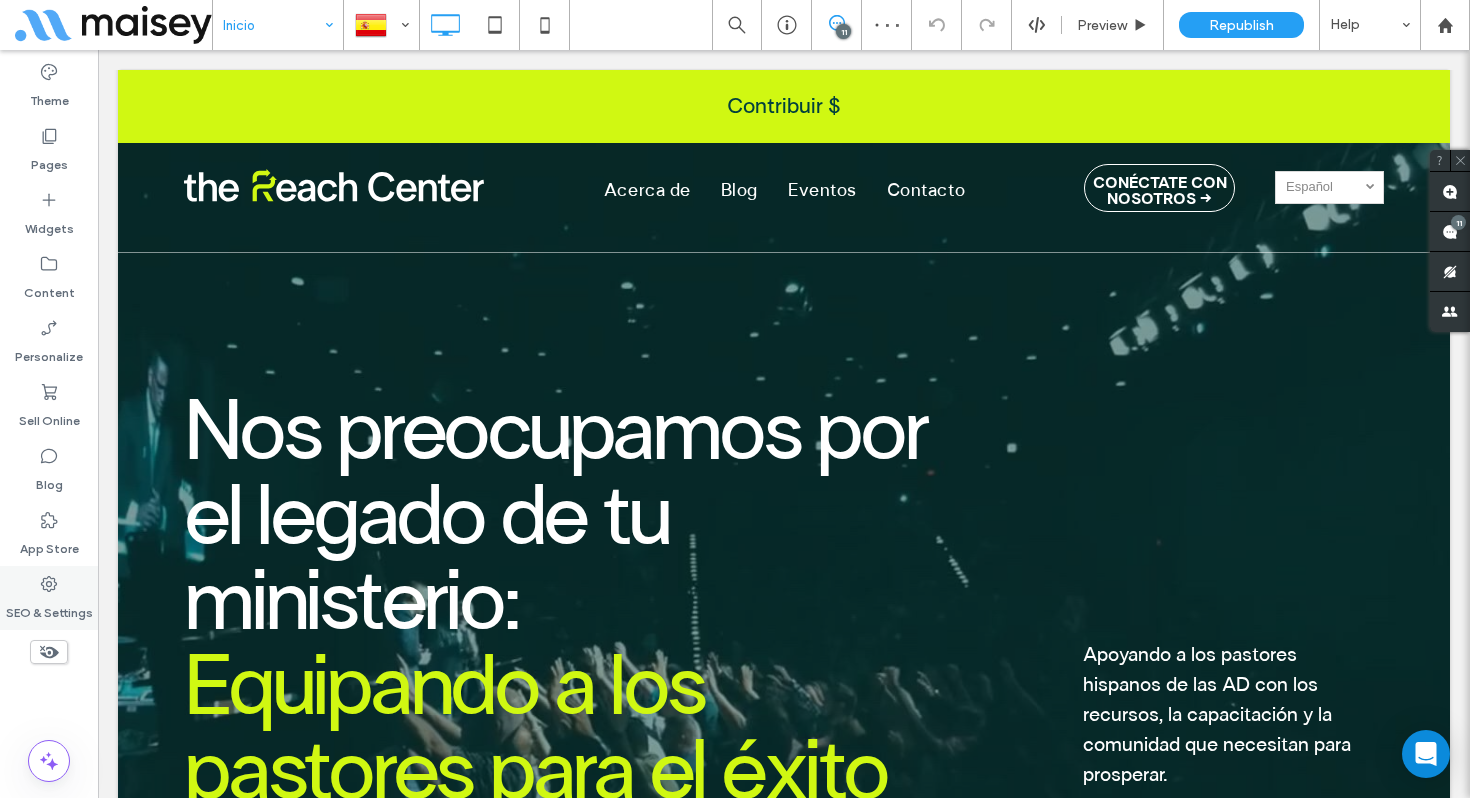 click on "SEO & Settings" at bounding box center [49, 608] 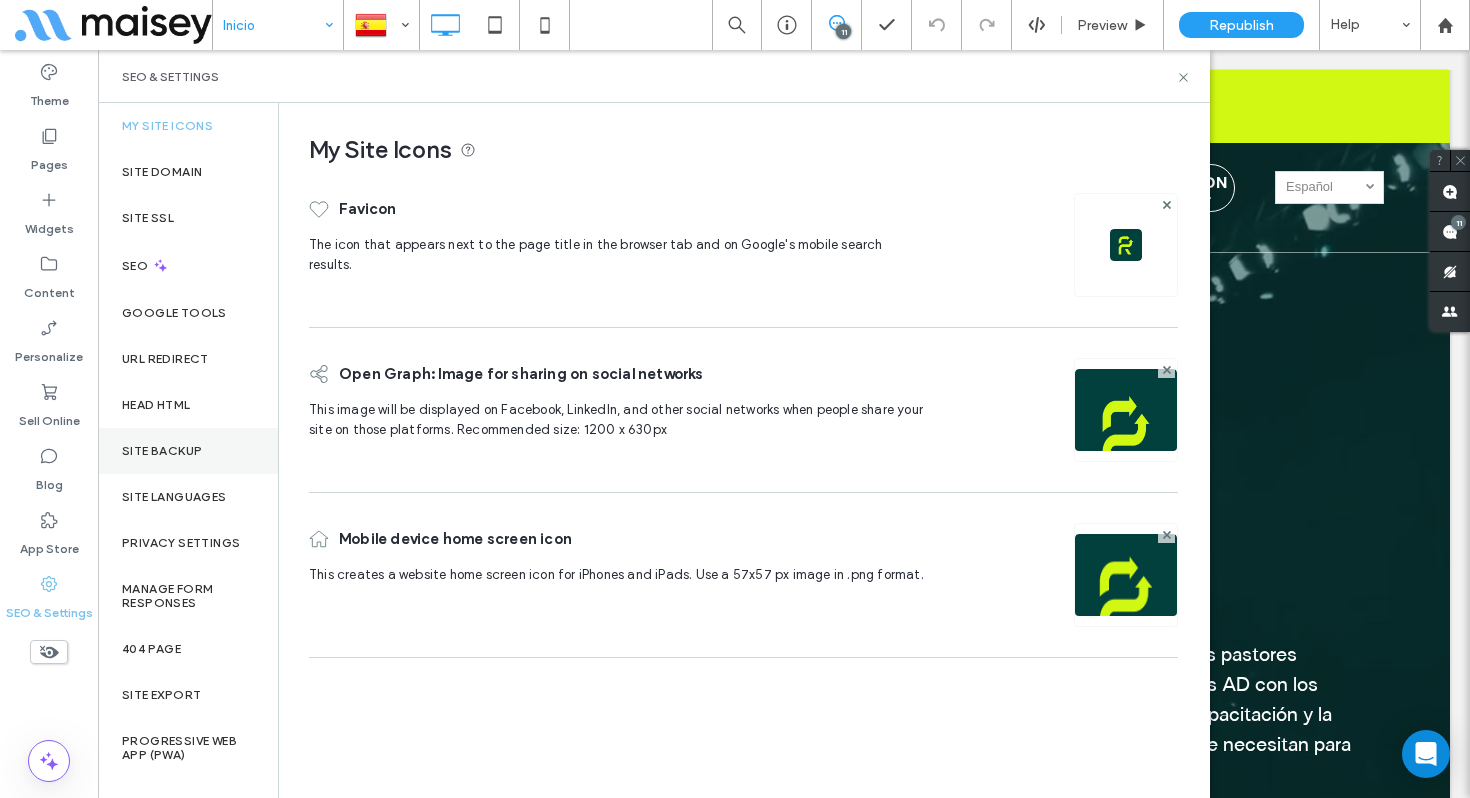 click on "Site Backup" at bounding box center (188, 451) 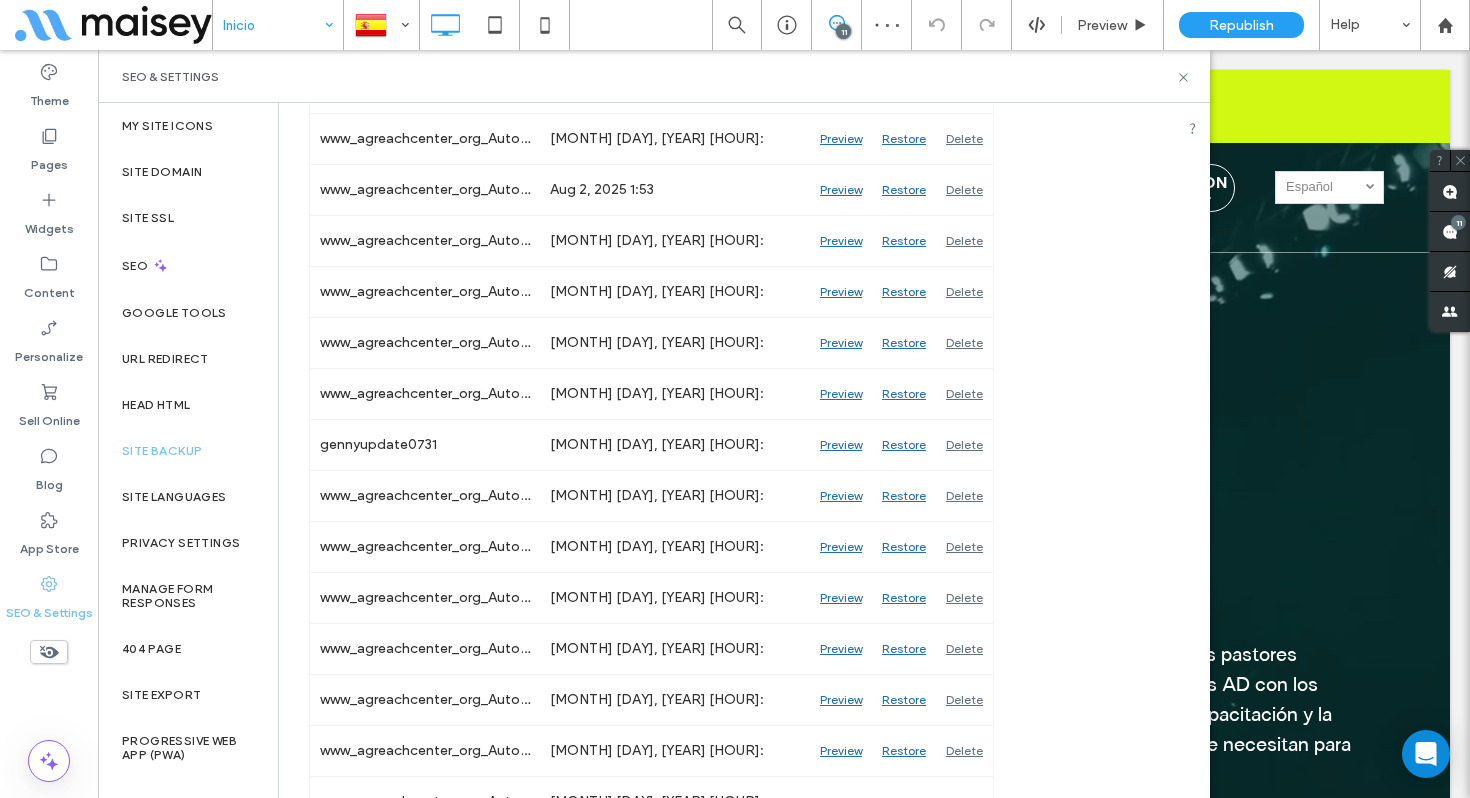 scroll, scrollTop: 1758, scrollLeft: 0, axis: vertical 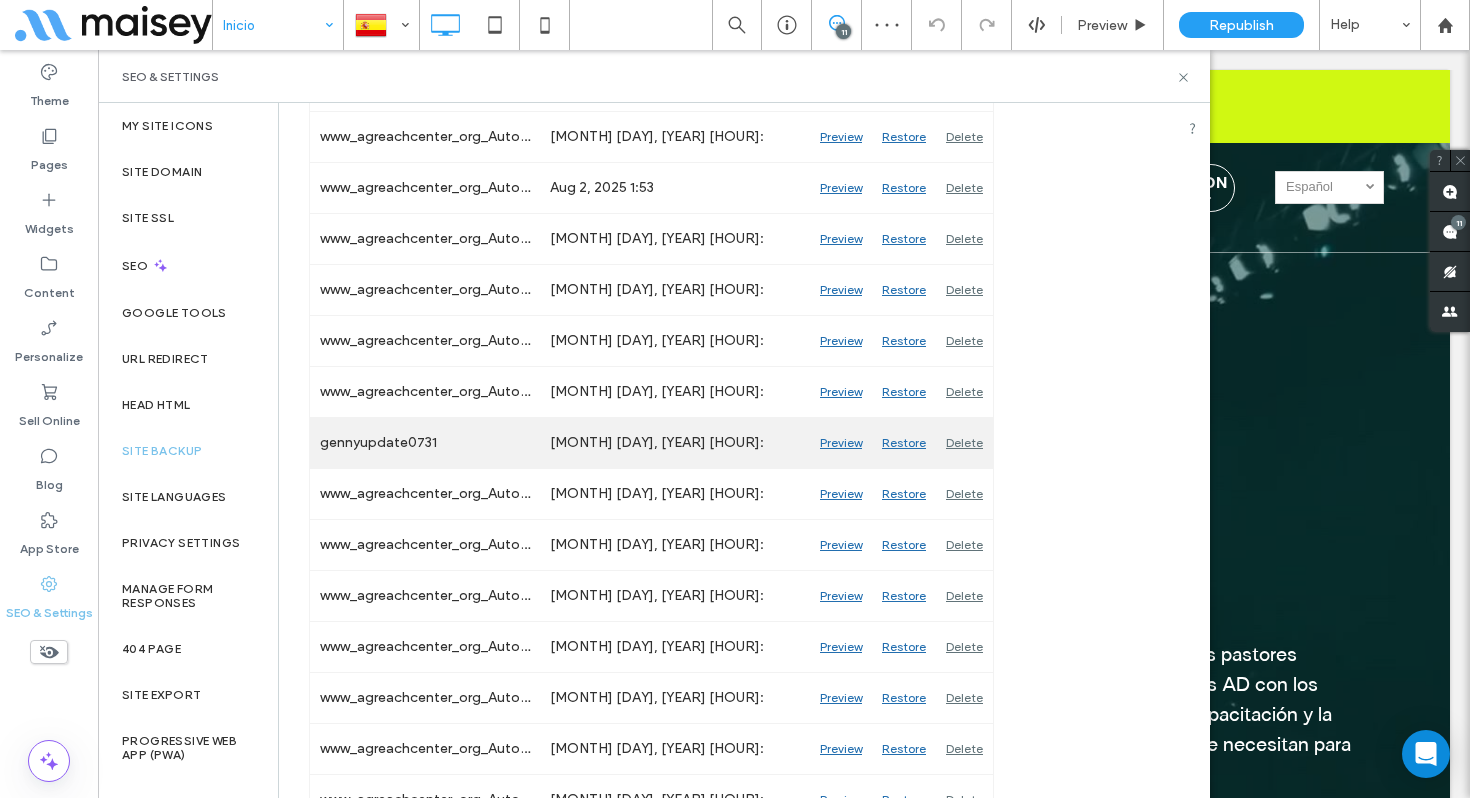 click on "Preview" at bounding box center [841, 443] 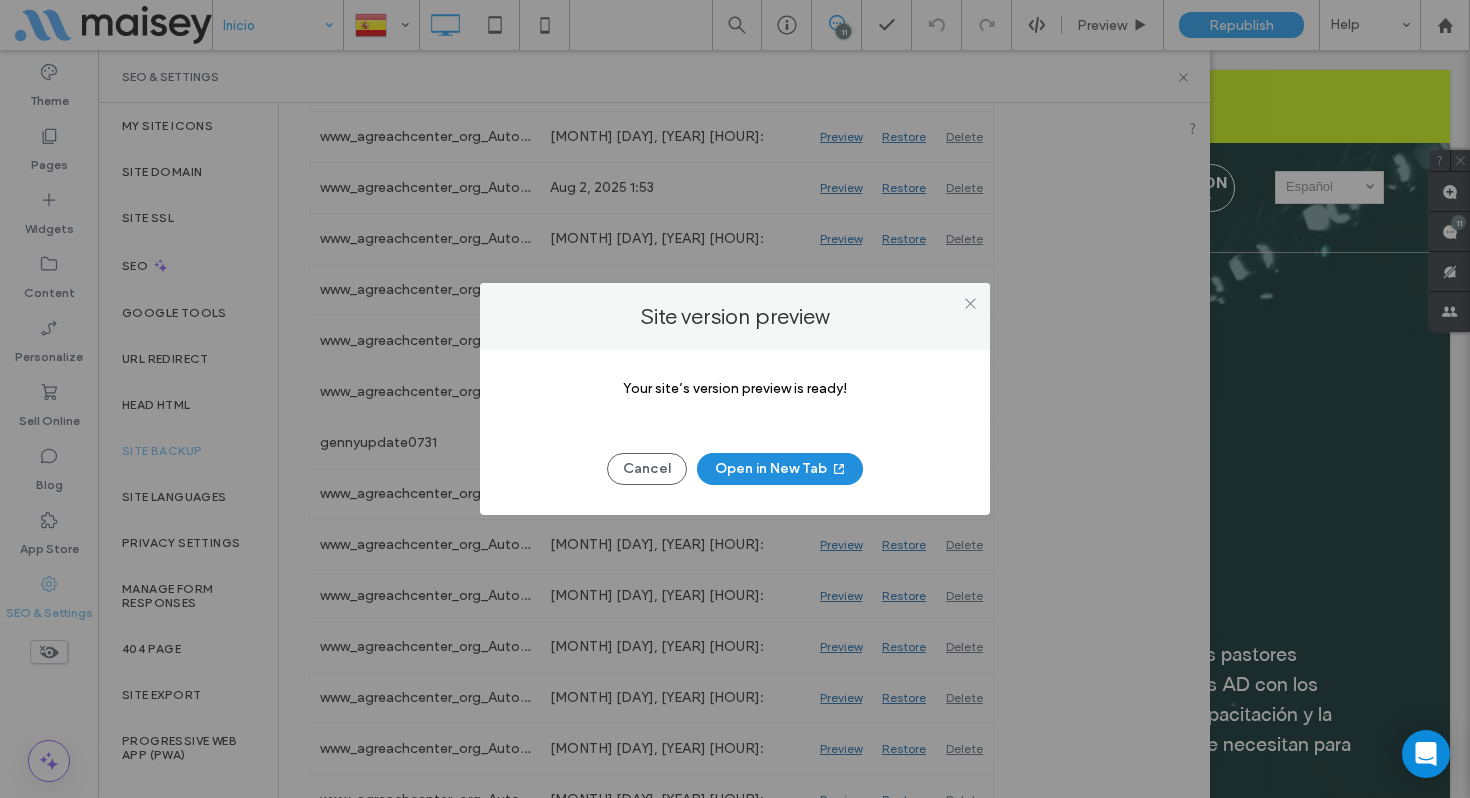 click on "Open in New Tab" at bounding box center (780, 469) 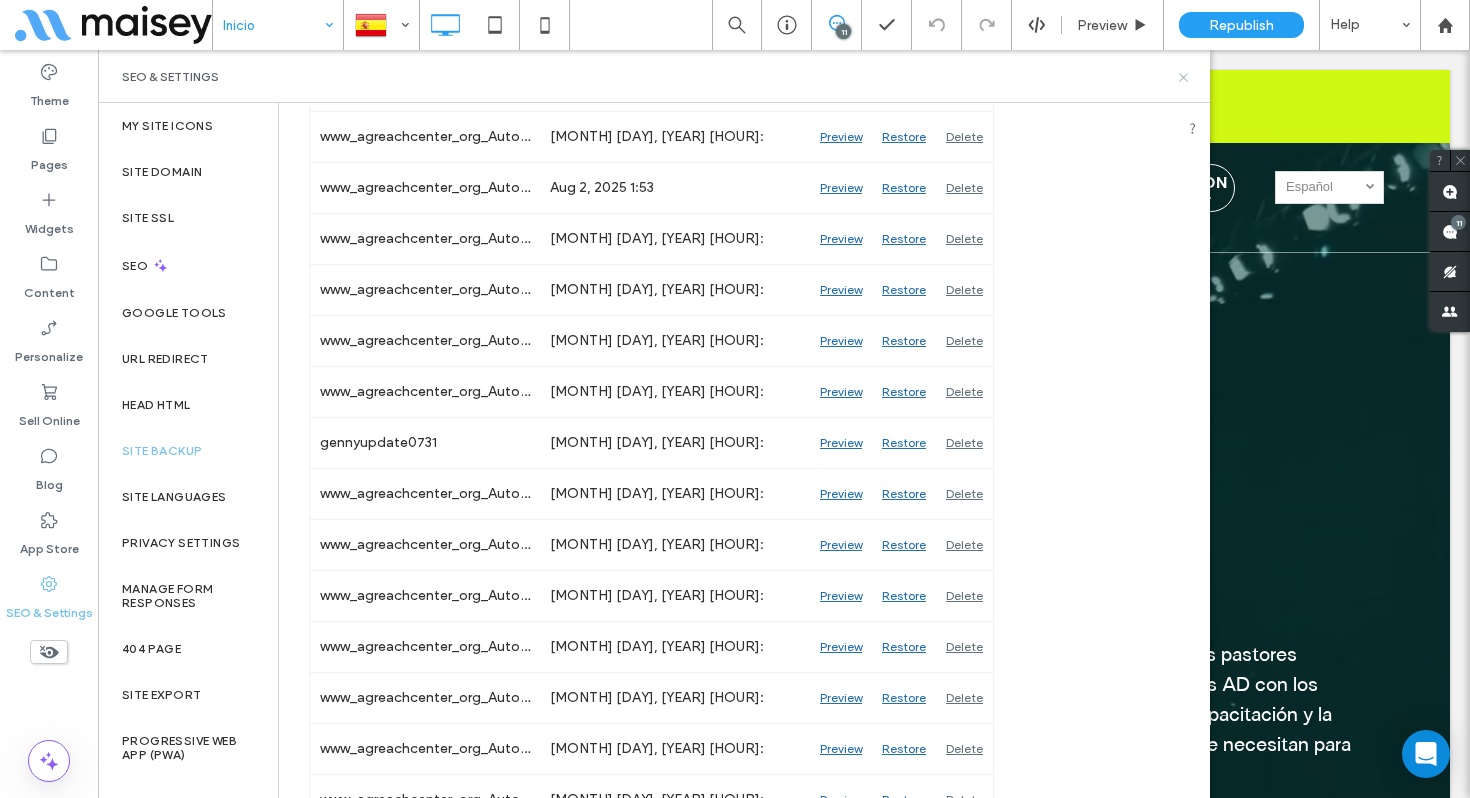 click 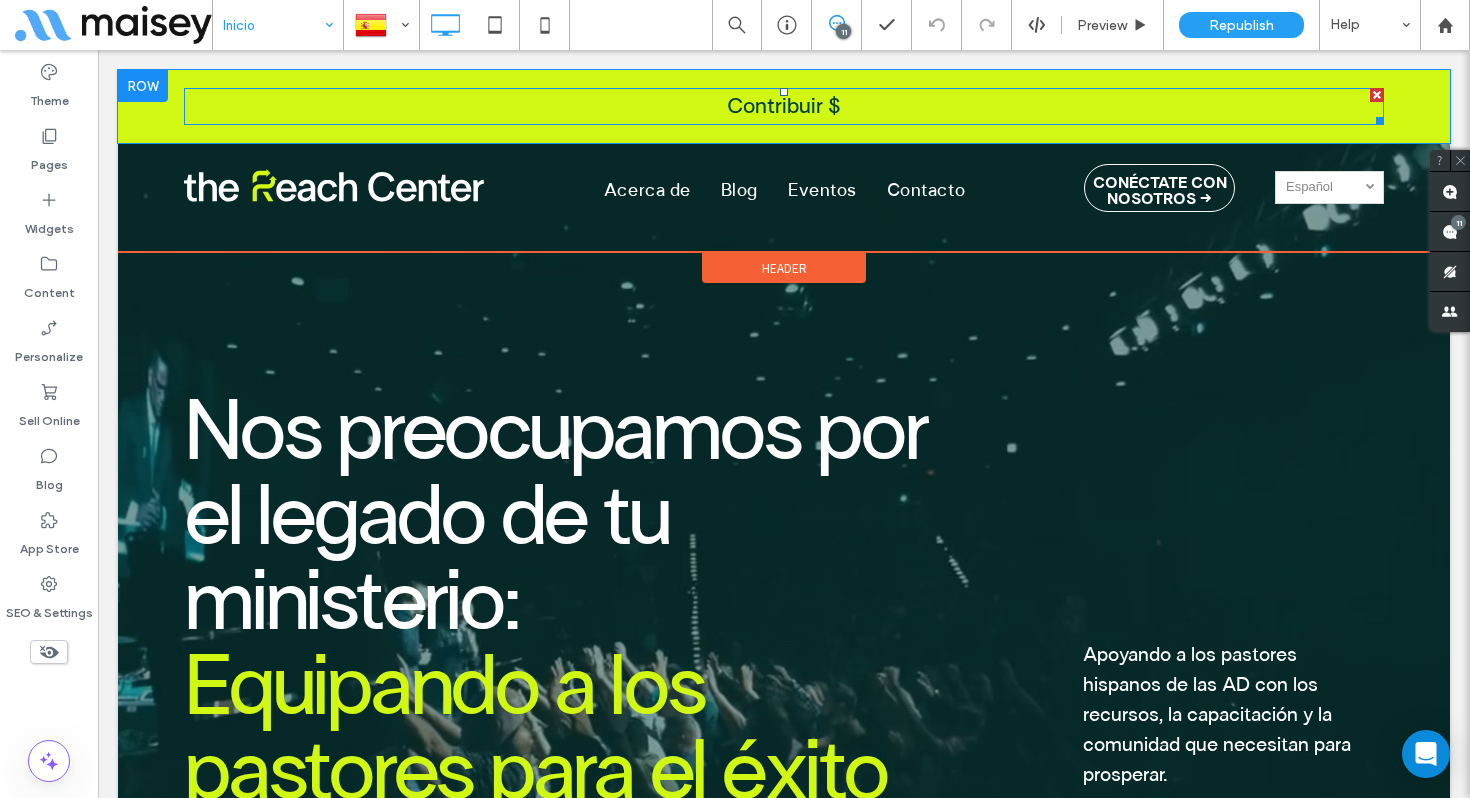 click on "Contribuir $" at bounding box center [784, 106] 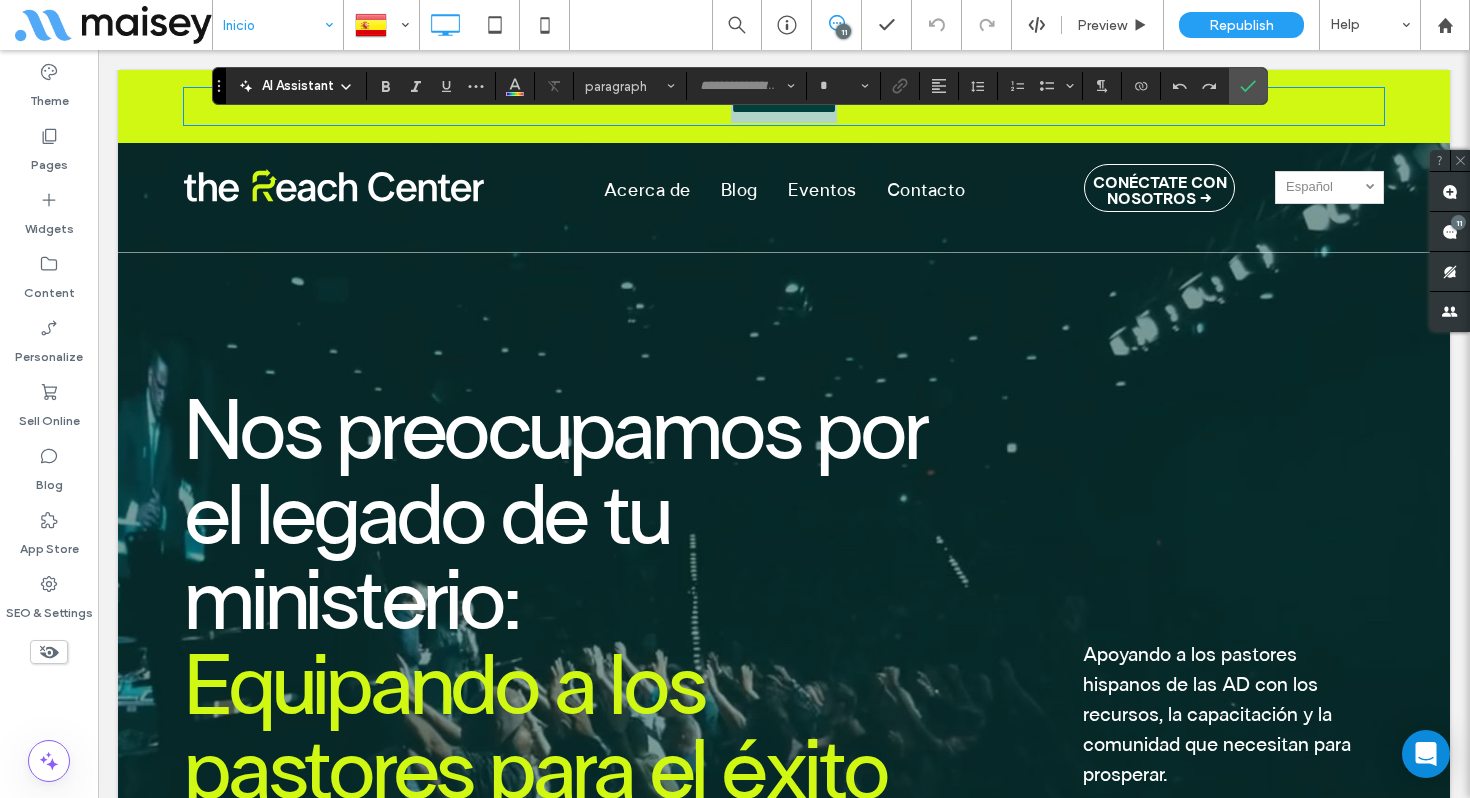 type on "**********" 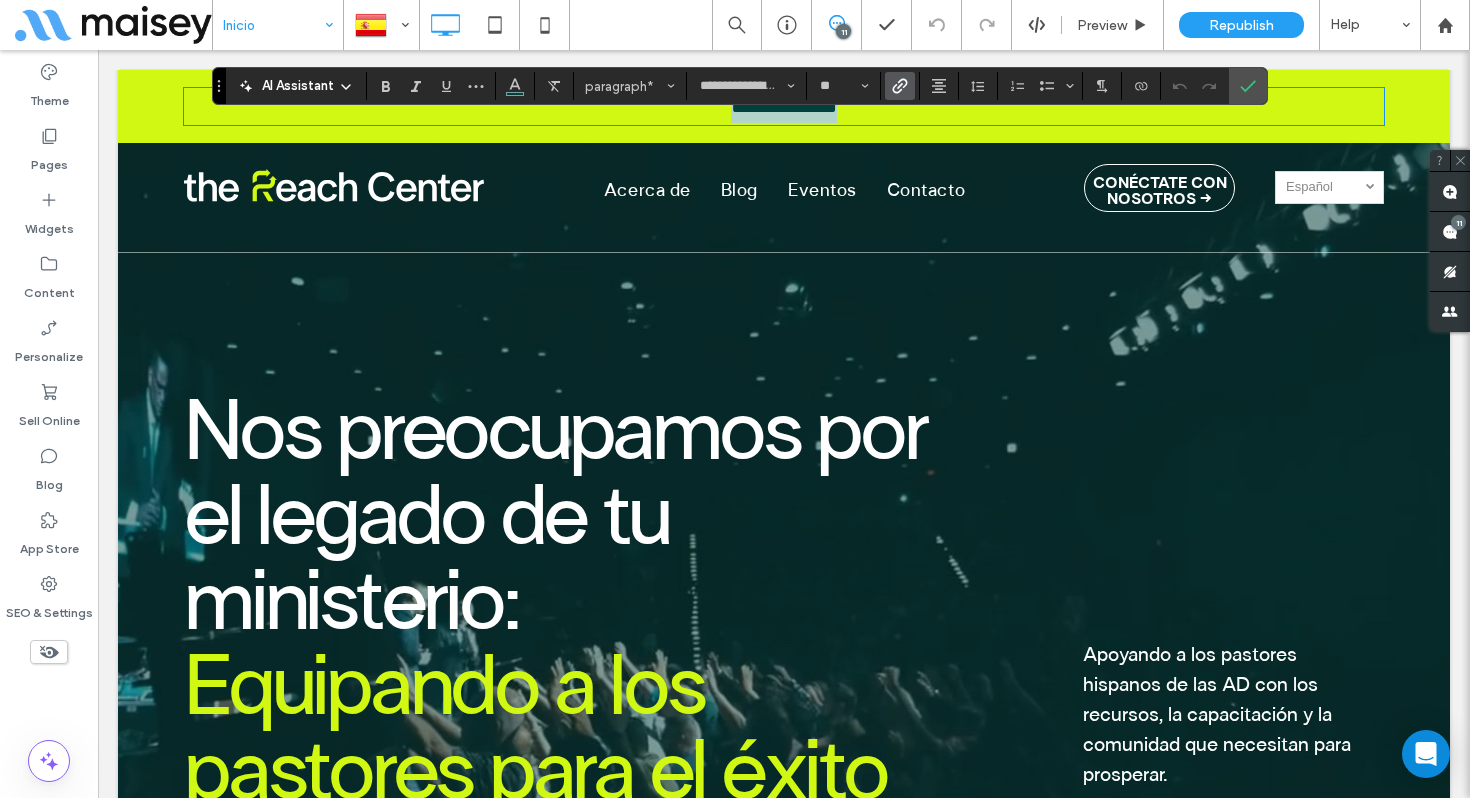 click on "**********" at bounding box center (784, 106) 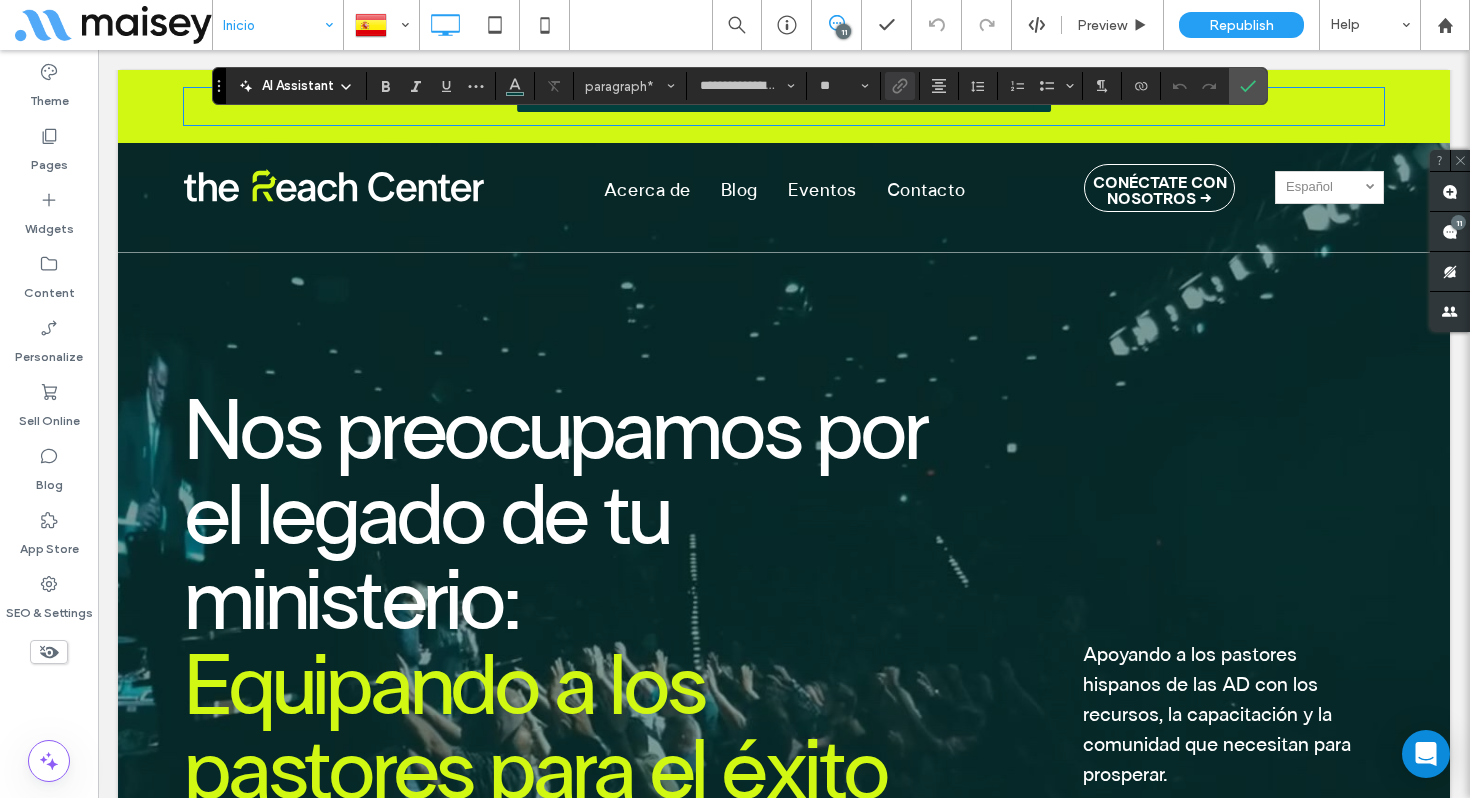 scroll, scrollTop: 0, scrollLeft: 0, axis: both 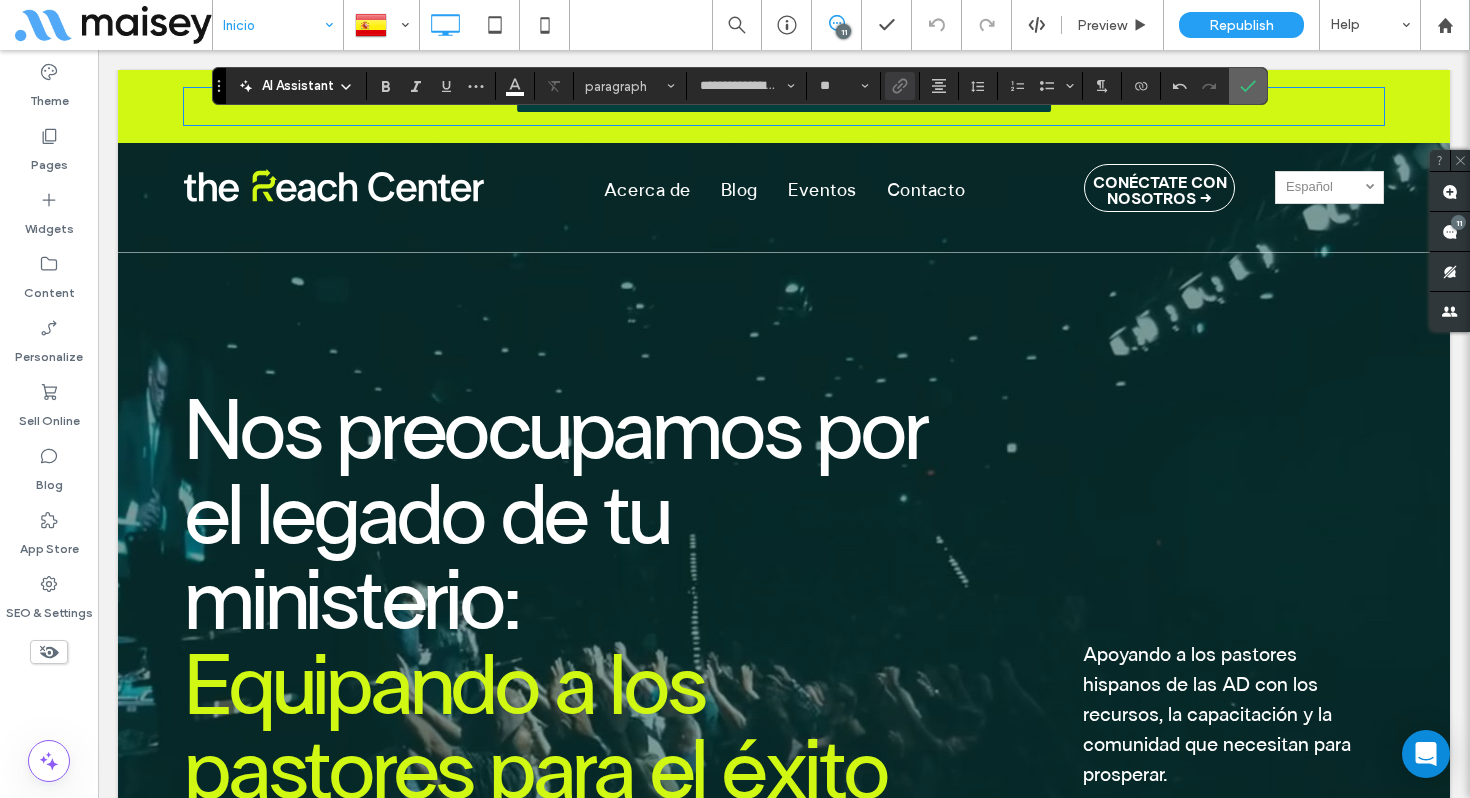 click at bounding box center [1248, 86] 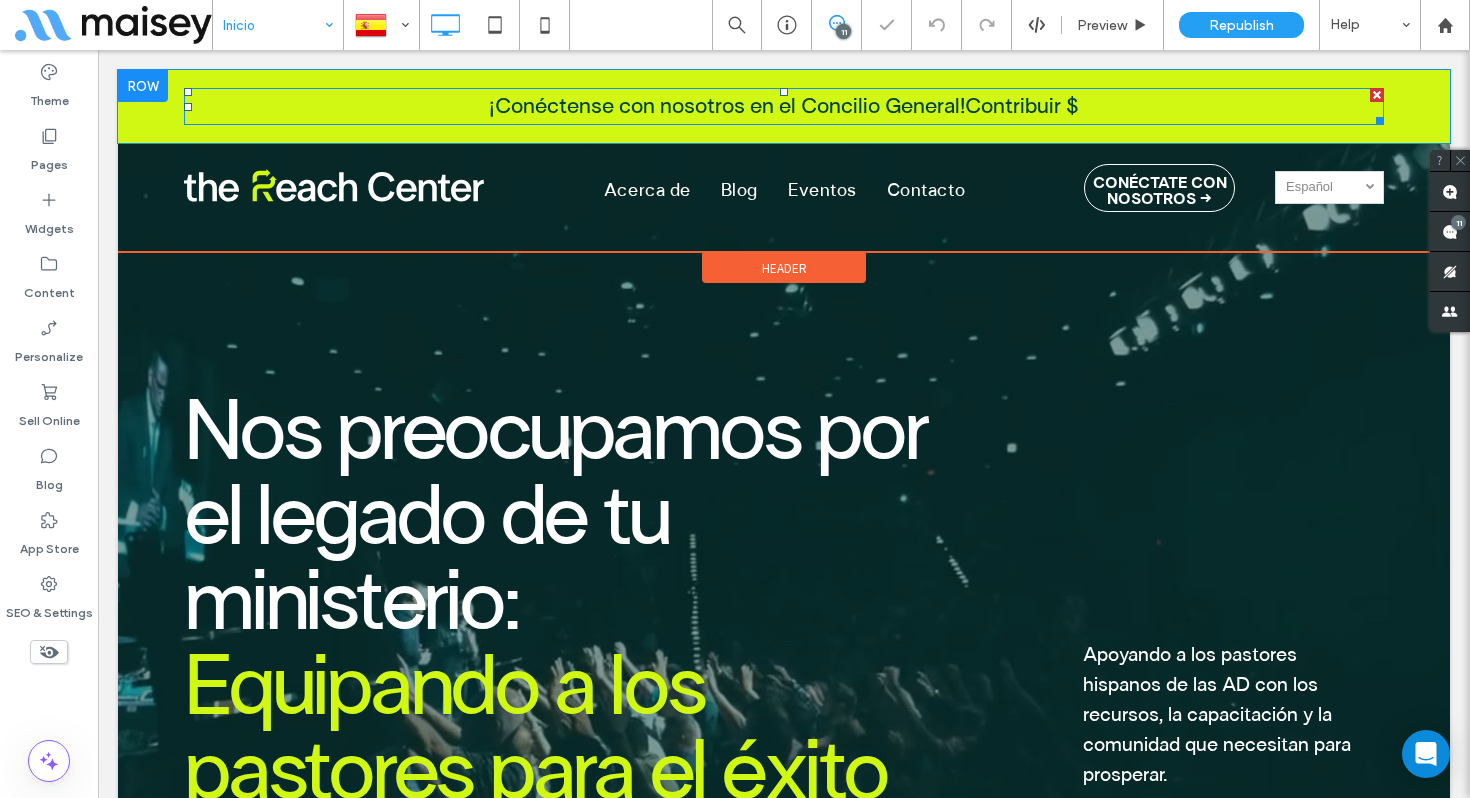 click on "¡Conéctense con nosotros en el Concilio General!Contribuir $" at bounding box center (784, 106) 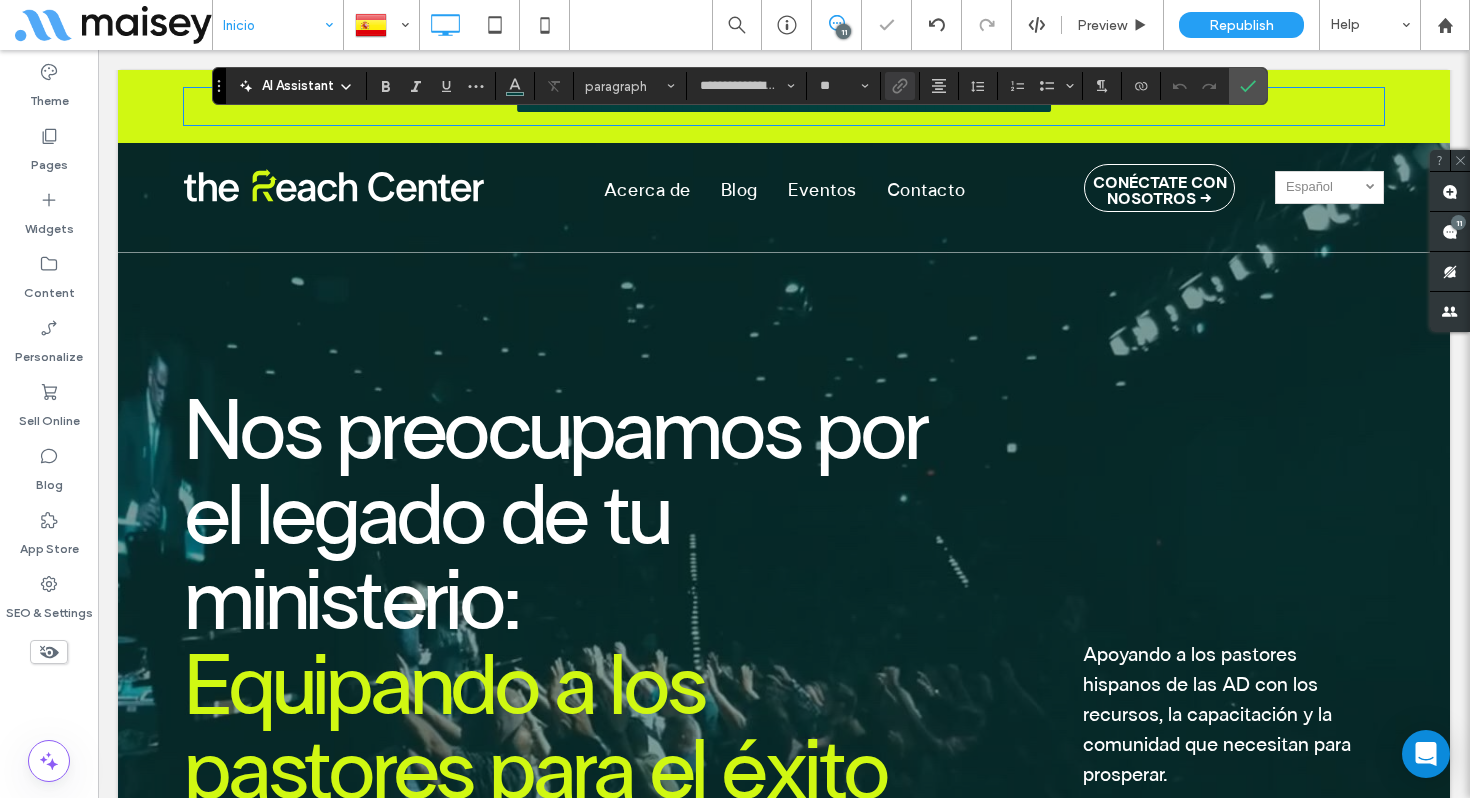 drag, startPoint x: 1086, startPoint y: 108, endPoint x: 1102, endPoint y: 108, distance: 16 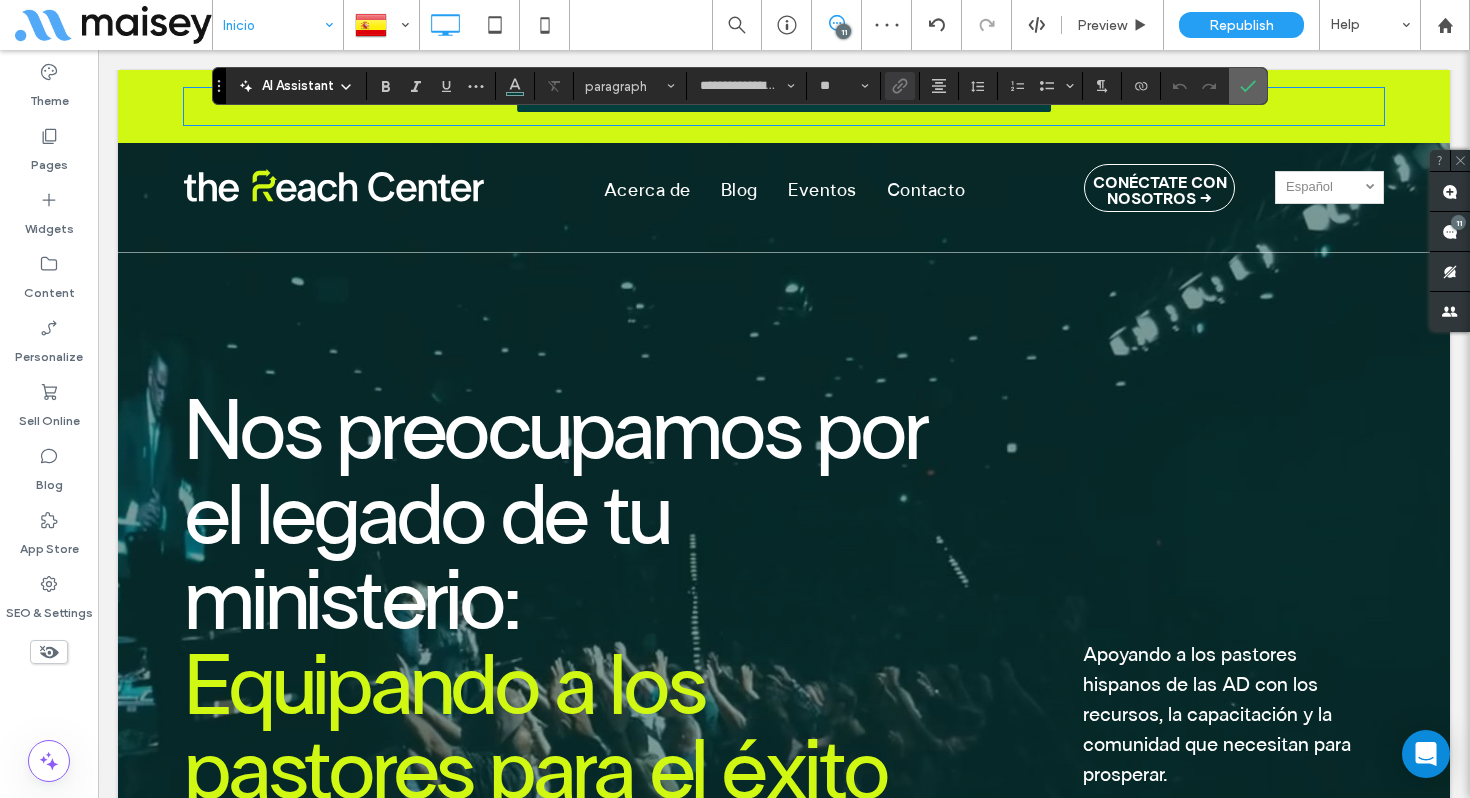 click at bounding box center [1248, 86] 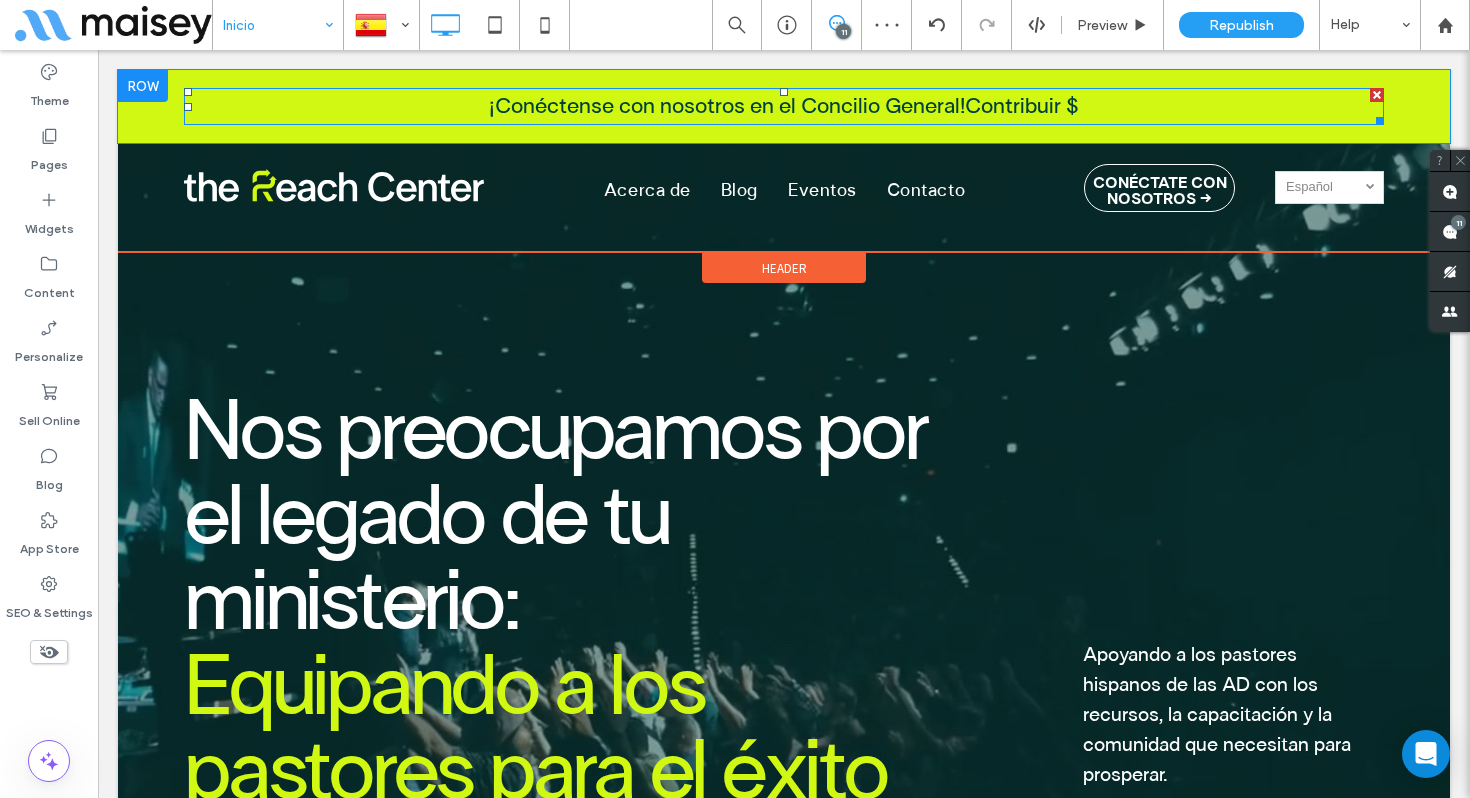 click on "¡Conéctense con nosotros en el Concilio General!Contribuir $" at bounding box center (784, 106) 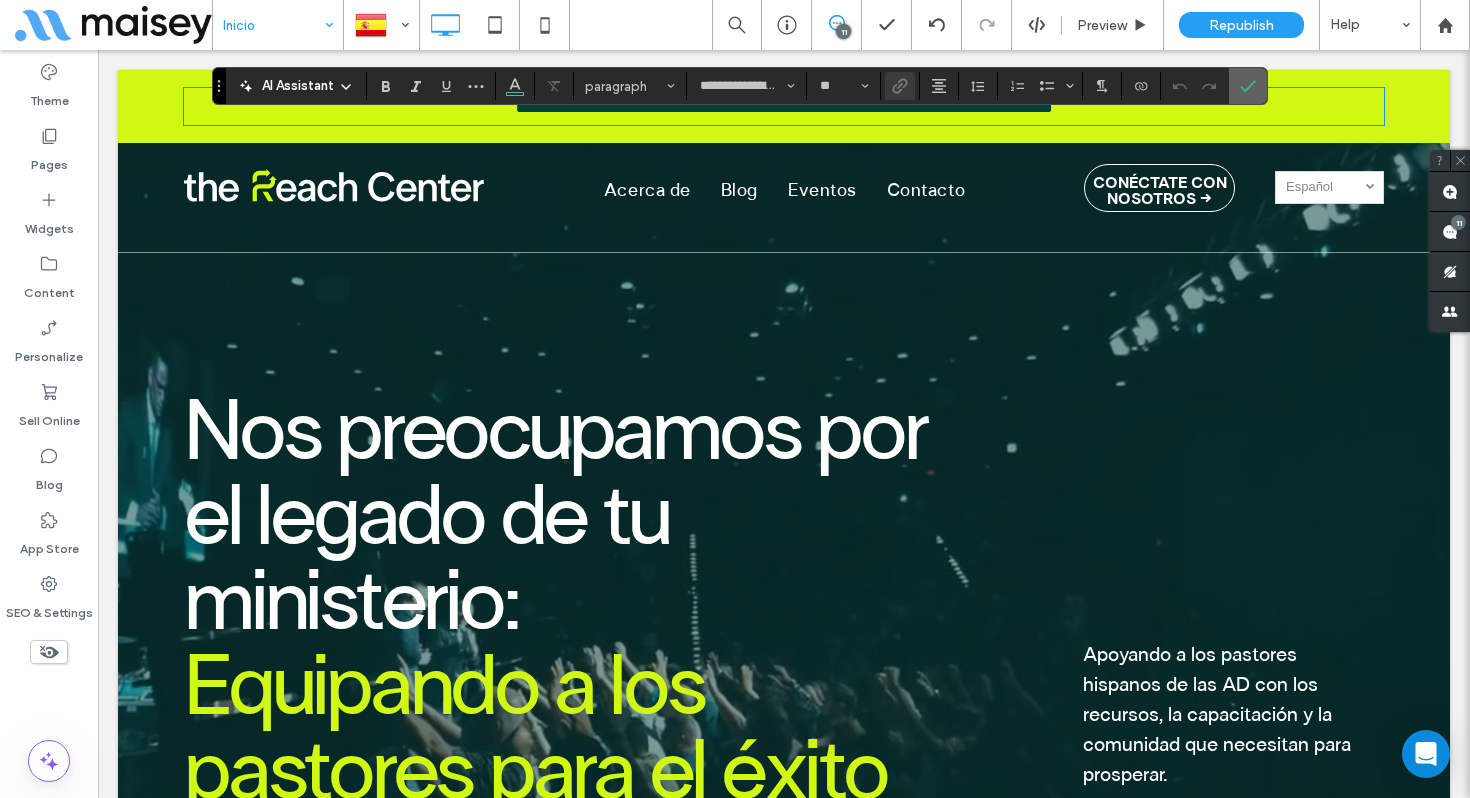 click 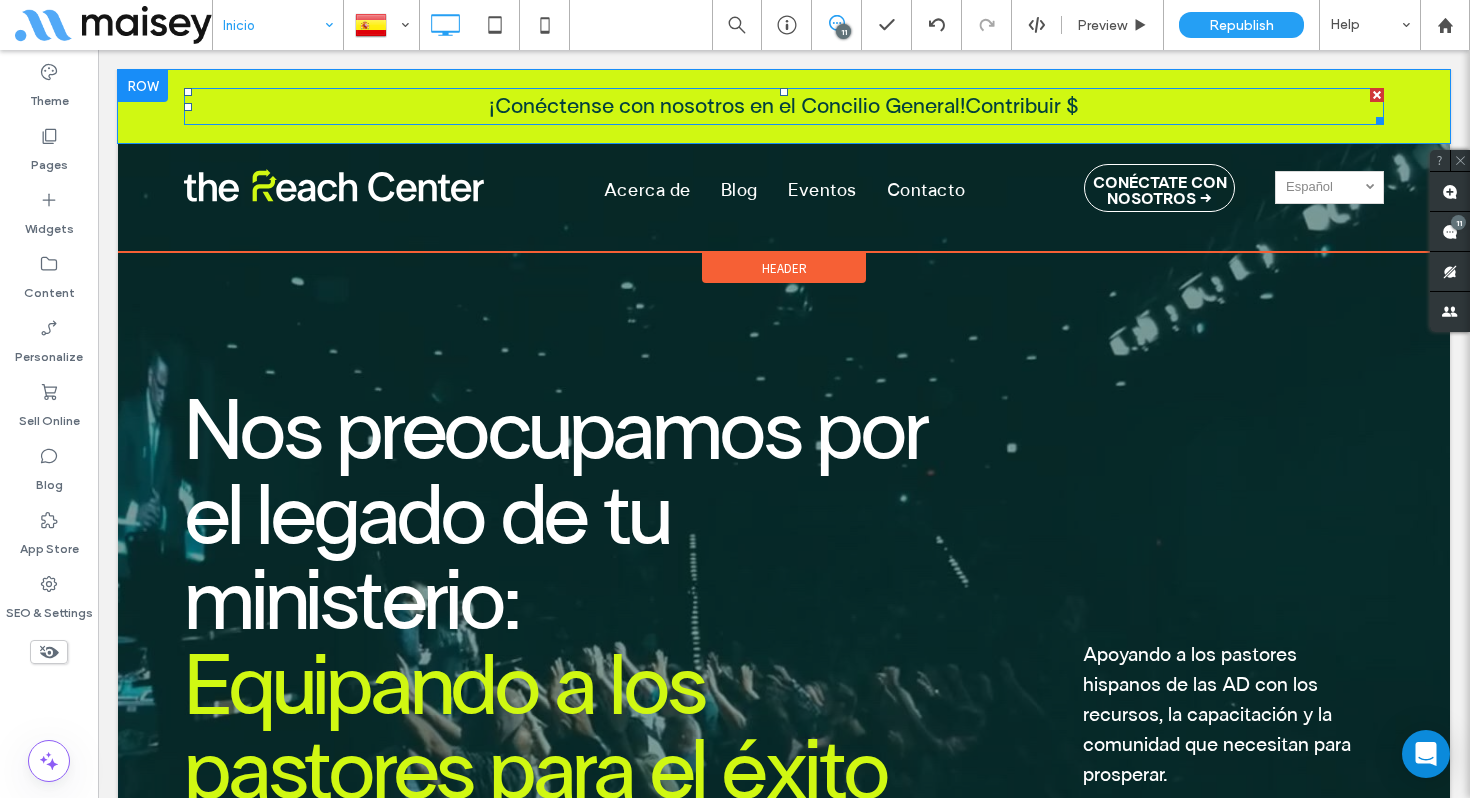 click on "¡Conéctense con nosotros en el Concilio General!Contribuir $" at bounding box center (784, 106) 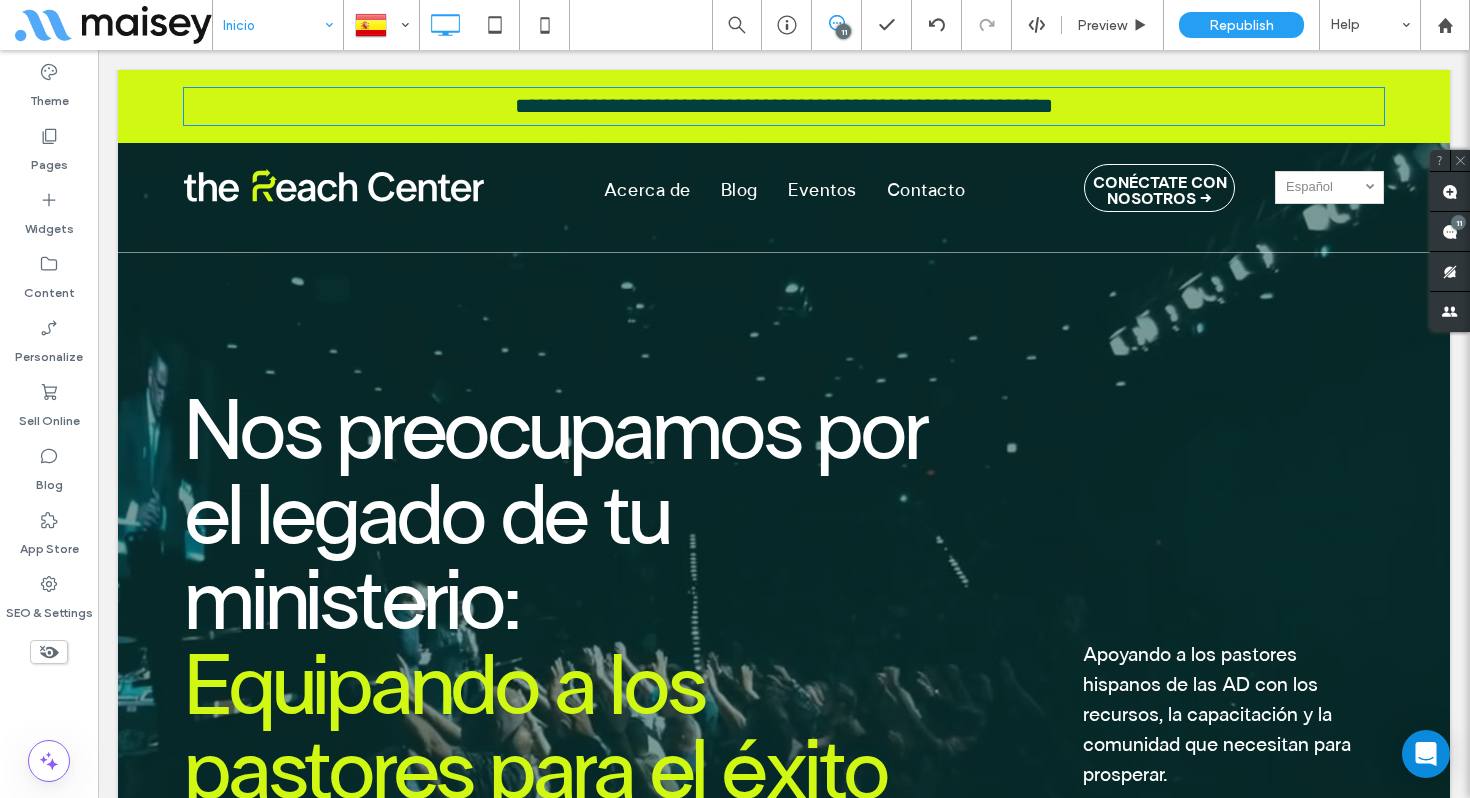 type on "**********" 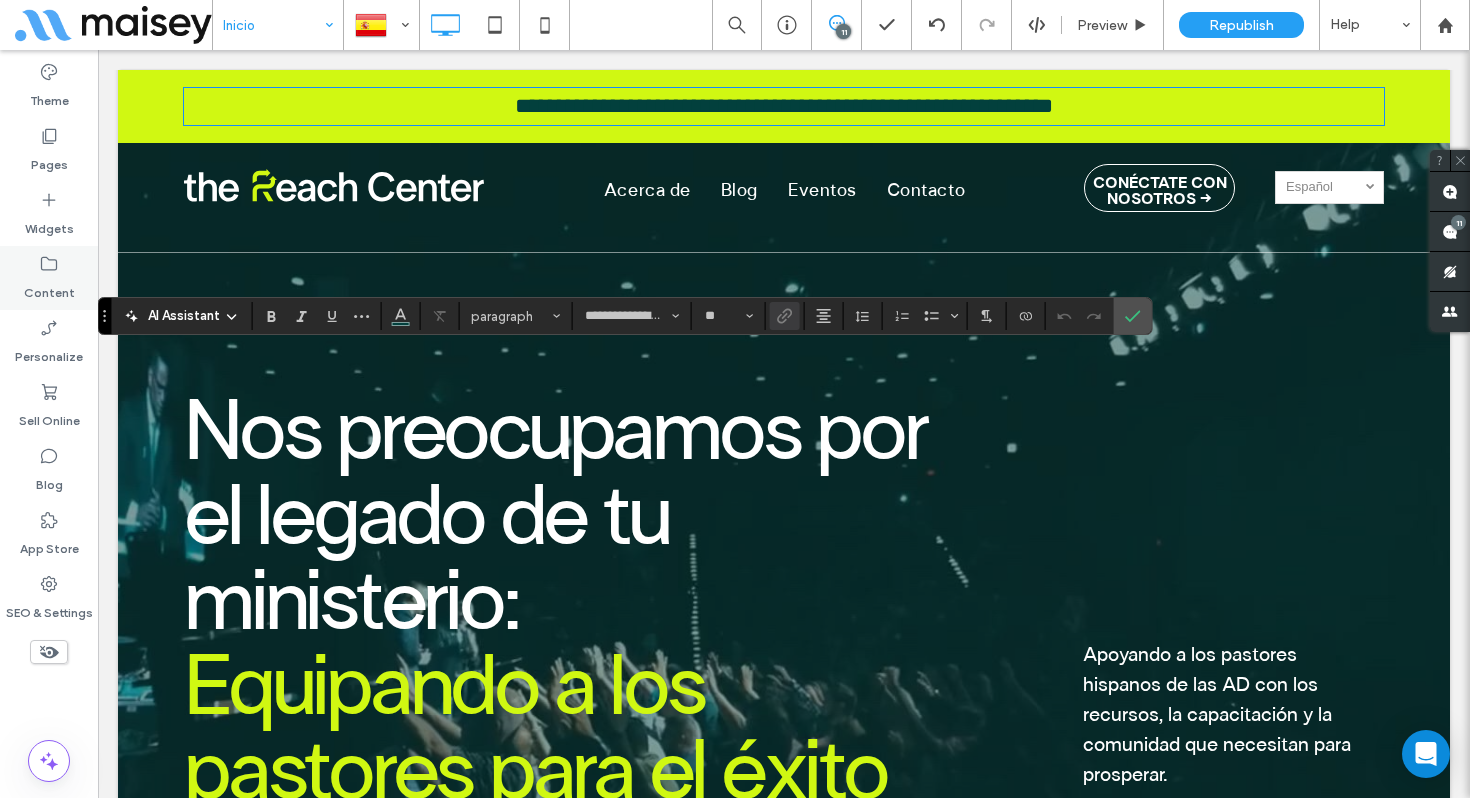 drag, startPoint x: 216, startPoint y: 75, endPoint x: 89, endPoint y: 296, distance: 254.89214 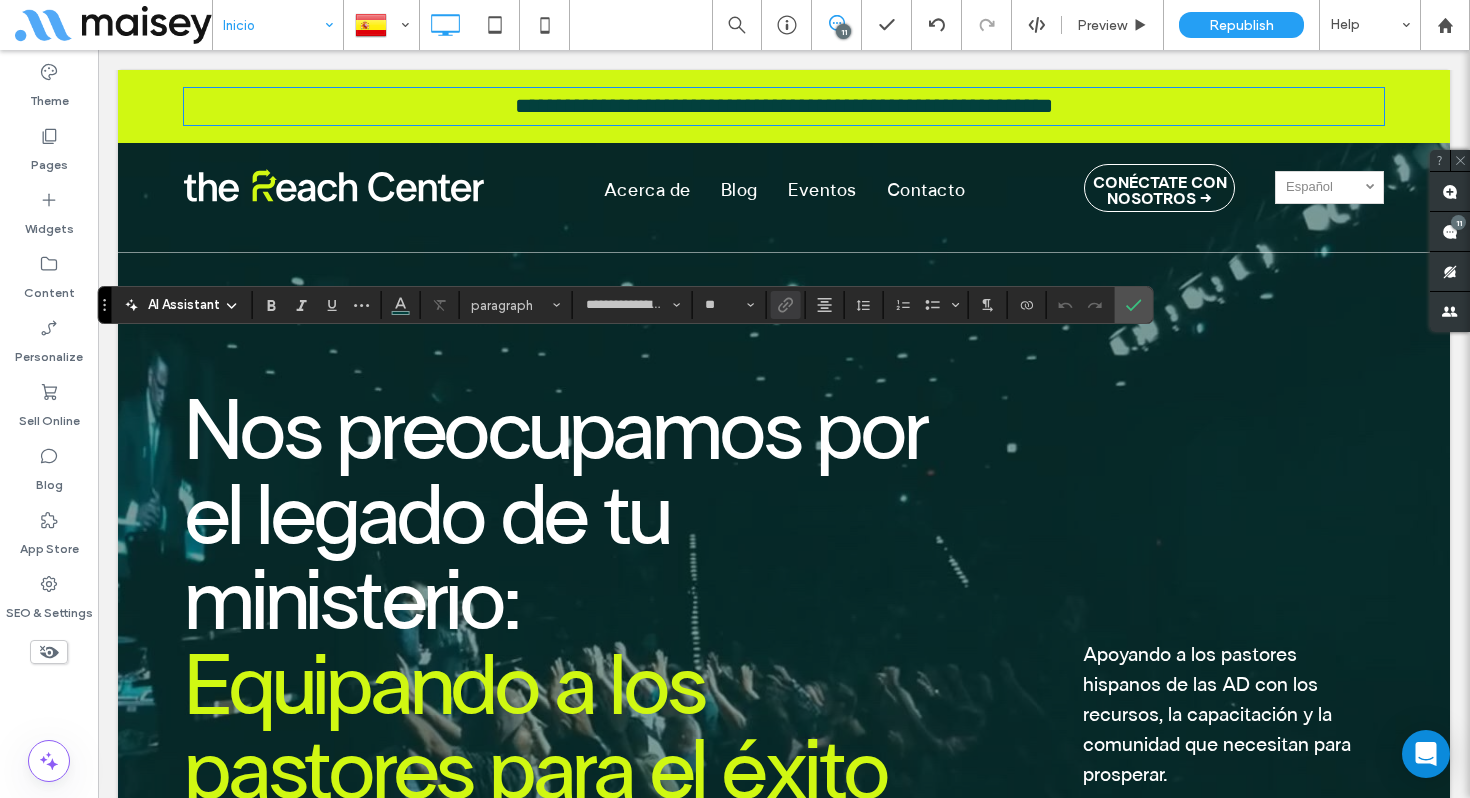 click on "**********" at bounding box center (784, 106) 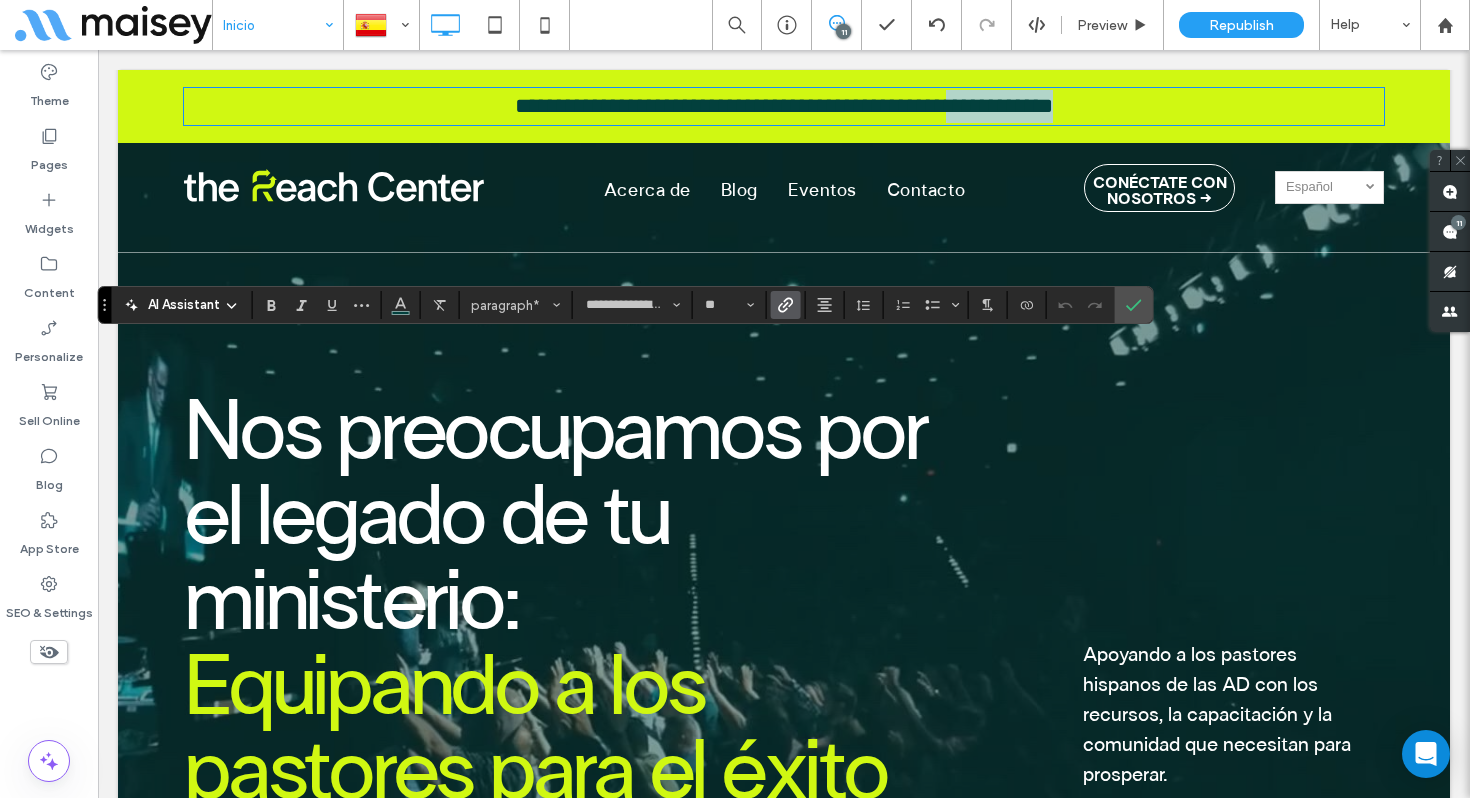 drag, startPoint x: 1097, startPoint y: 105, endPoint x: 963, endPoint y: 101, distance: 134.0597 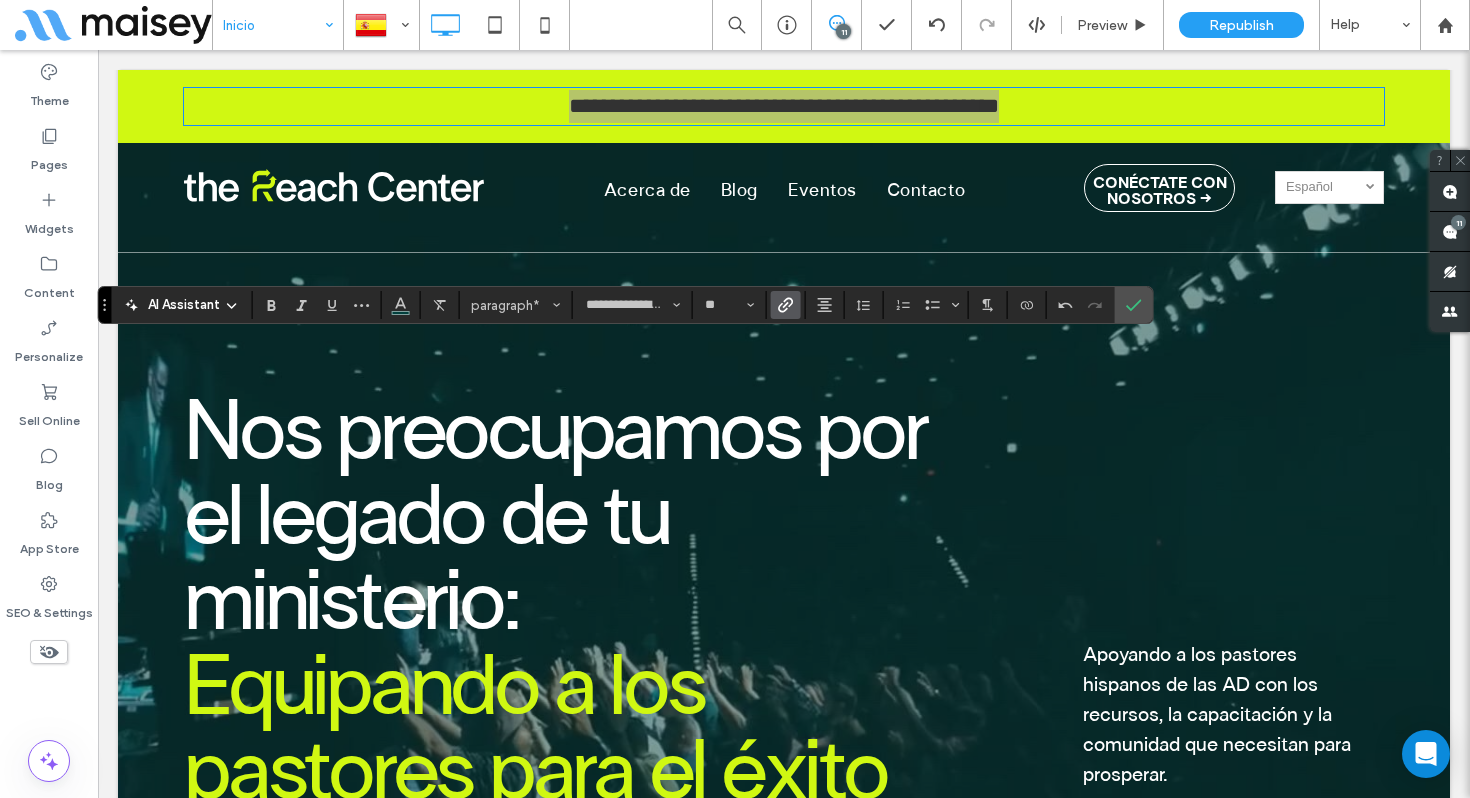 click 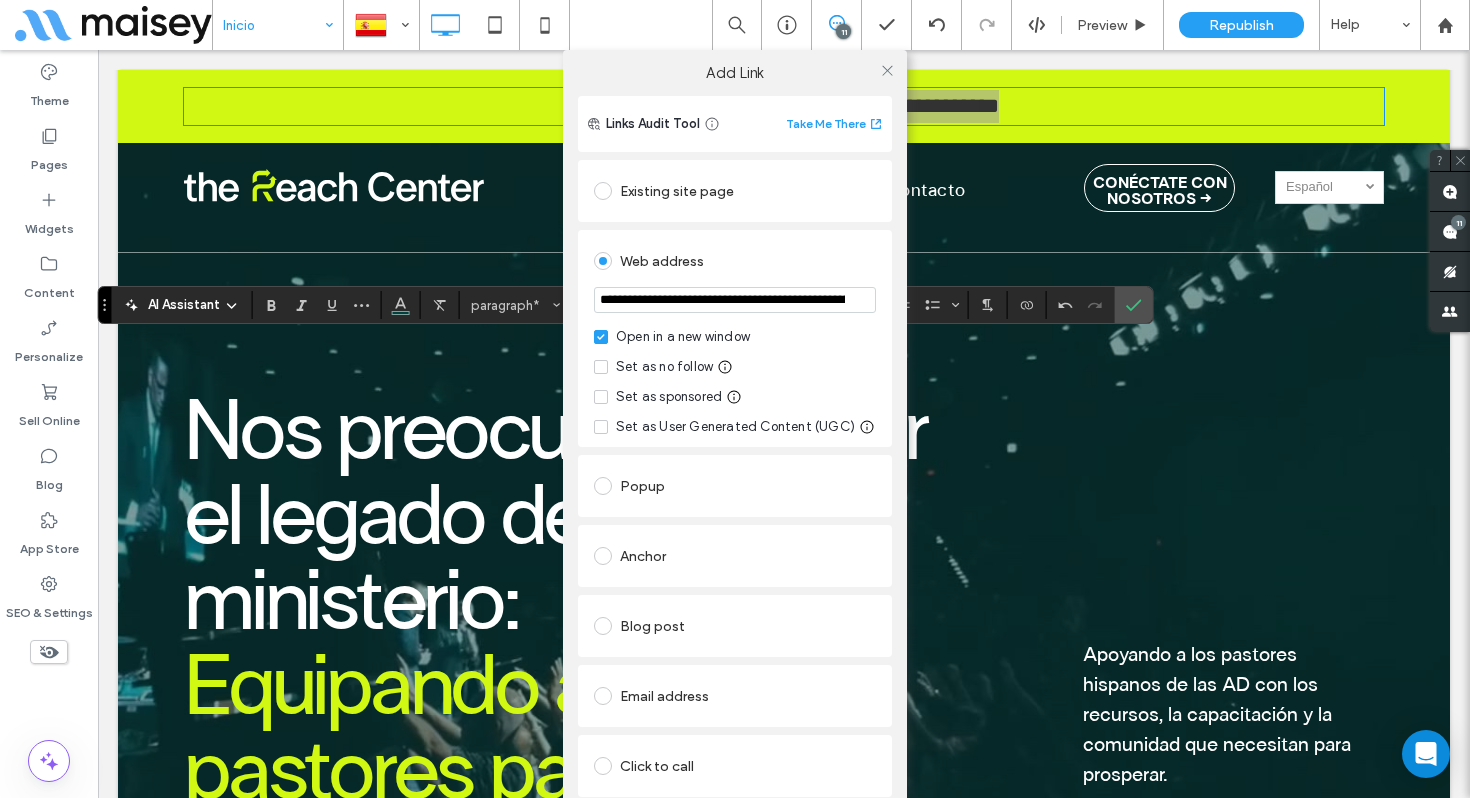 click on "Existing site page" at bounding box center [735, 191] 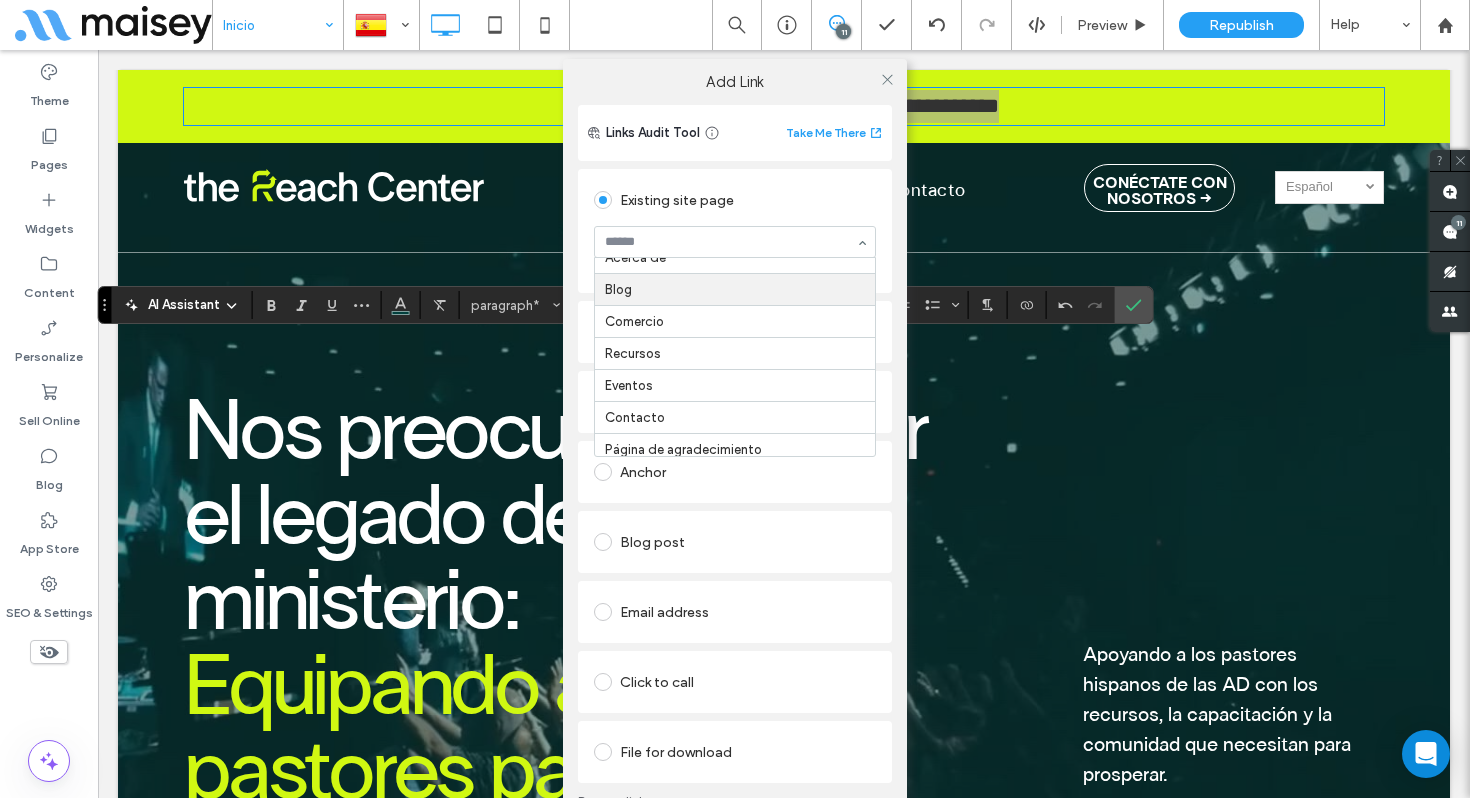 scroll, scrollTop: 65, scrollLeft: 0, axis: vertical 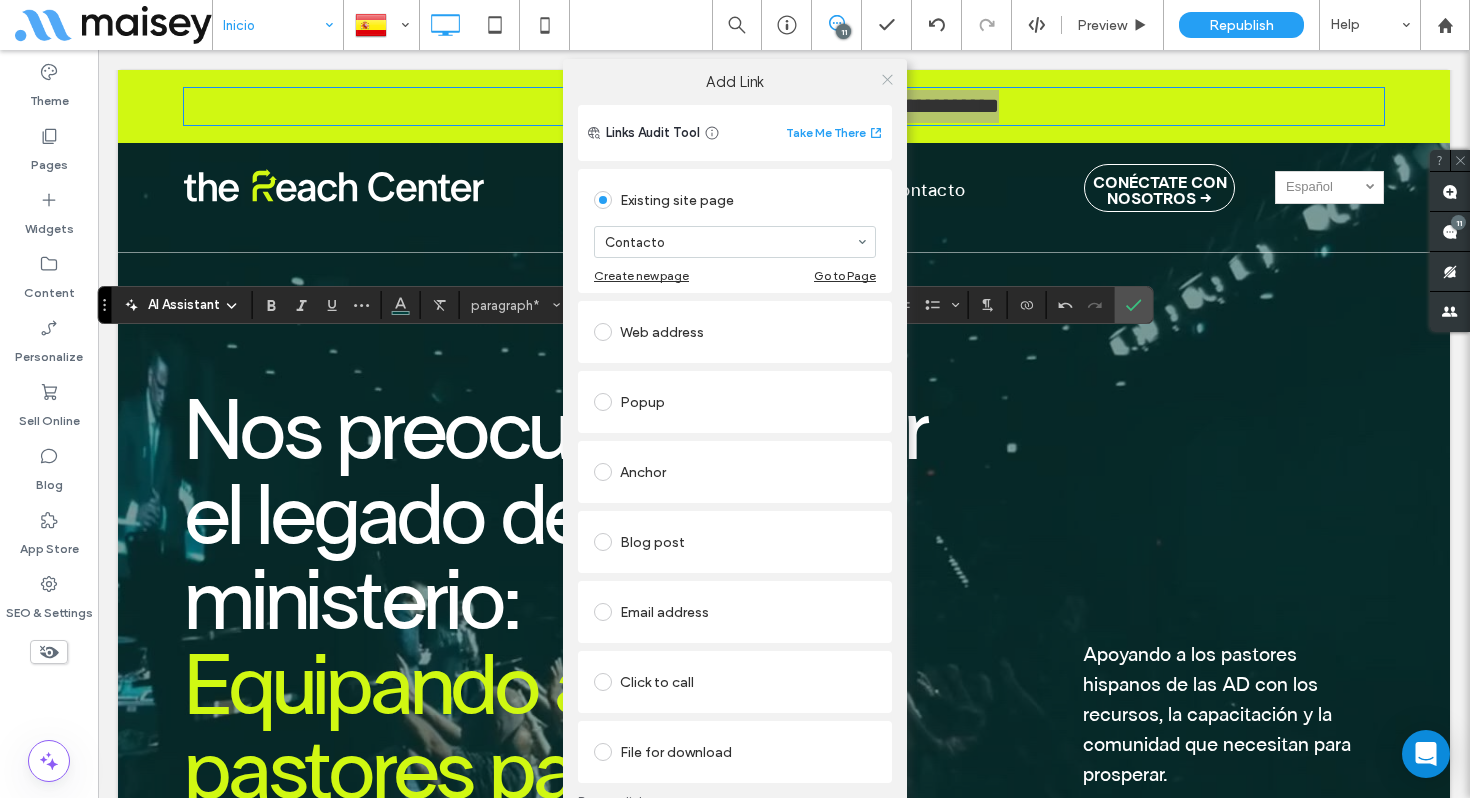 click 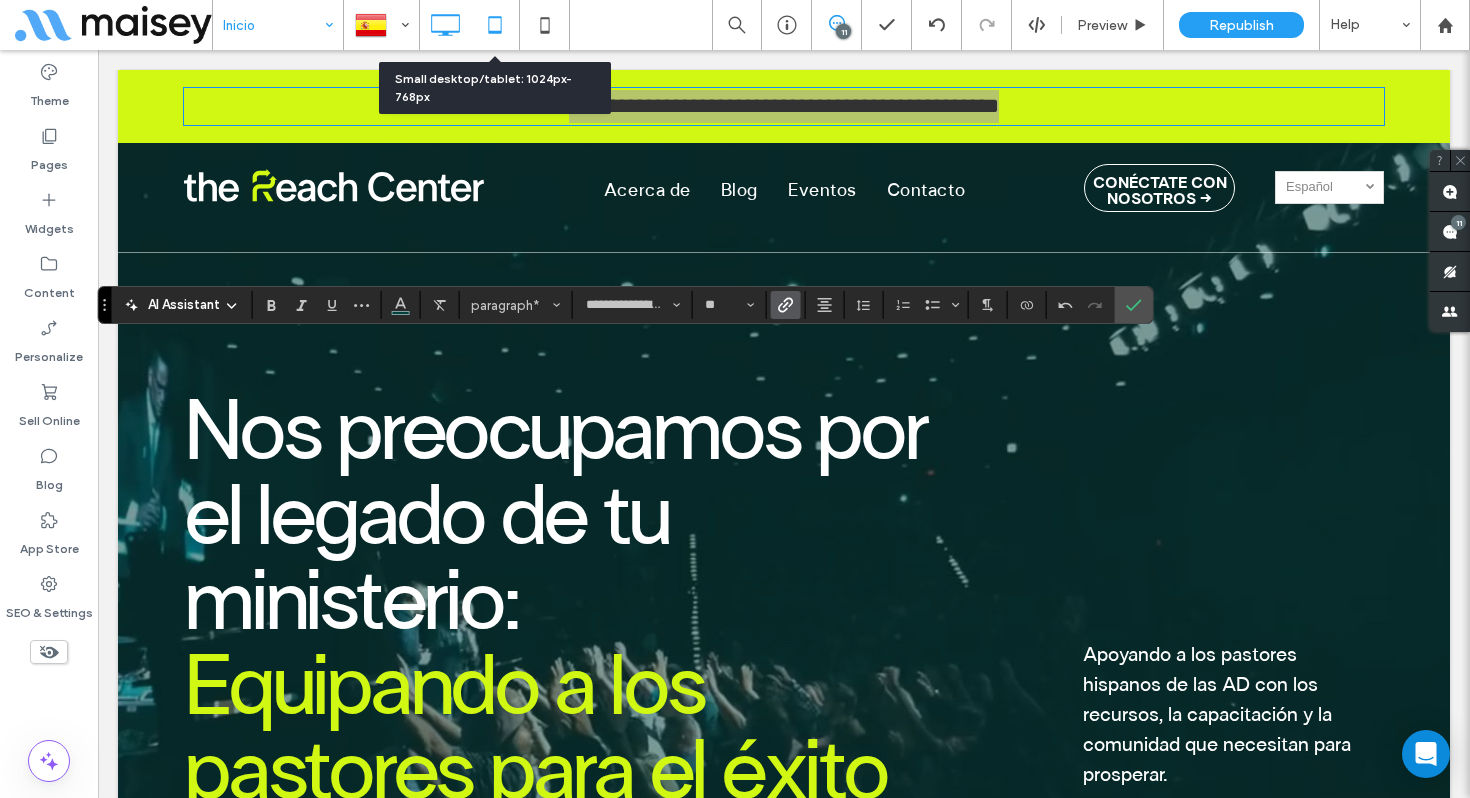 click 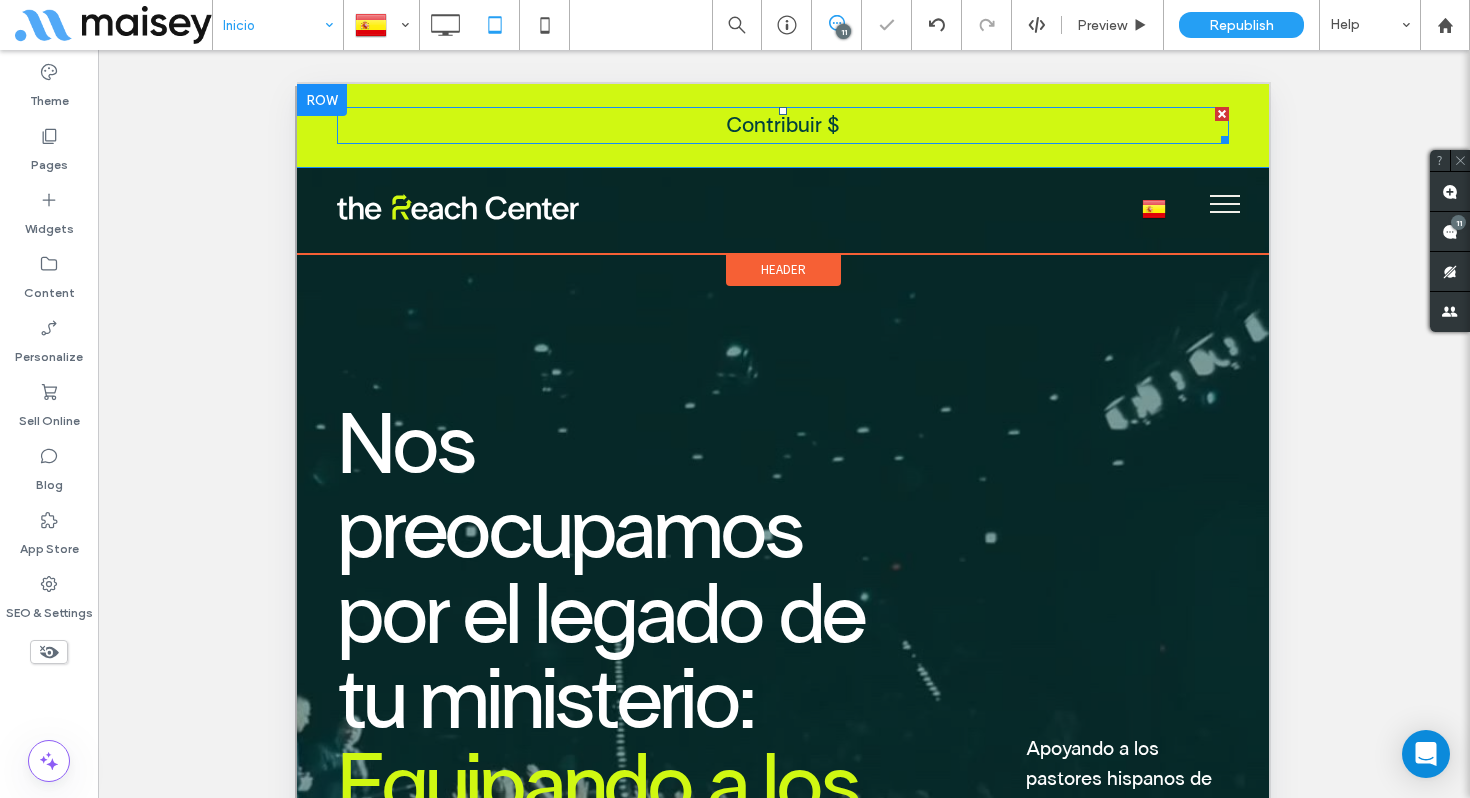 click on "Contribuir $" at bounding box center (783, 125) 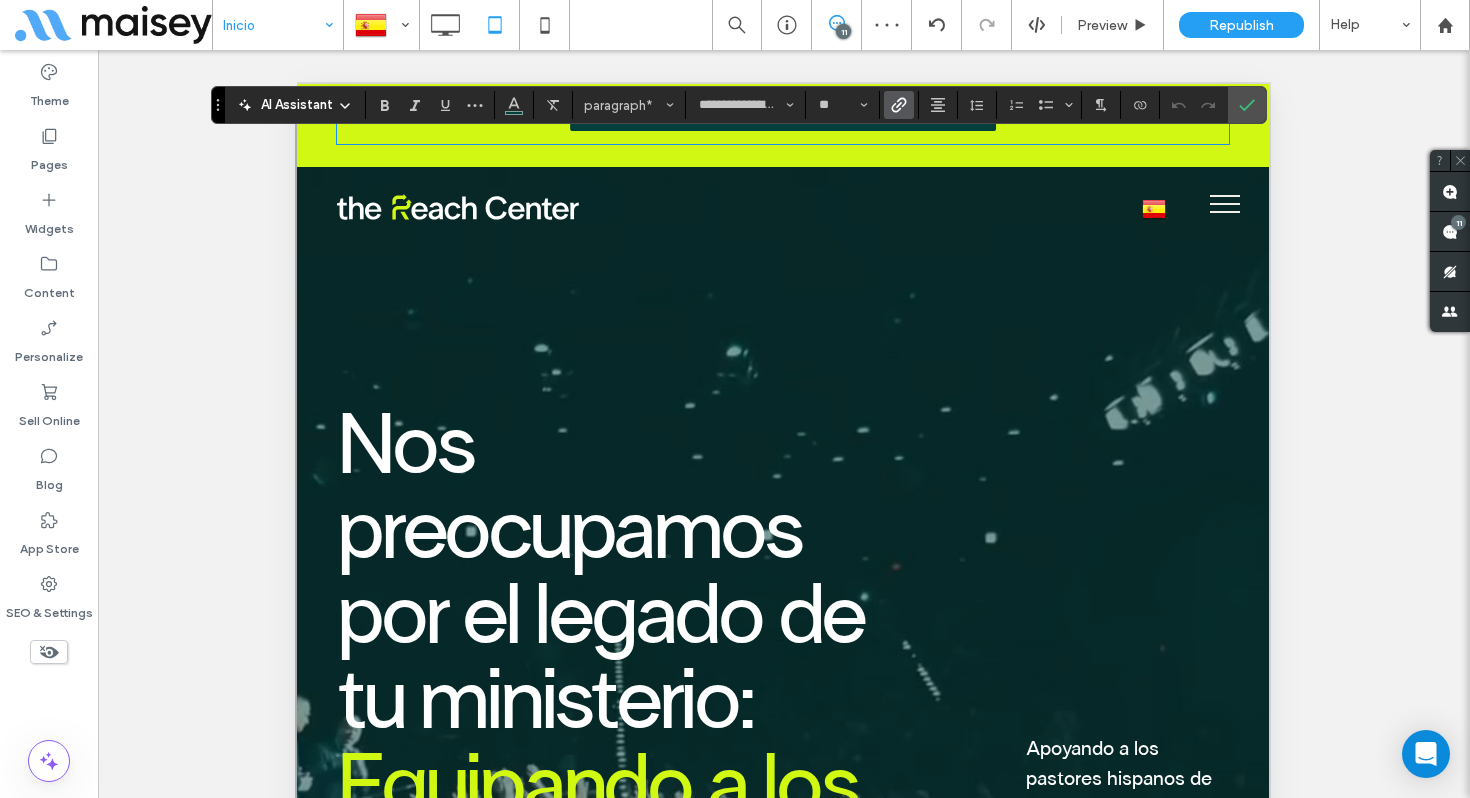 scroll, scrollTop: 0, scrollLeft: 0, axis: both 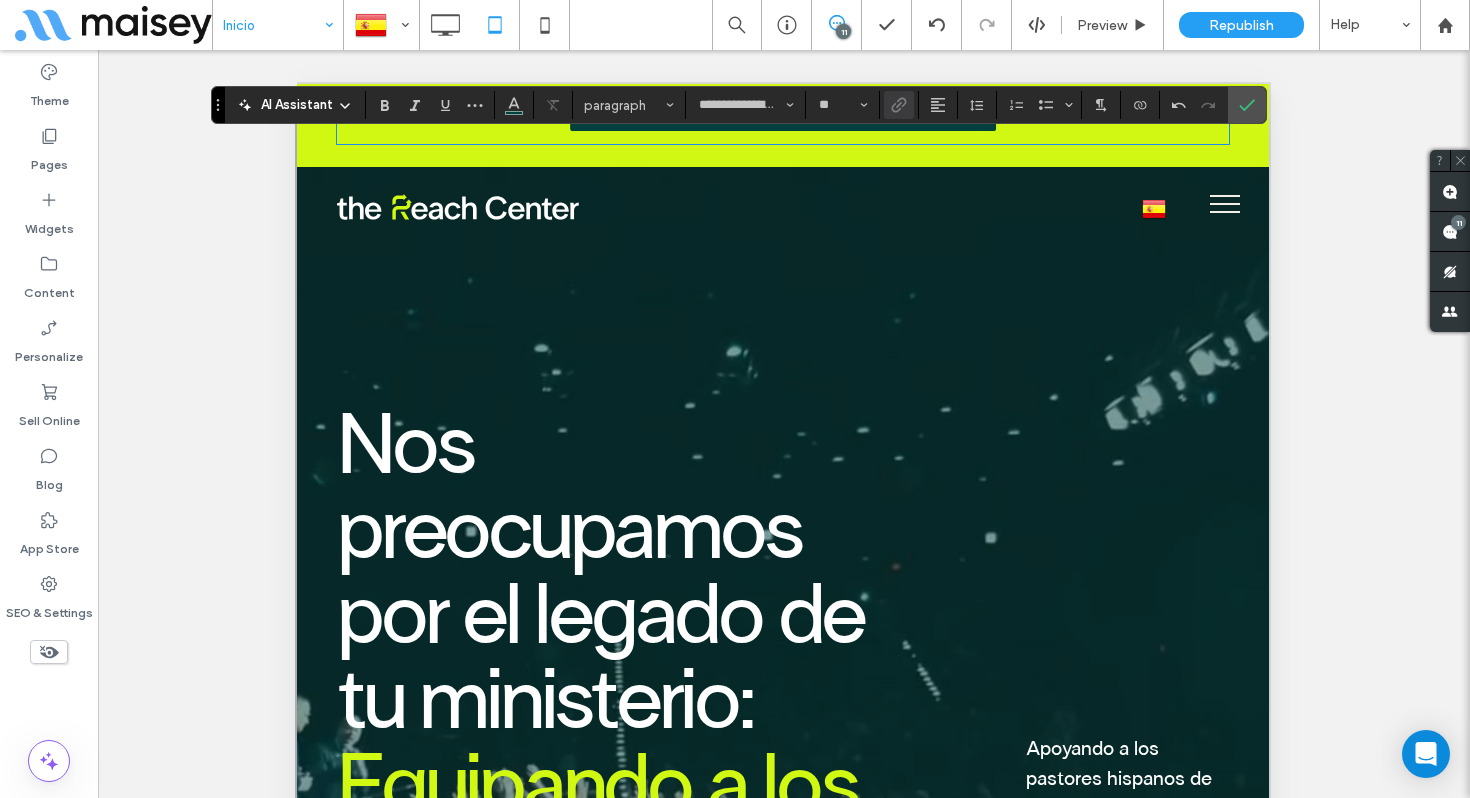 type on "**" 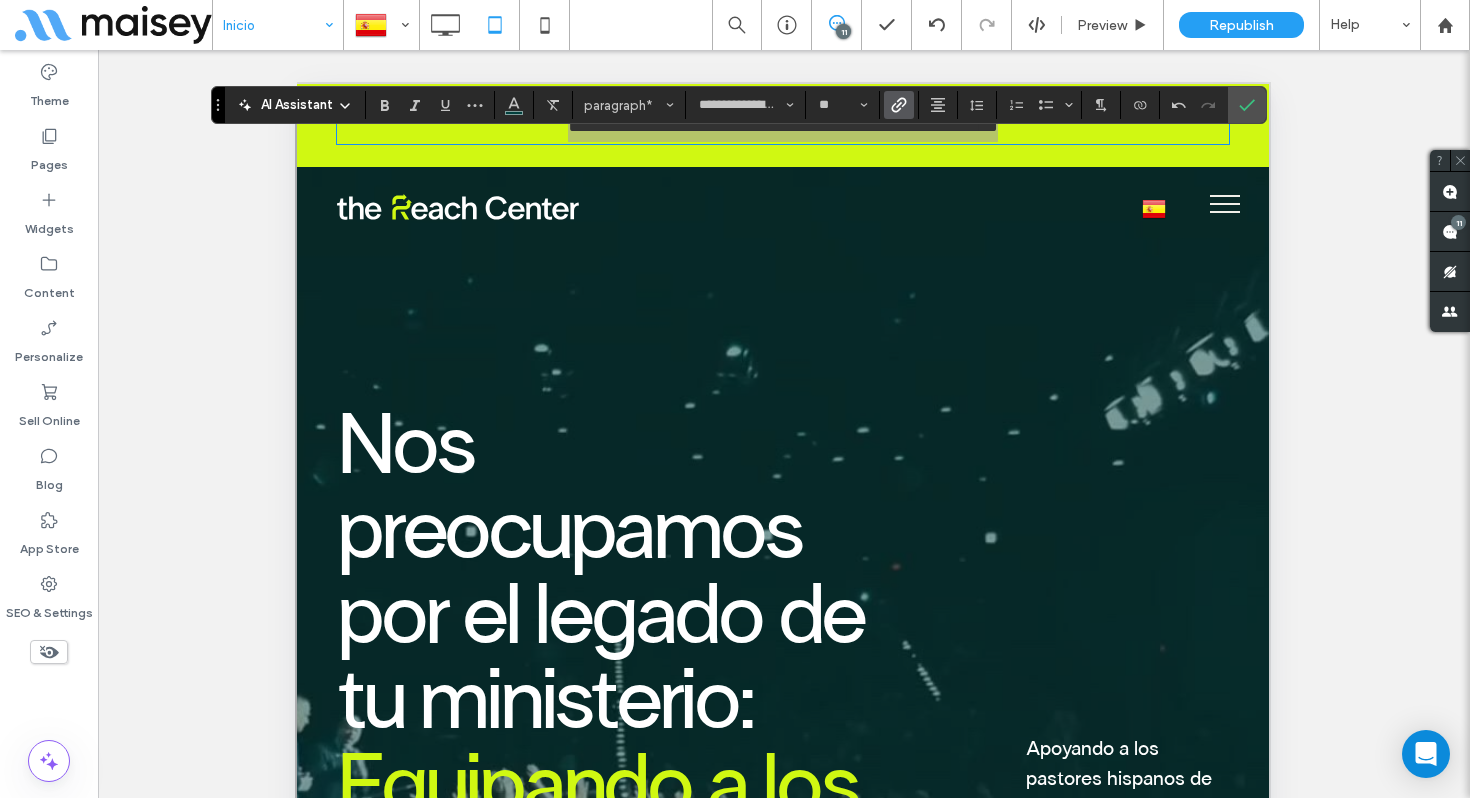 click 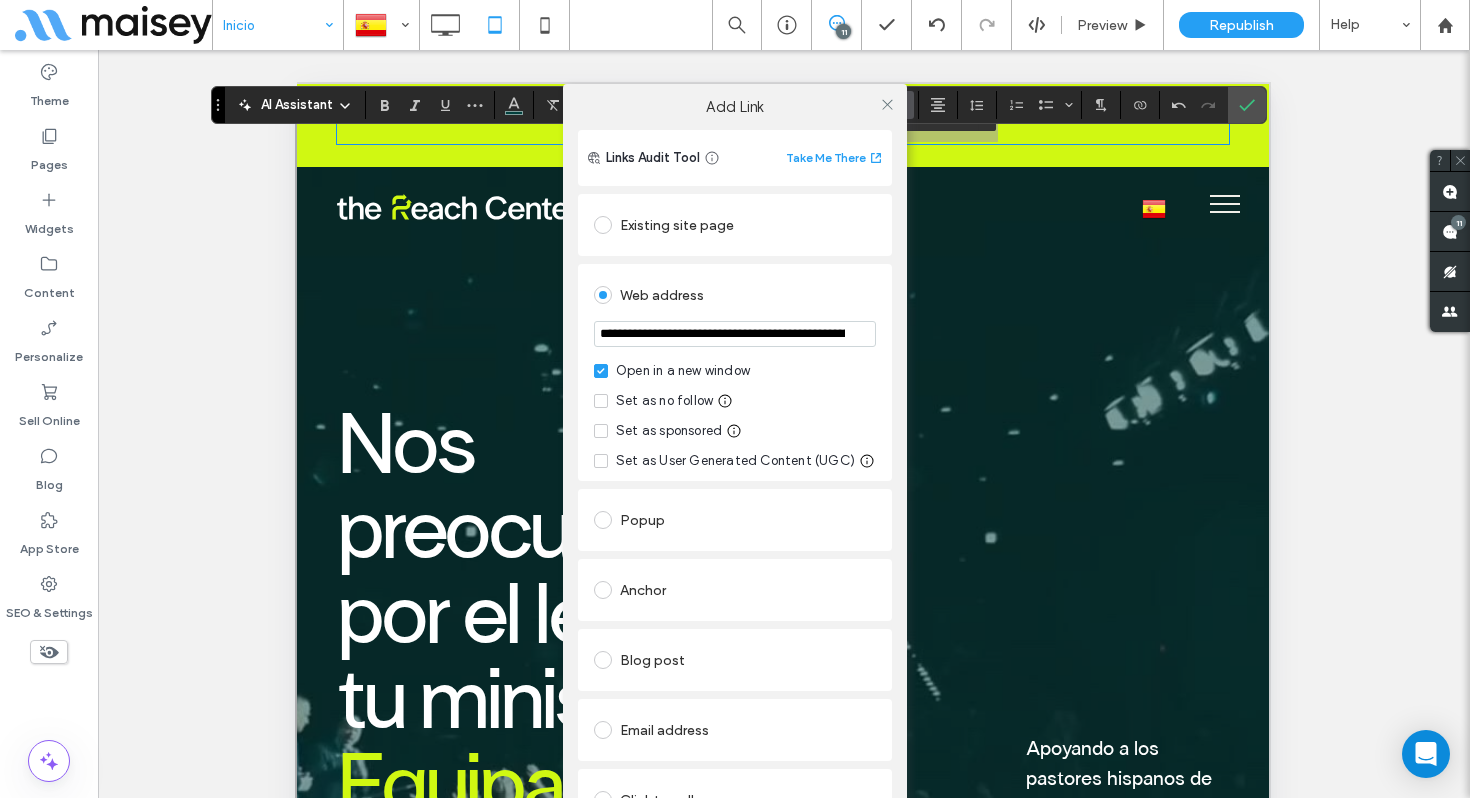 drag, startPoint x: 677, startPoint y: 226, endPoint x: 664, endPoint y: 243, distance: 21.400934 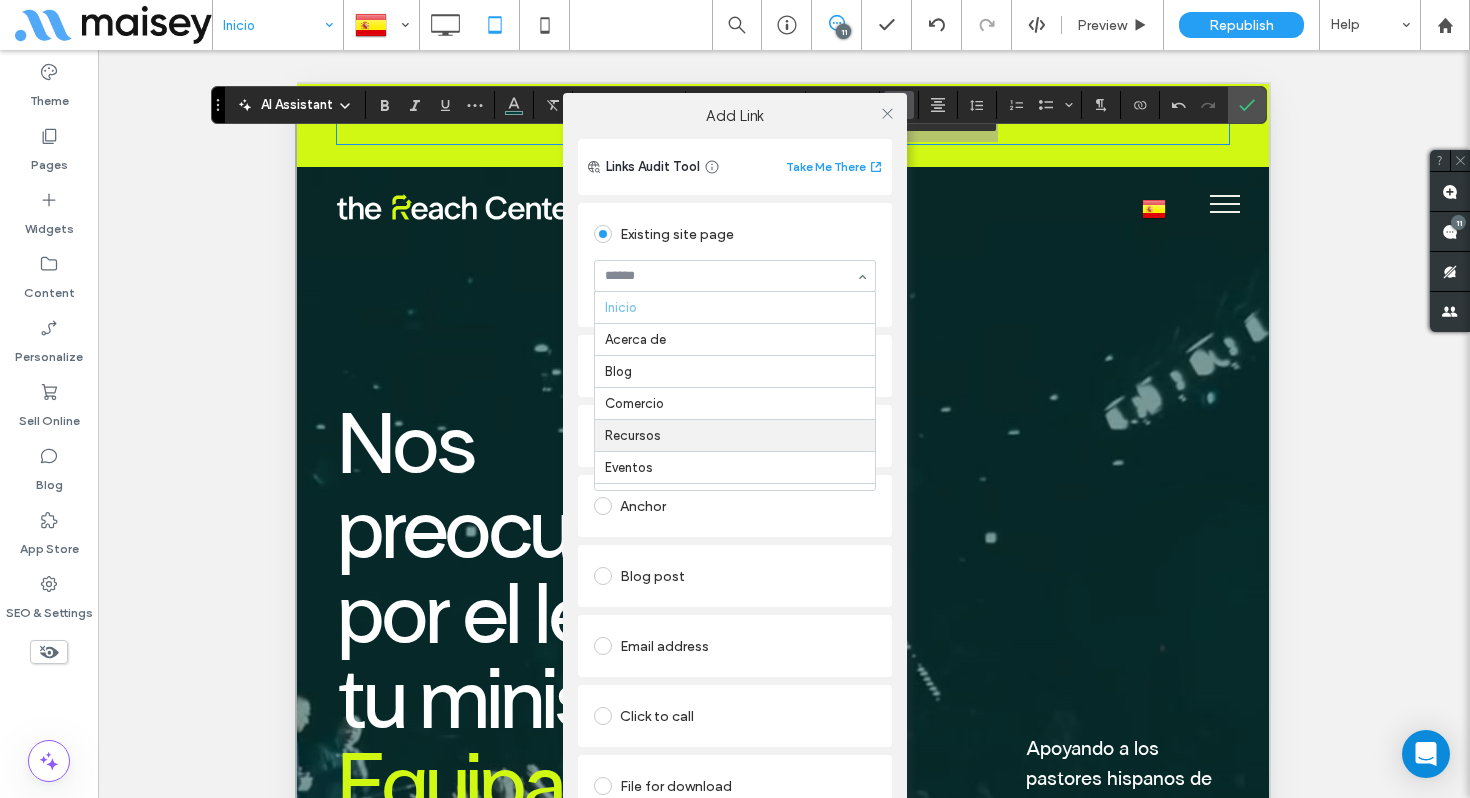 scroll, scrollTop: 65, scrollLeft: 0, axis: vertical 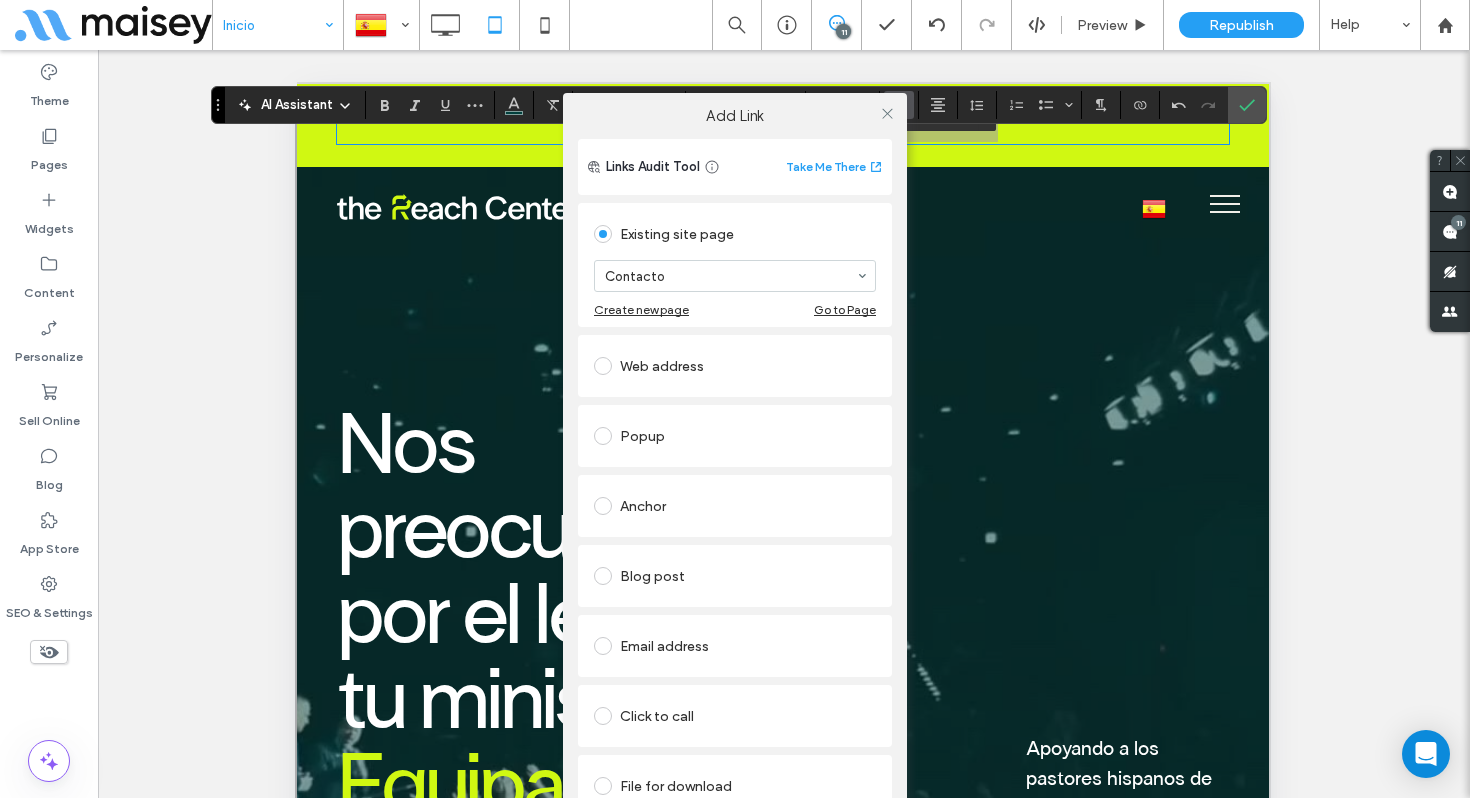 click on "**********" at bounding box center [735, 483] 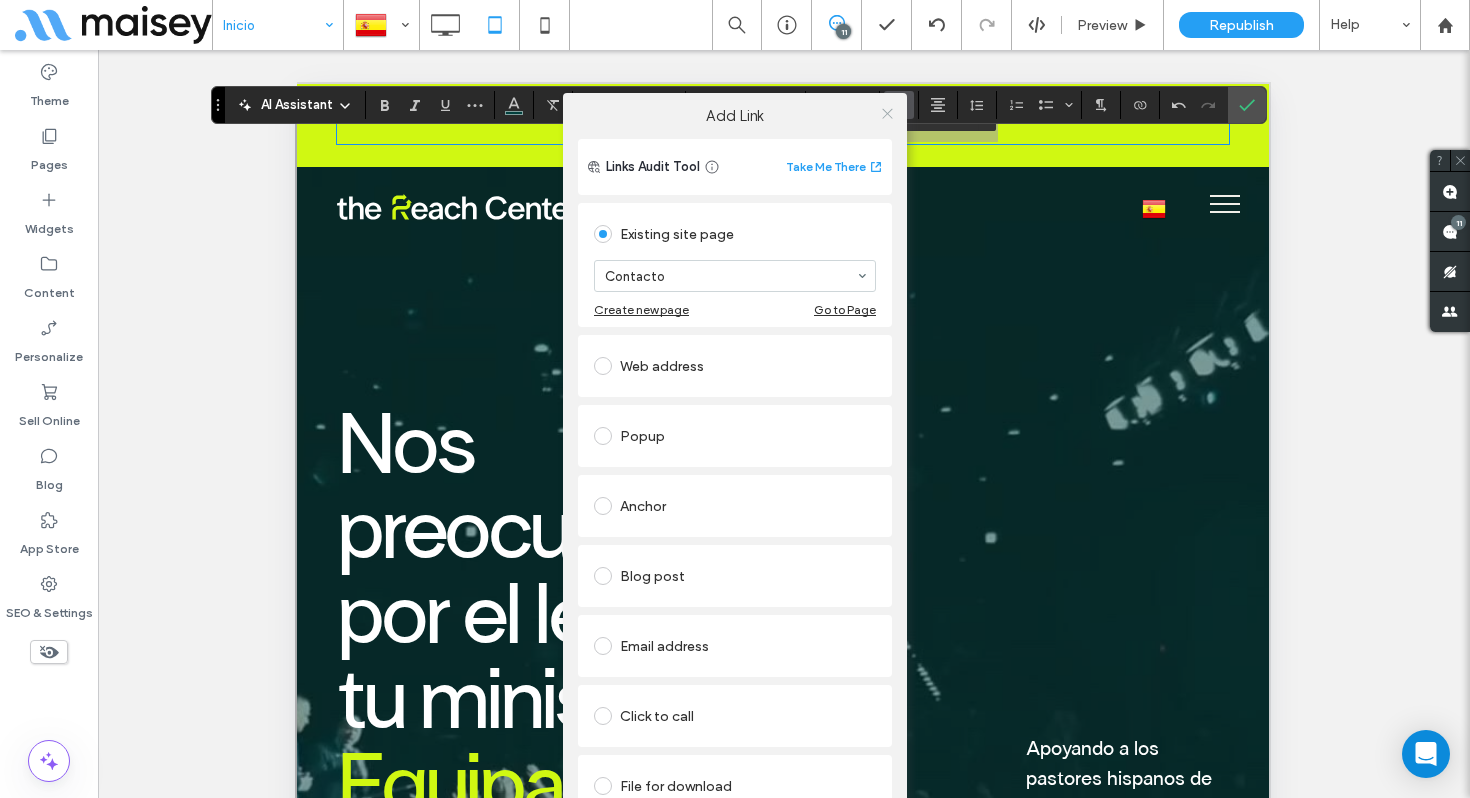 click 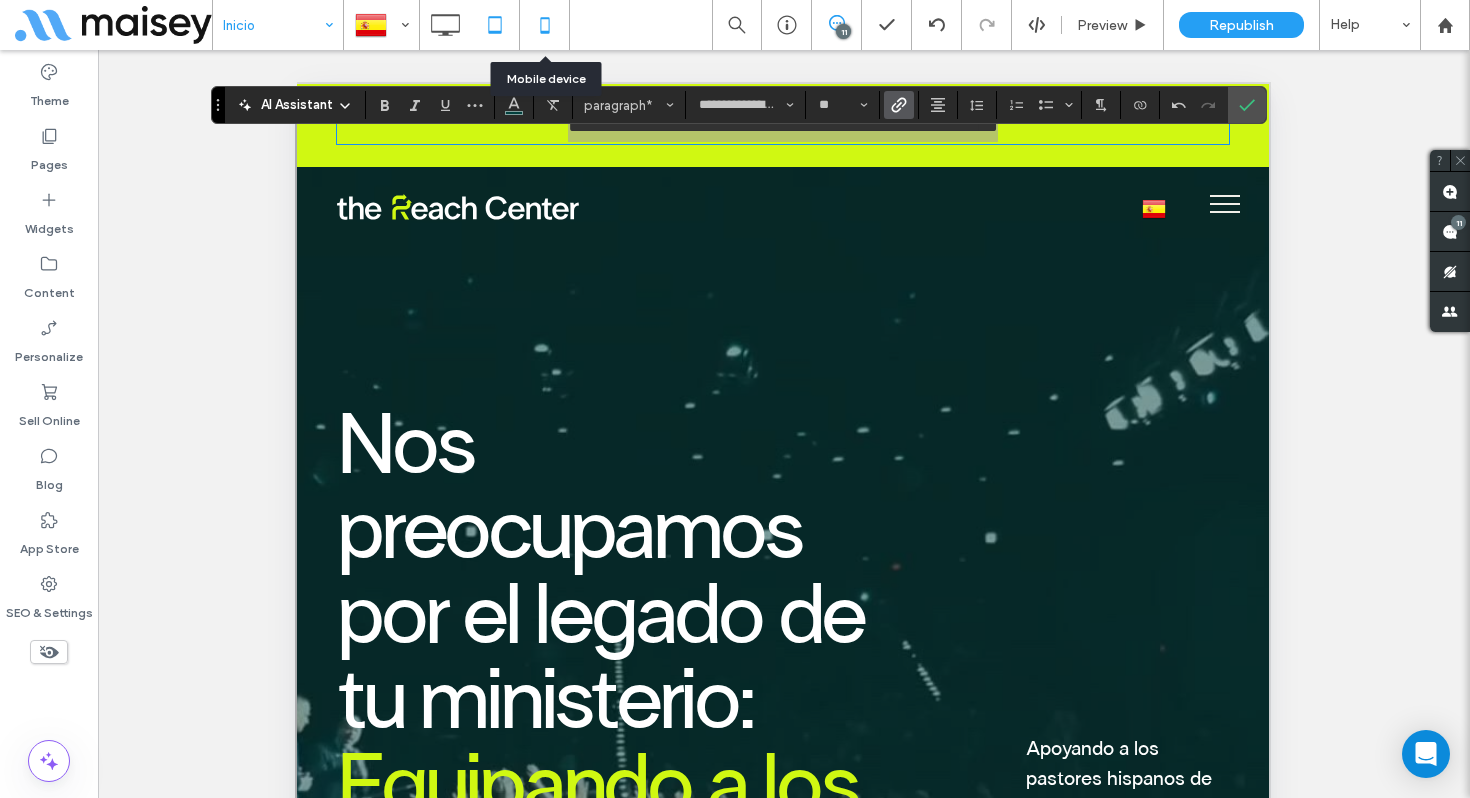 click 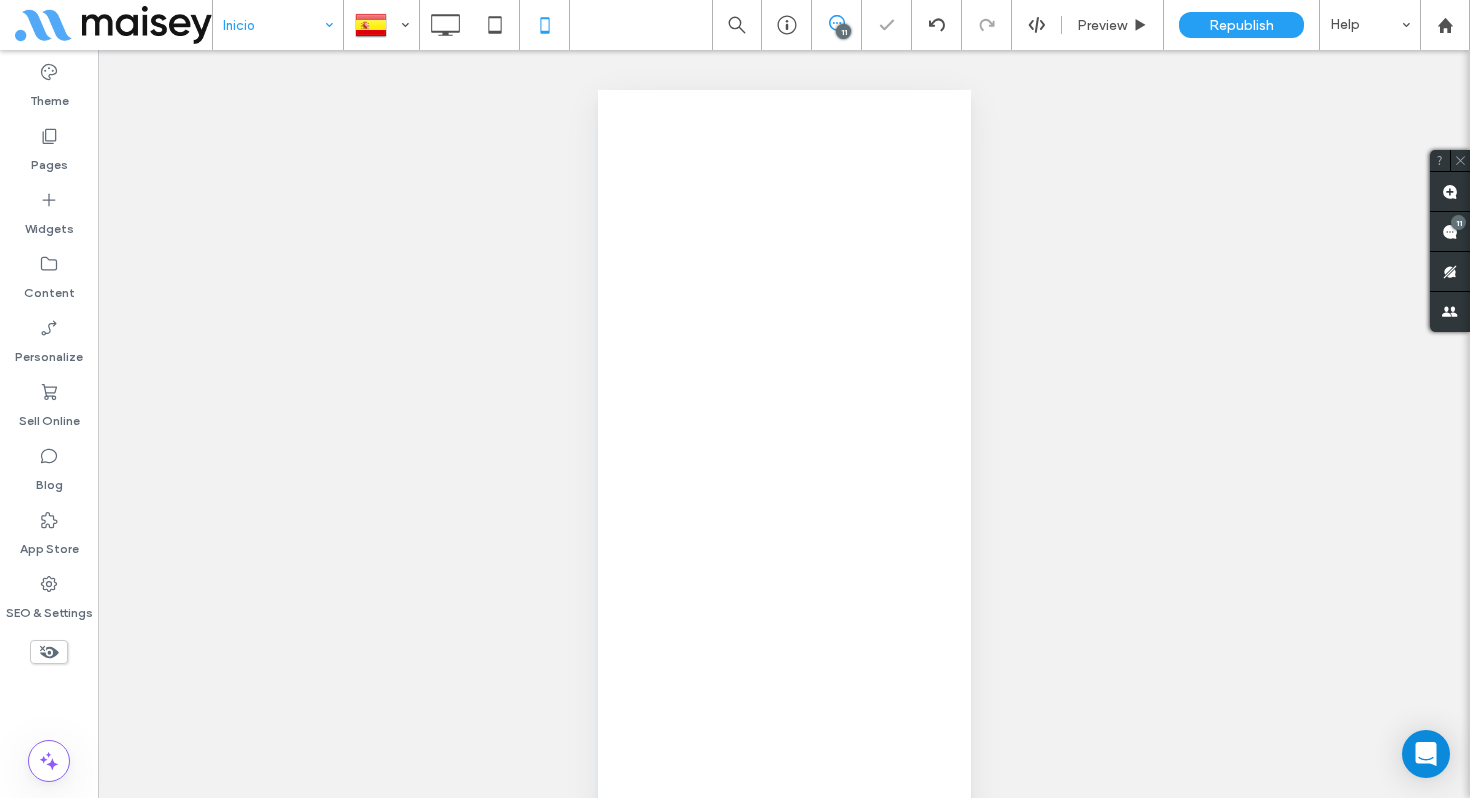 scroll, scrollTop: 0, scrollLeft: 0, axis: both 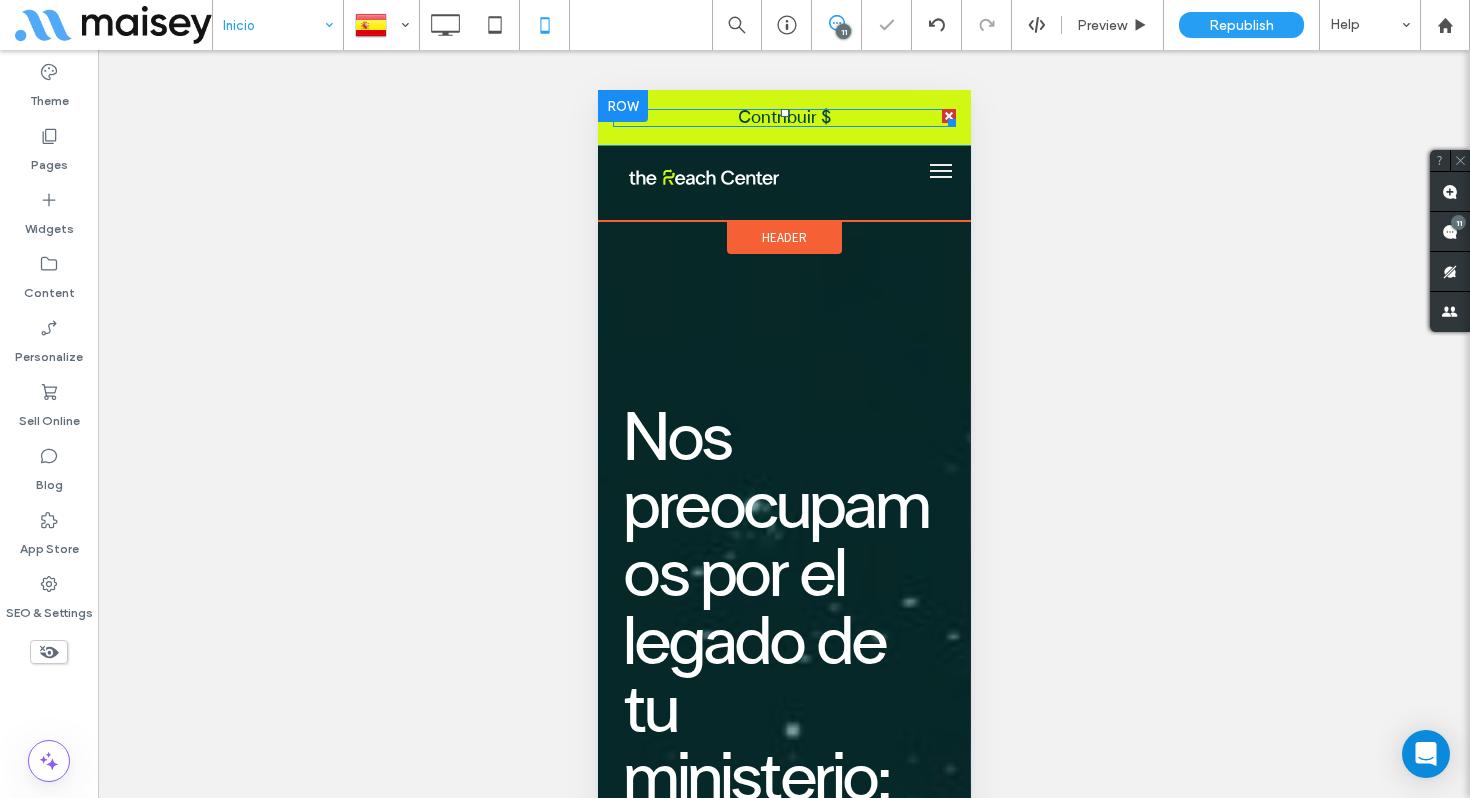 click on "Contribuir $" at bounding box center [783, 118] 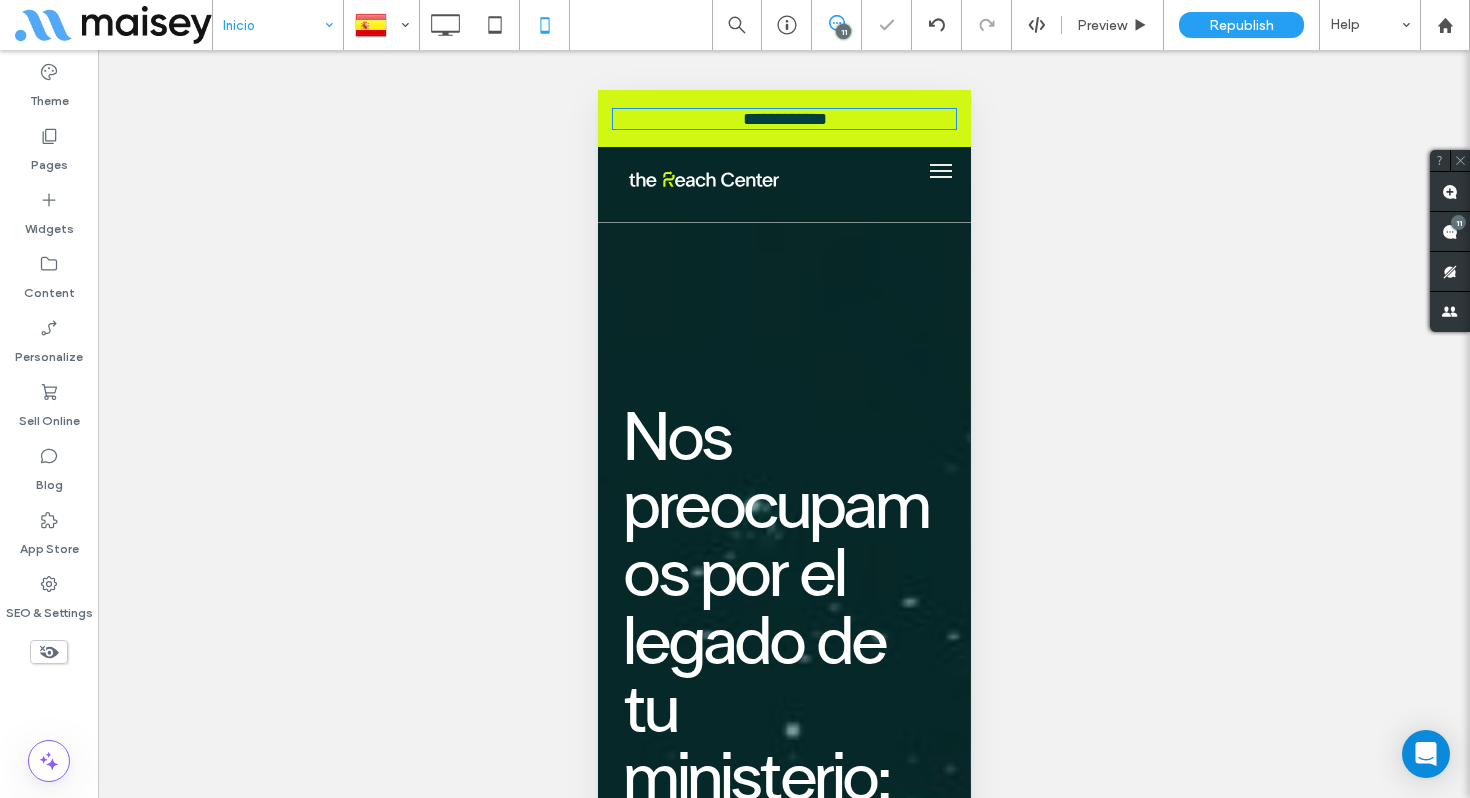 type on "**********" 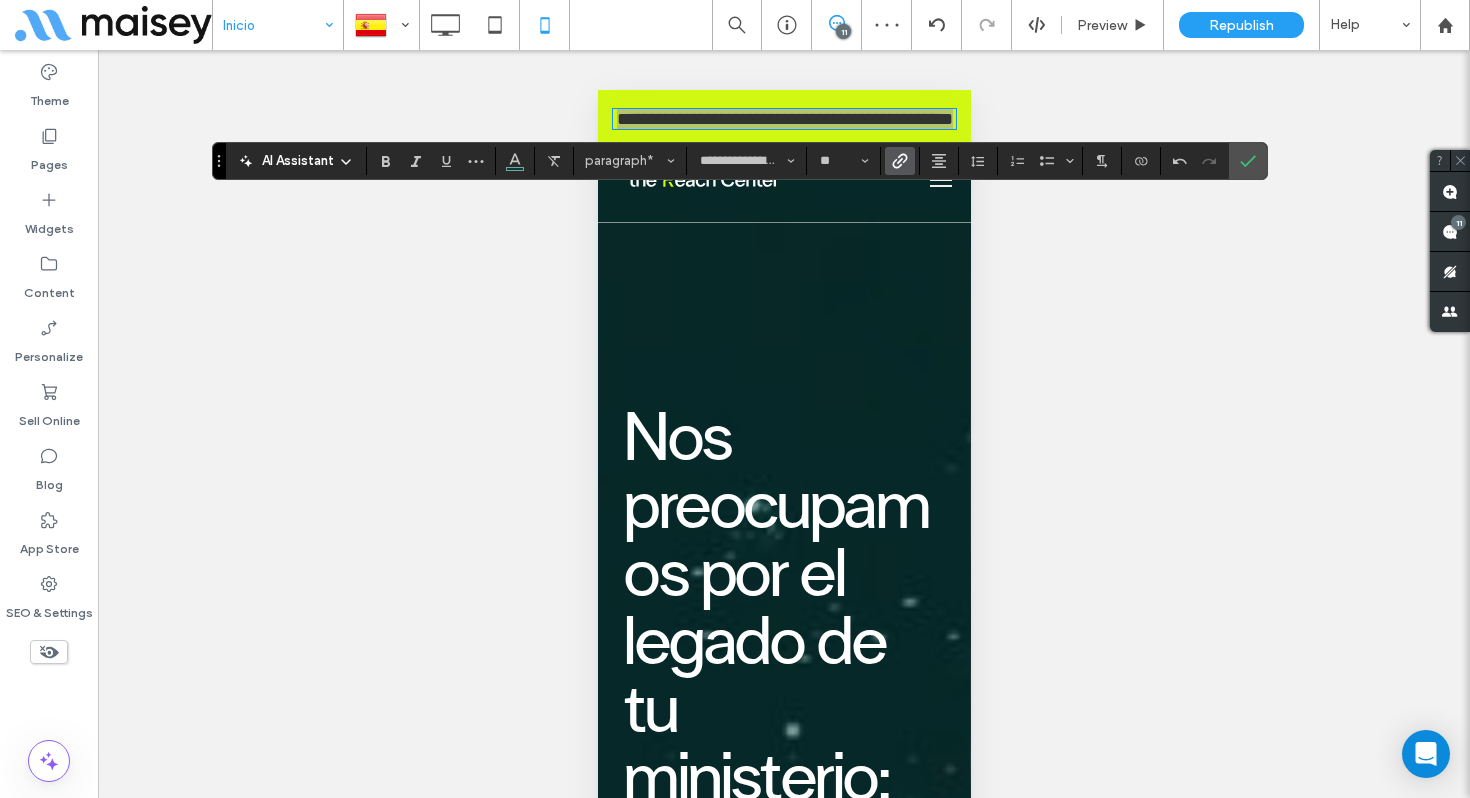 click 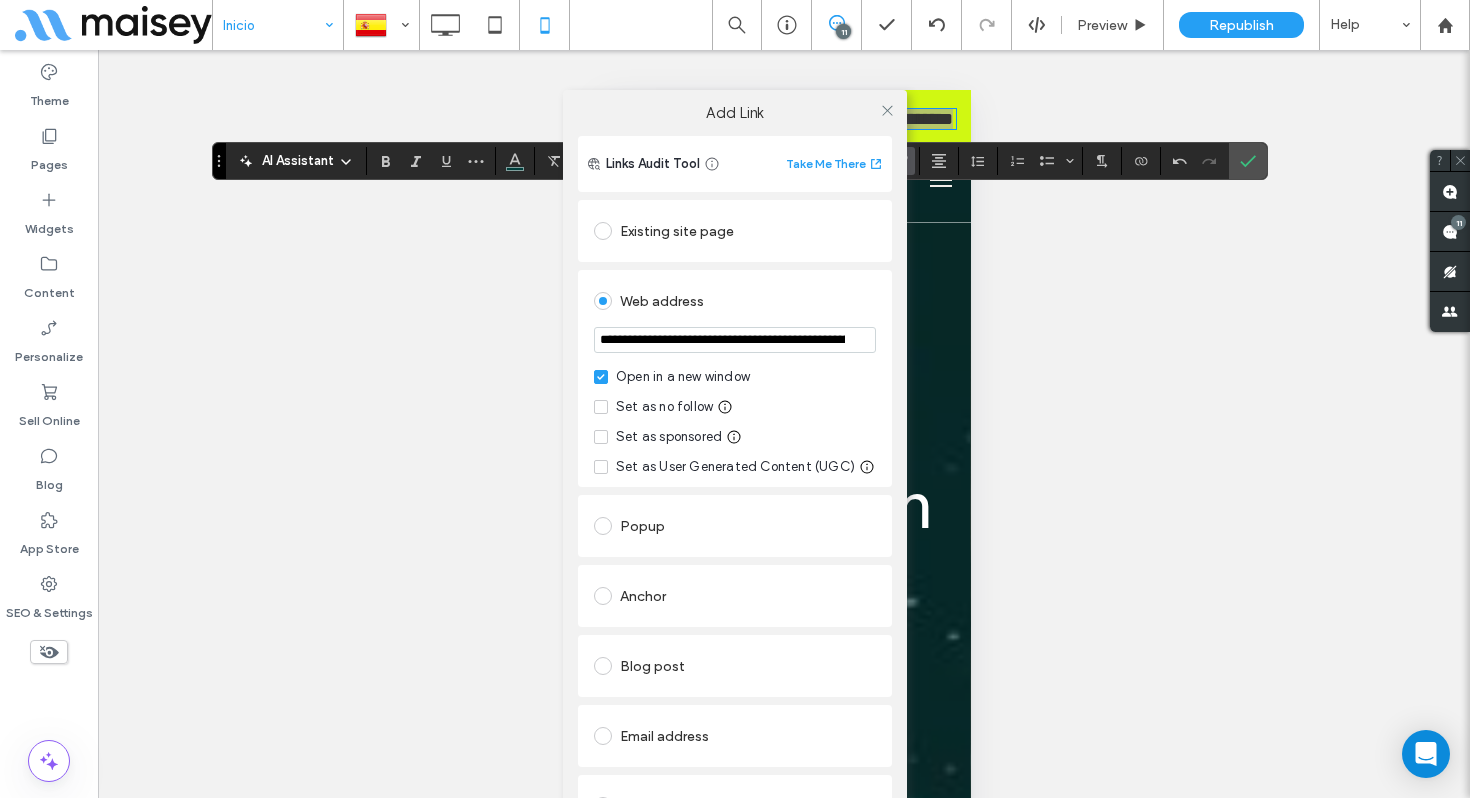 drag, startPoint x: 689, startPoint y: 232, endPoint x: 694, endPoint y: 246, distance: 14.866069 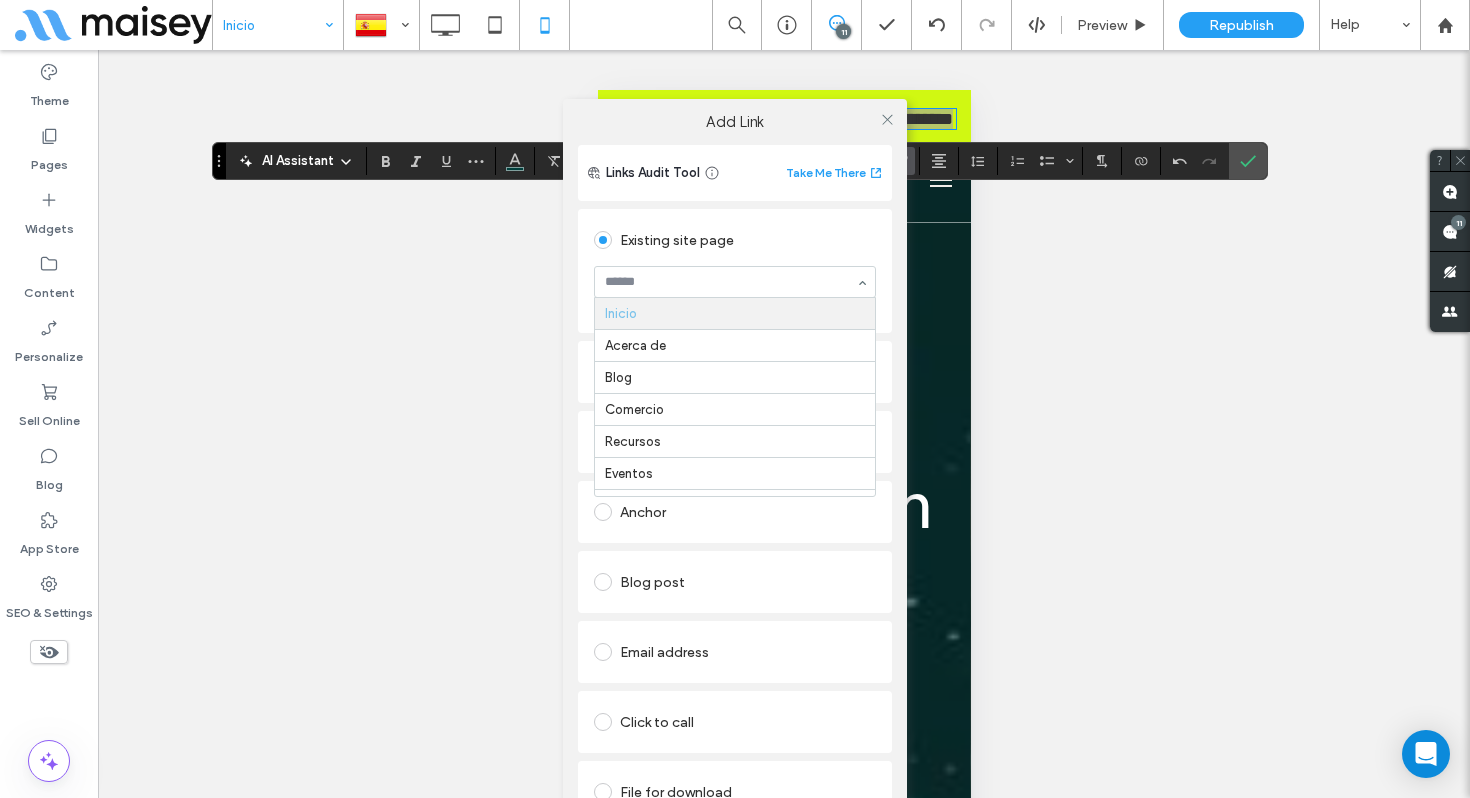 drag, startPoint x: 692, startPoint y: 290, endPoint x: 693, endPoint y: 311, distance: 21.023796 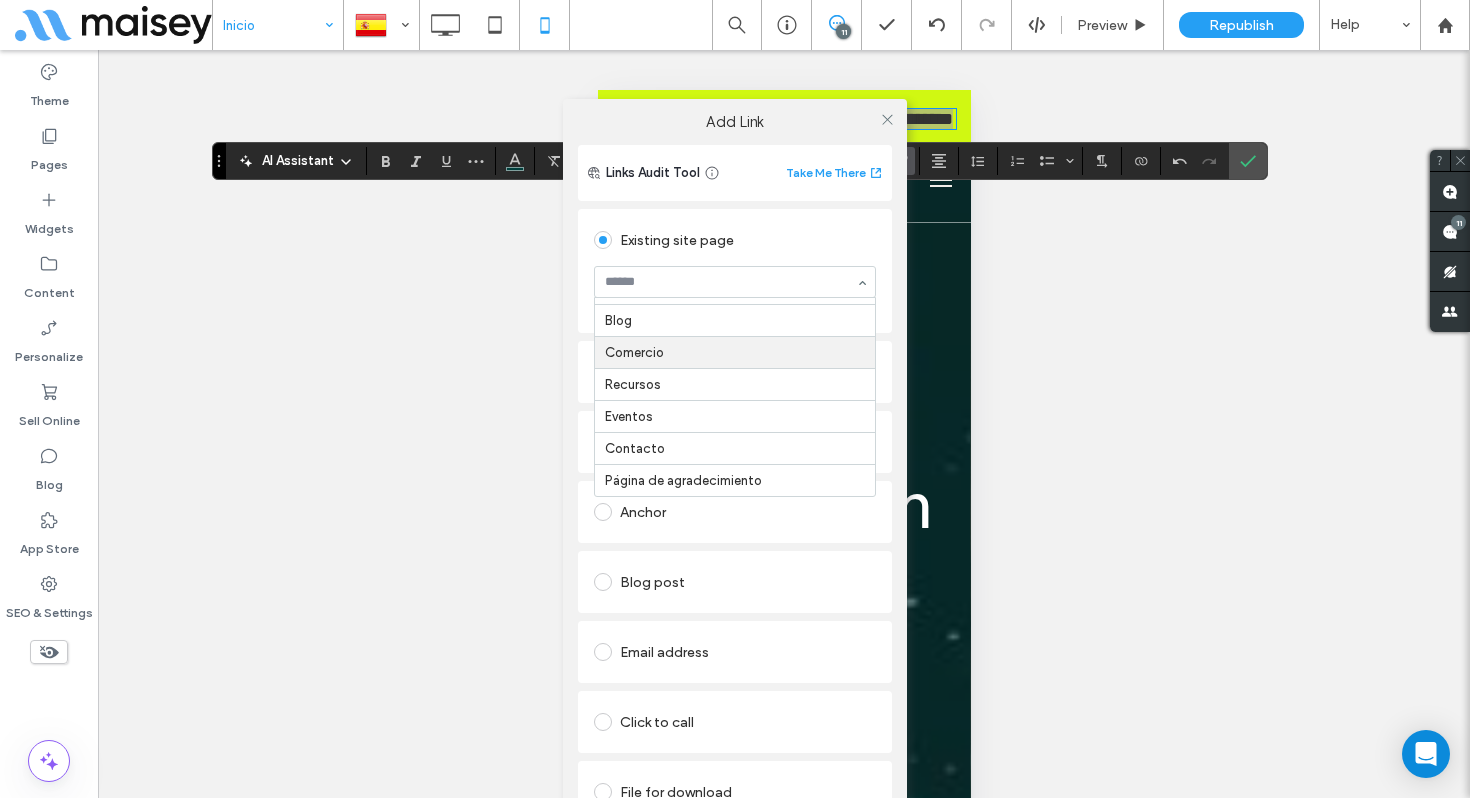 scroll, scrollTop: 65, scrollLeft: 0, axis: vertical 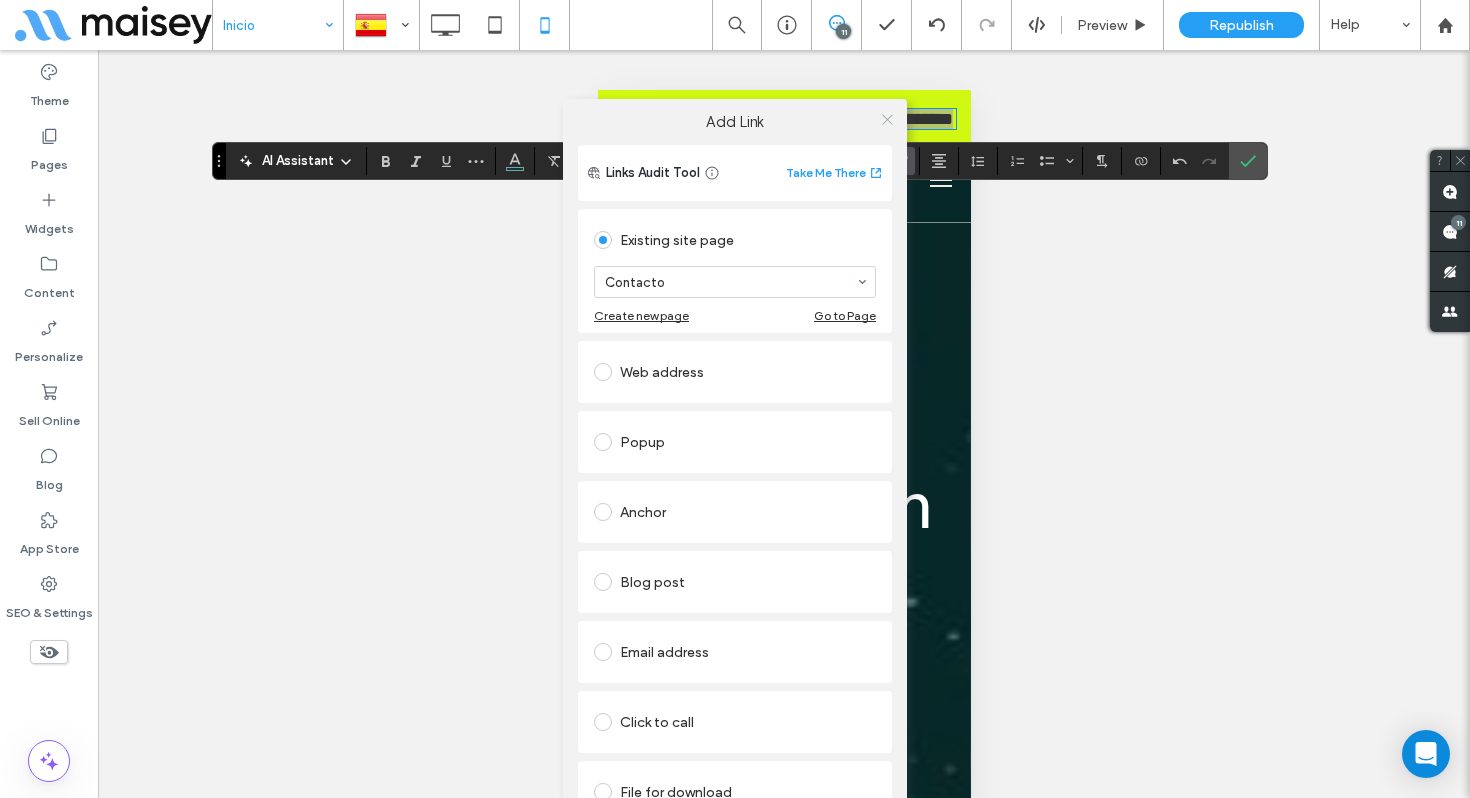 click 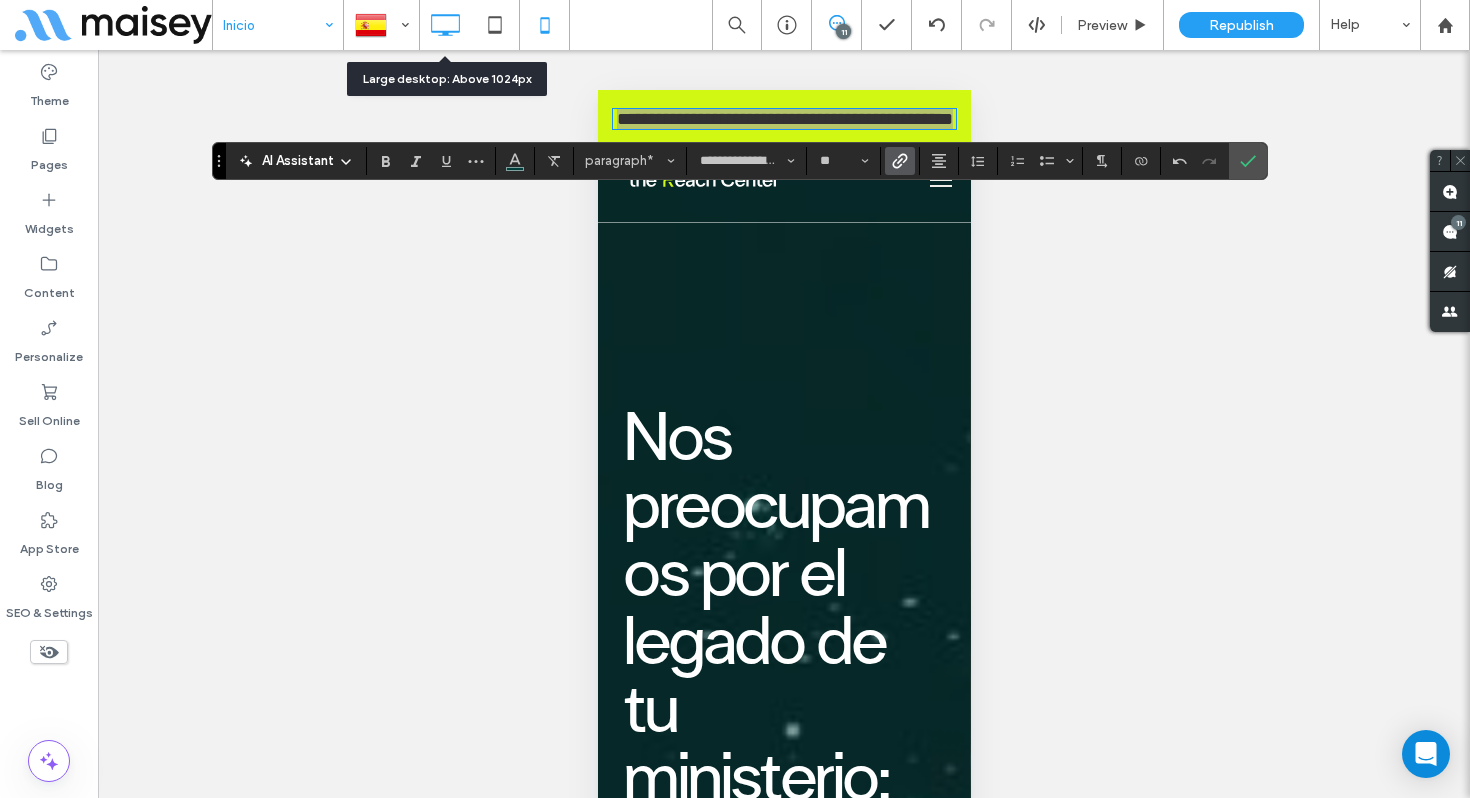click 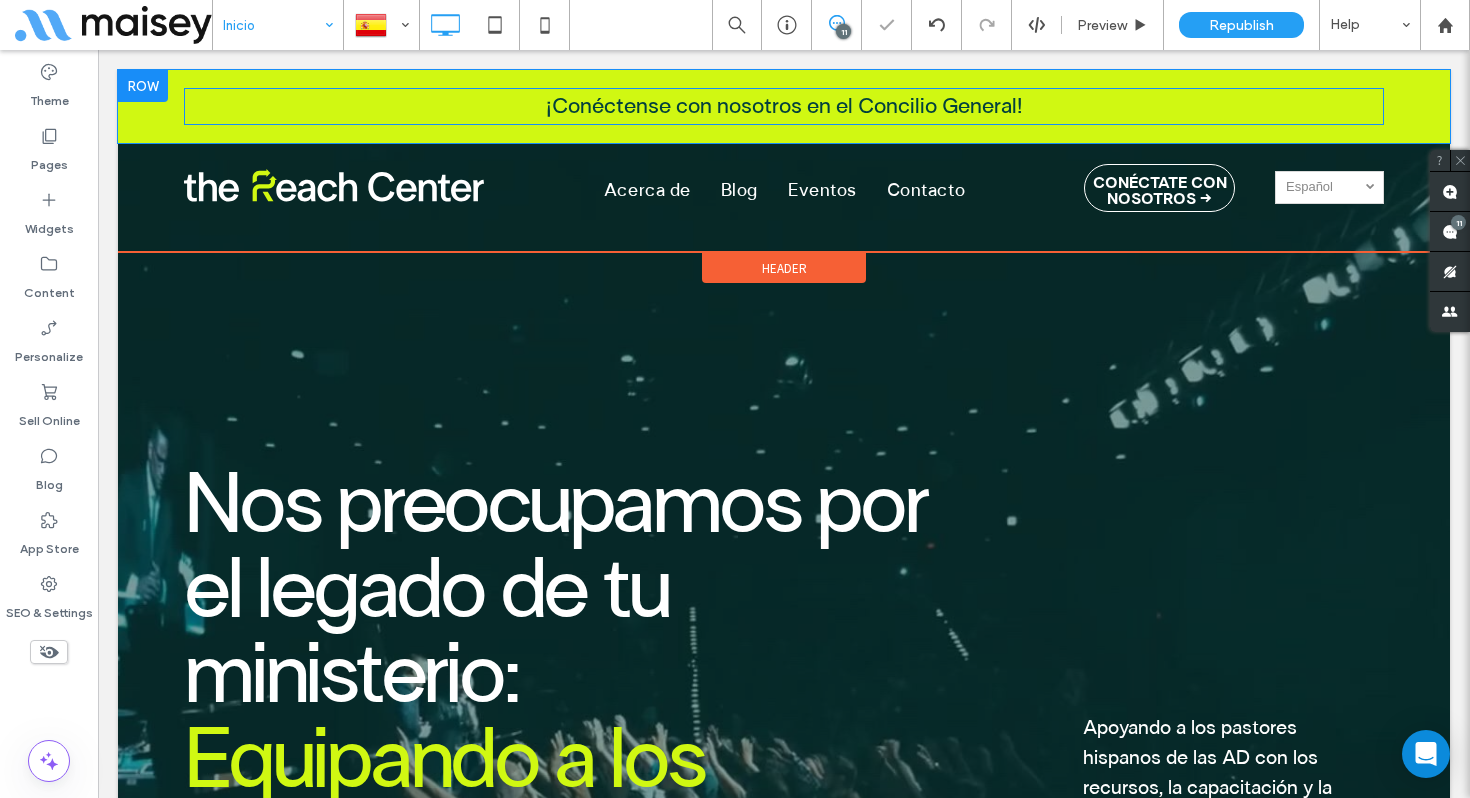 scroll, scrollTop: 0, scrollLeft: 0, axis: both 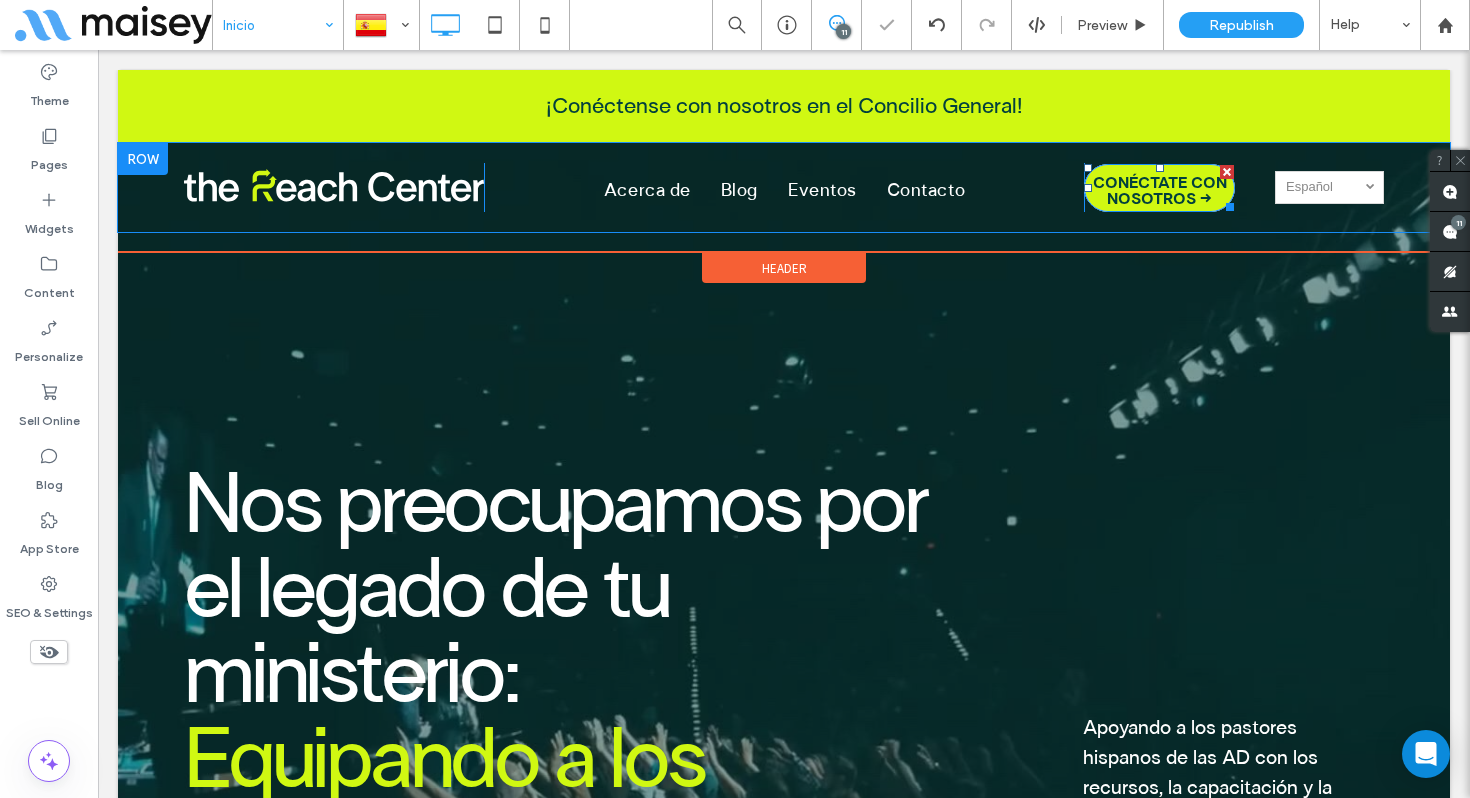 click on "CONÉCTATE CON NOSOTROS →" at bounding box center (1160, 191) 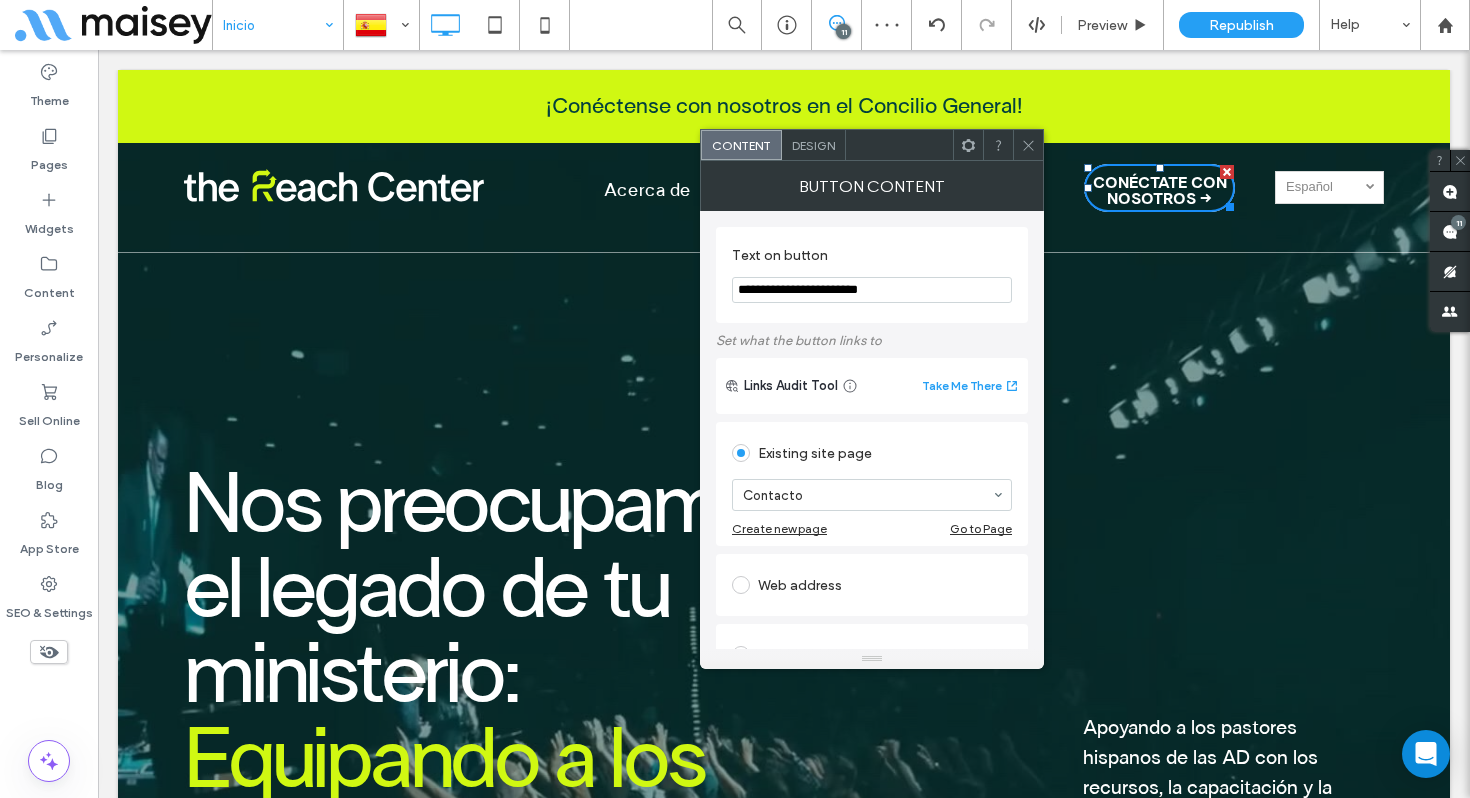 drag, startPoint x: 927, startPoint y: 287, endPoint x: 699, endPoint y: 275, distance: 228.31557 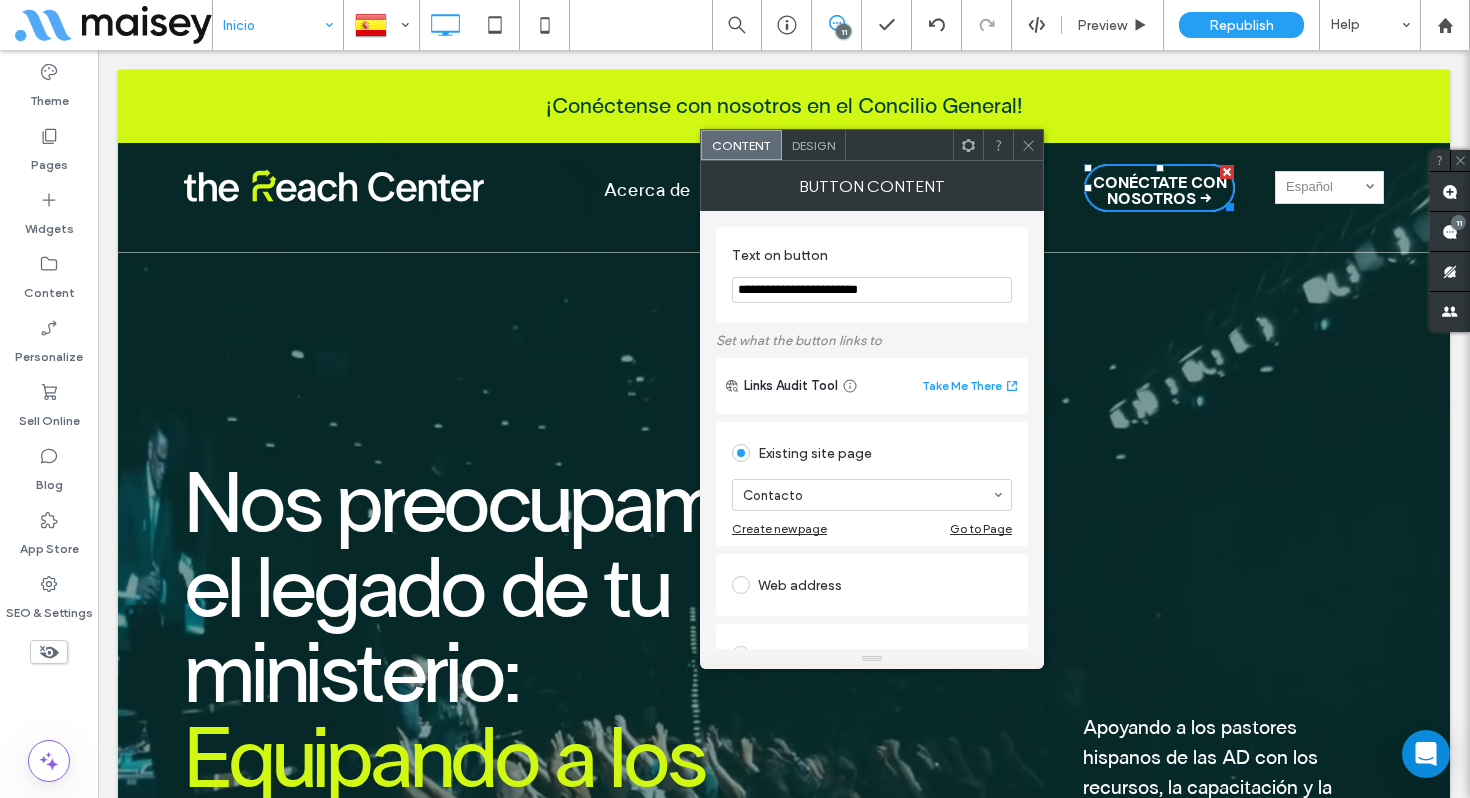 click on "**********" at bounding box center [872, 290] 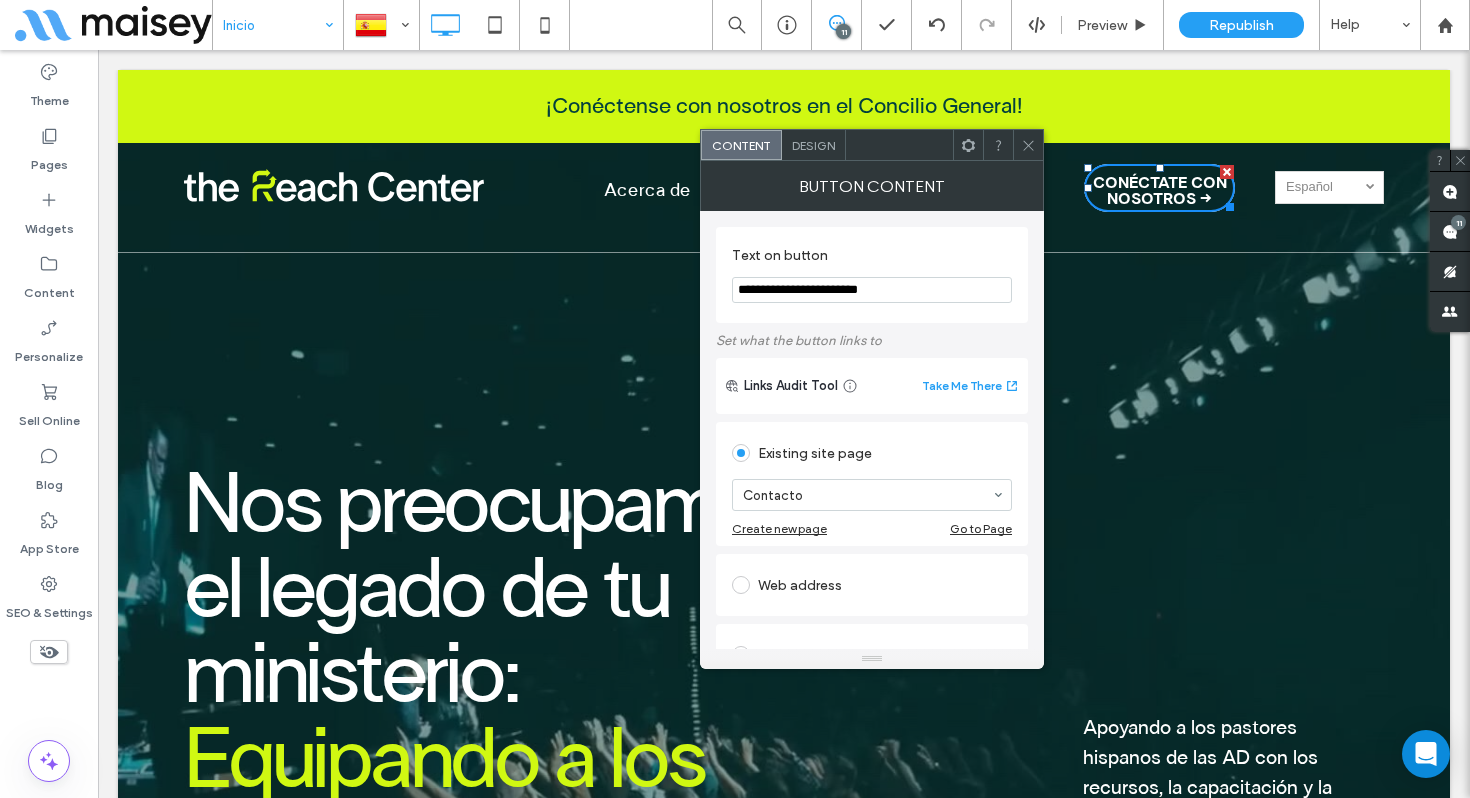 drag, startPoint x: 929, startPoint y: 289, endPoint x: 743, endPoint y: 272, distance: 186.77527 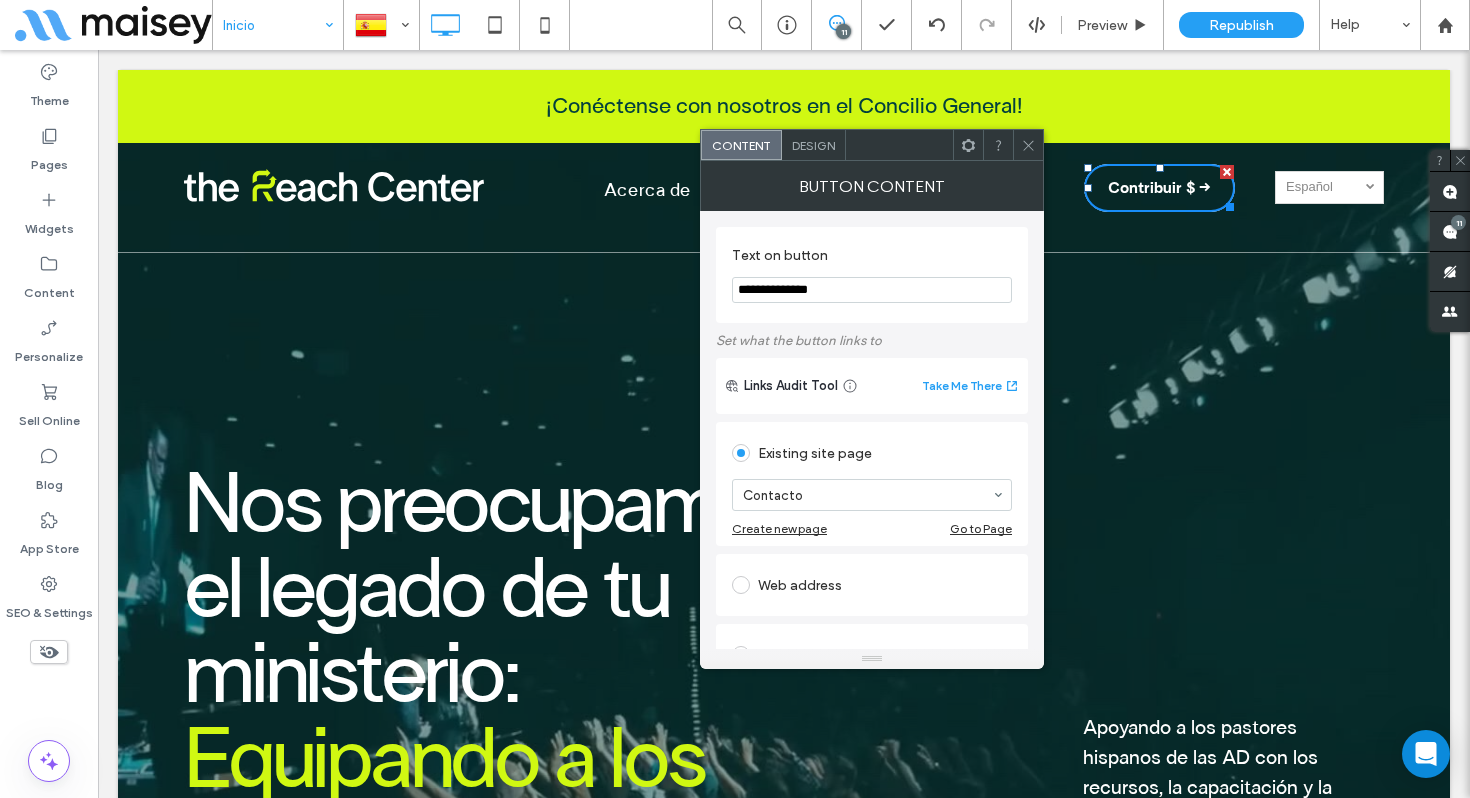type on "**********" 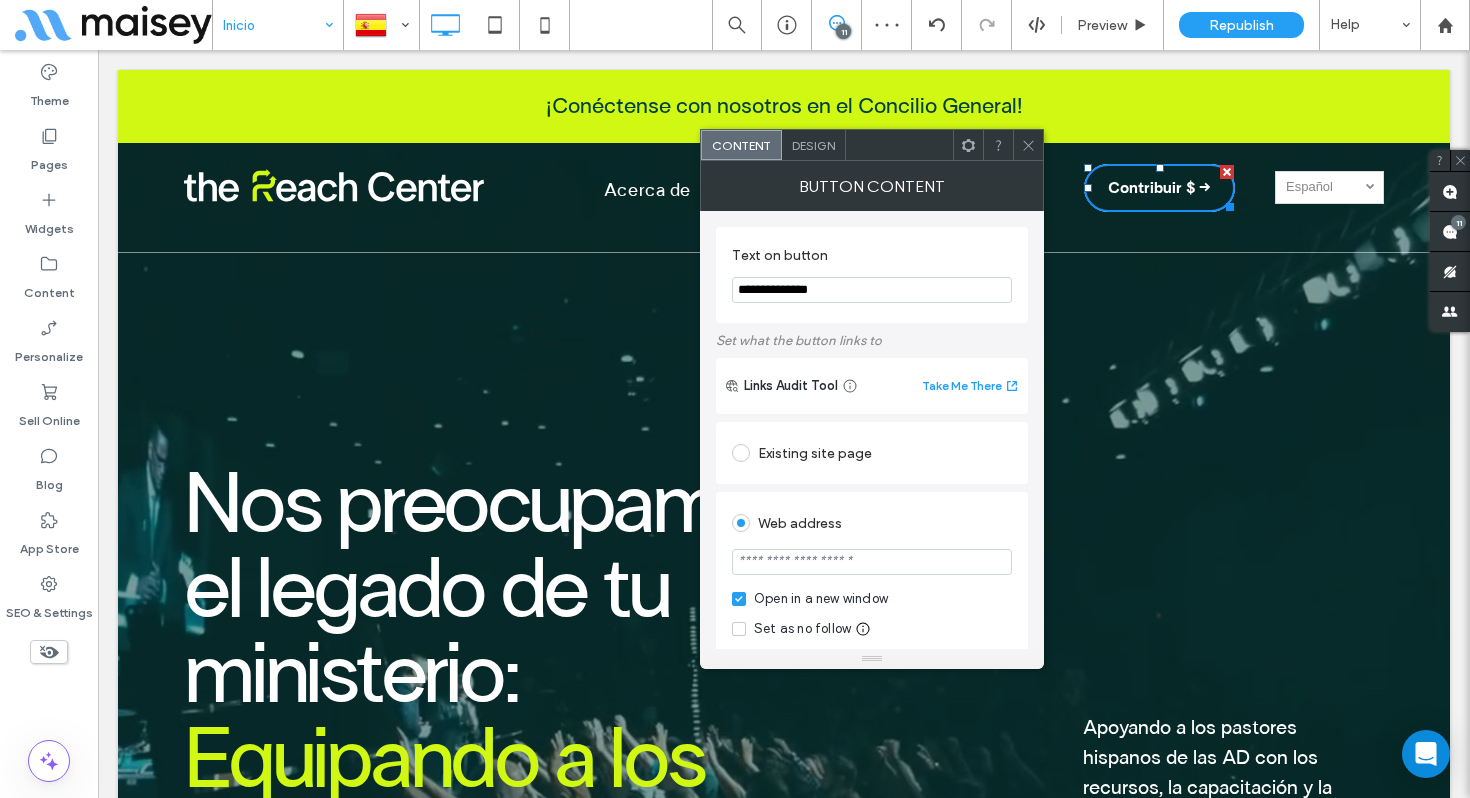 click at bounding box center (872, 562) 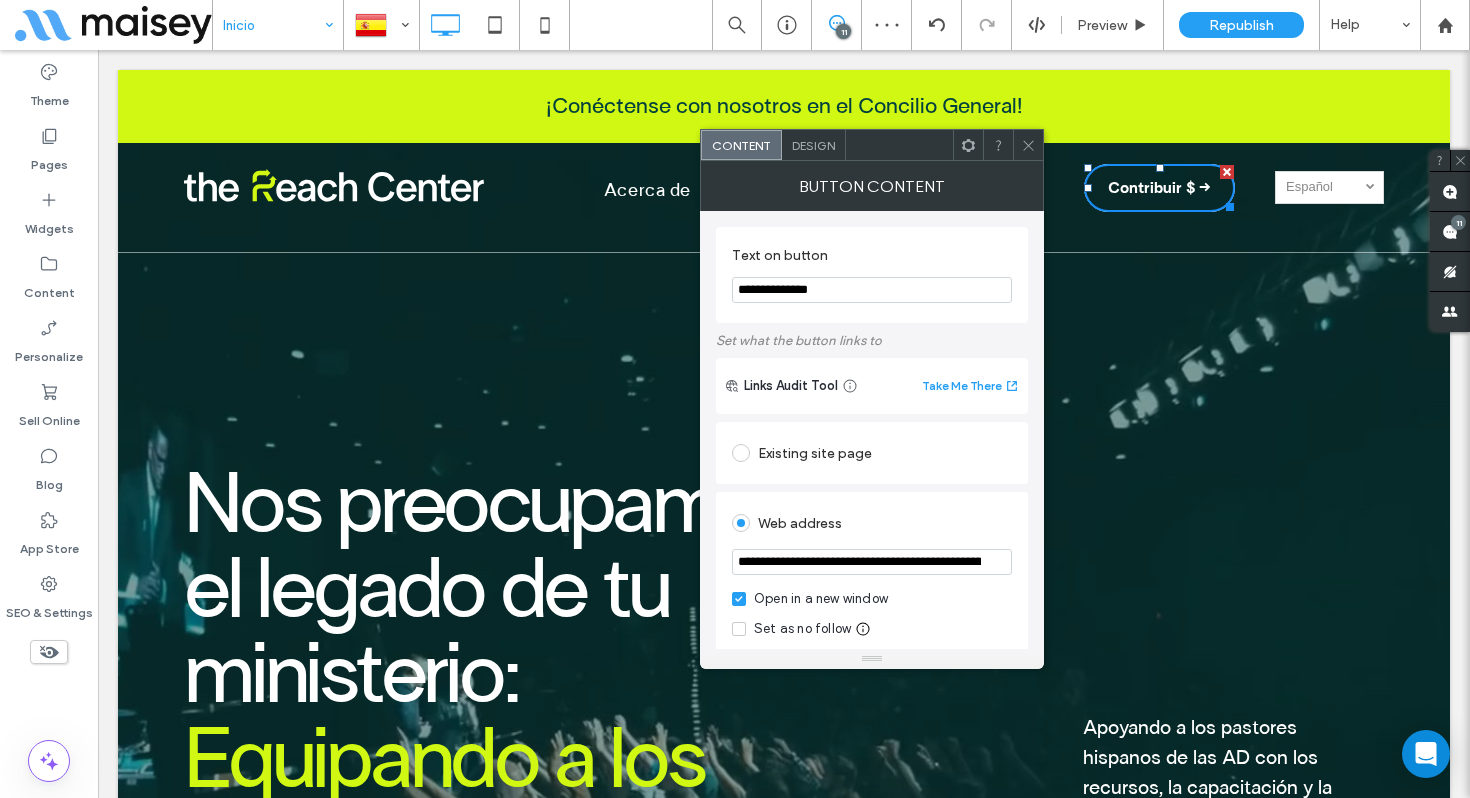 scroll, scrollTop: 0, scrollLeft: 136, axis: horizontal 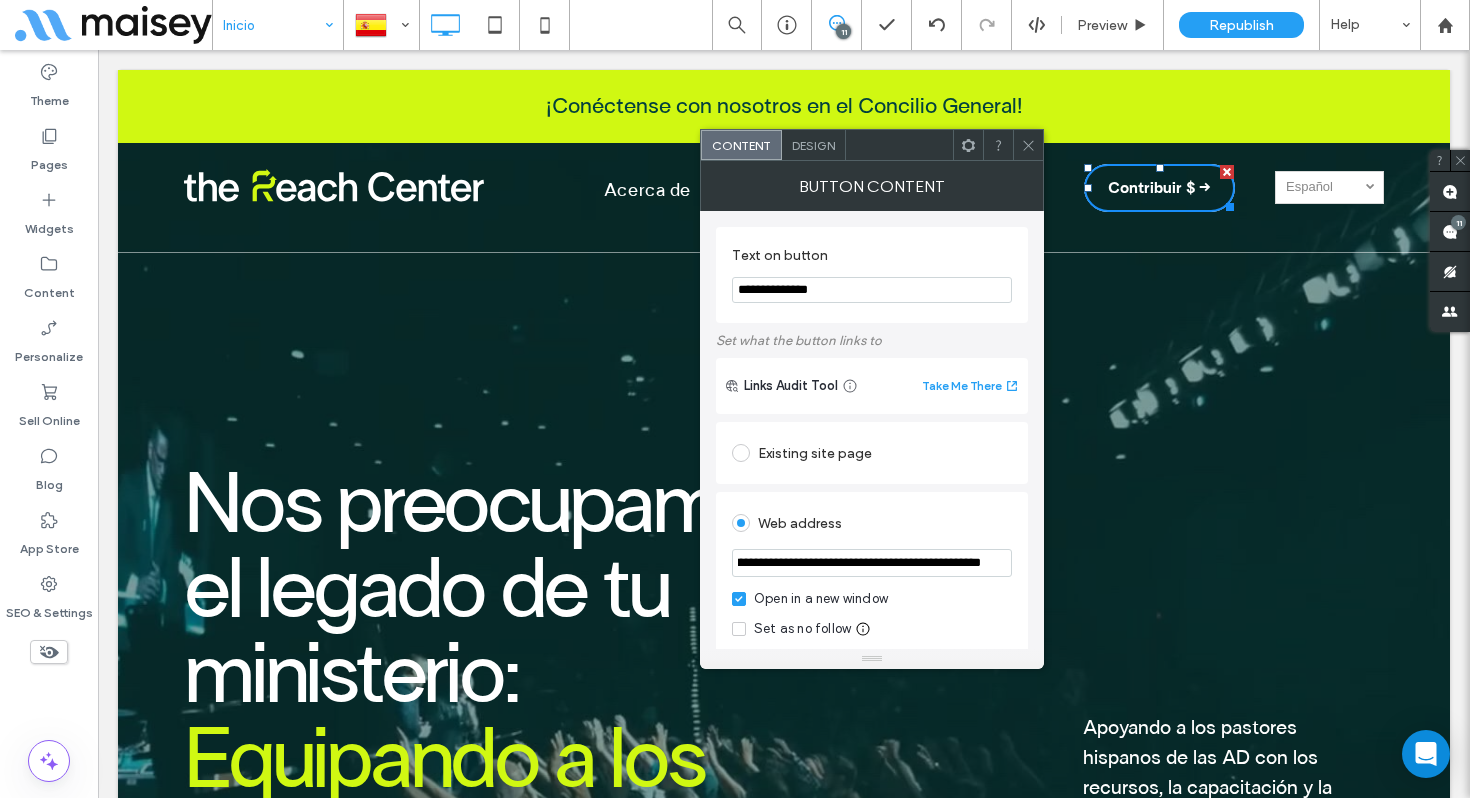 type on "**********" 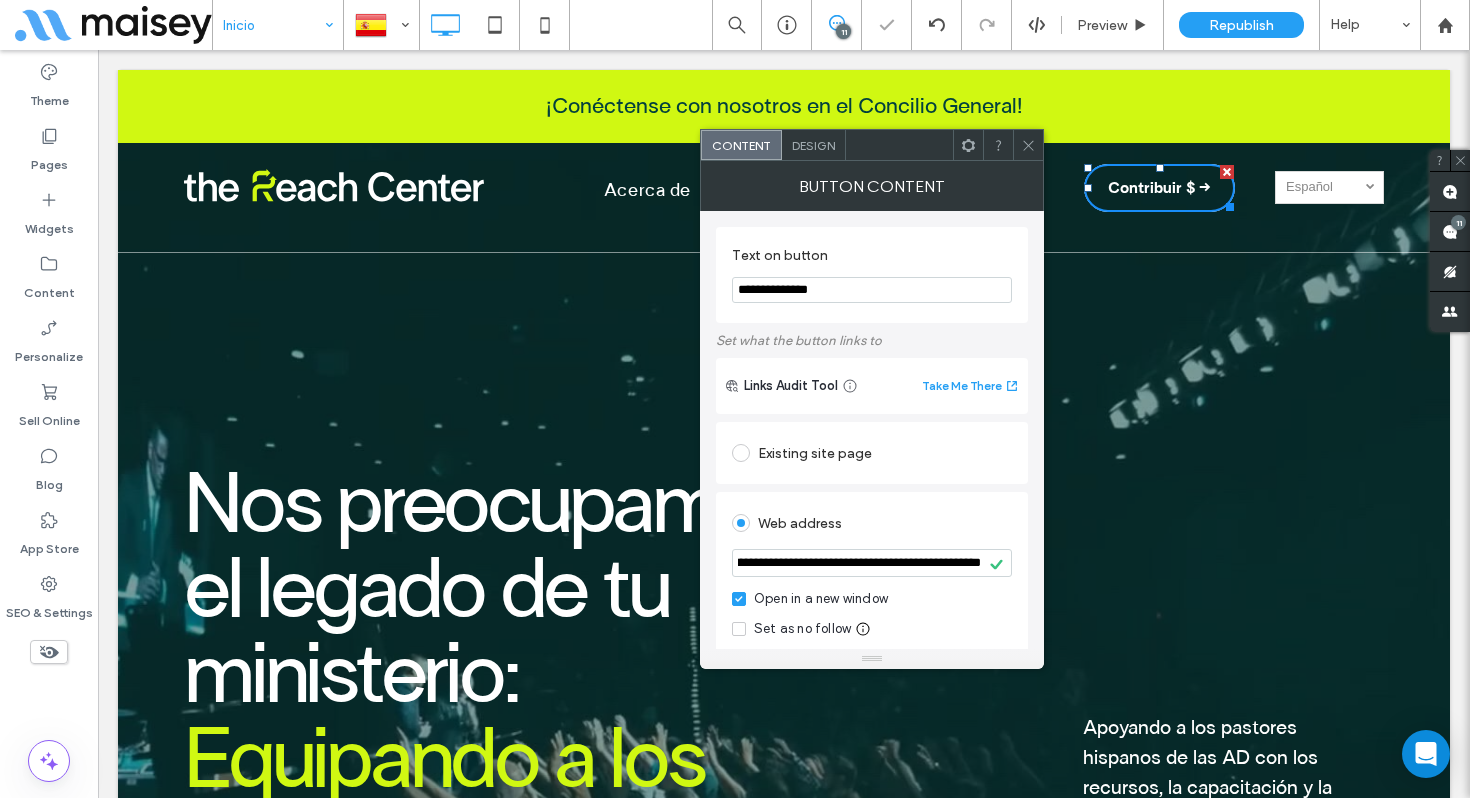 click 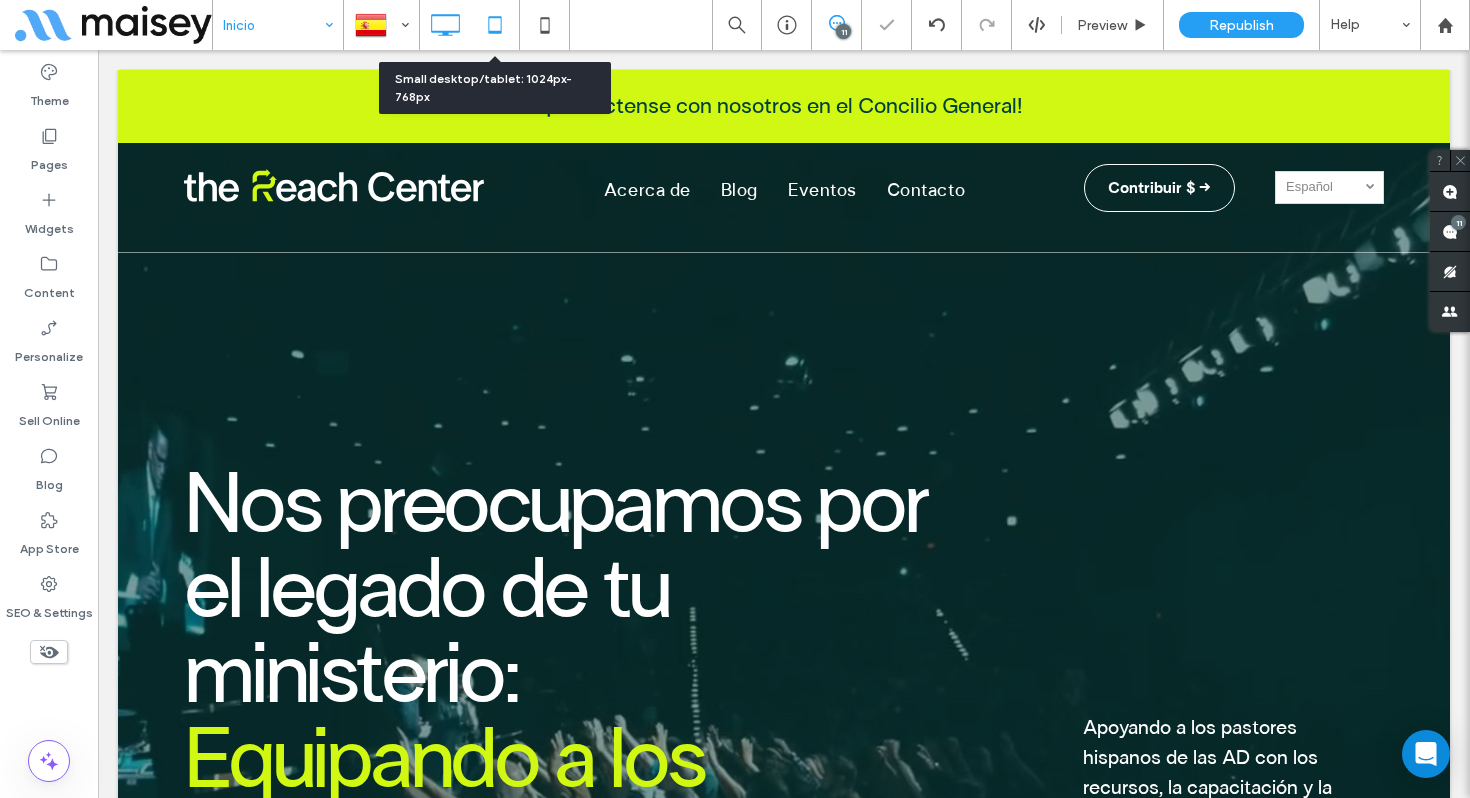 click 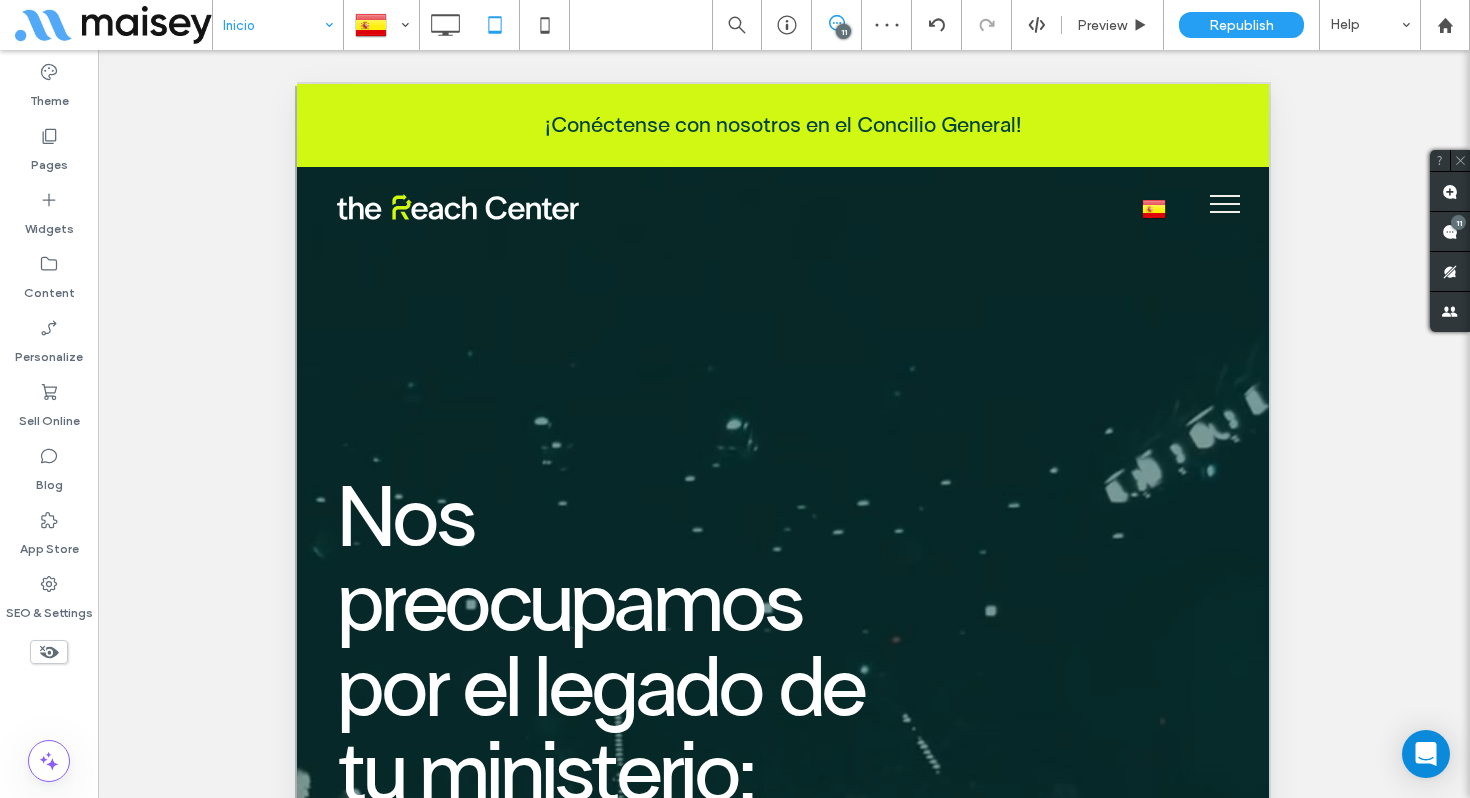 click at bounding box center (1225, 204) 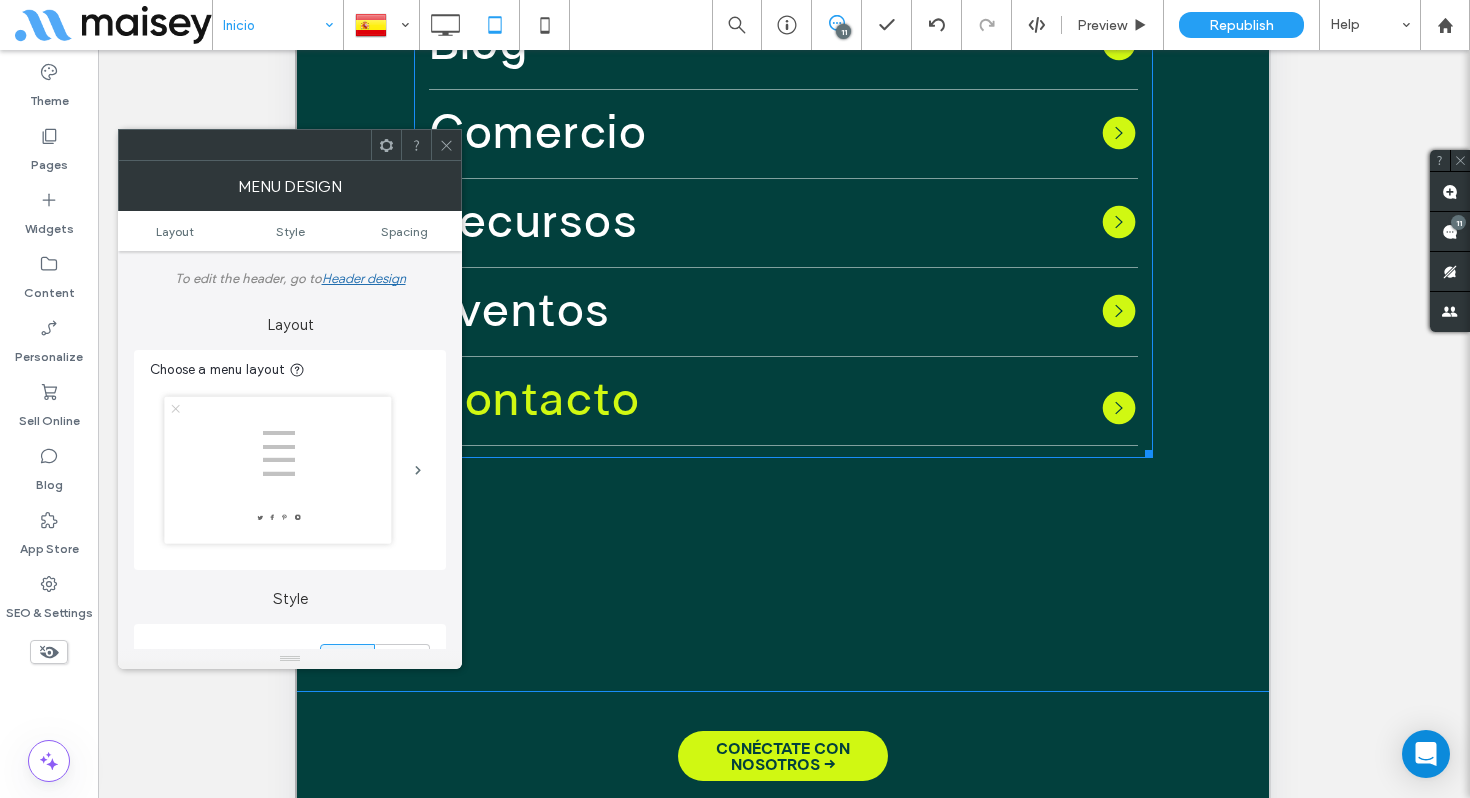scroll, scrollTop: 598, scrollLeft: 0, axis: vertical 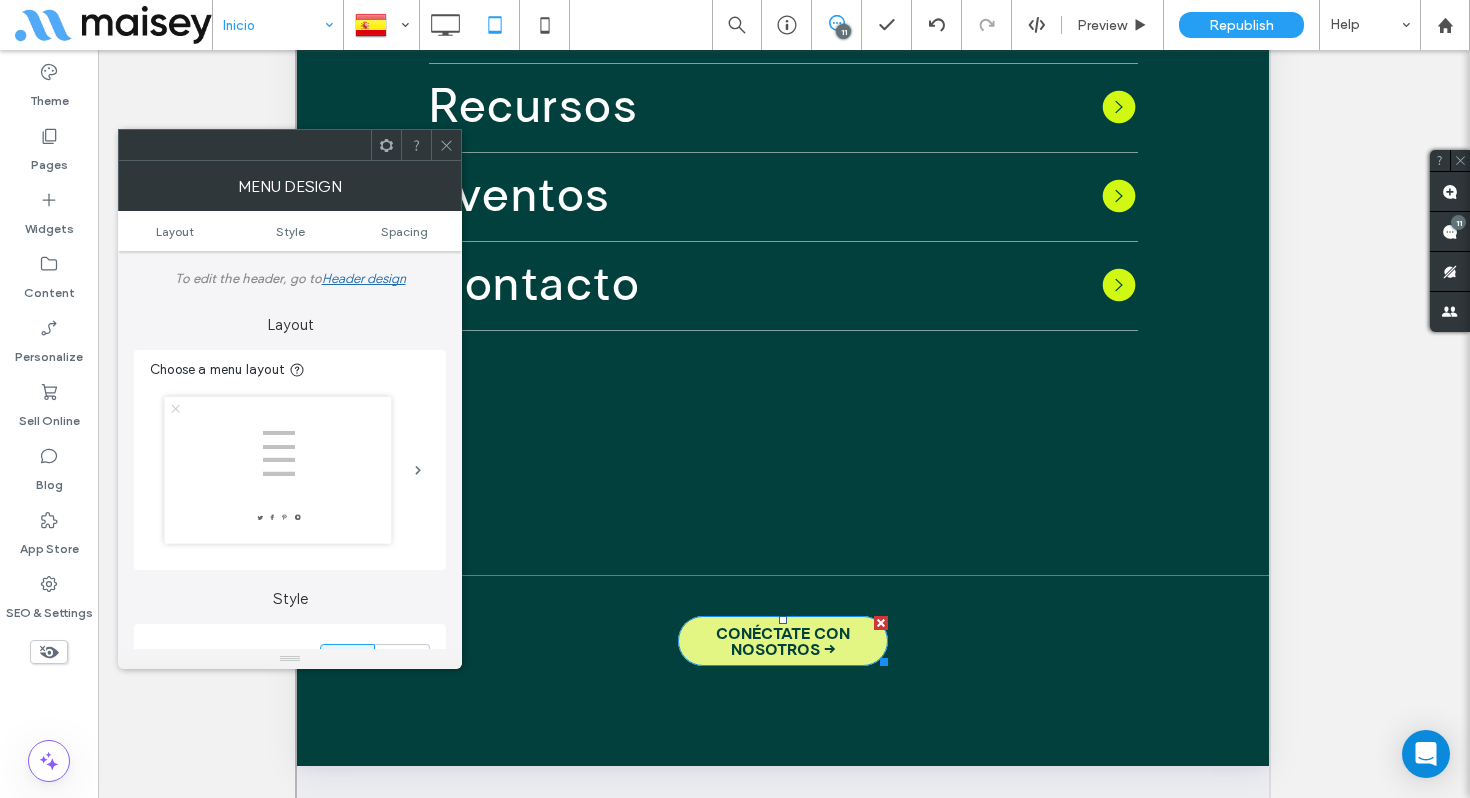 click on "CONÉCTATE CON NOSOTROS →" at bounding box center [783, 642] 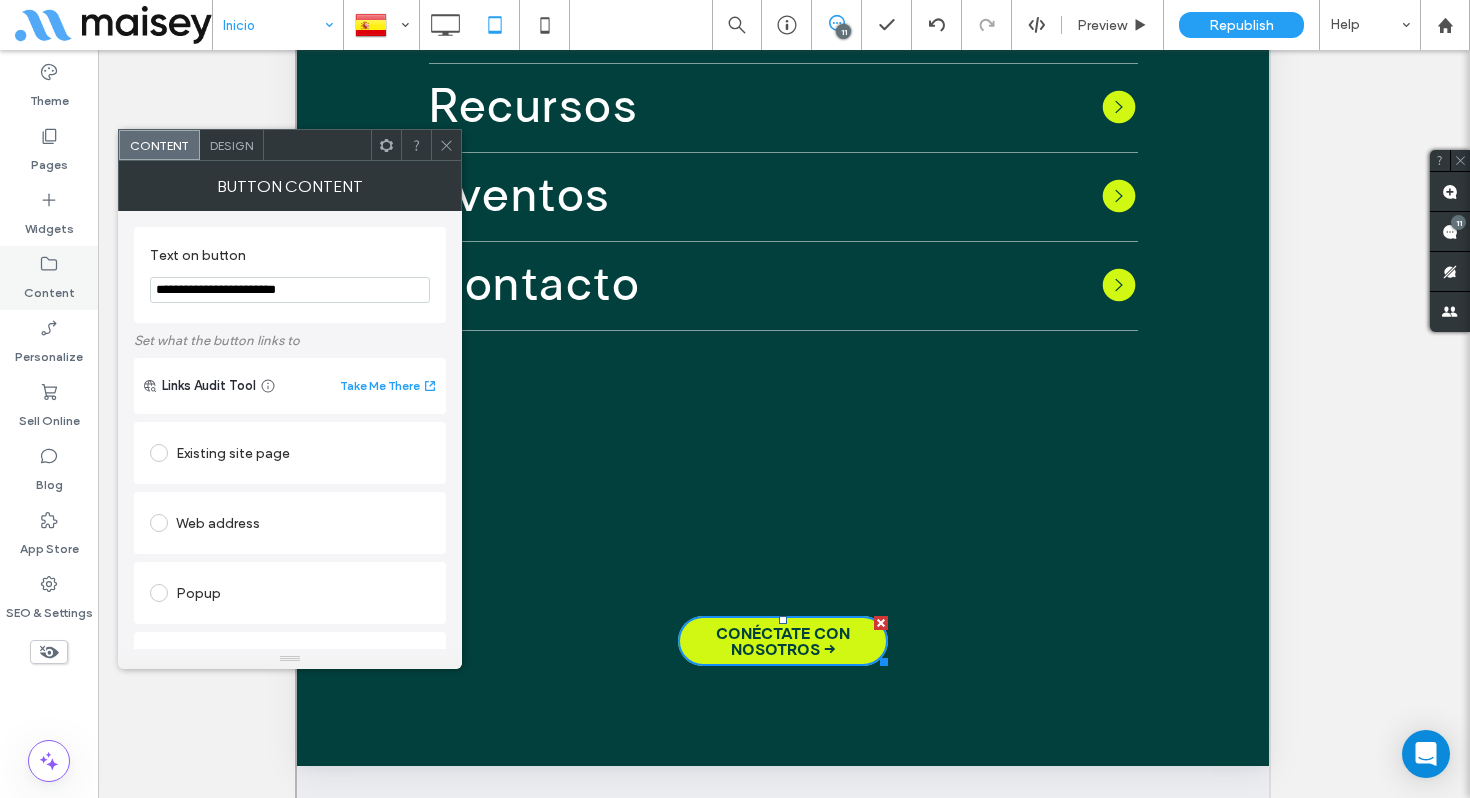 drag, startPoint x: 343, startPoint y: 291, endPoint x: 87, endPoint y: 267, distance: 257.12253 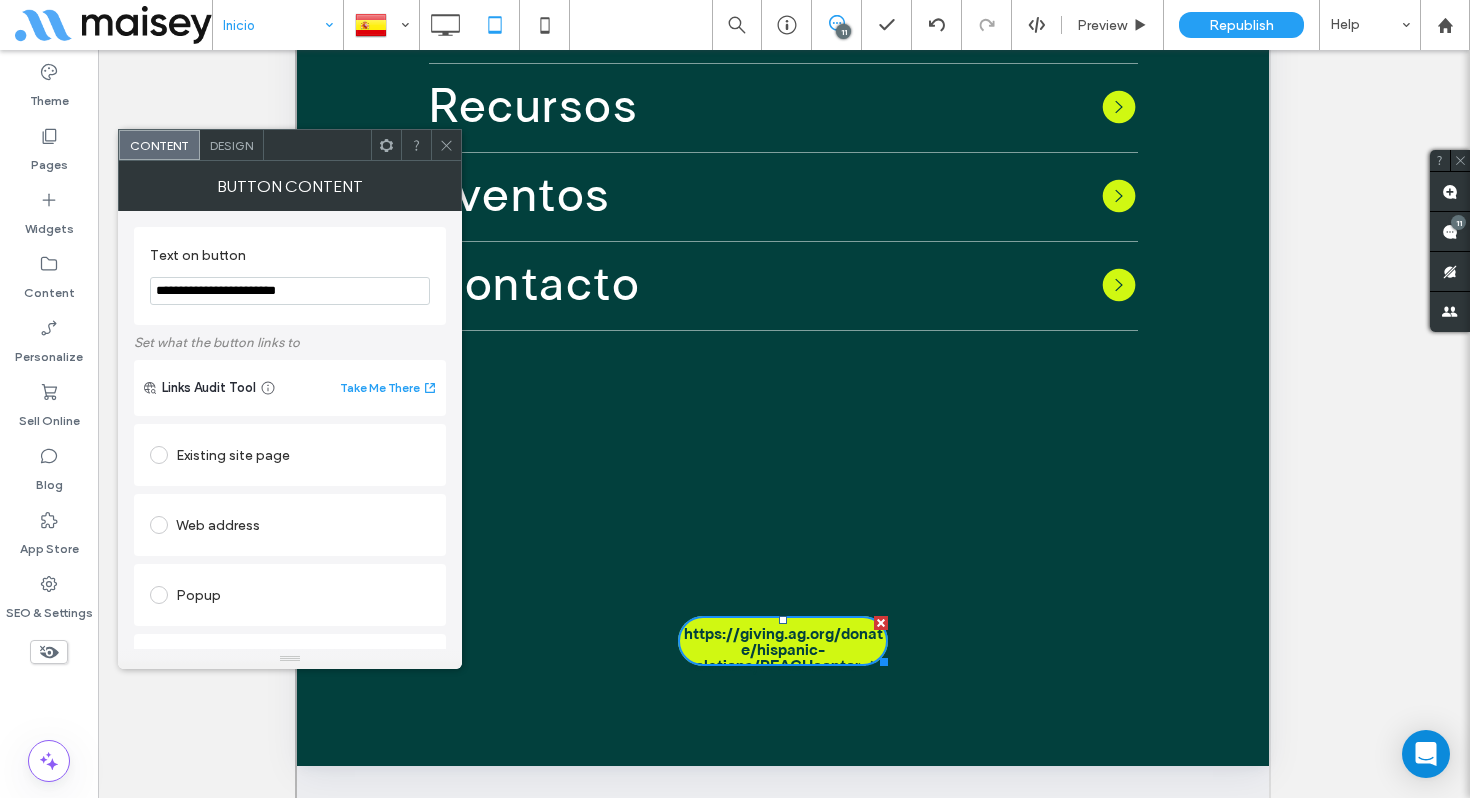 scroll, scrollTop: 0, scrollLeft: 0, axis: both 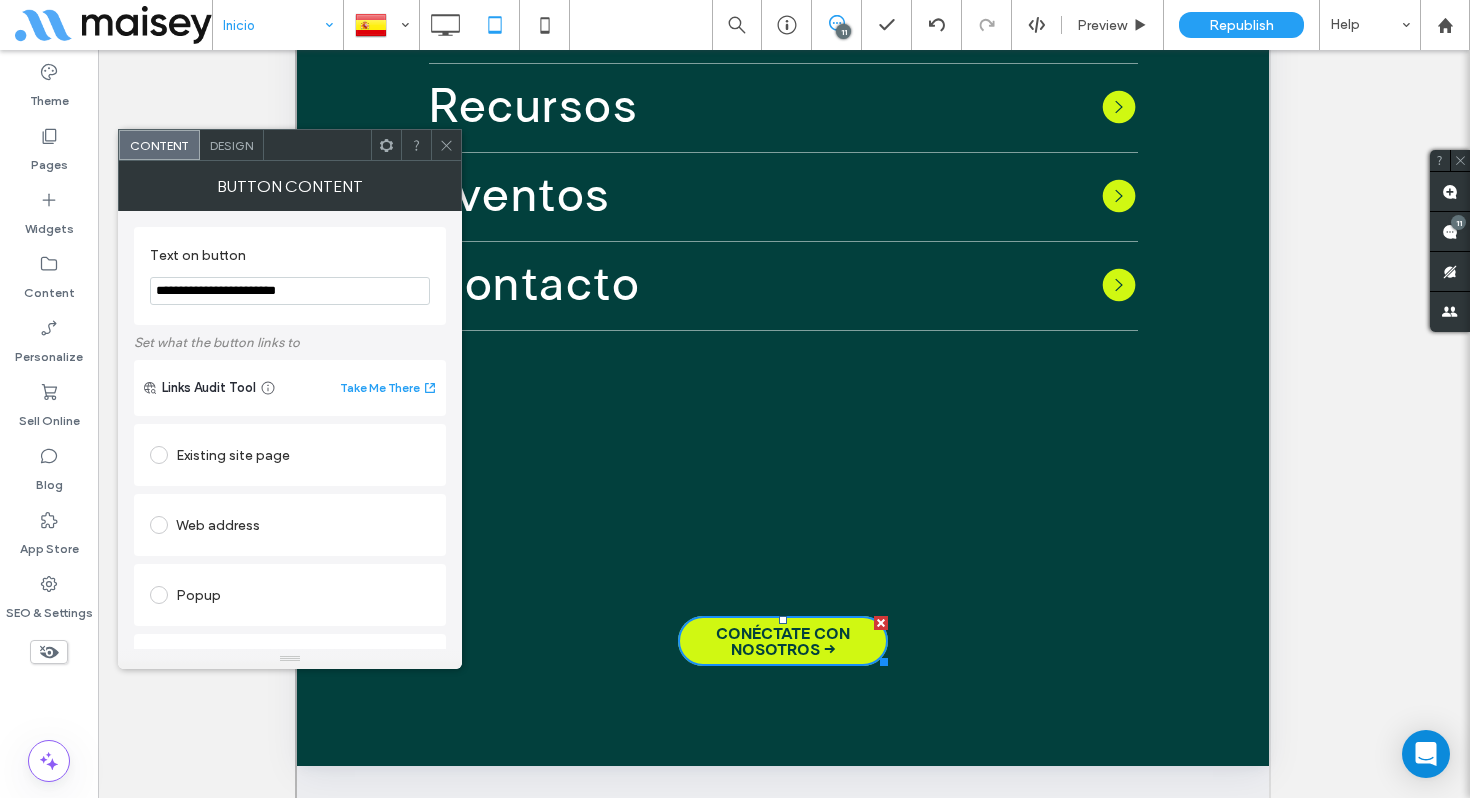 paste 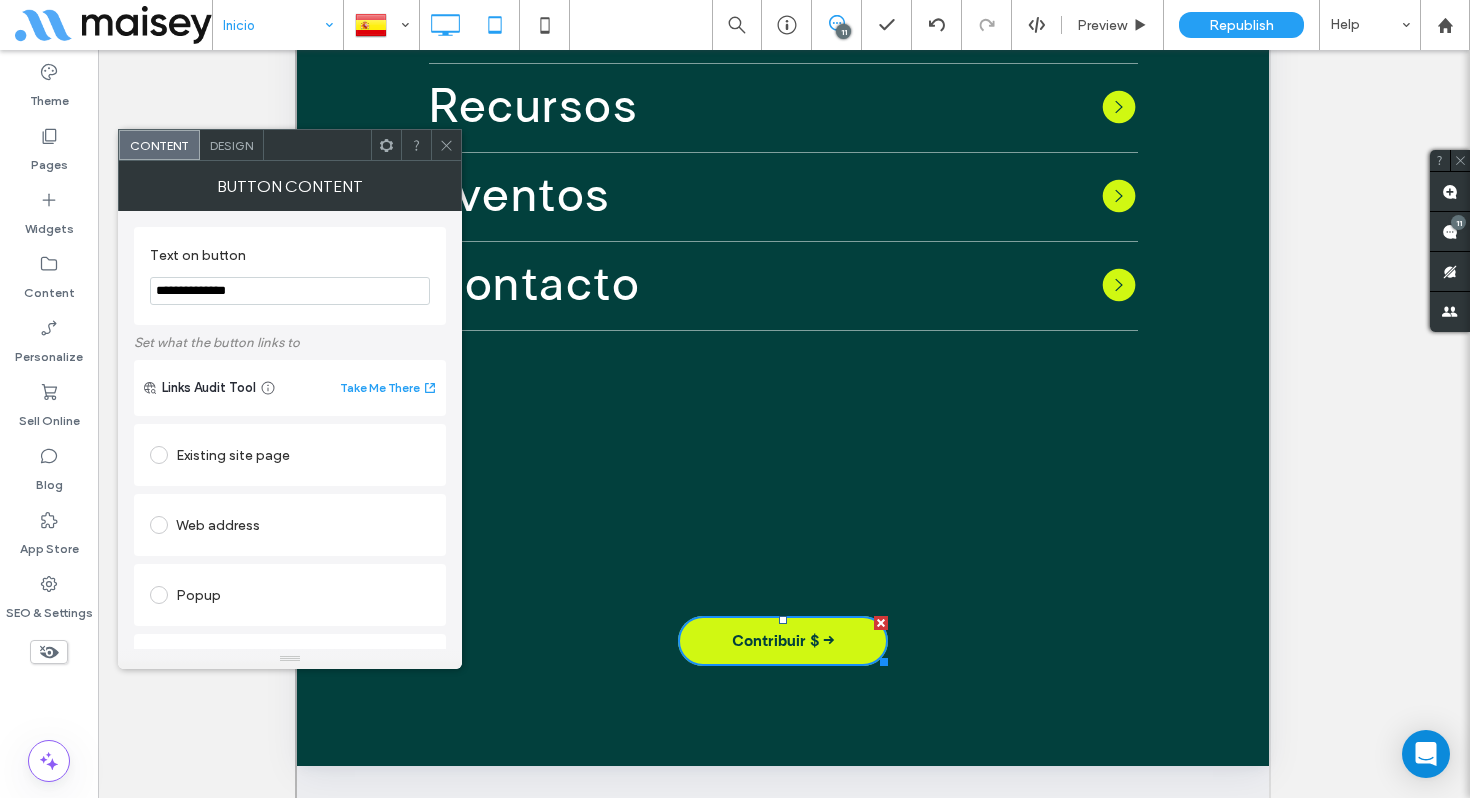 type on "**********" 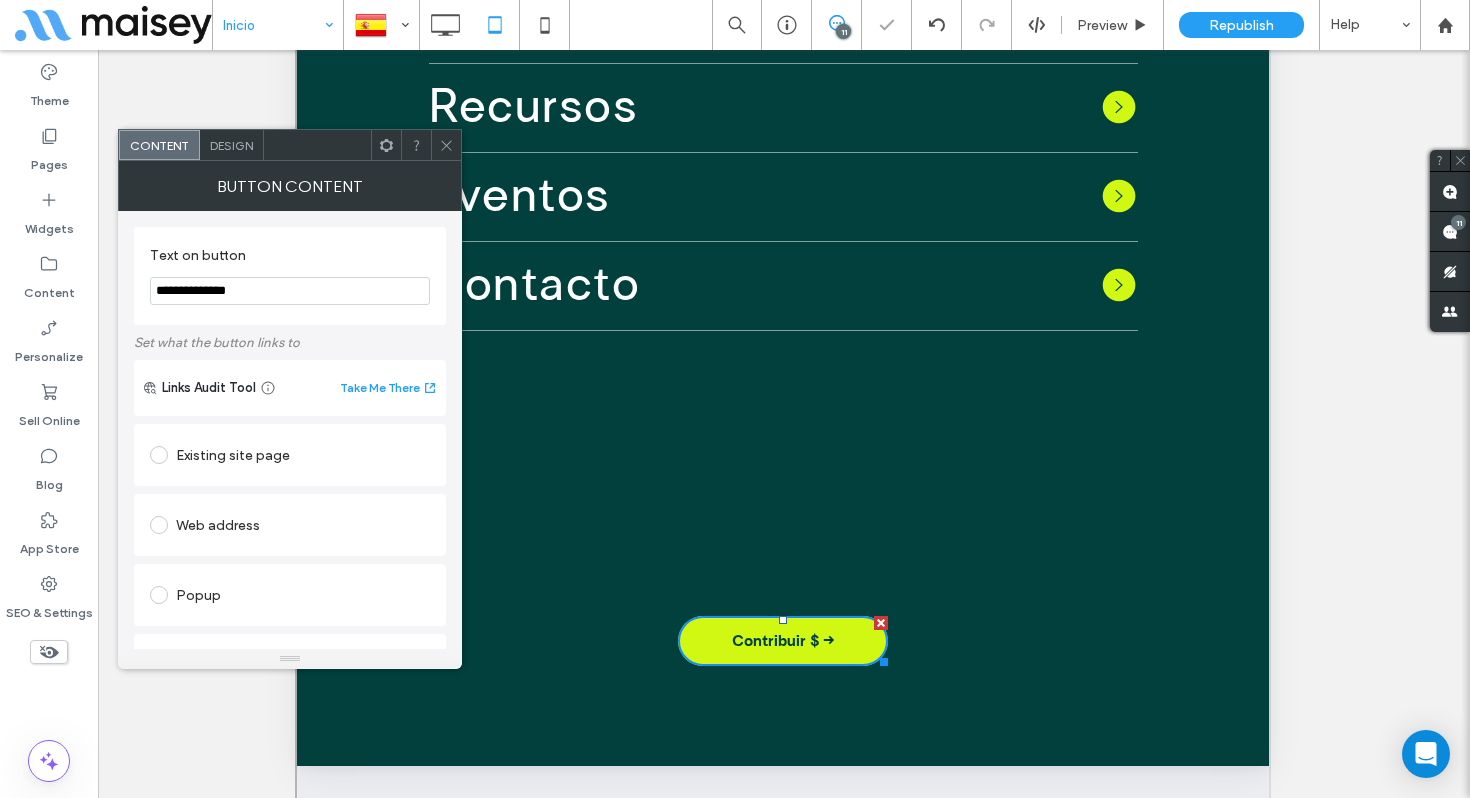 click on "Web address" at bounding box center (290, 525) 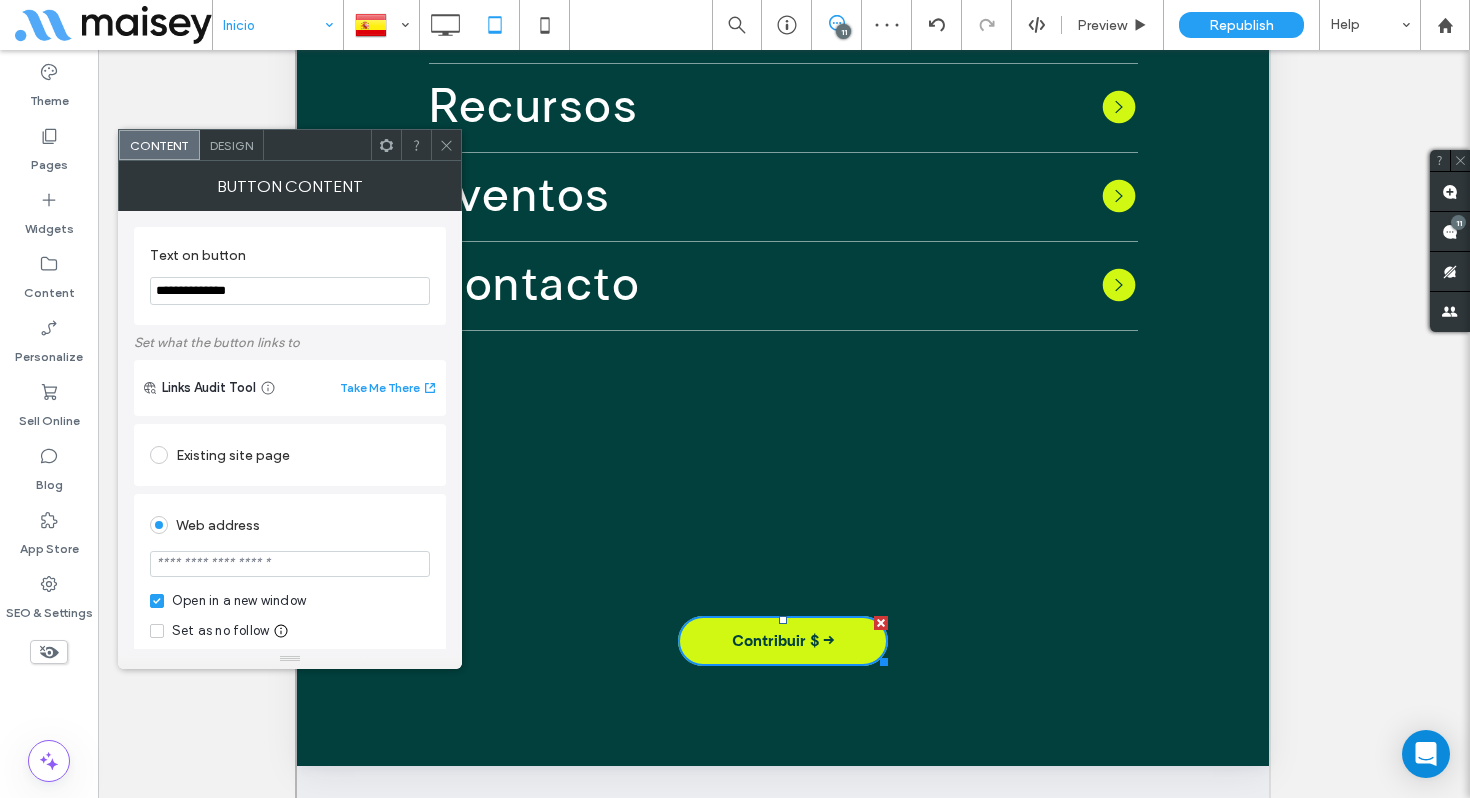 click at bounding box center [290, 566] 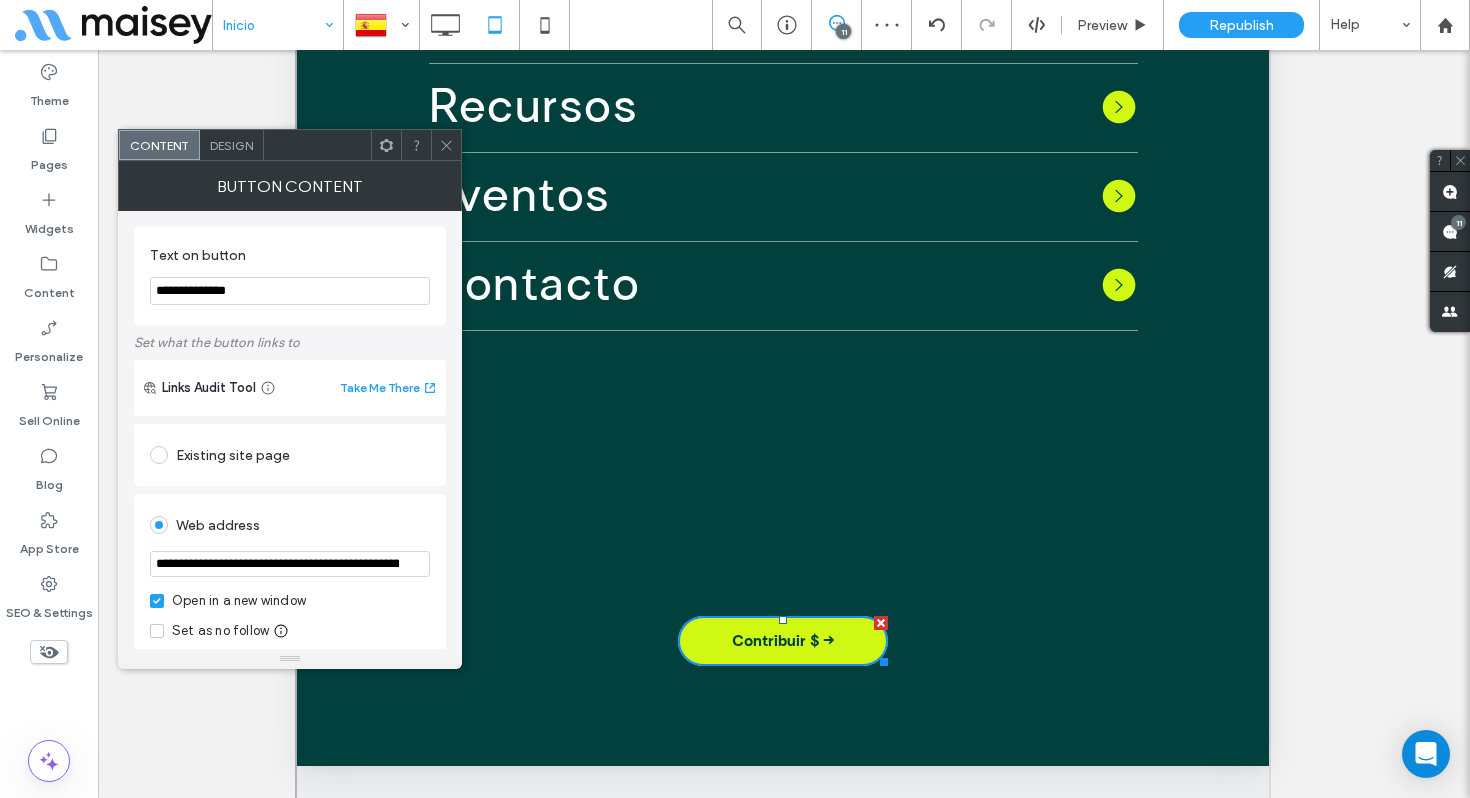 scroll, scrollTop: 0, scrollLeft: 136, axis: horizontal 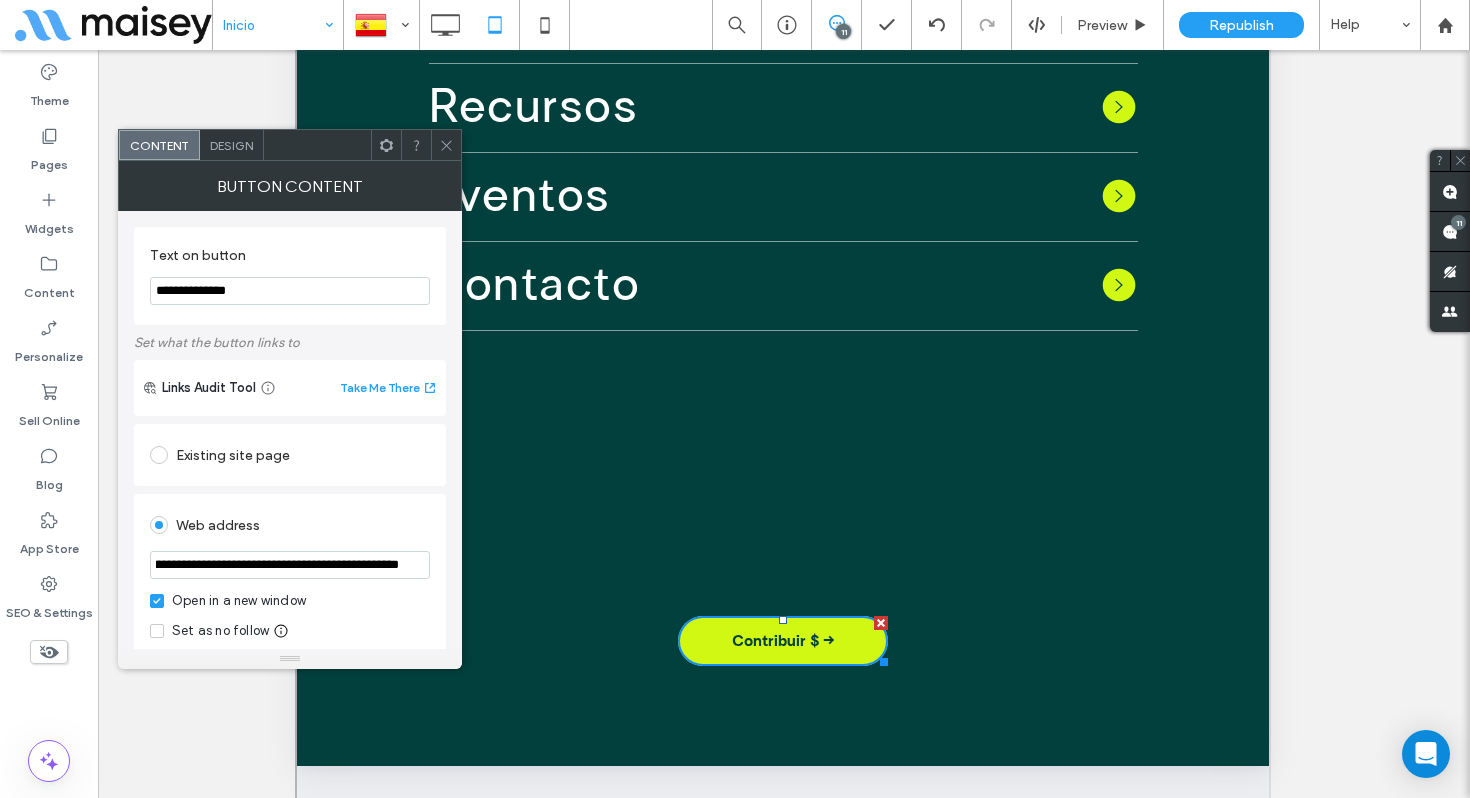 type on "**********" 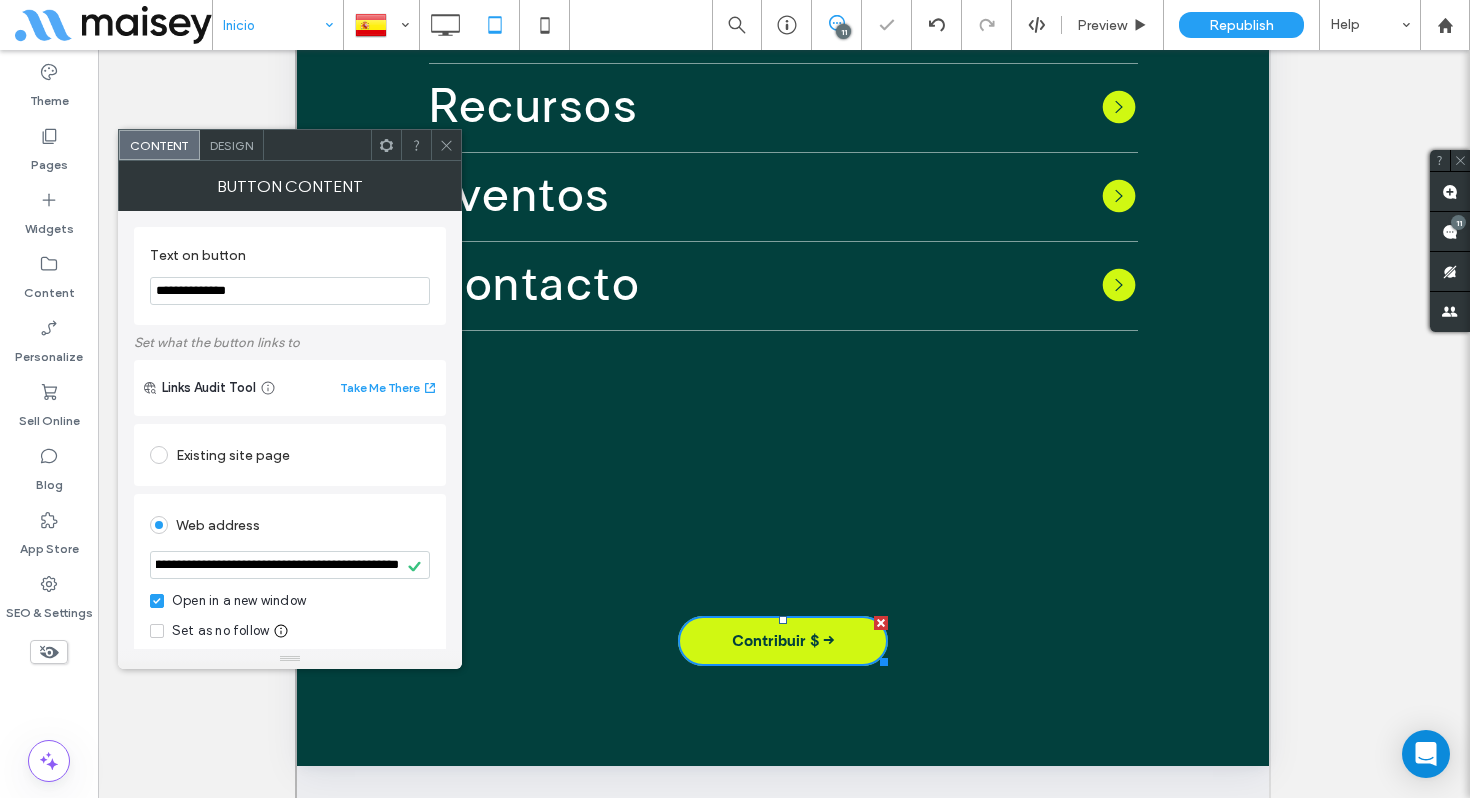 scroll, scrollTop: 0, scrollLeft: 0, axis: both 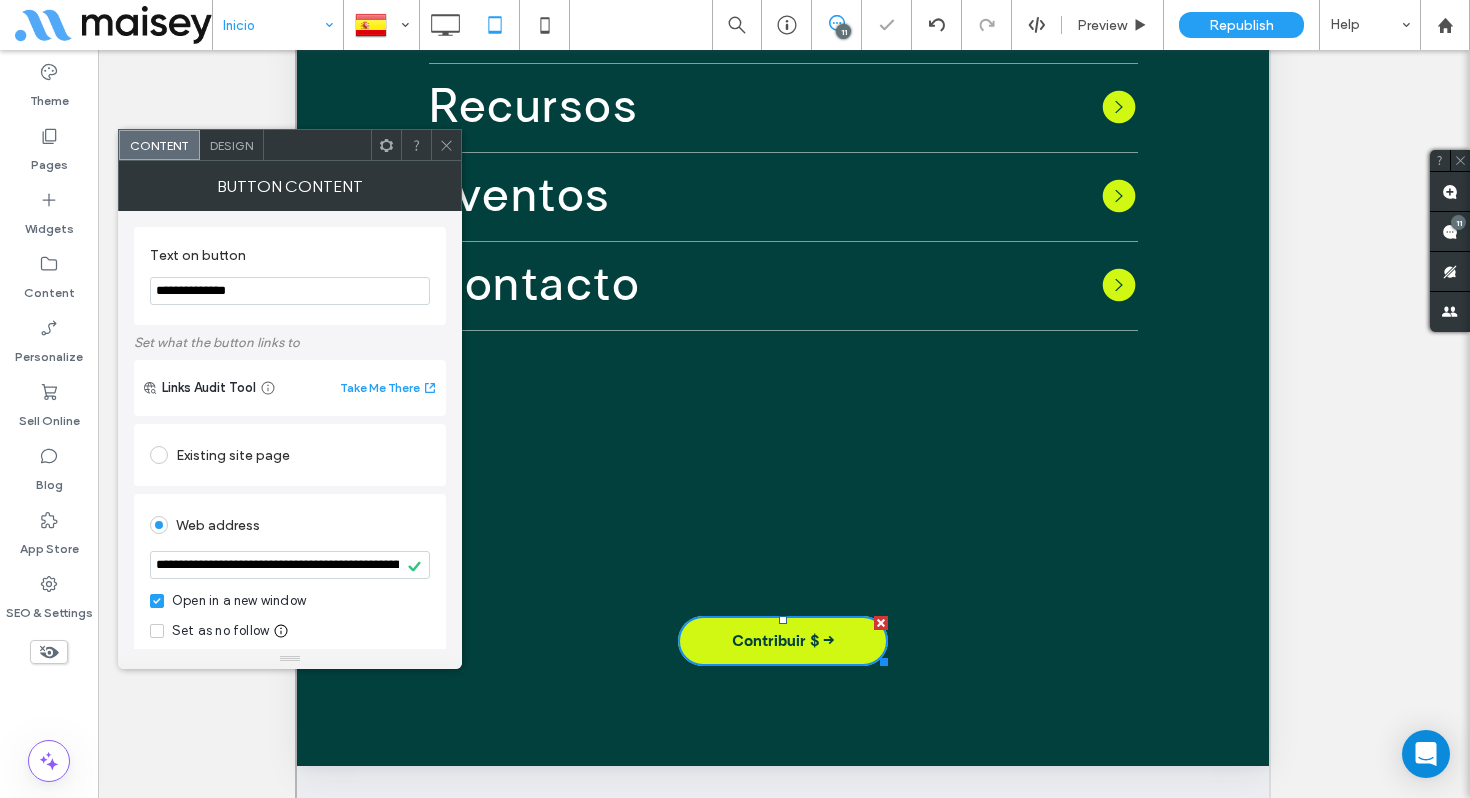 click 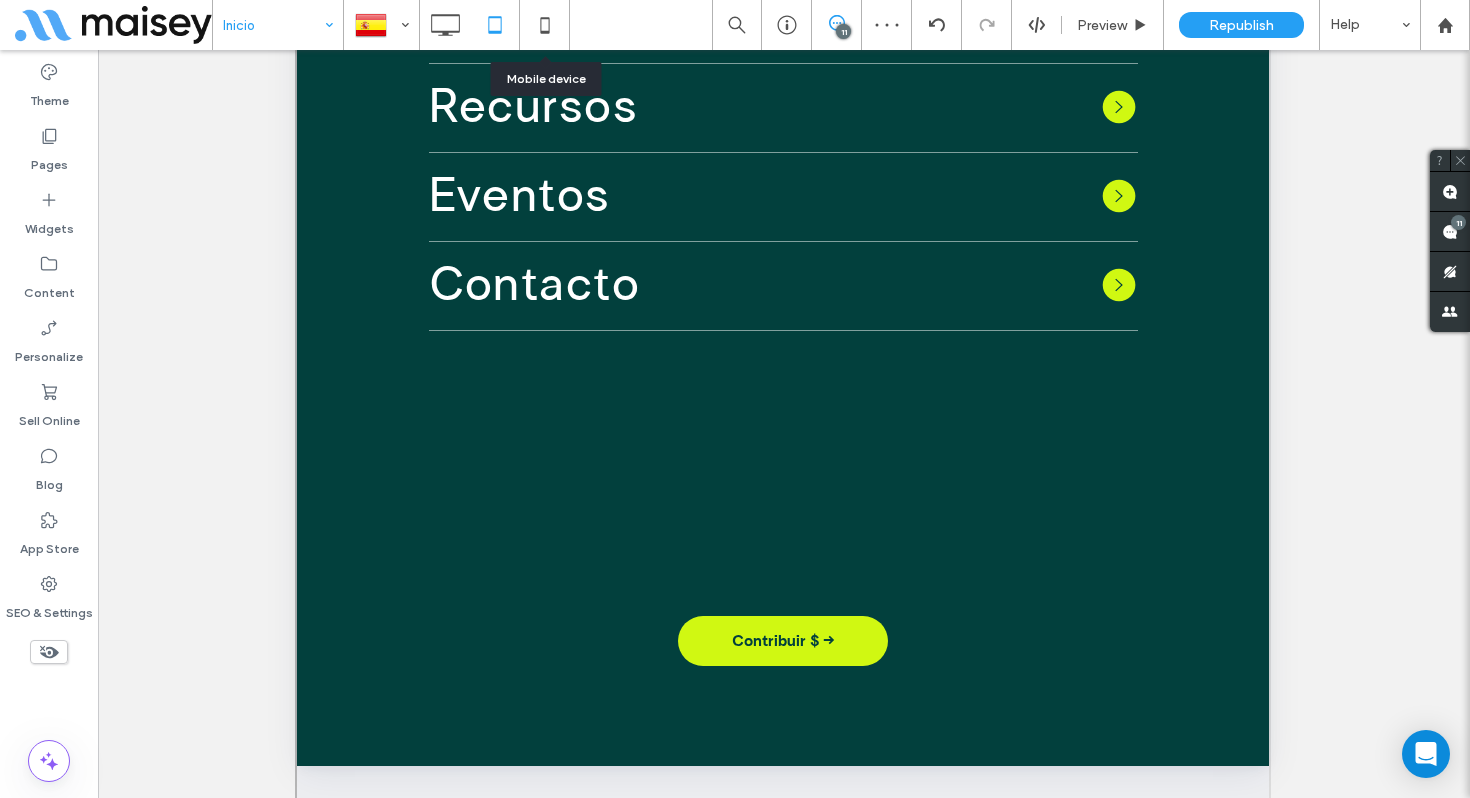 click 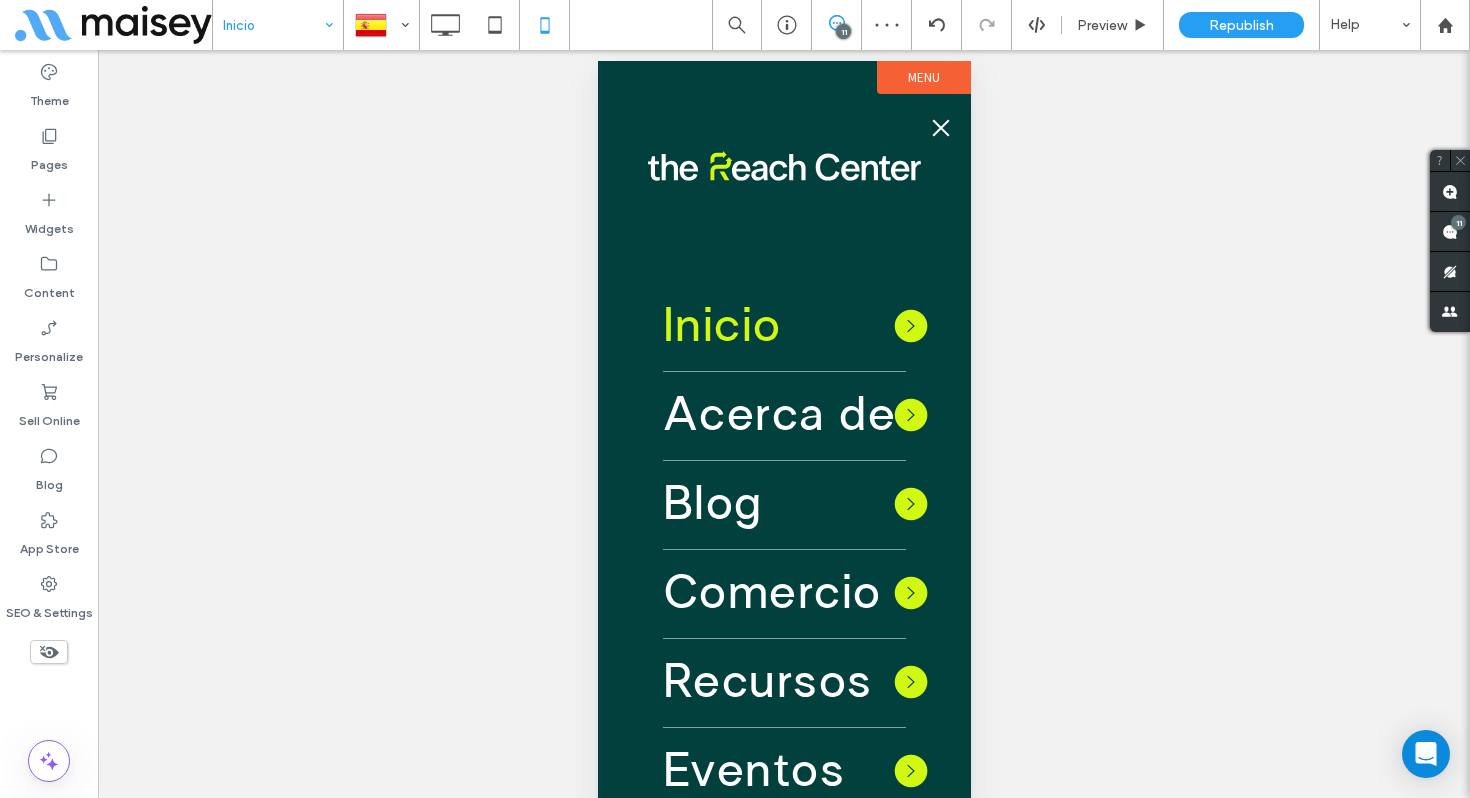 scroll, scrollTop: 29, scrollLeft: 0, axis: vertical 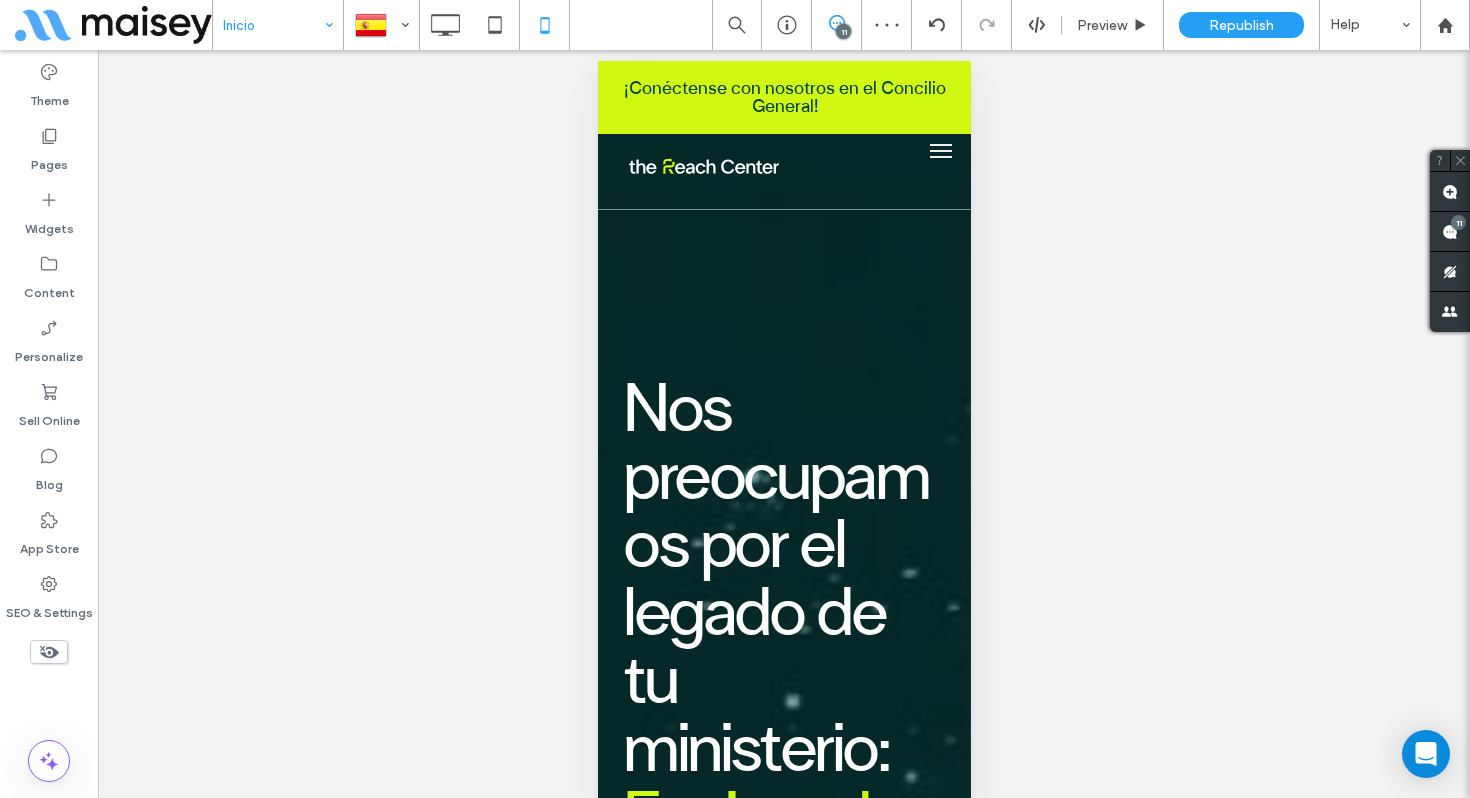click at bounding box center [940, 151] 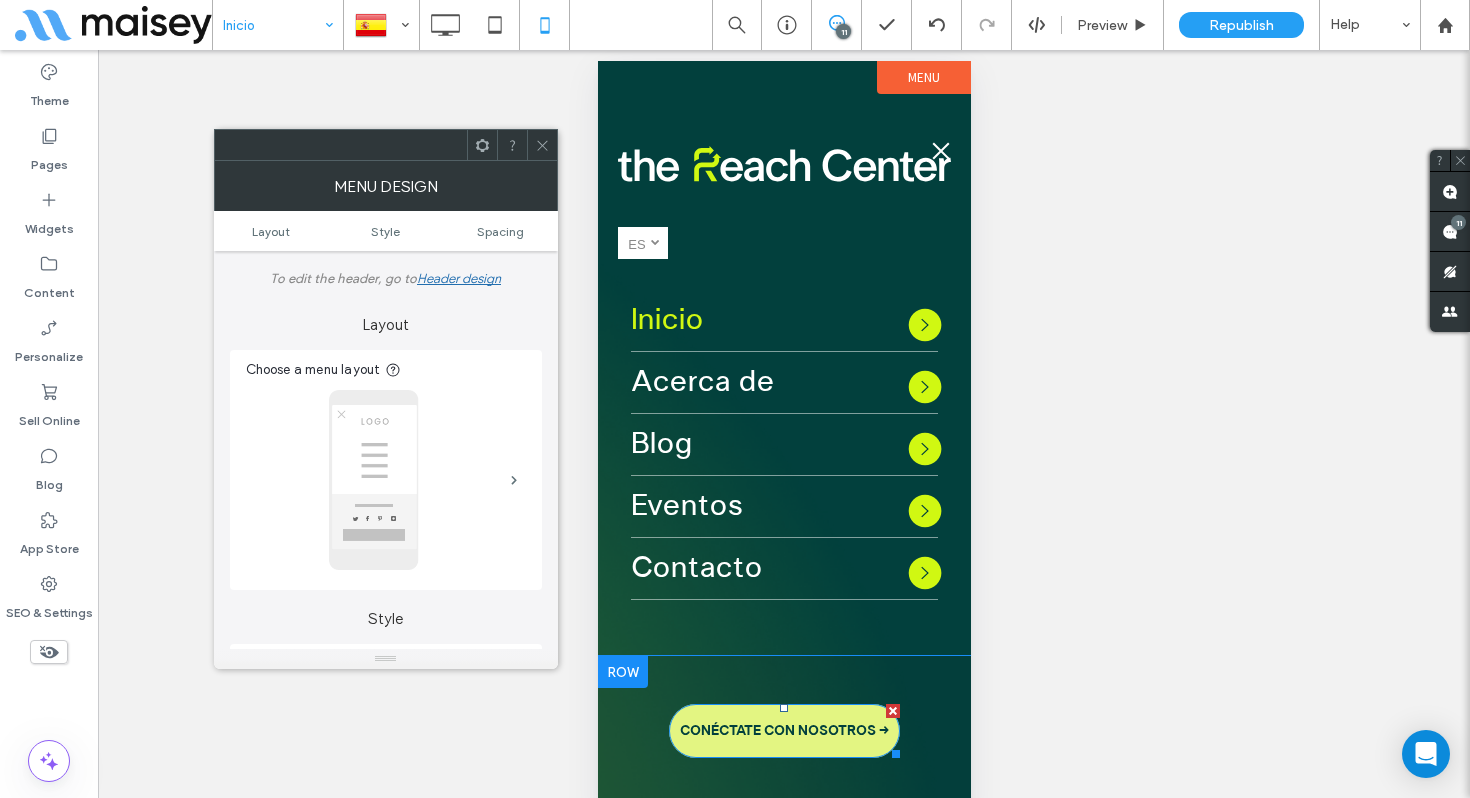 click on "CONÉCTATE CON NOSOTROS →" at bounding box center (783, 731) 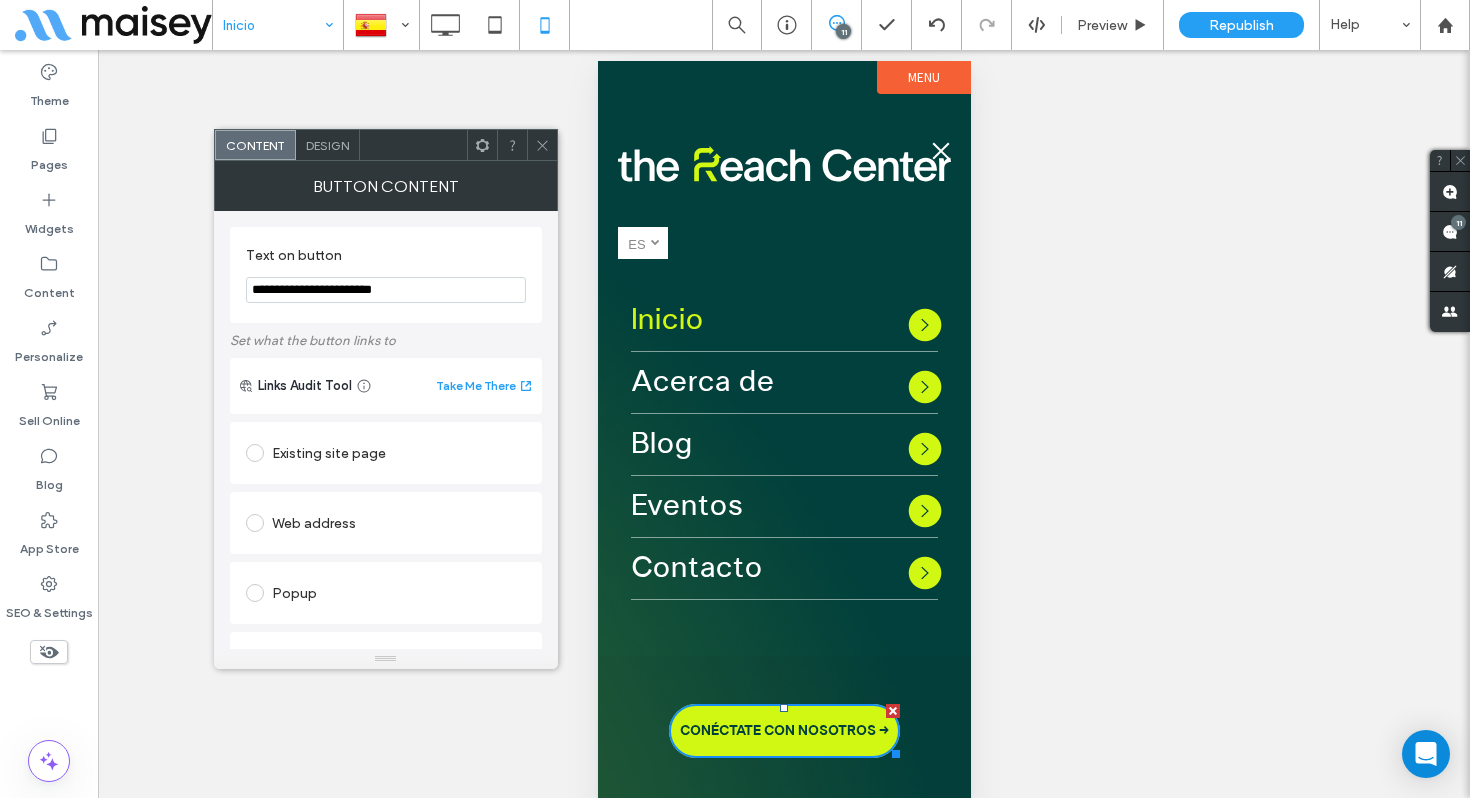 click on "Existing site page" at bounding box center [386, 453] 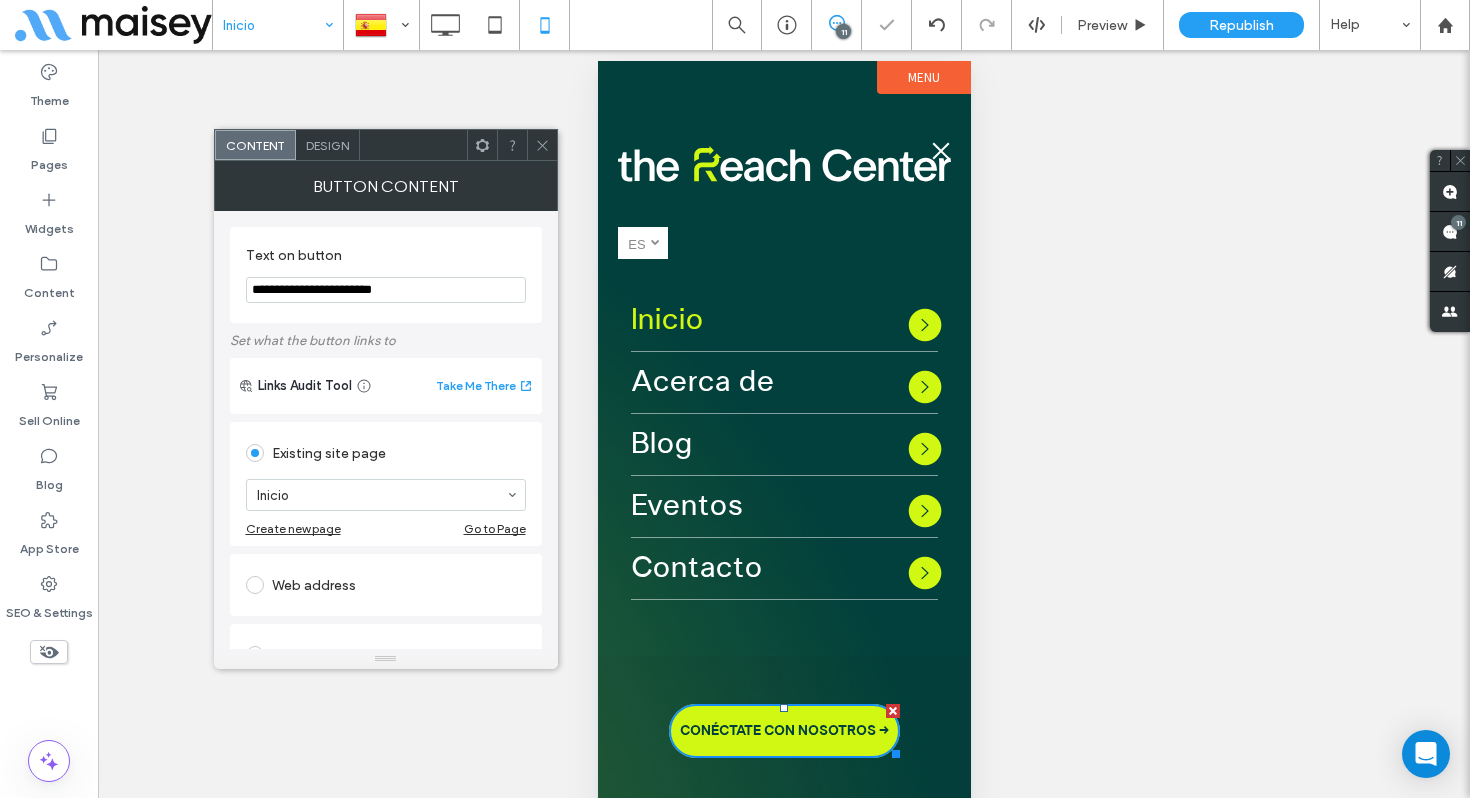 click on "Web address" at bounding box center (386, 585) 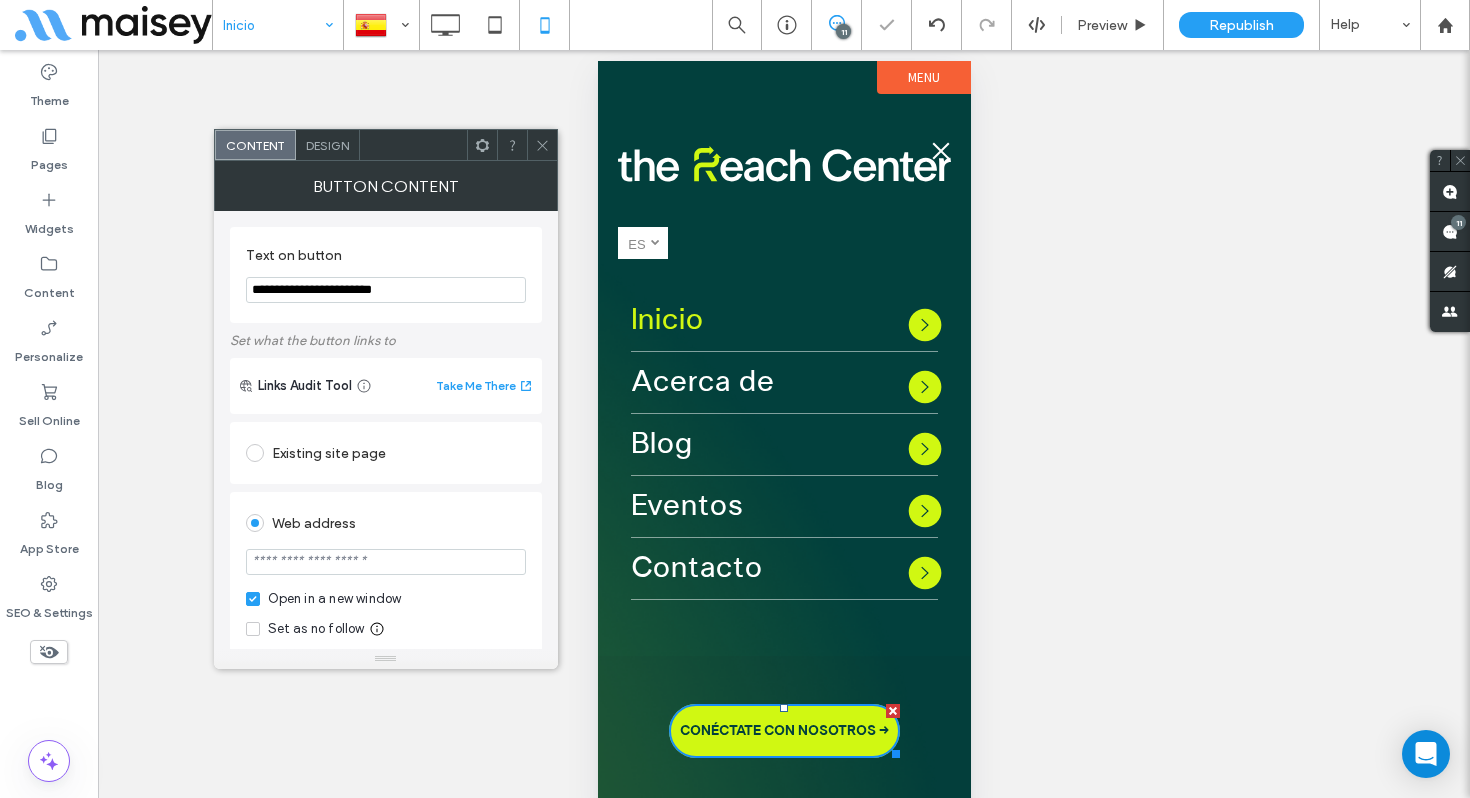 click at bounding box center (386, 562) 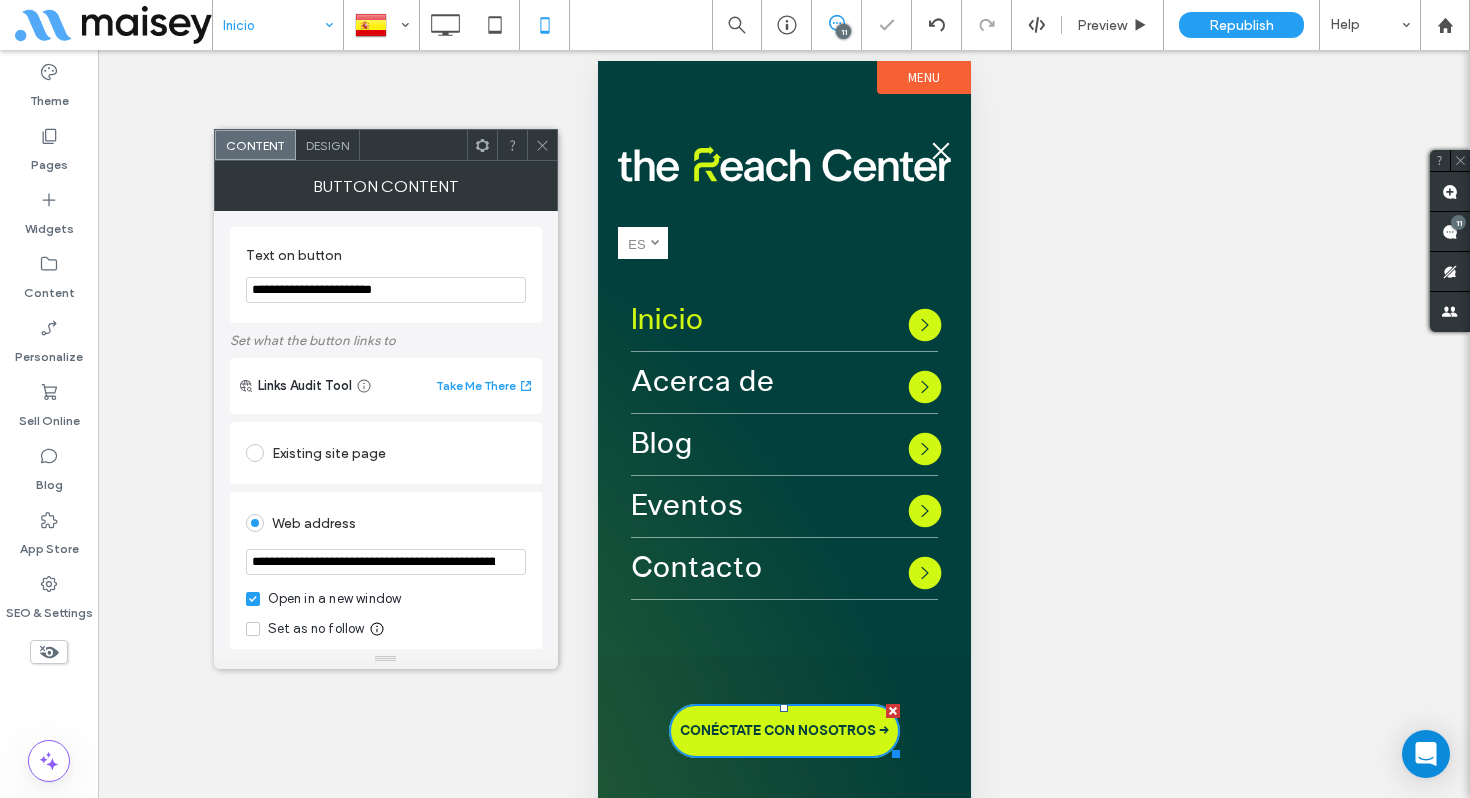 scroll, scrollTop: 0, scrollLeft: 136, axis: horizontal 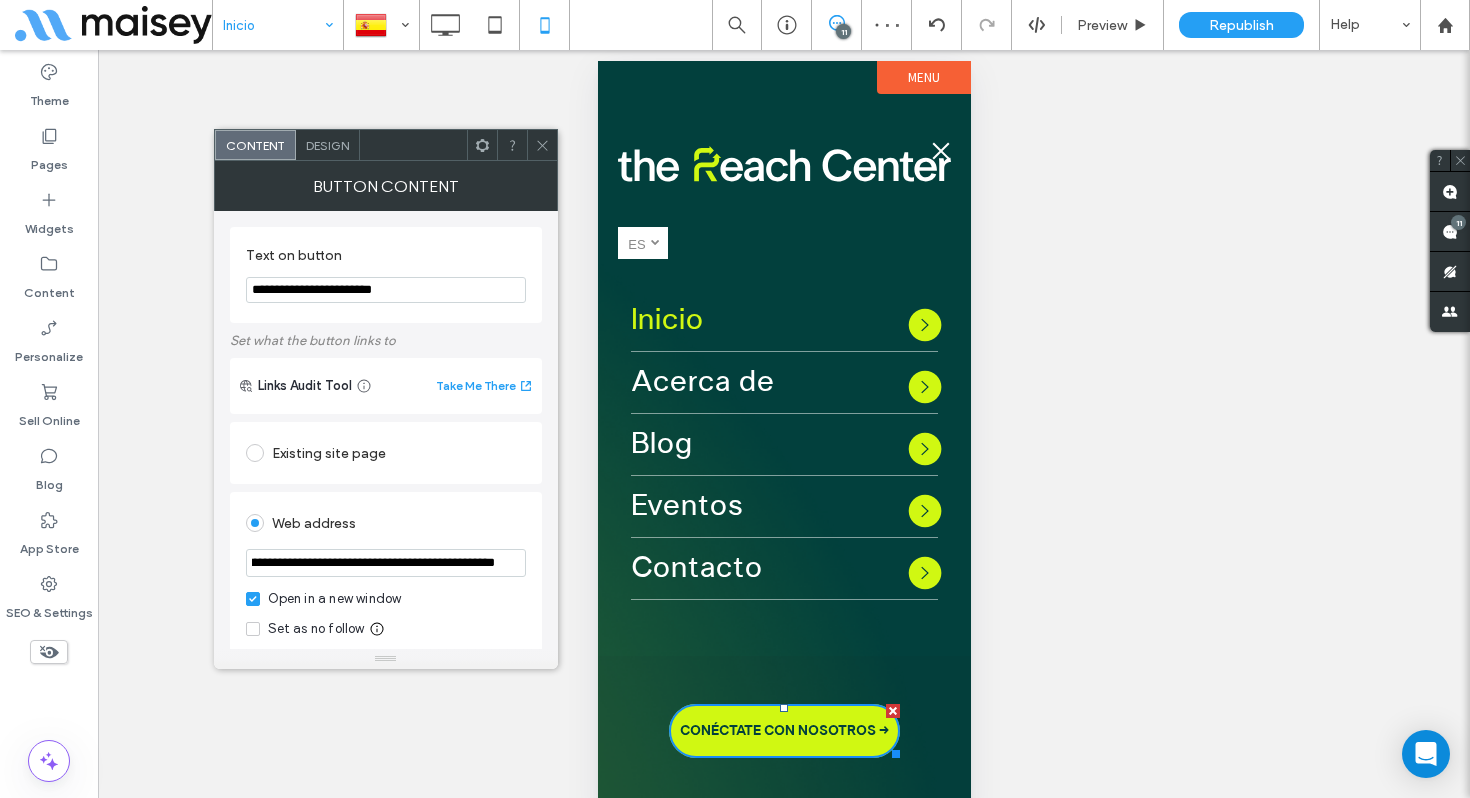 type on "**********" 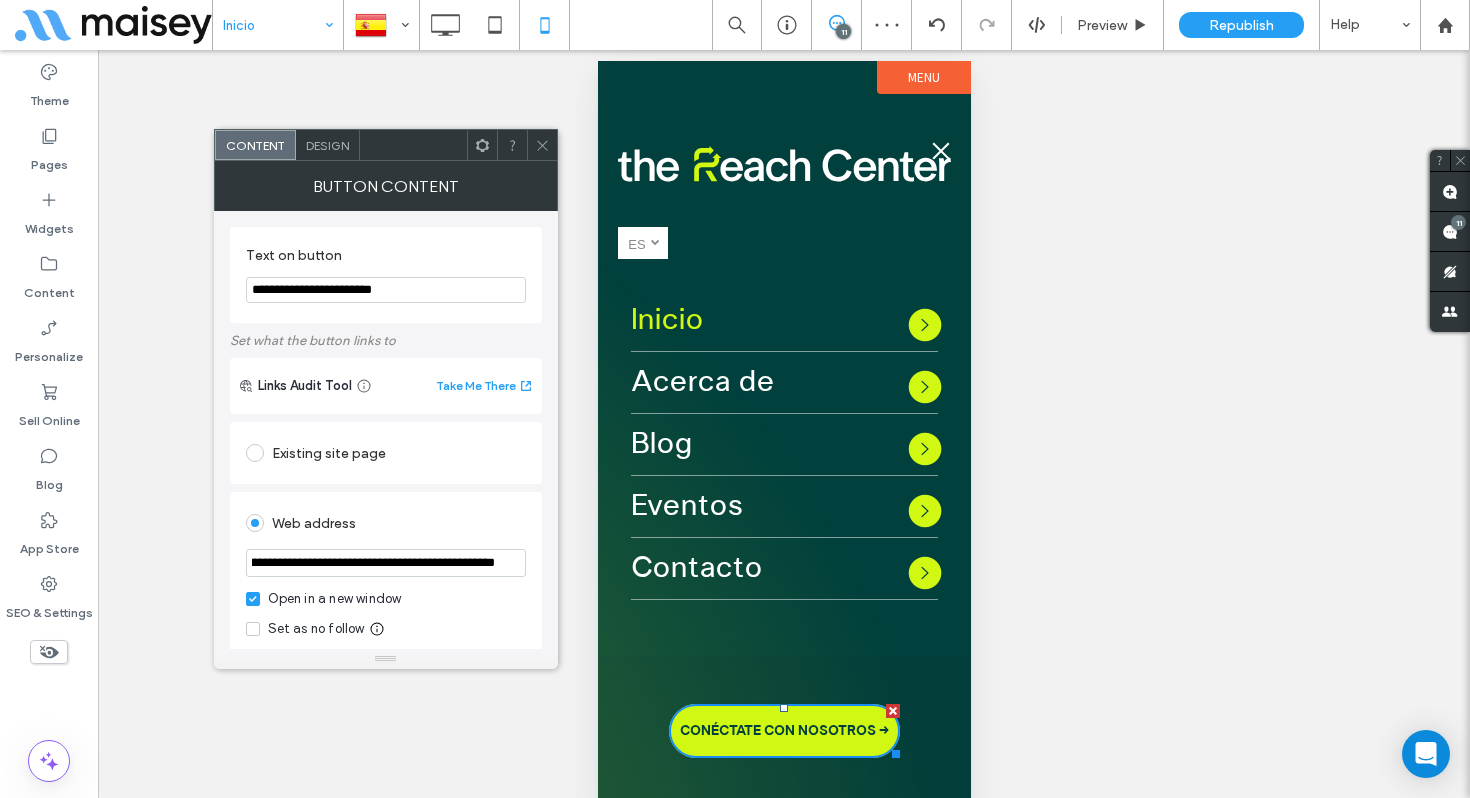 scroll, scrollTop: 0, scrollLeft: 0, axis: both 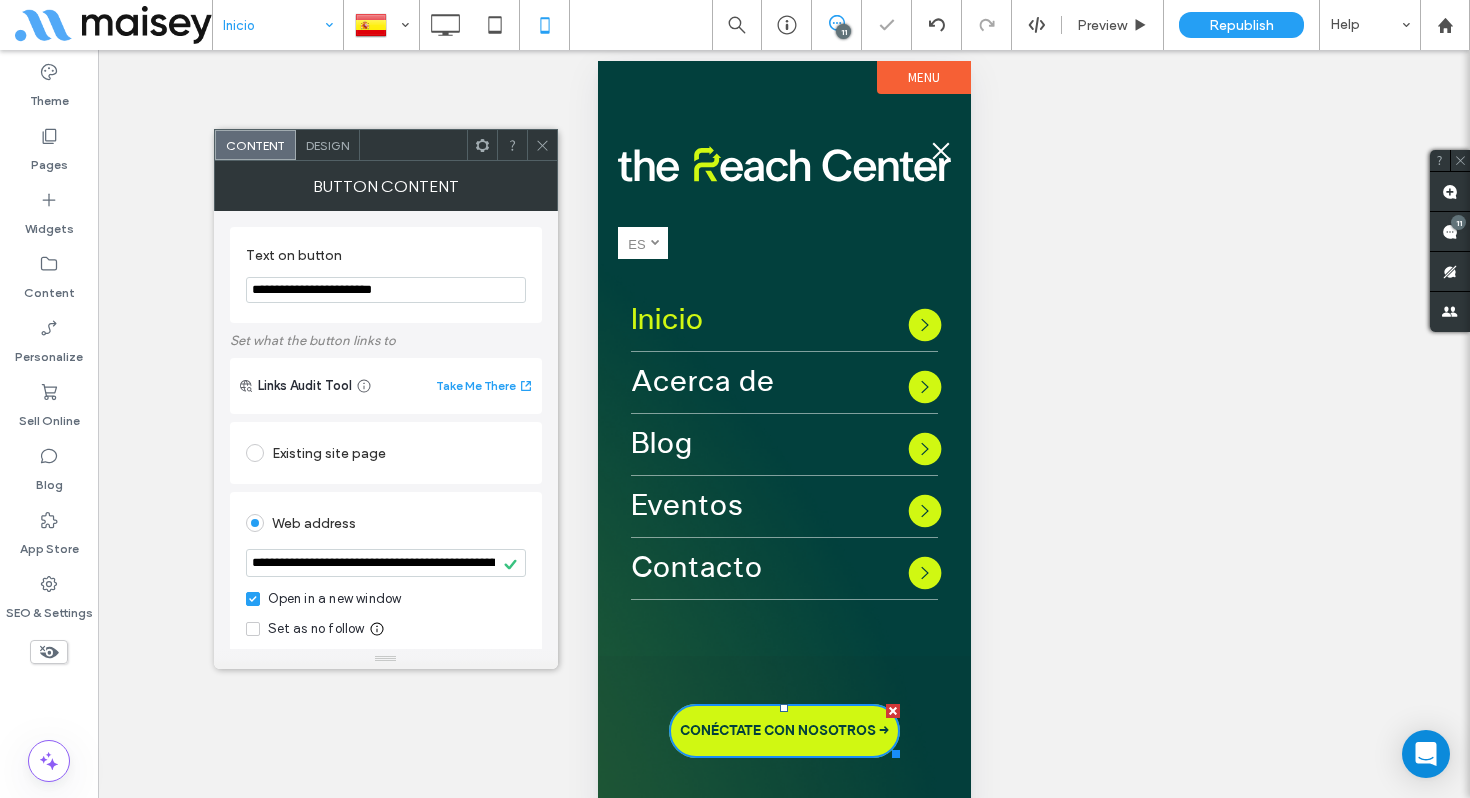drag, startPoint x: 439, startPoint y: 293, endPoint x: 174, endPoint y: 285, distance: 265.12073 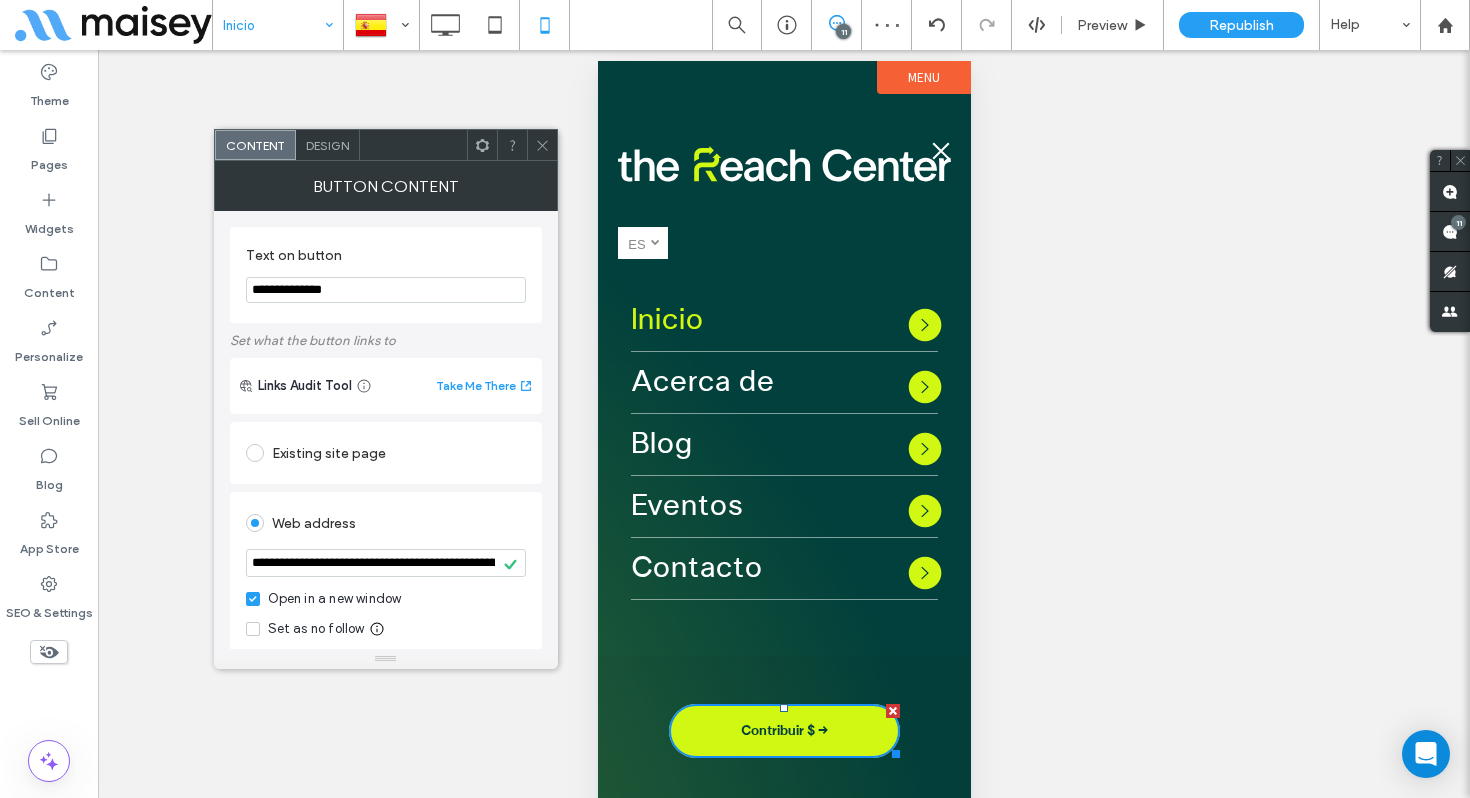 type on "**********" 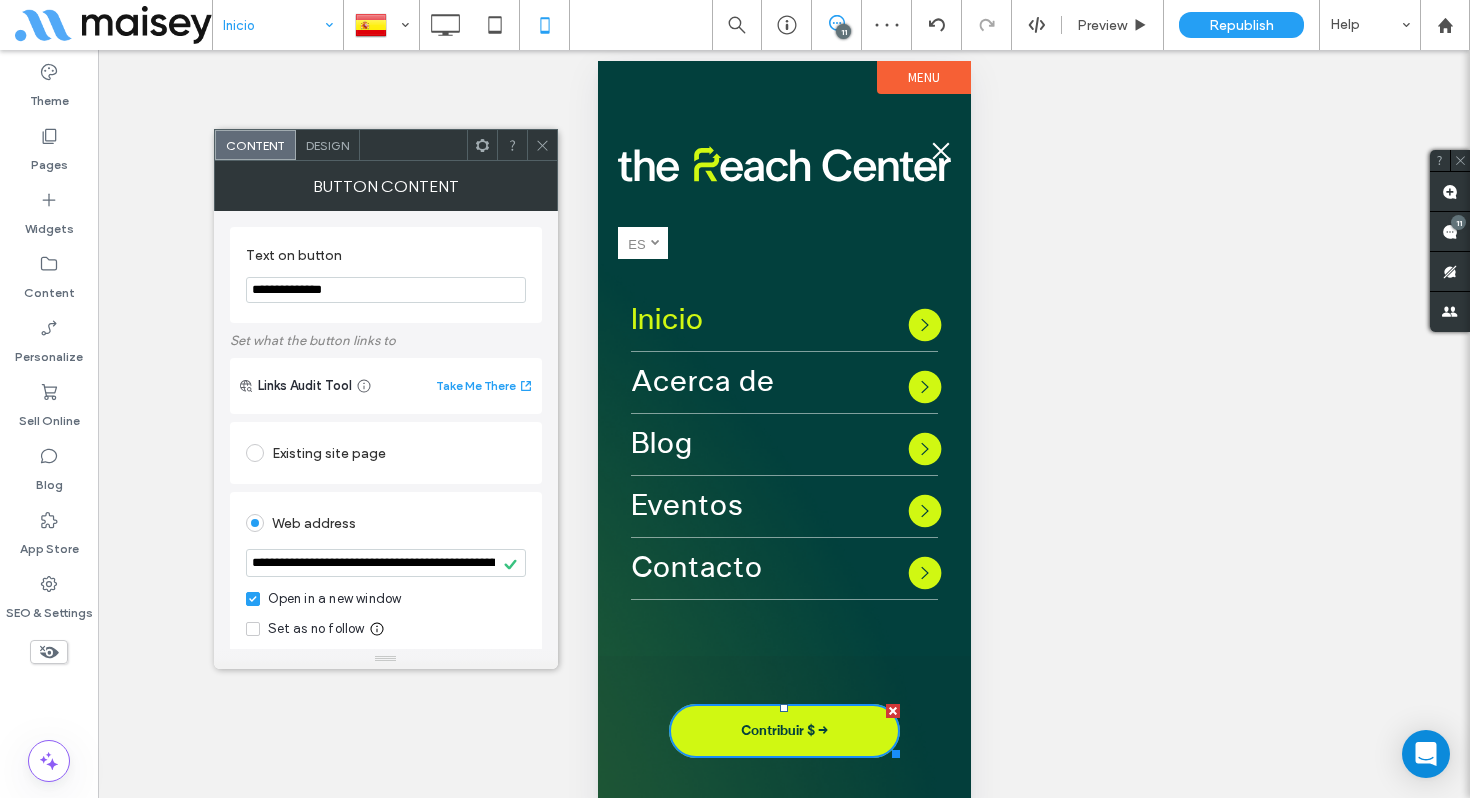click 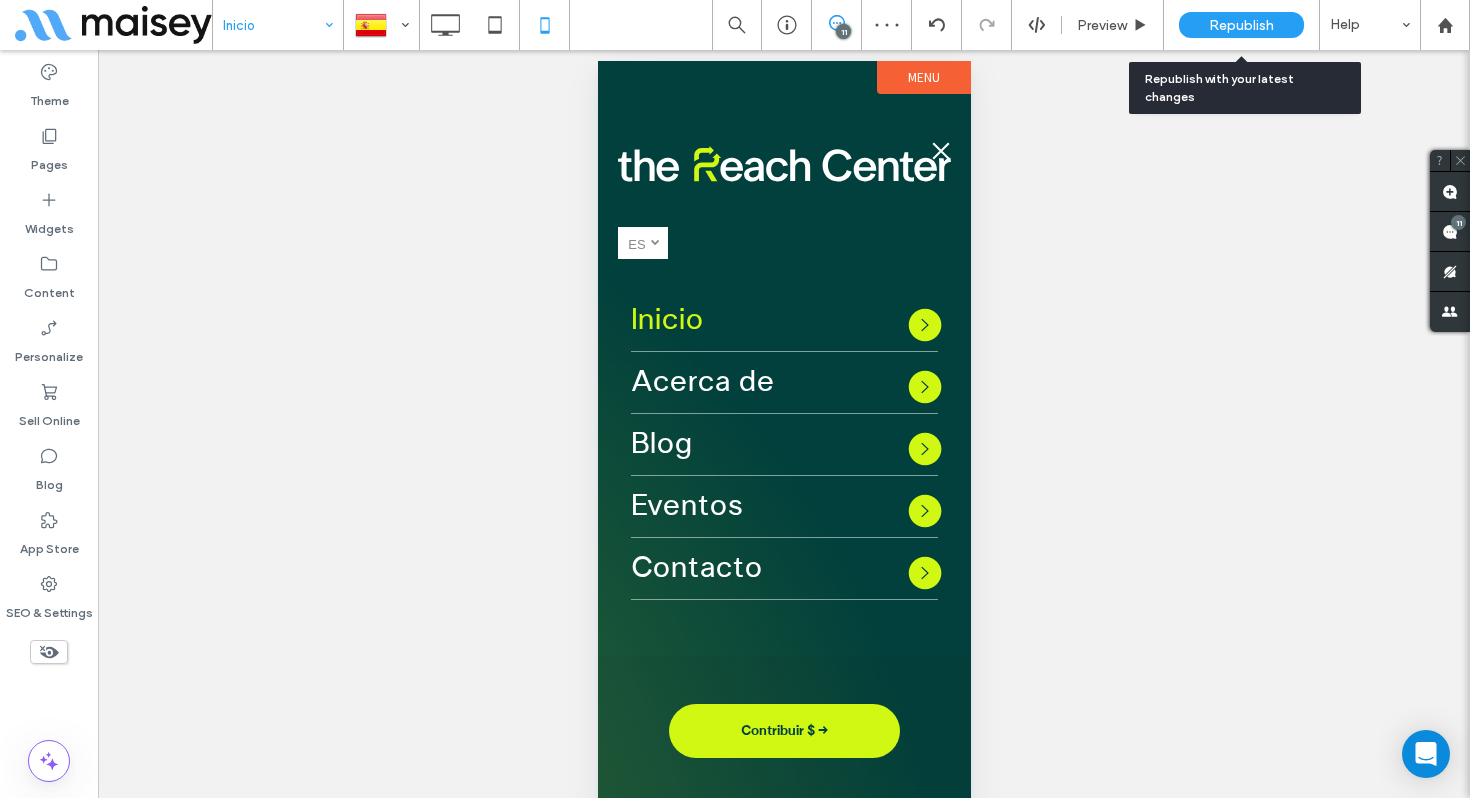 click on "Republish" at bounding box center [1241, 25] 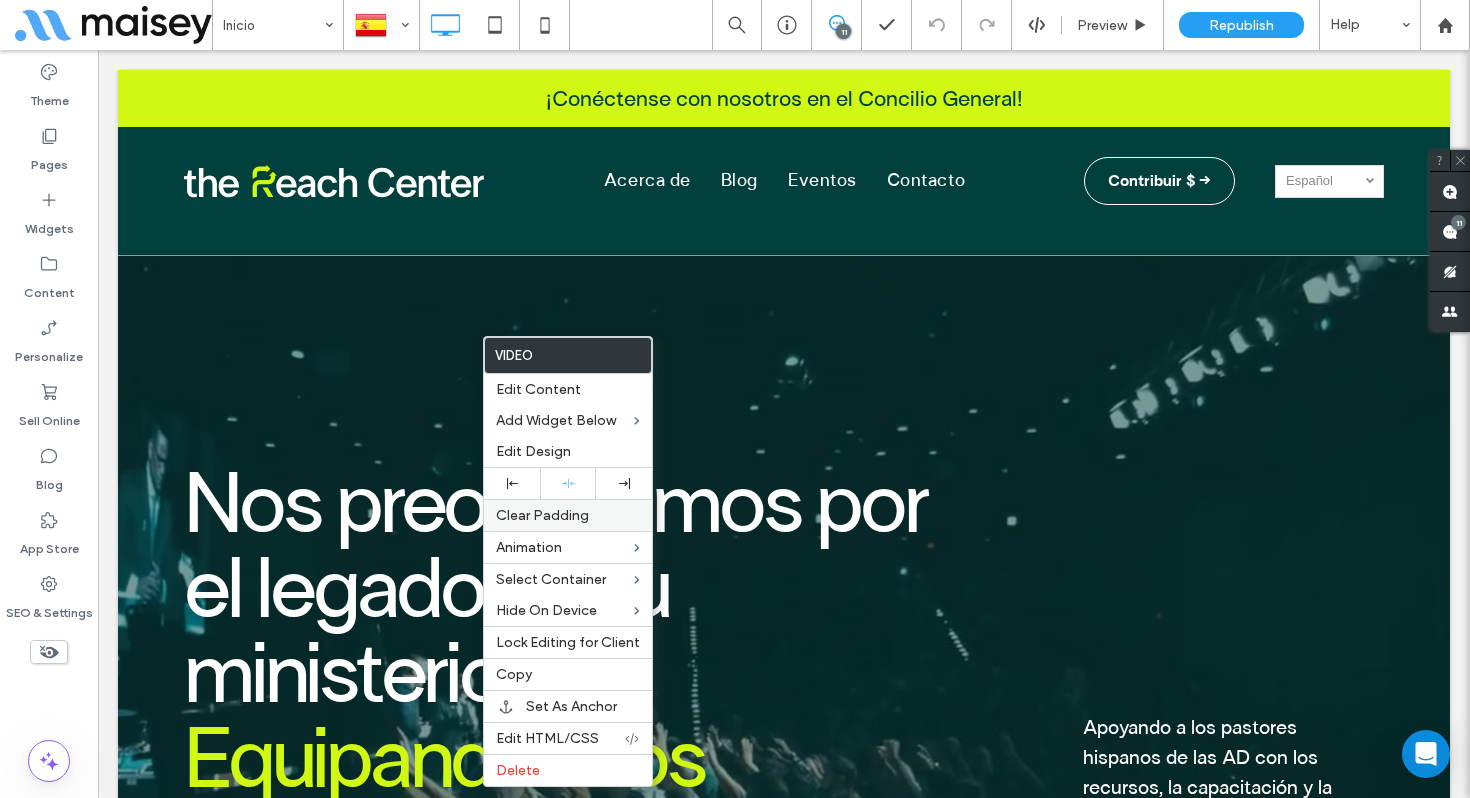 scroll, scrollTop: 1103, scrollLeft: 0, axis: vertical 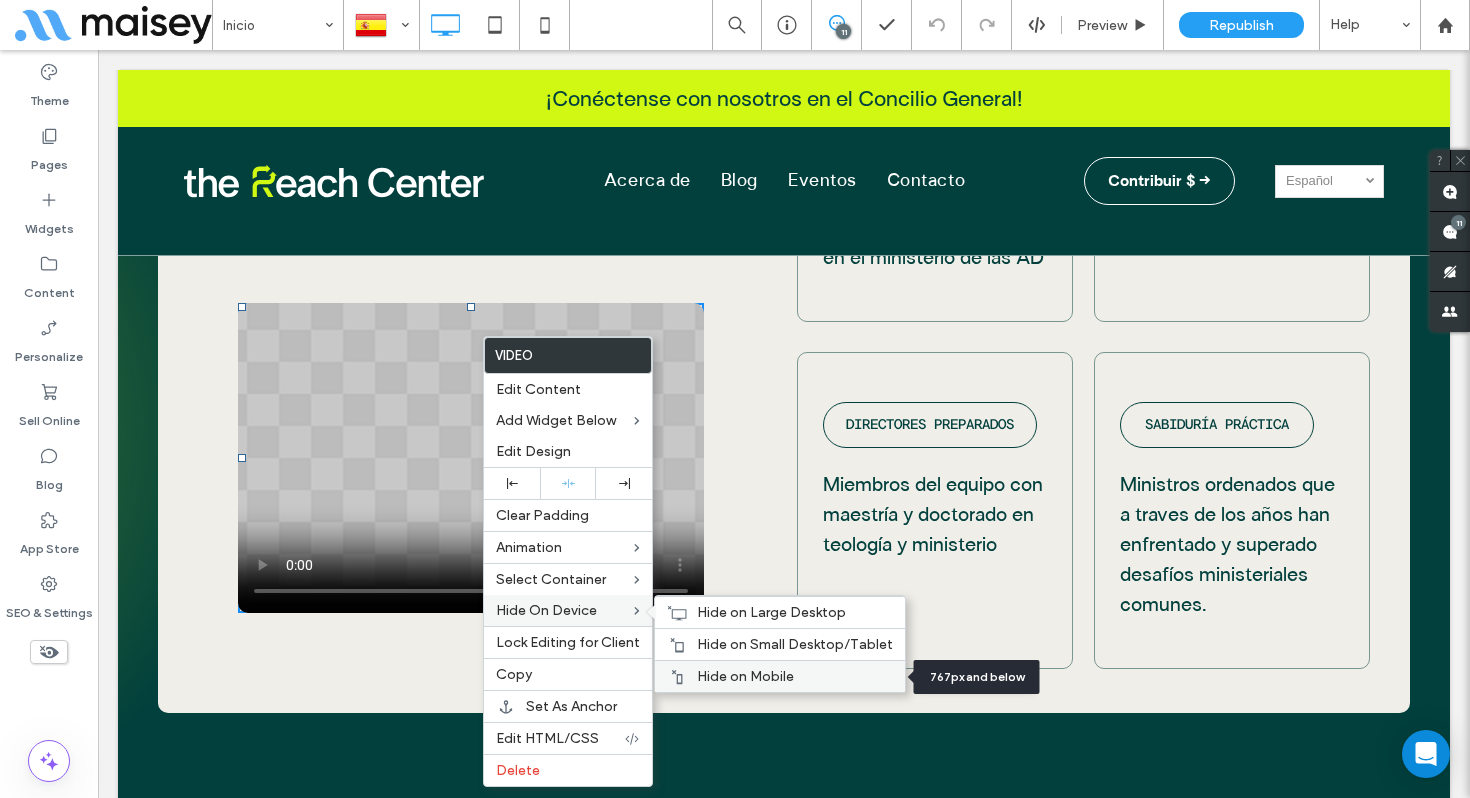 click on "Hide on Mobile" at bounding box center [745, 676] 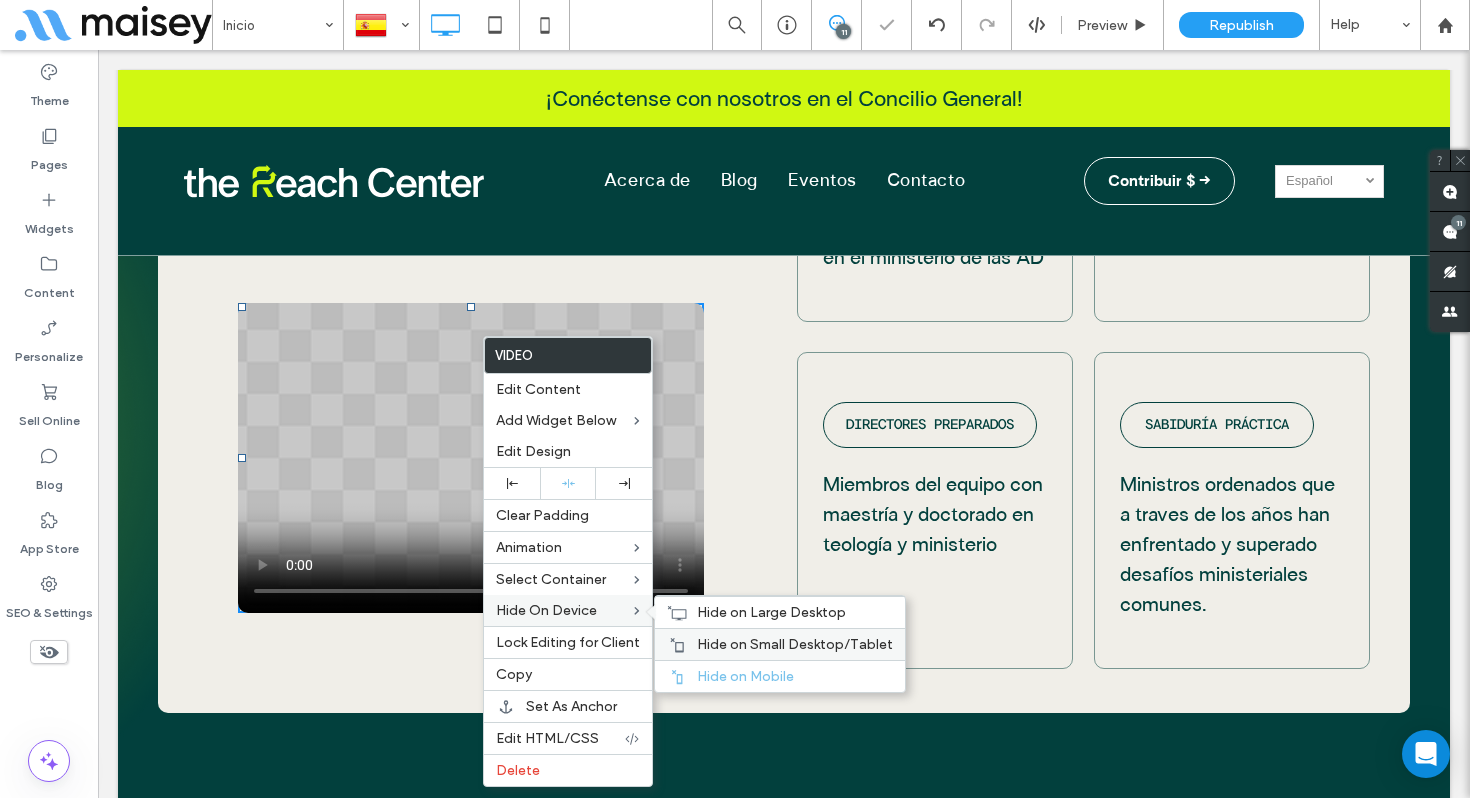 click on "Hide on Small Desktop/Tablet" at bounding box center [780, 644] 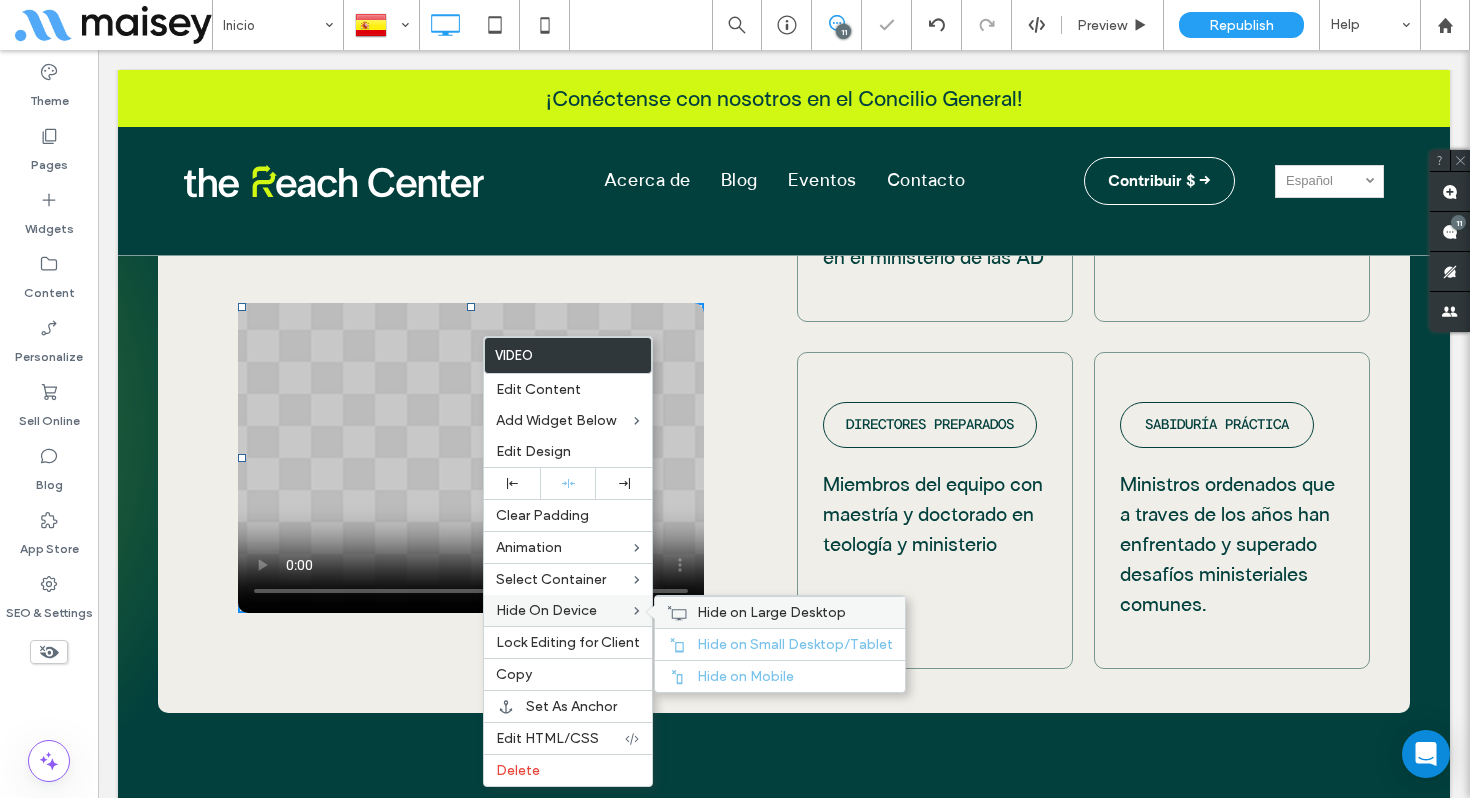 click 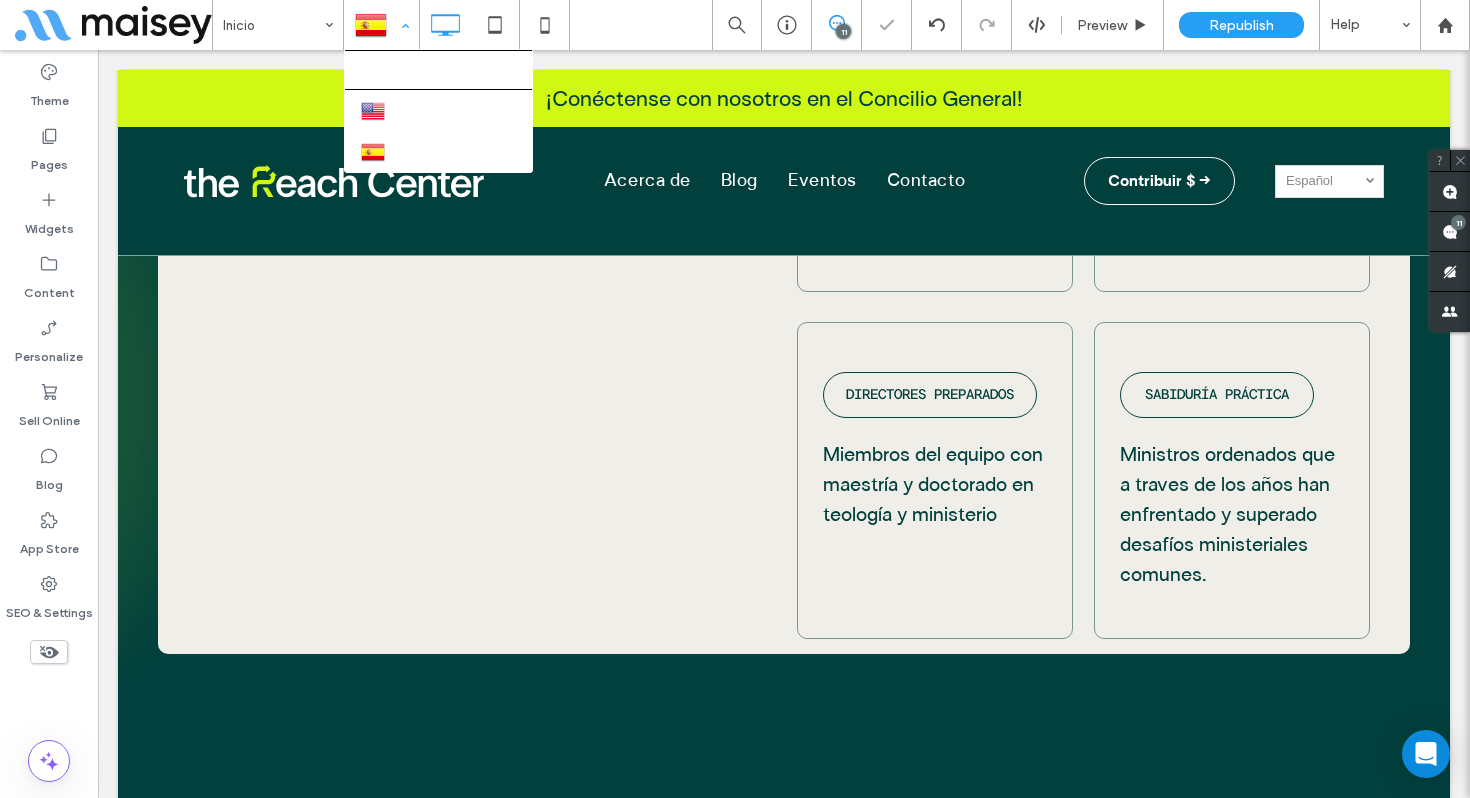 click at bounding box center [381, 25] 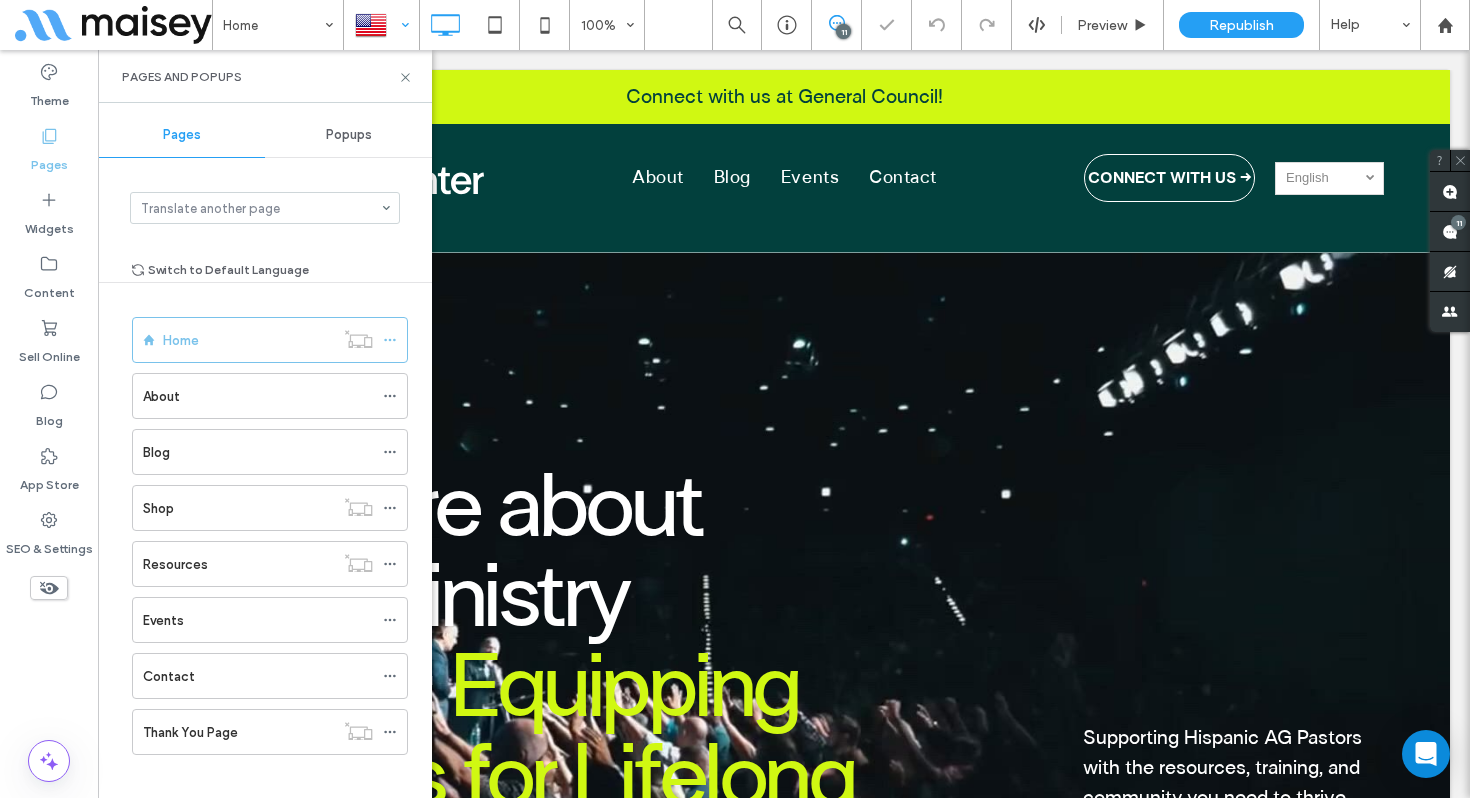 scroll, scrollTop: 1549, scrollLeft: 0, axis: vertical 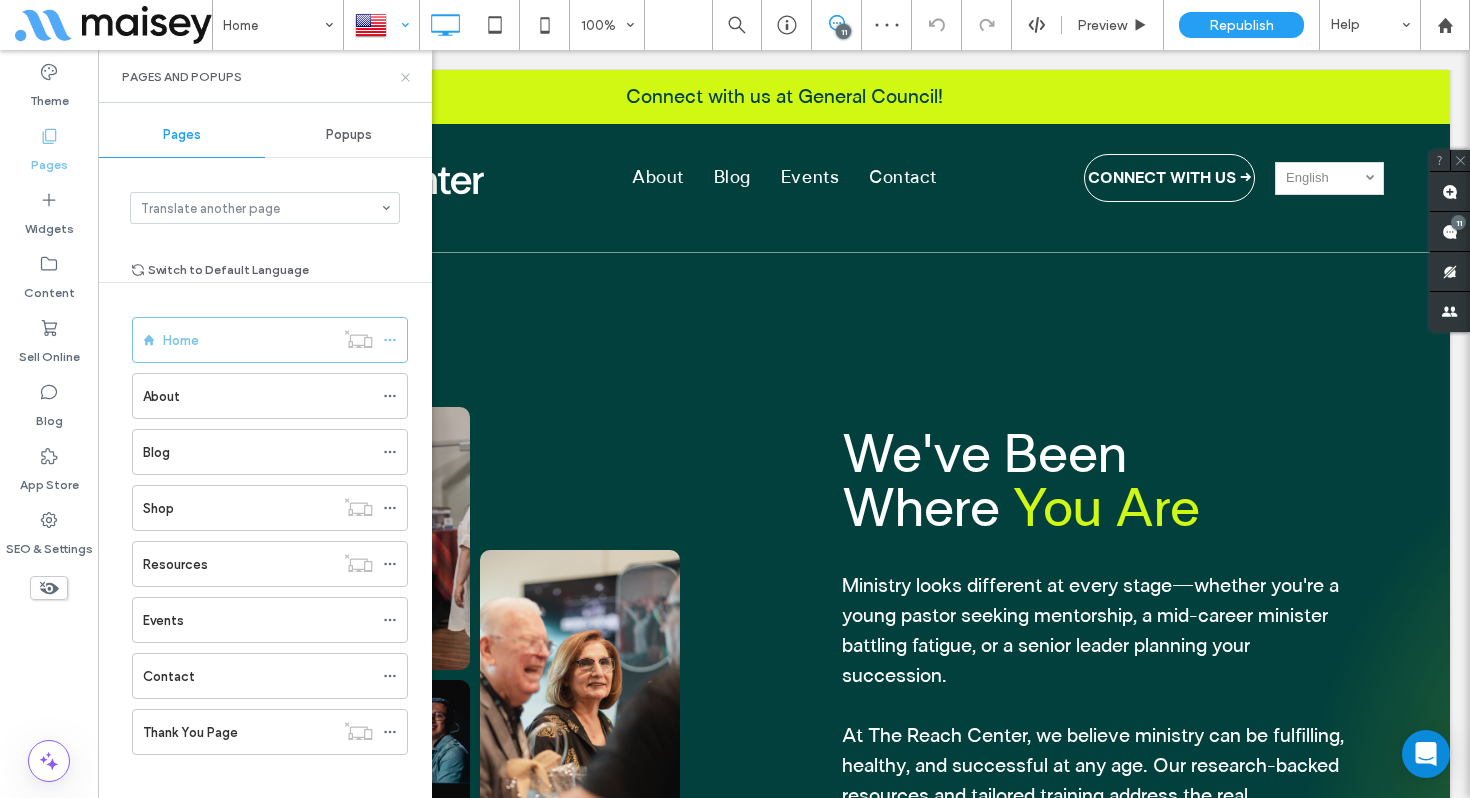 click 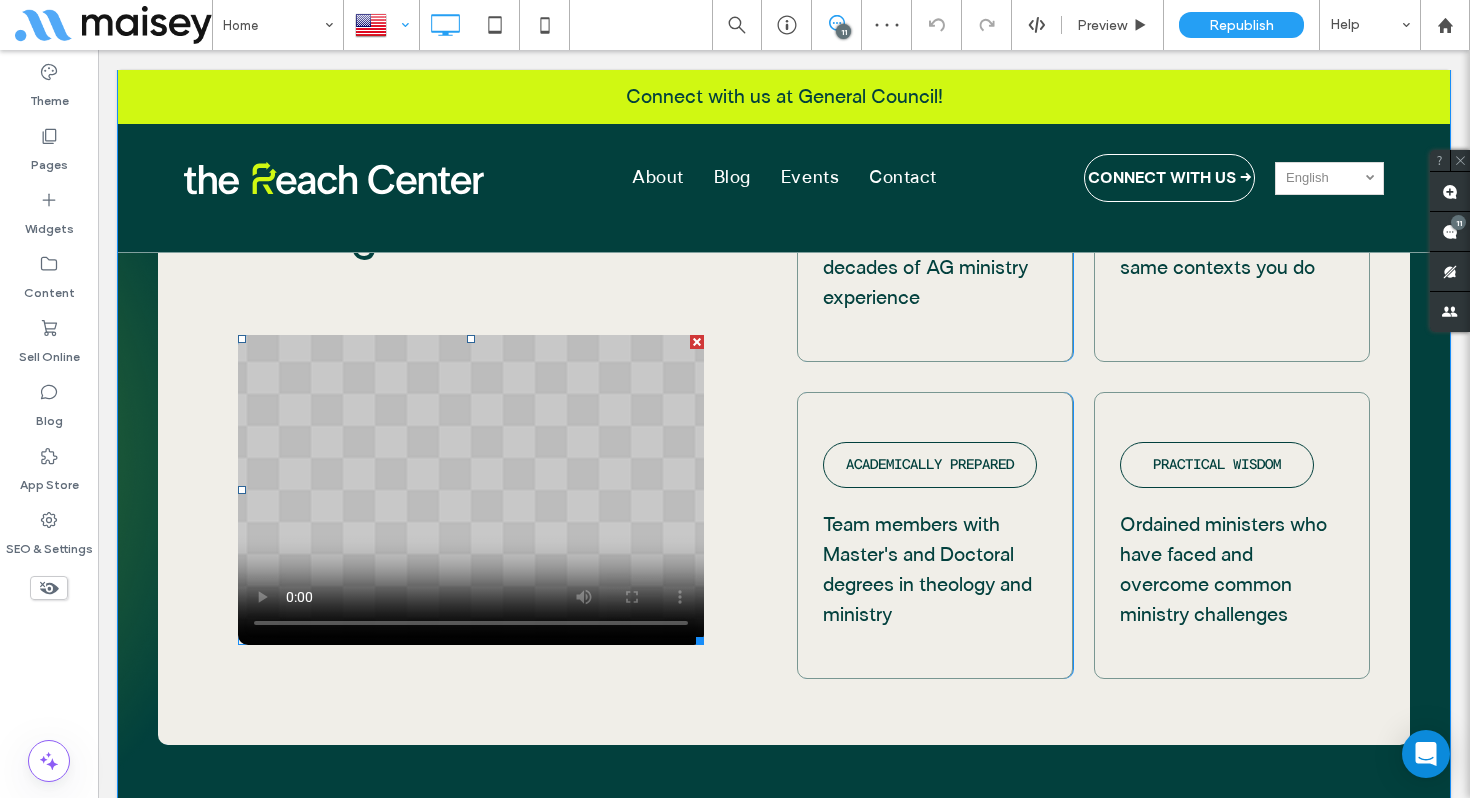 scroll, scrollTop: 1010, scrollLeft: 0, axis: vertical 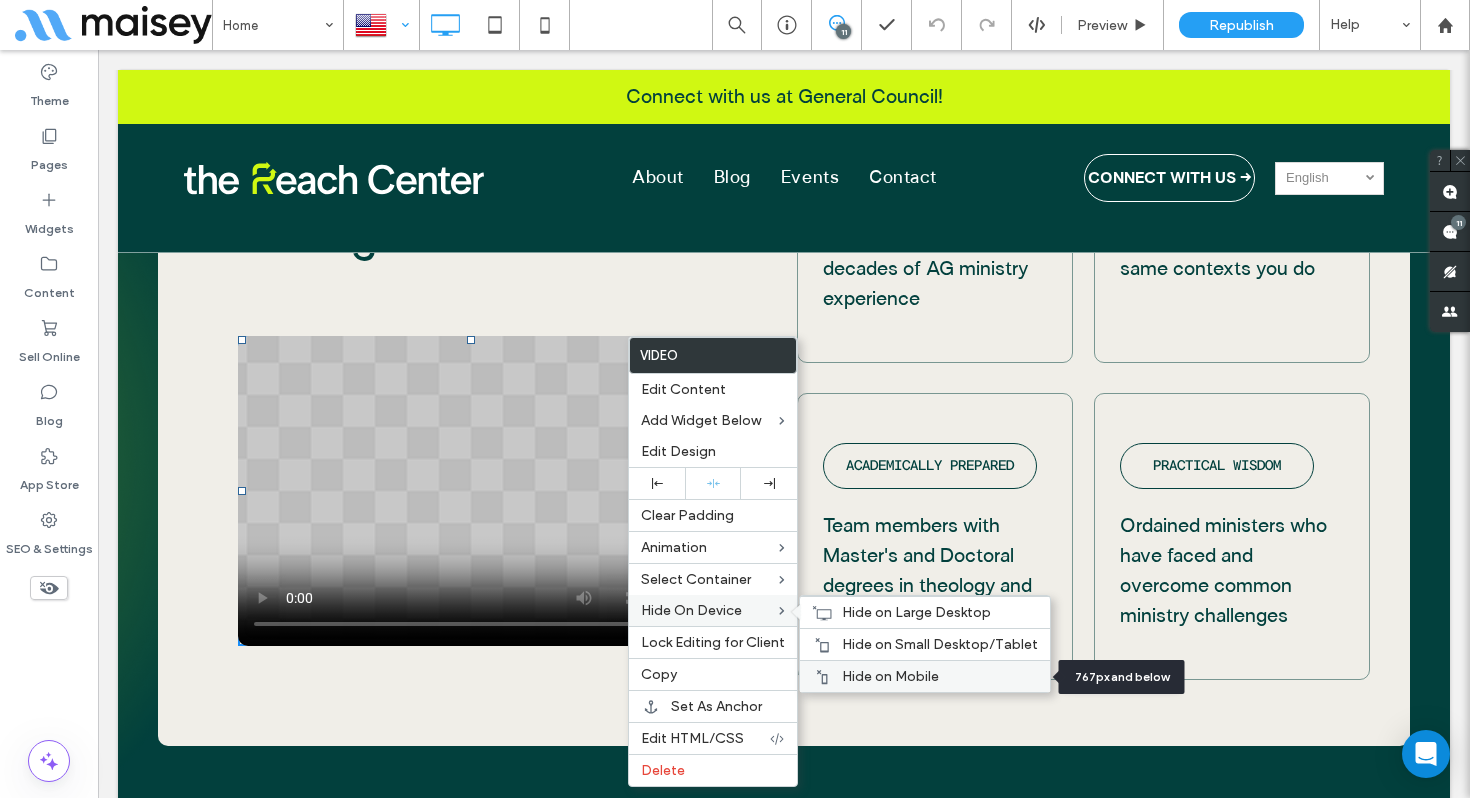 drag, startPoint x: 882, startPoint y: 682, endPoint x: 857, endPoint y: 676, distance: 25.70992 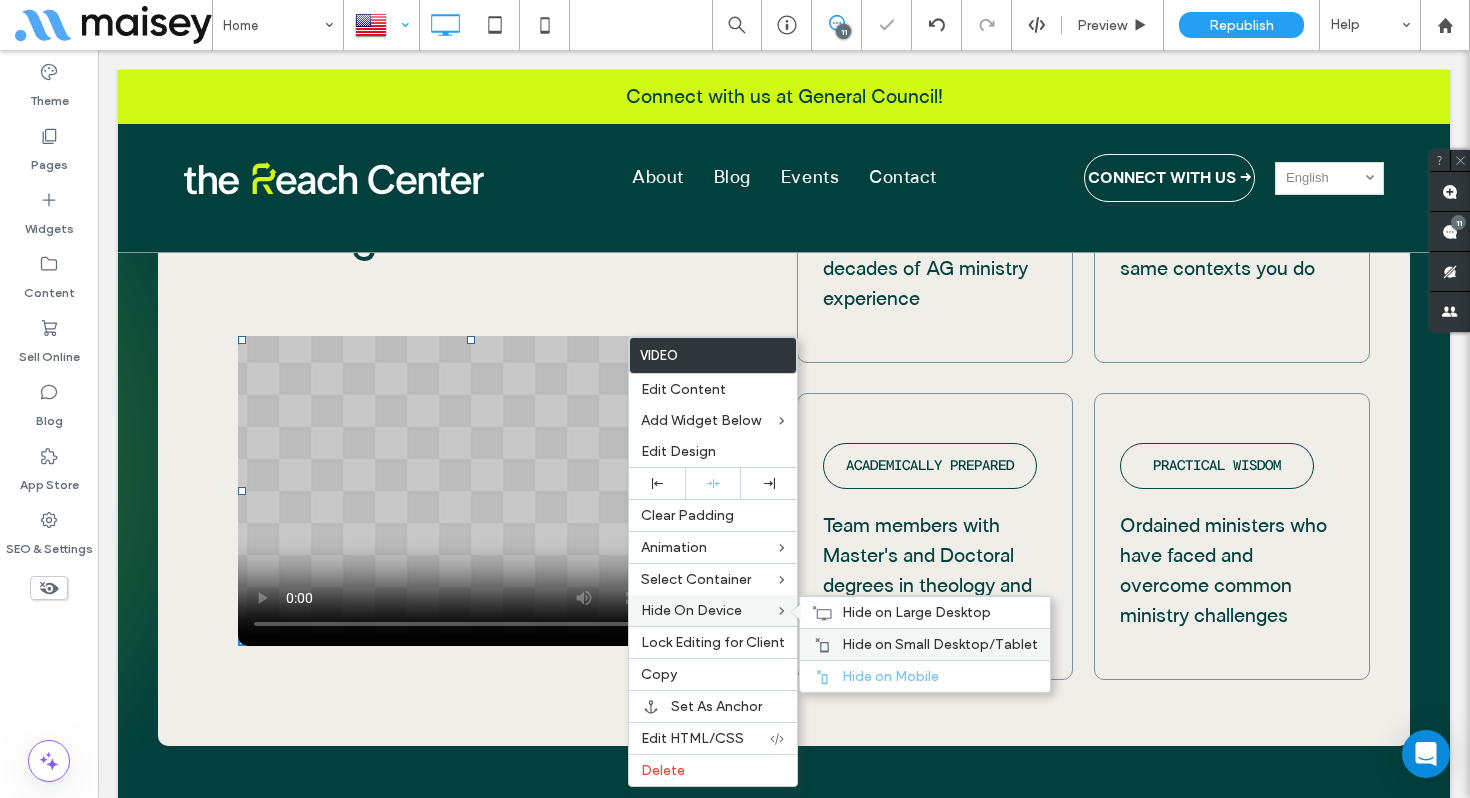 click on "Hide on Small Desktop/Tablet" at bounding box center (925, 644) 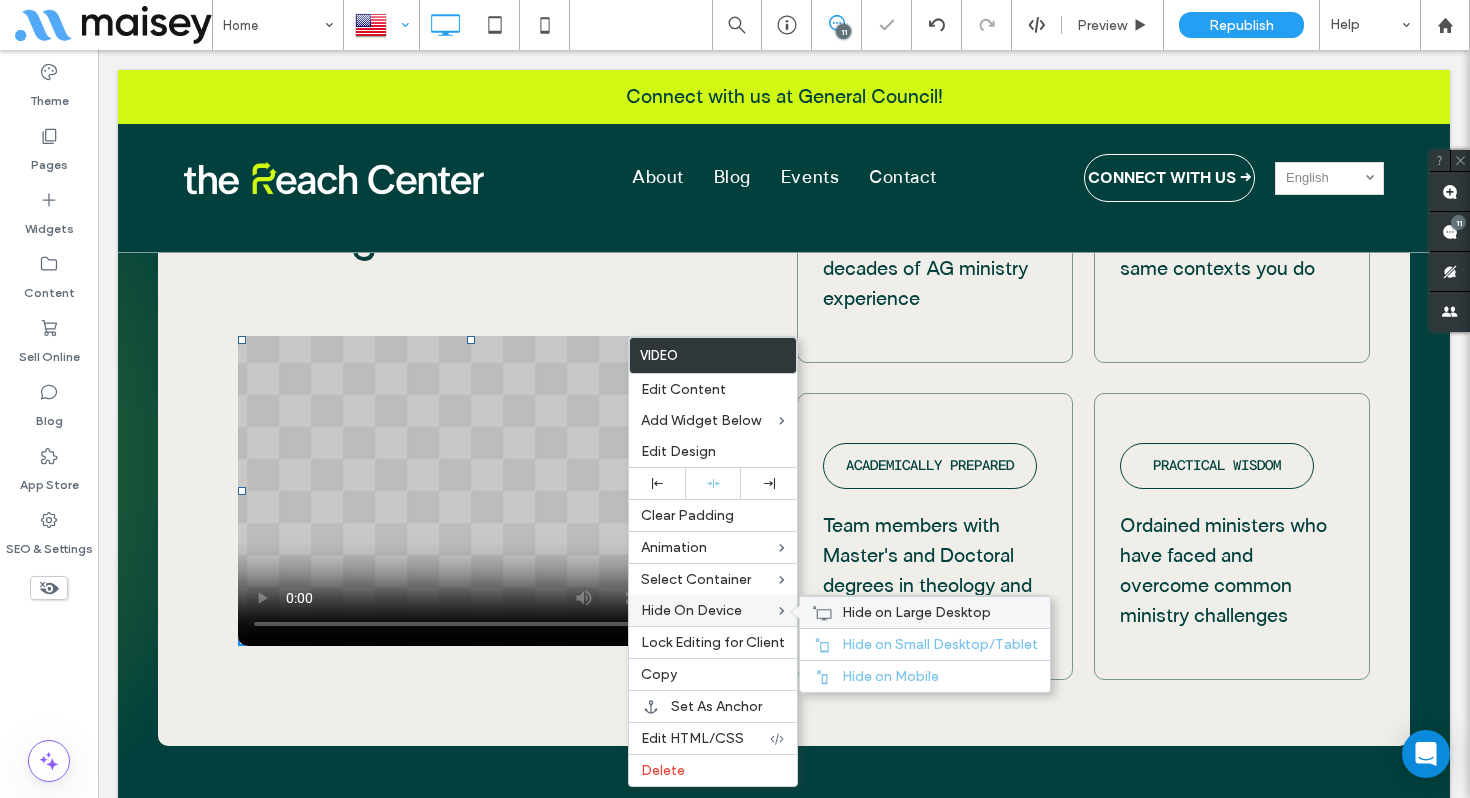 click 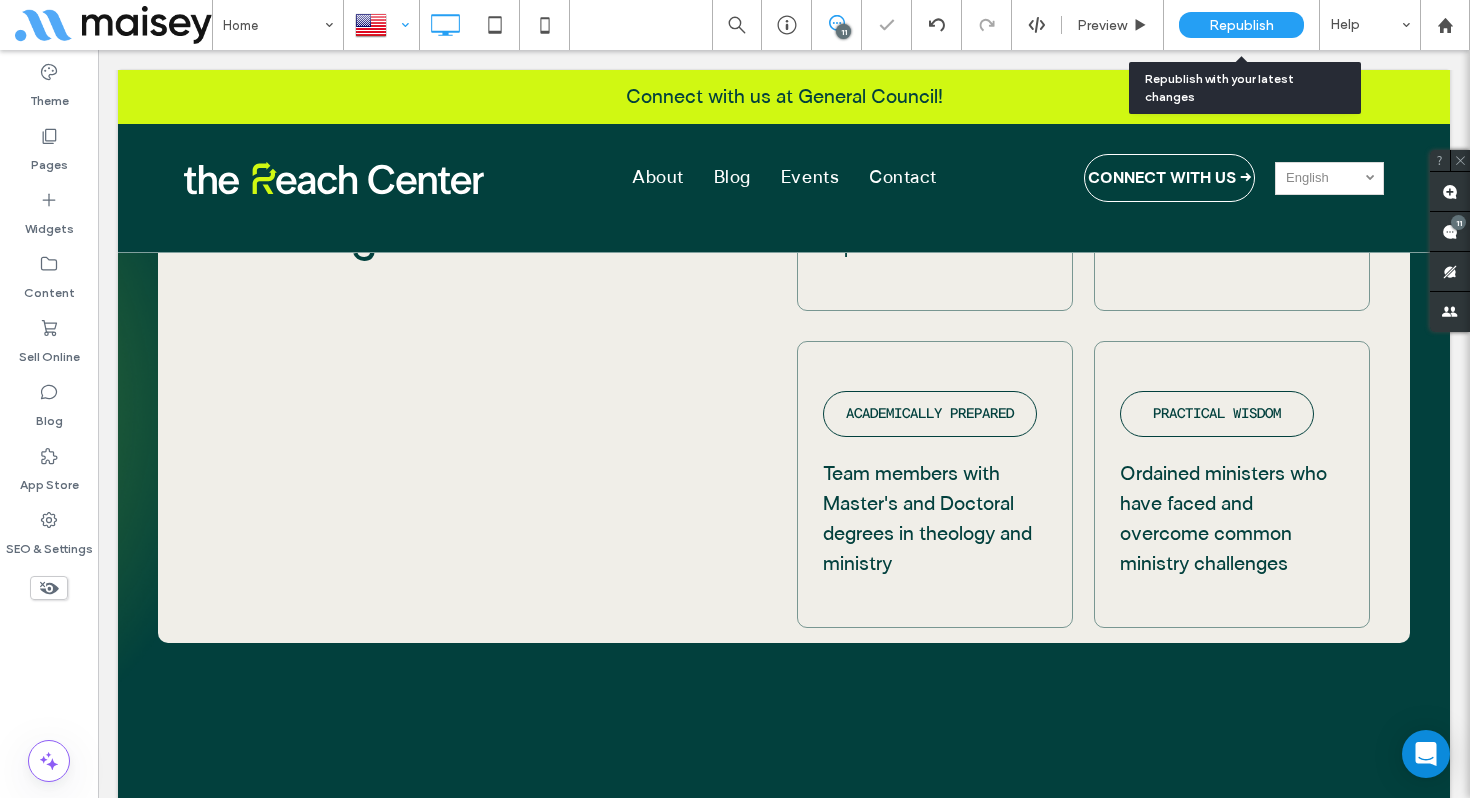 click on "Republish" at bounding box center [1241, 25] 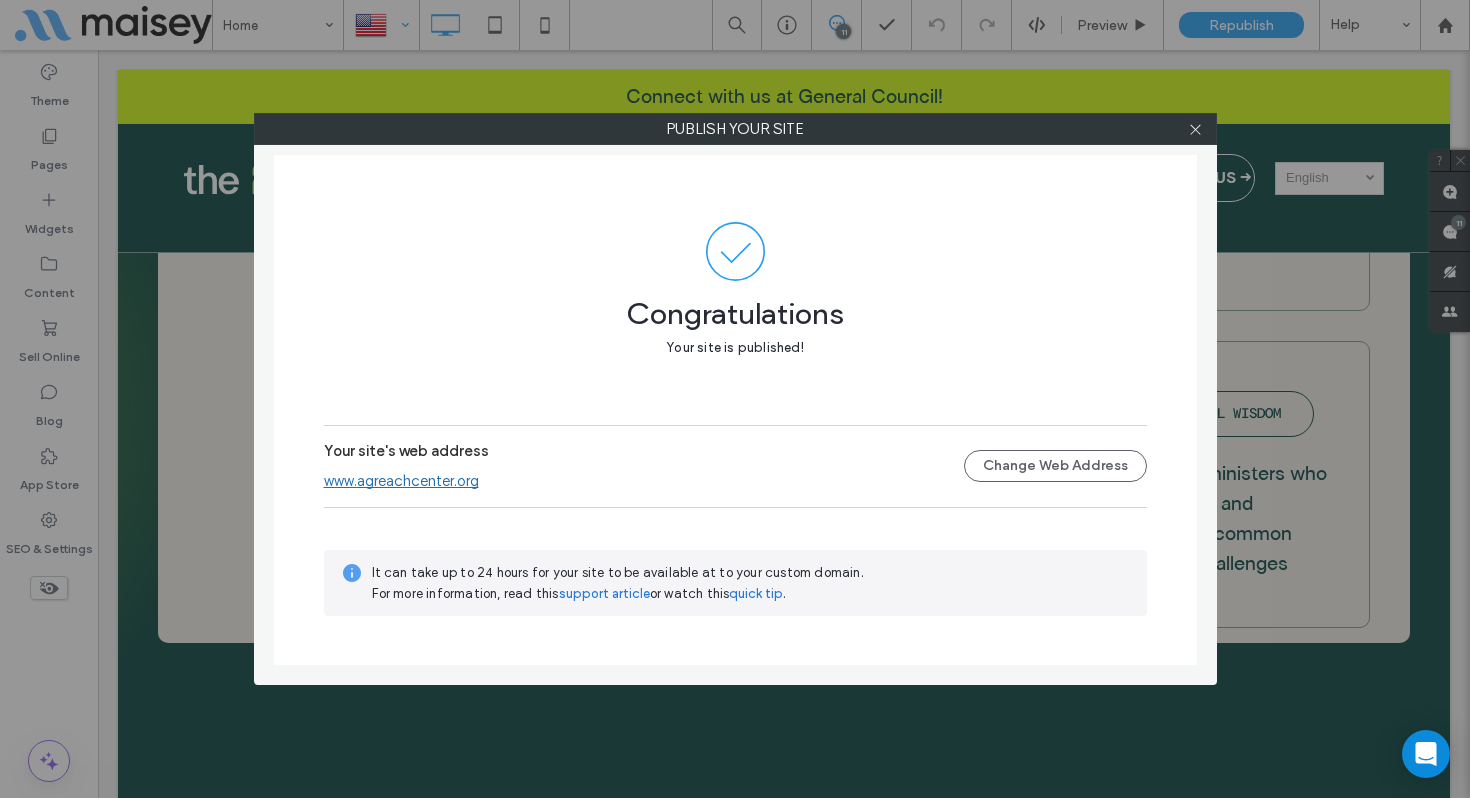 click 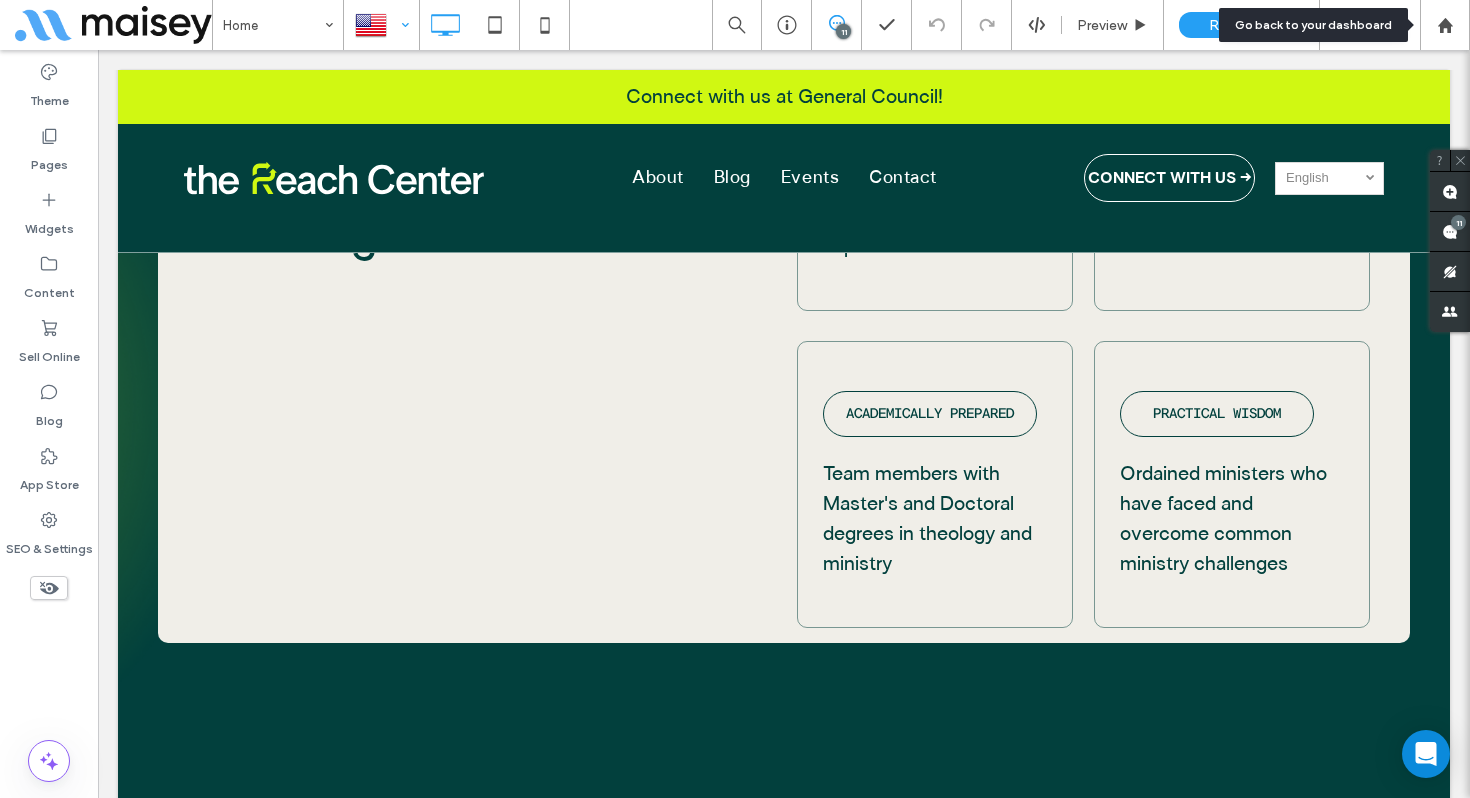 drag, startPoint x: 1438, startPoint y: 25, endPoint x: 1413, endPoint y: 31, distance: 25.70992 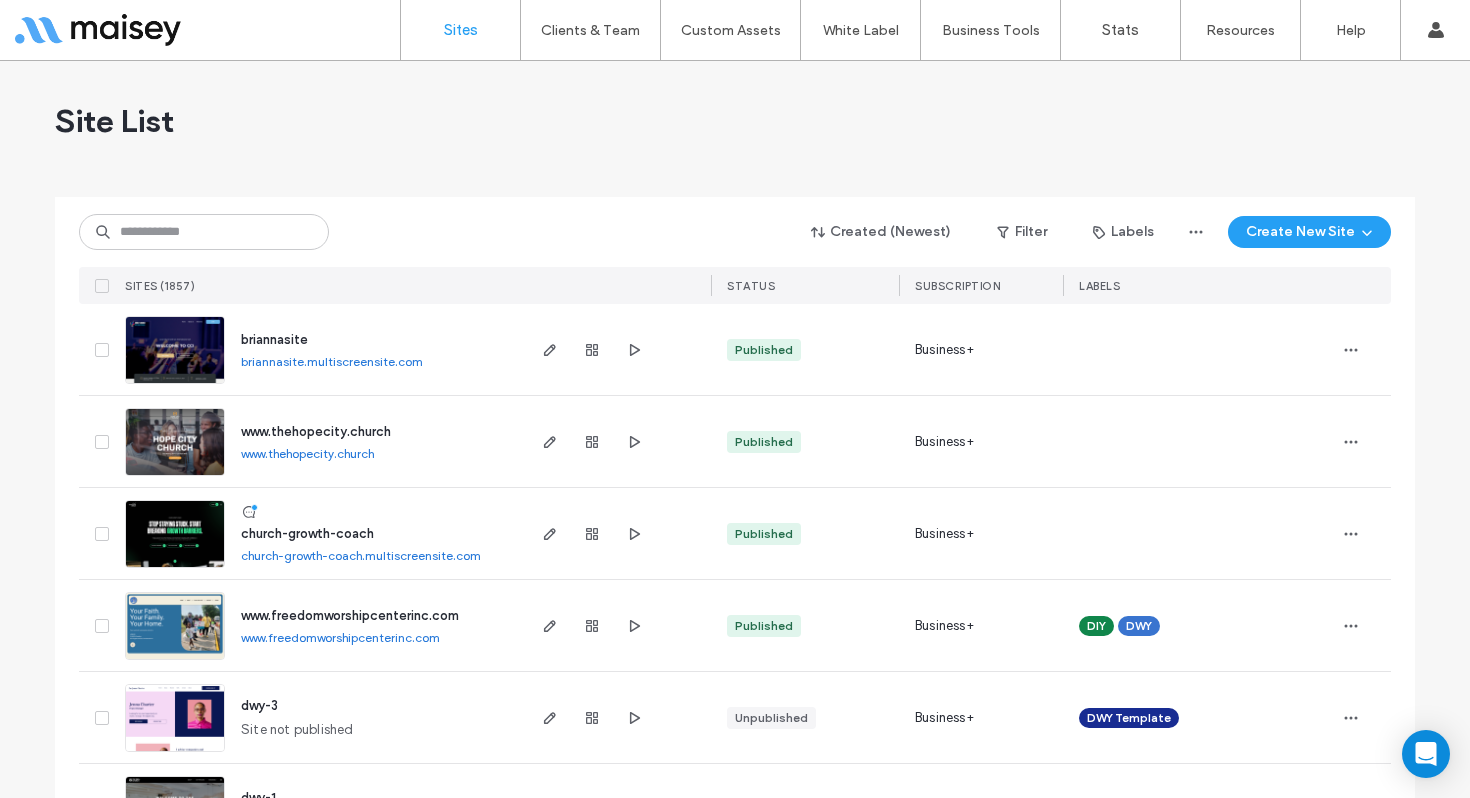 scroll, scrollTop: 0, scrollLeft: 0, axis: both 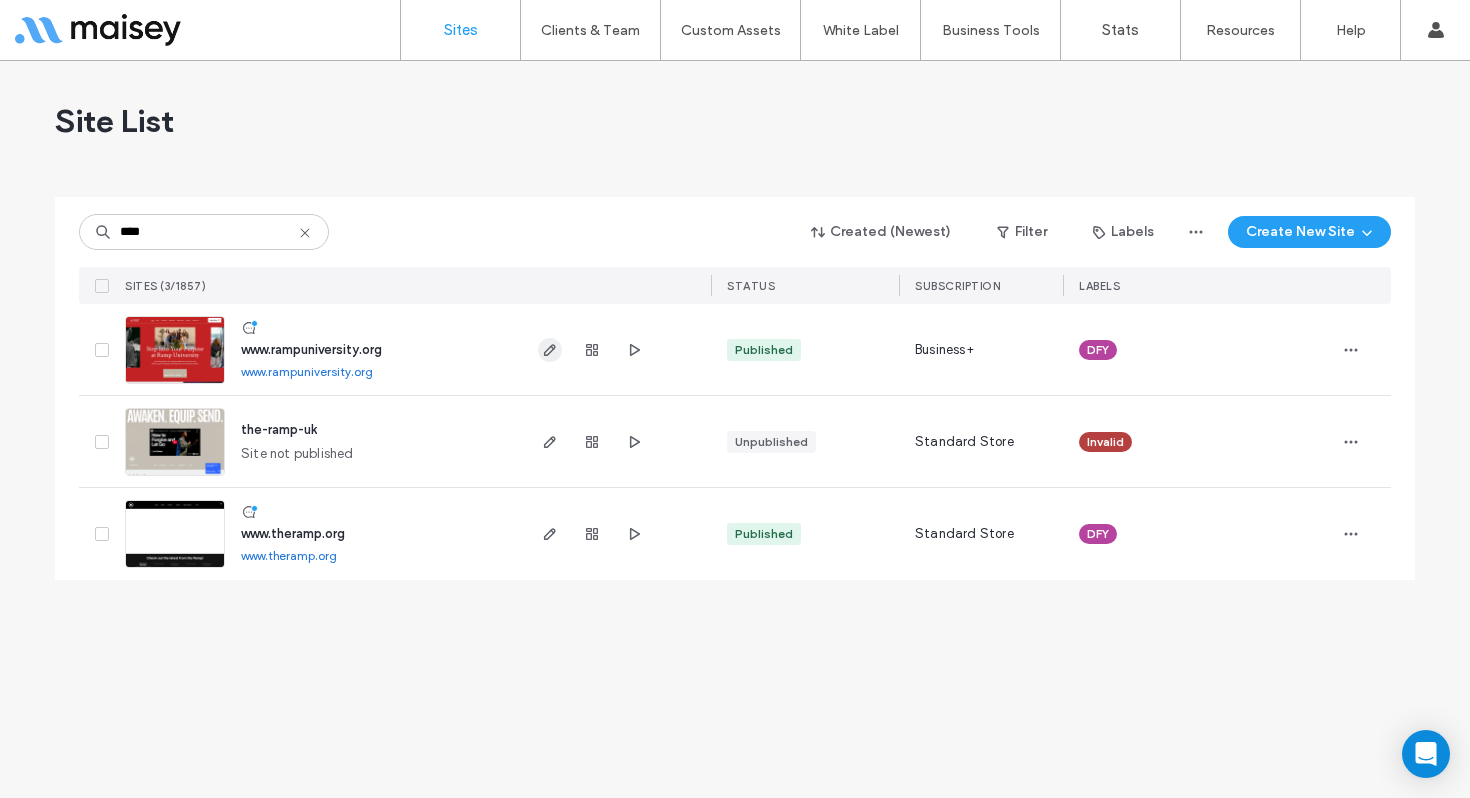 type on "****" 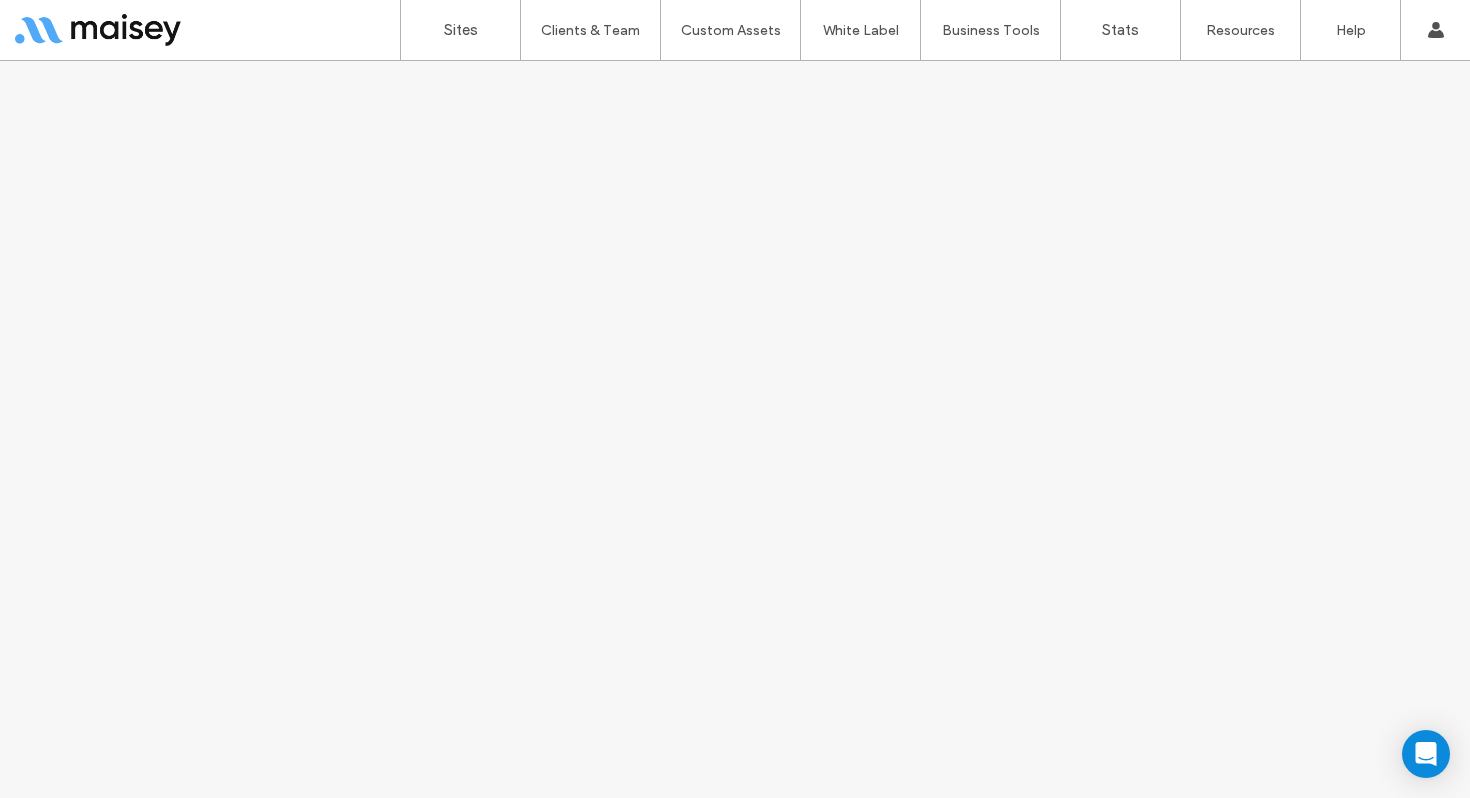 scroll, scrollTop: 0, scrollLeft: 0, axis: both 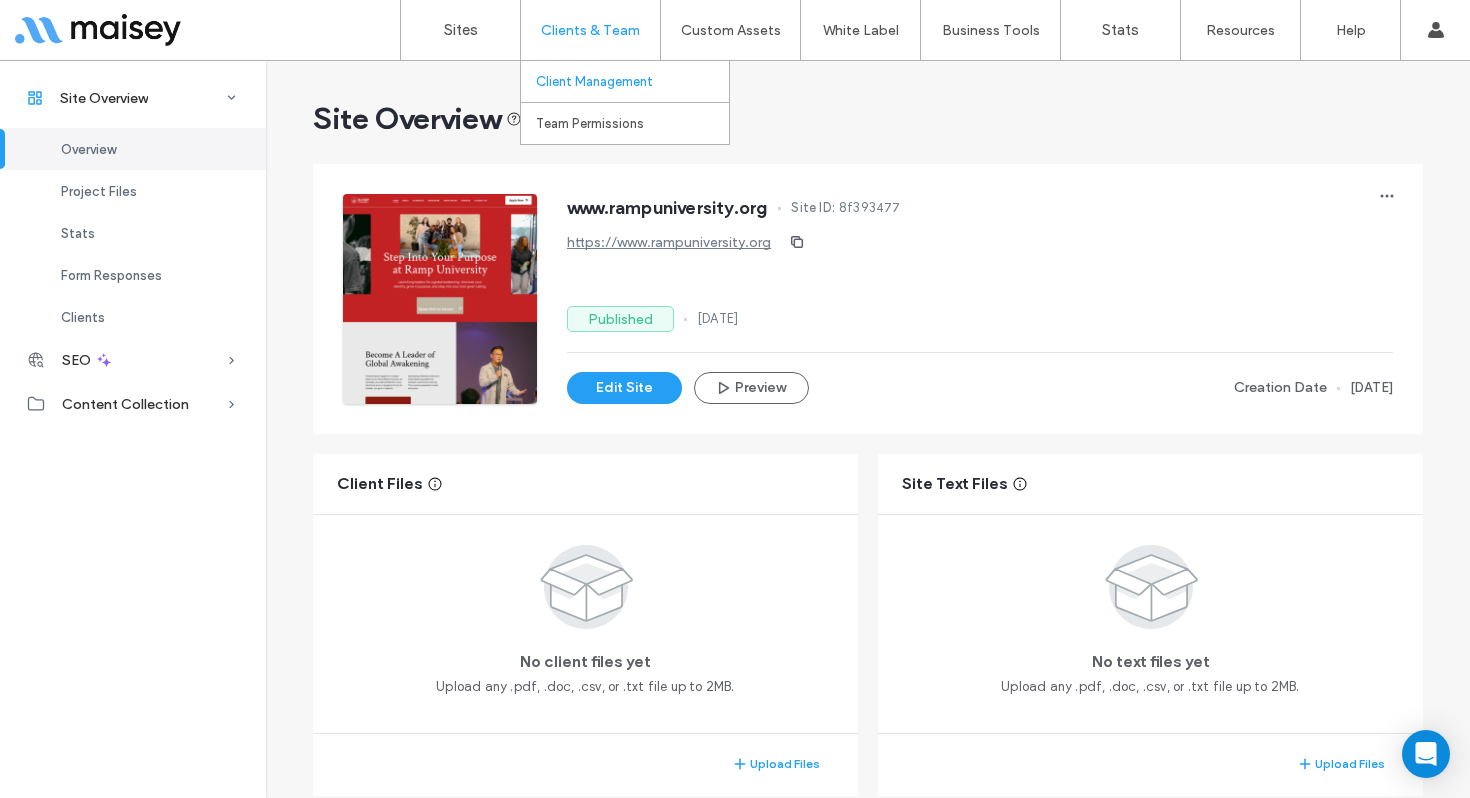 click on "Client Management" at bounding box center (594, 81) 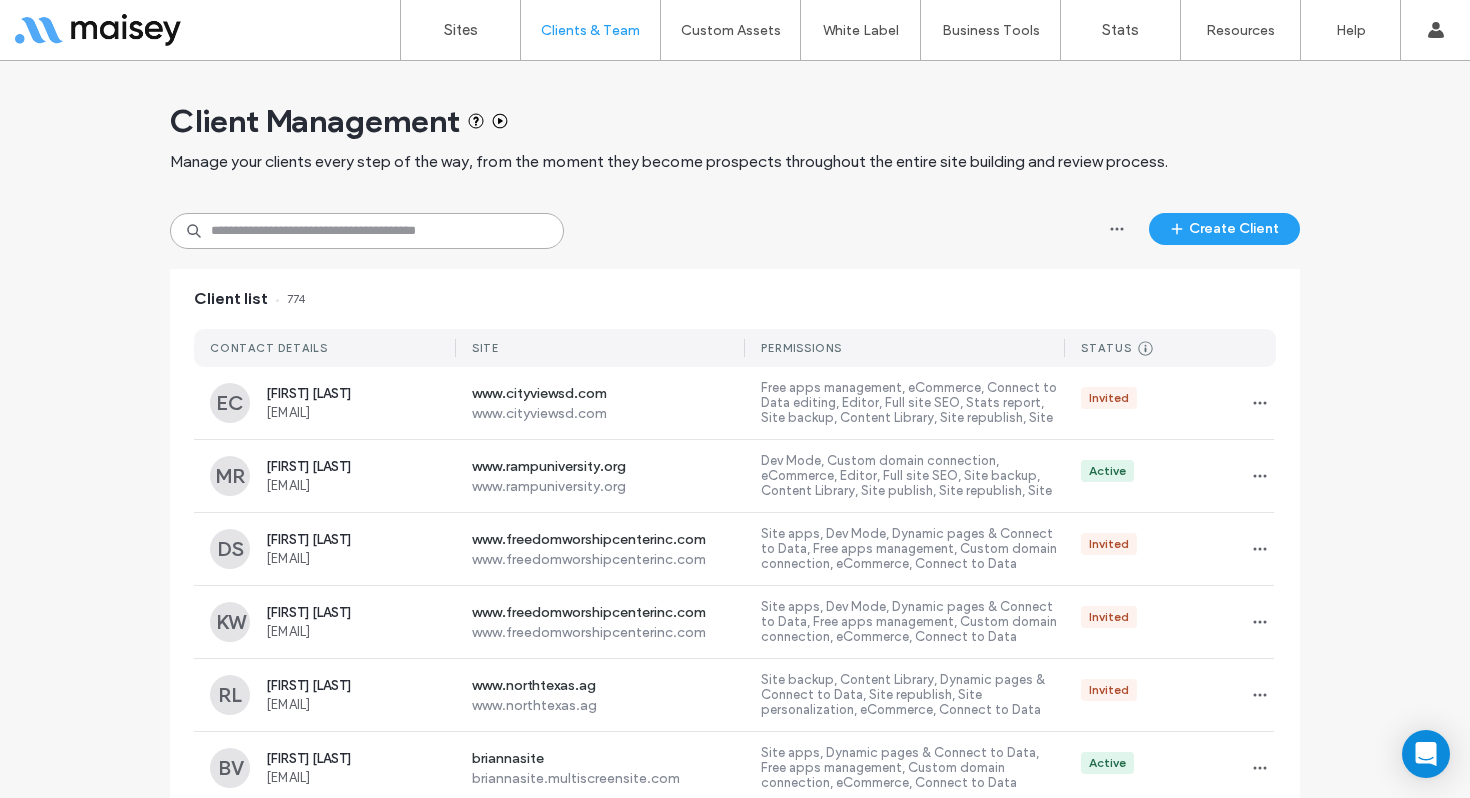 click at bounding box center (367, 231) 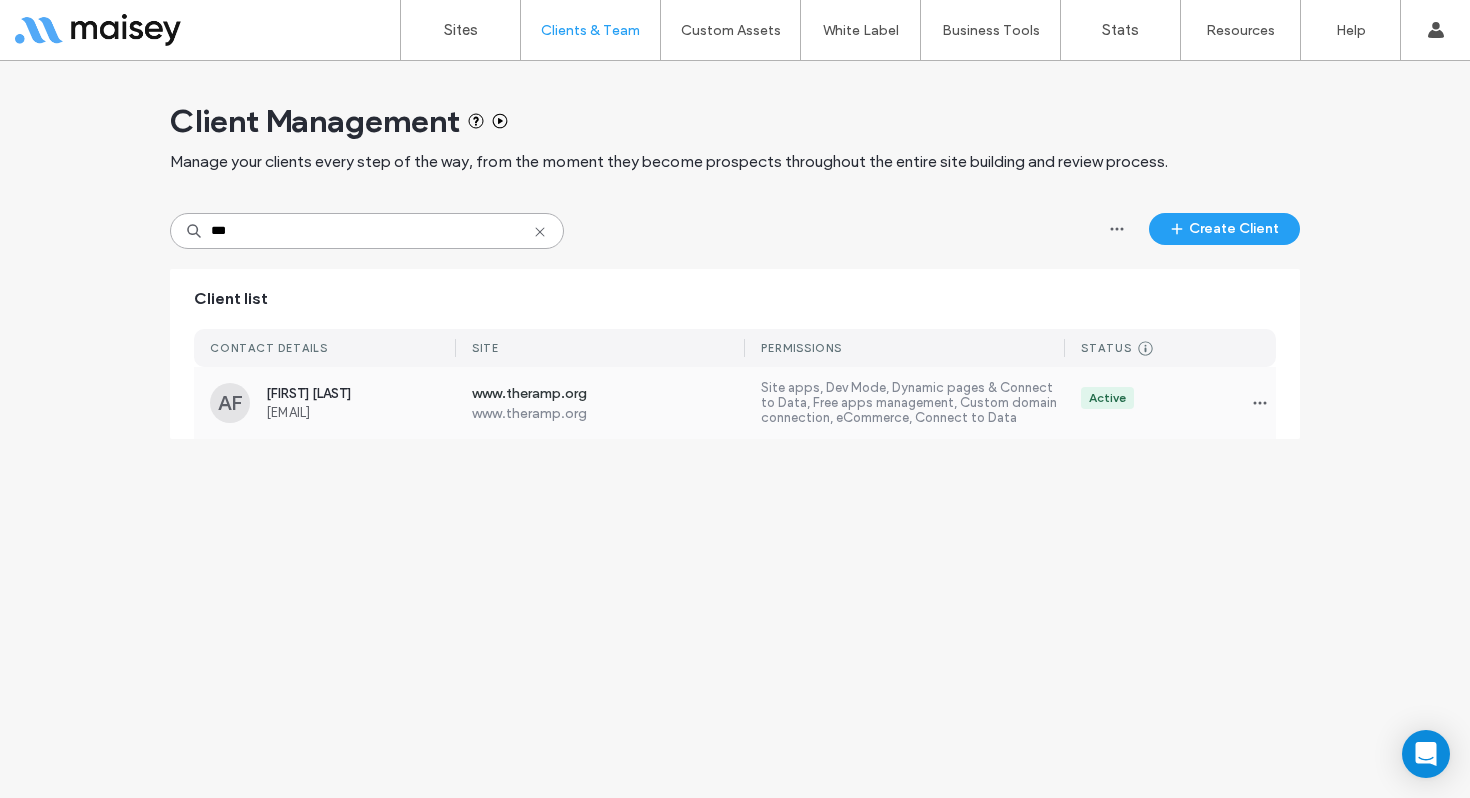 type on "***" 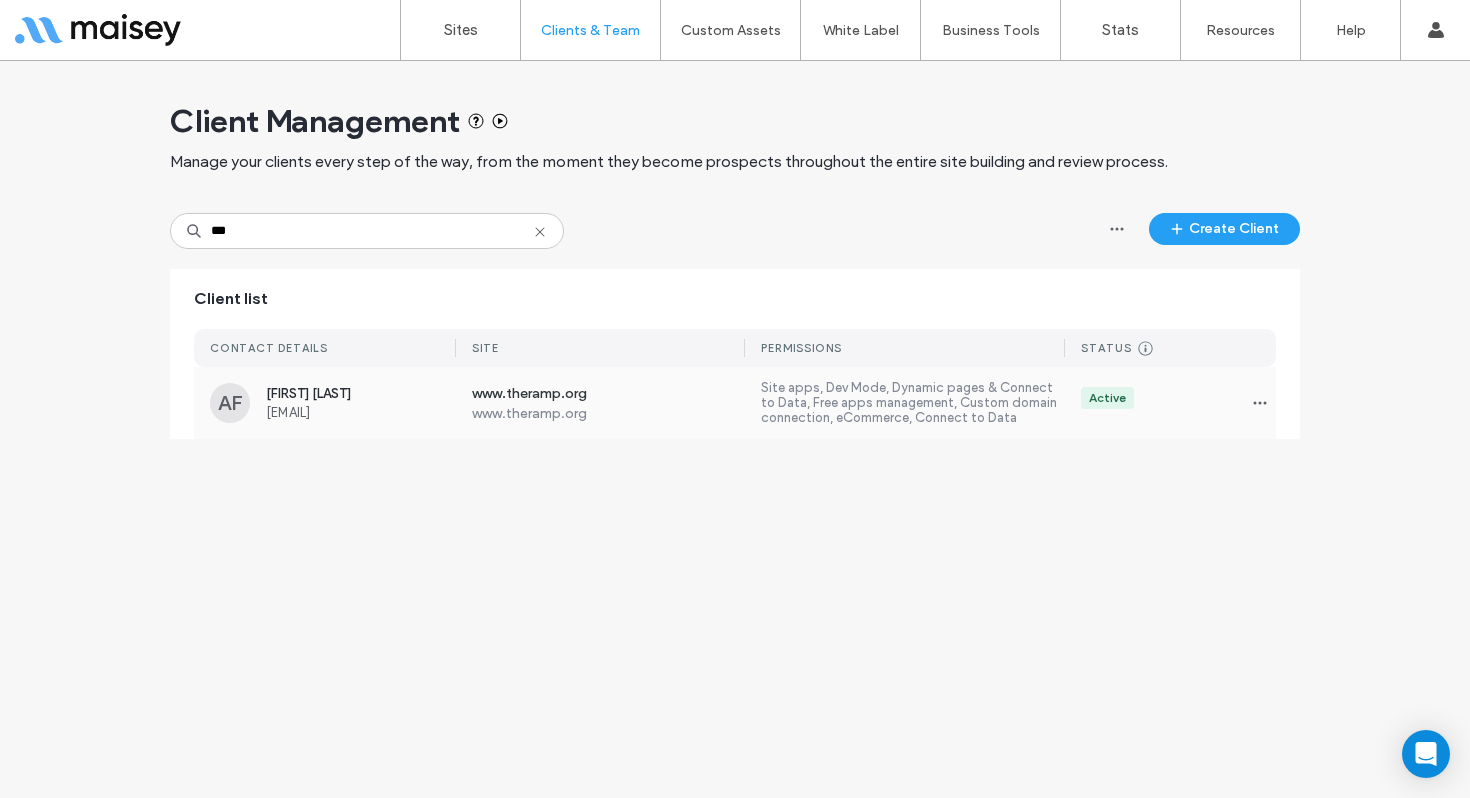click on "Site apps, Dev Mode, Dynamic pages & Connect to Data, Free apps management, Custom domain connection, eCommerce, Connect to Data editing, Editor, Full site SEO, Site backup, Content Library, Site republish, Widget content, Blog" at bounding box center [913, 403] 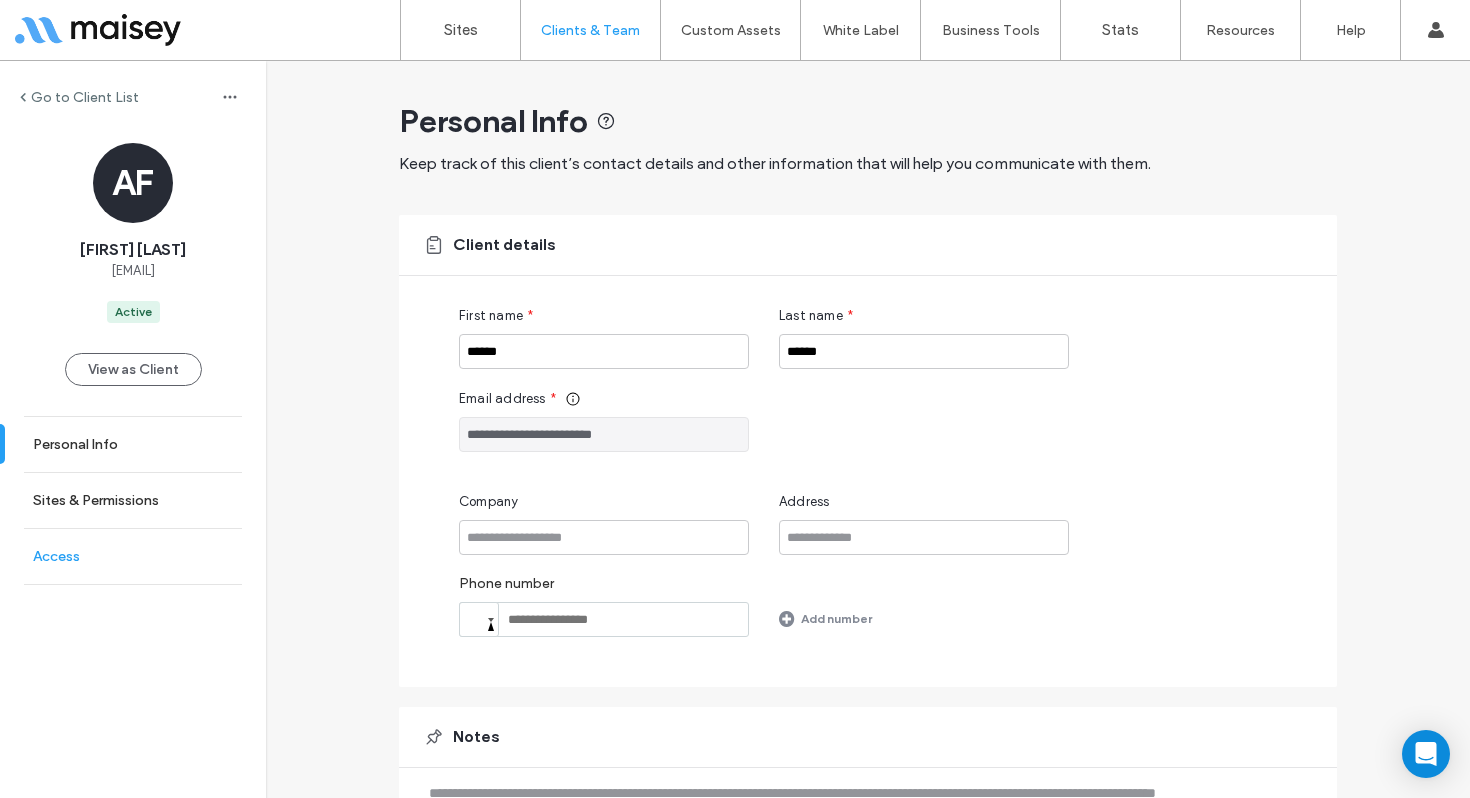 click on "Access" at bounding box center (56, 556) 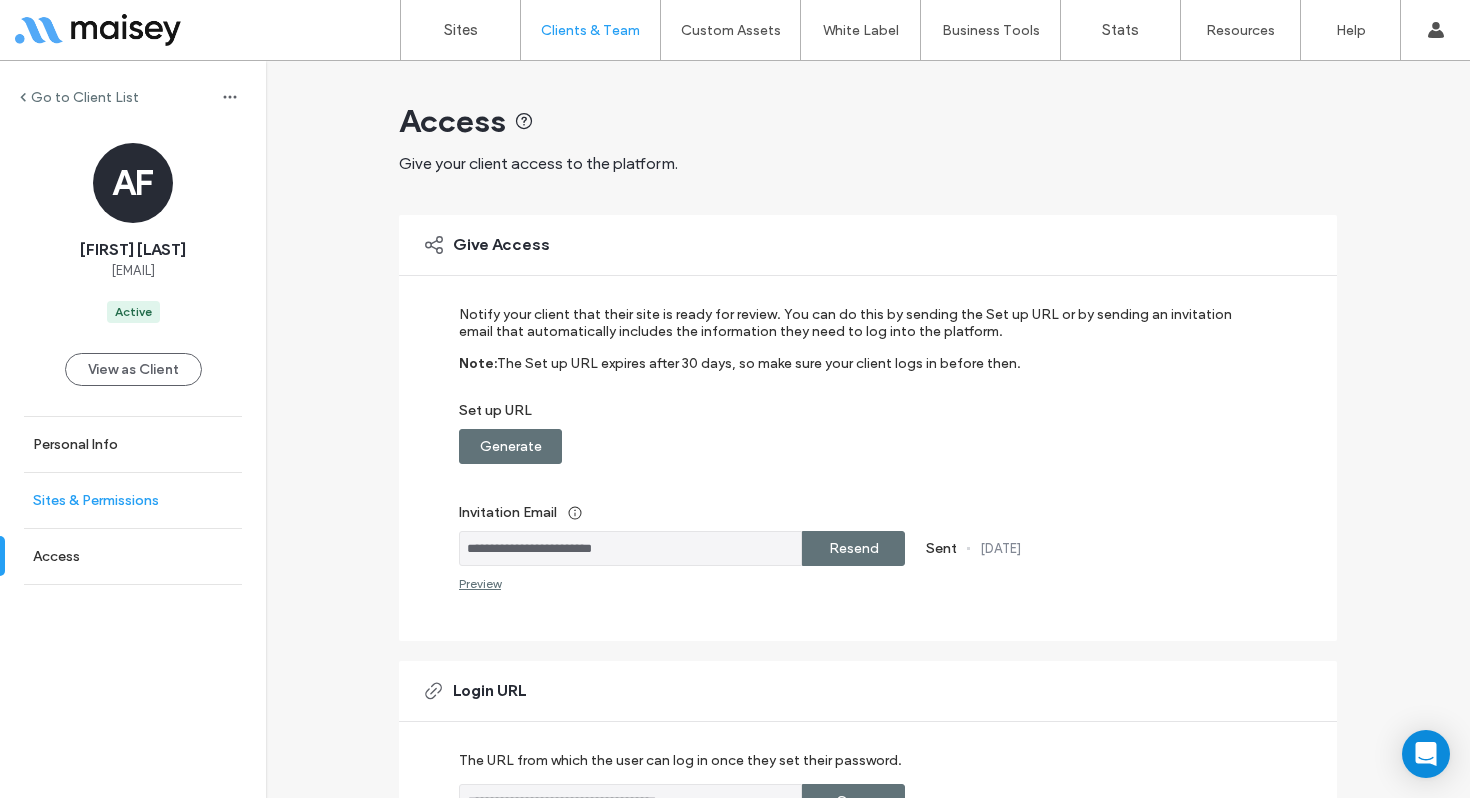 click on "Sites & Permissions" at bounding box center [96, 500] 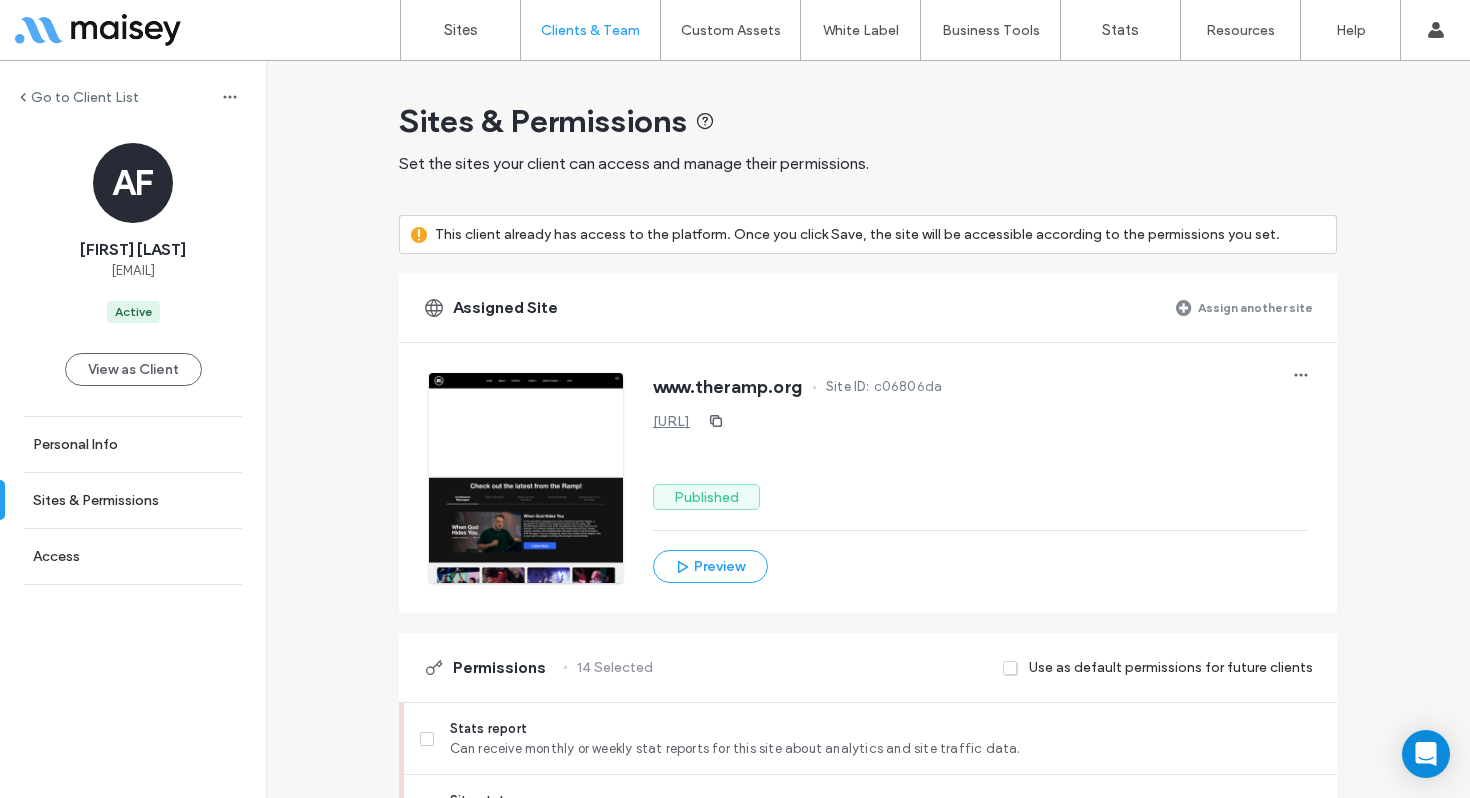click on "Assign another site" at bounding box center (1255, 307) 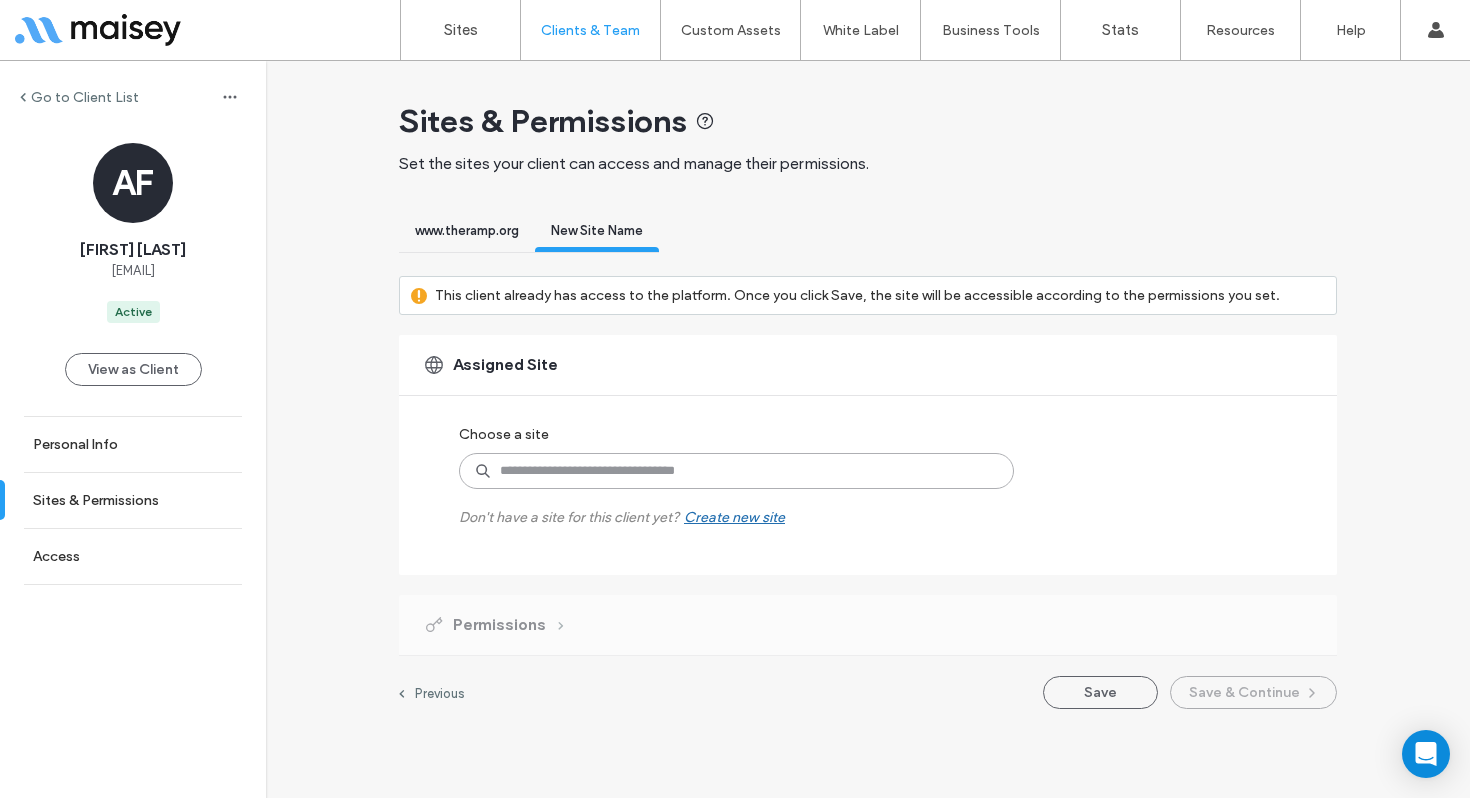 click at bounding box center (736, 471) 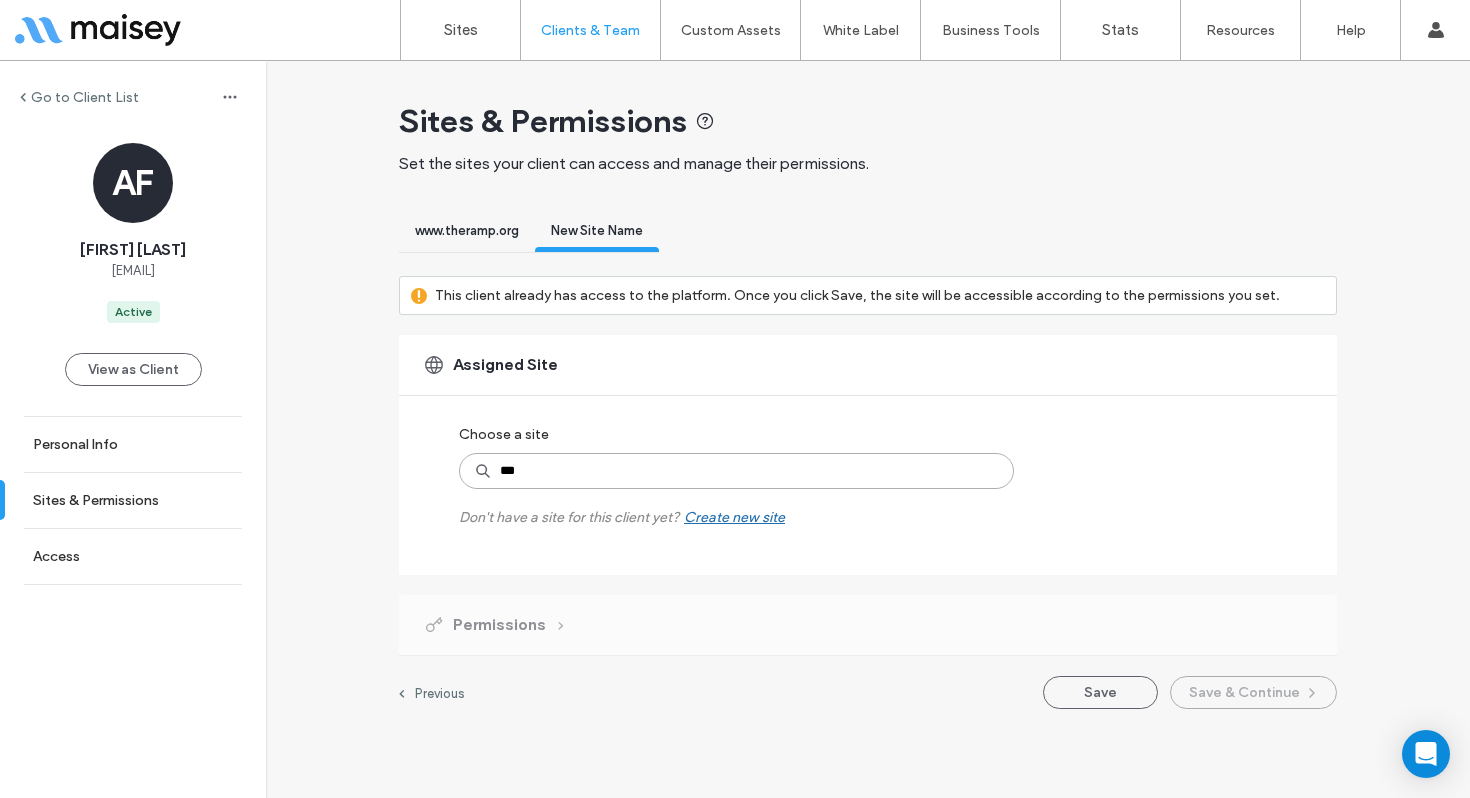 type on "****" 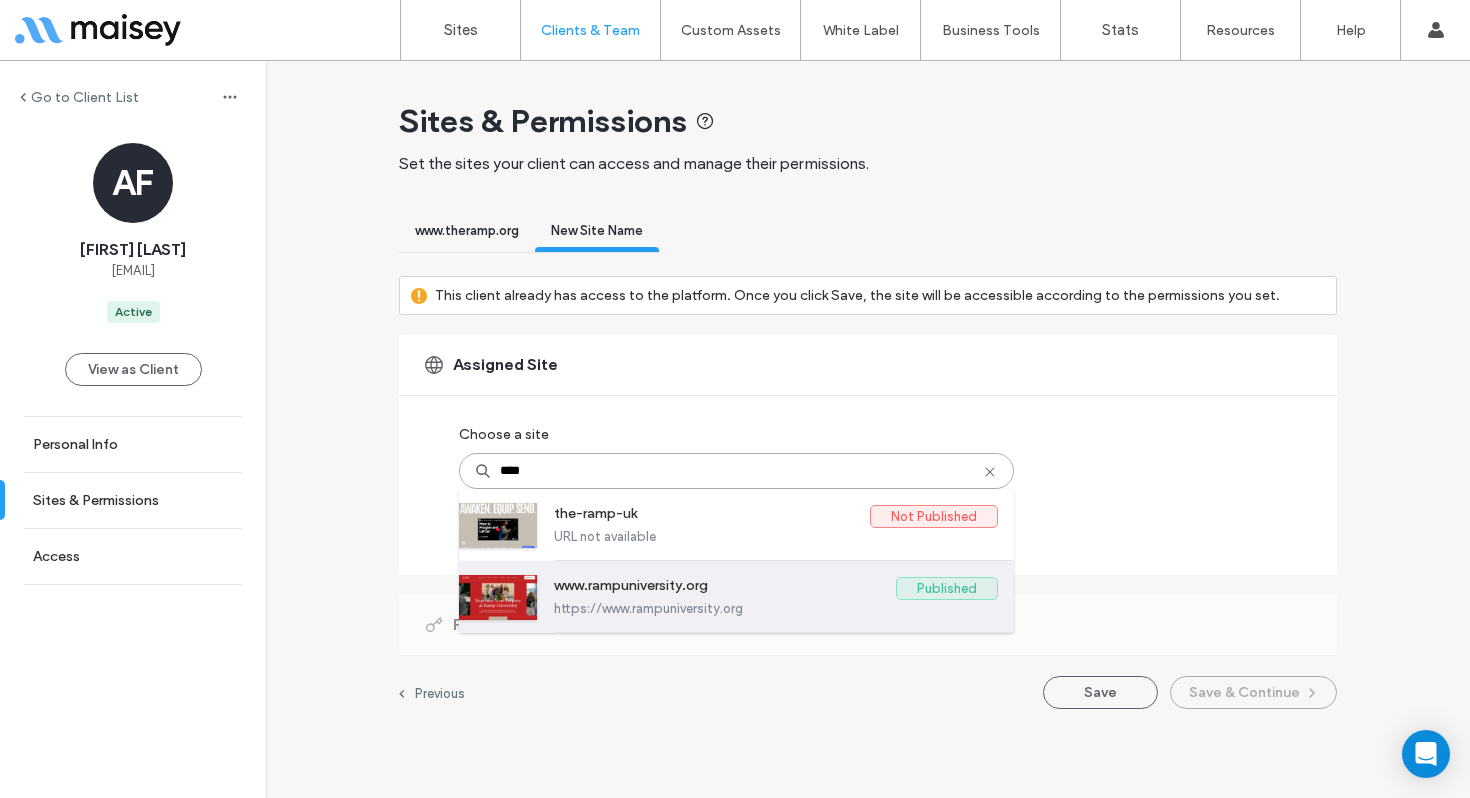 click on "www.rampuniversity.org" at bounding box center (725, 589) 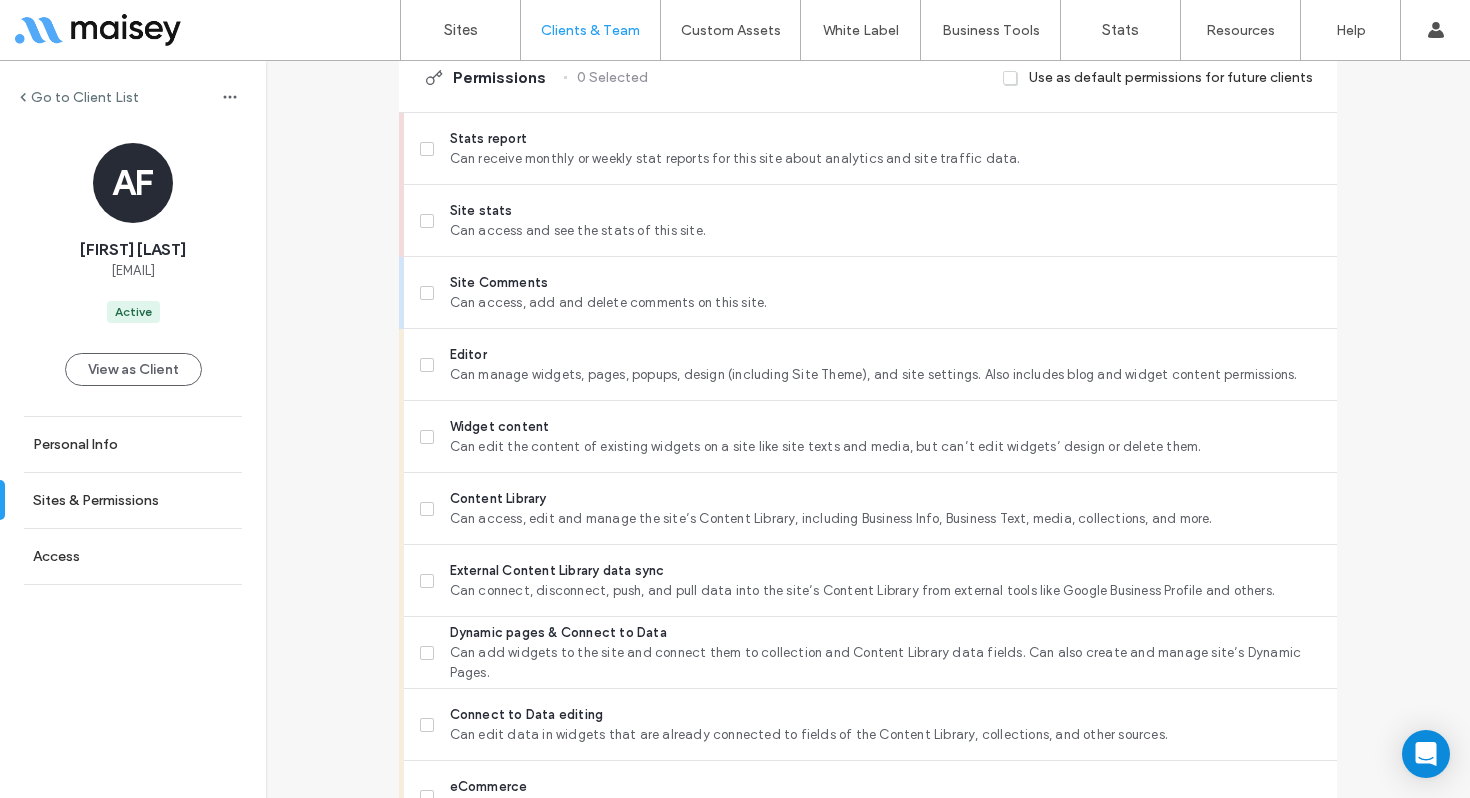 scroll, scrollTop: 656, scrollLeft: 0, axis: vertical 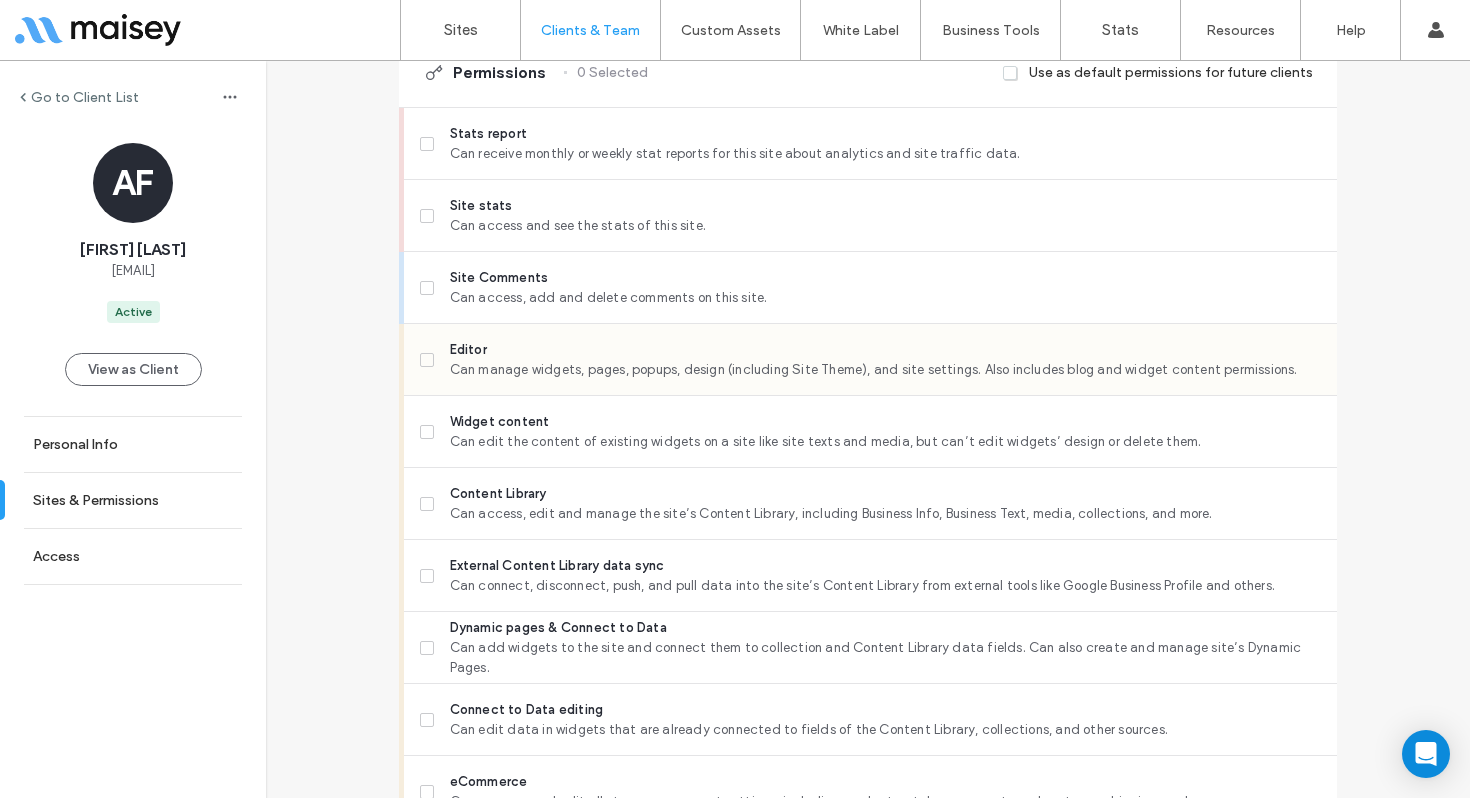 click on "Can manage widgets, pages, popups, design (including Site Theme), and site settings. Also includes blog and widget content permissions." at bounding box center (885, 370) 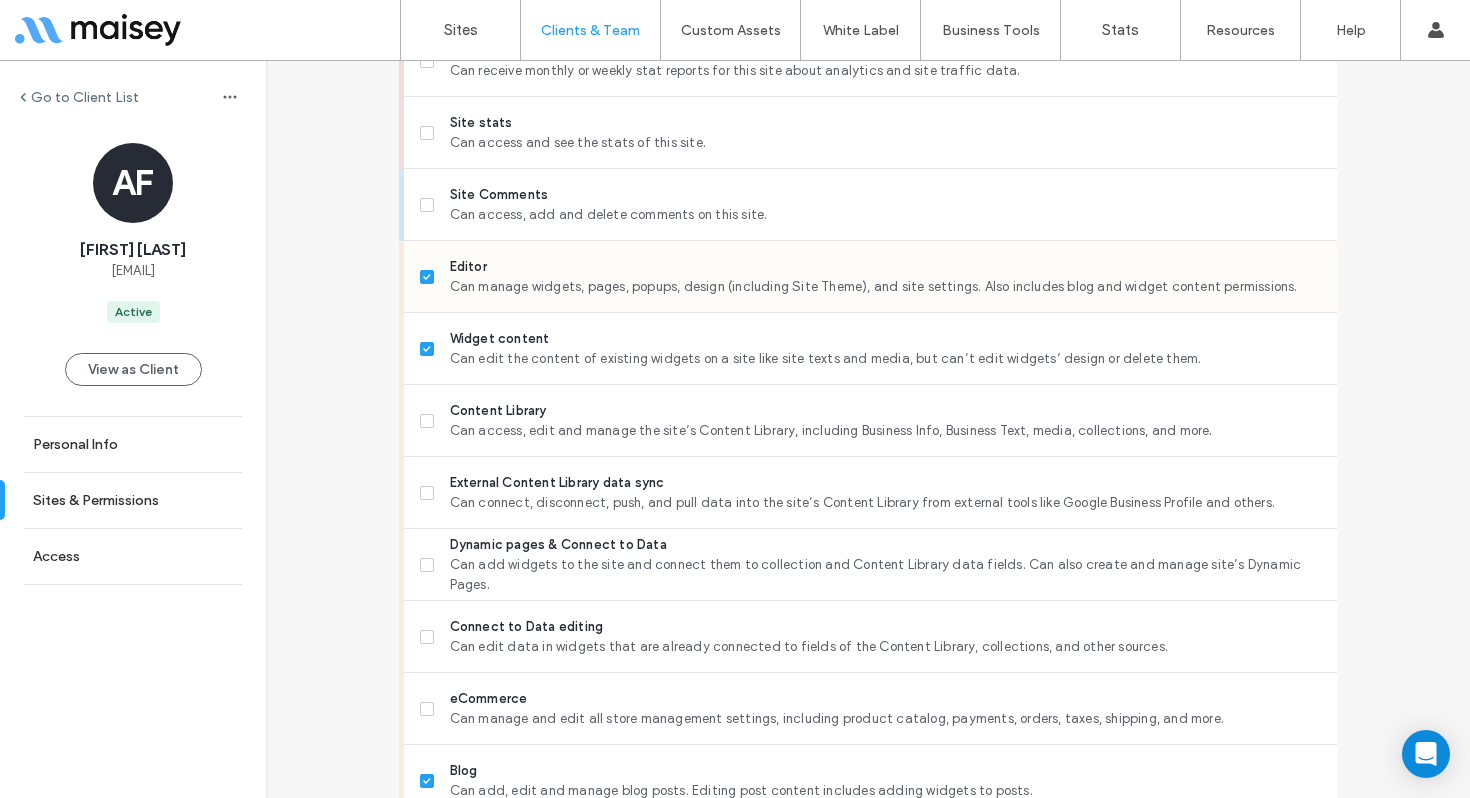 scroll, scrollTop: 748, scrollLeft: 0, axis: vertical 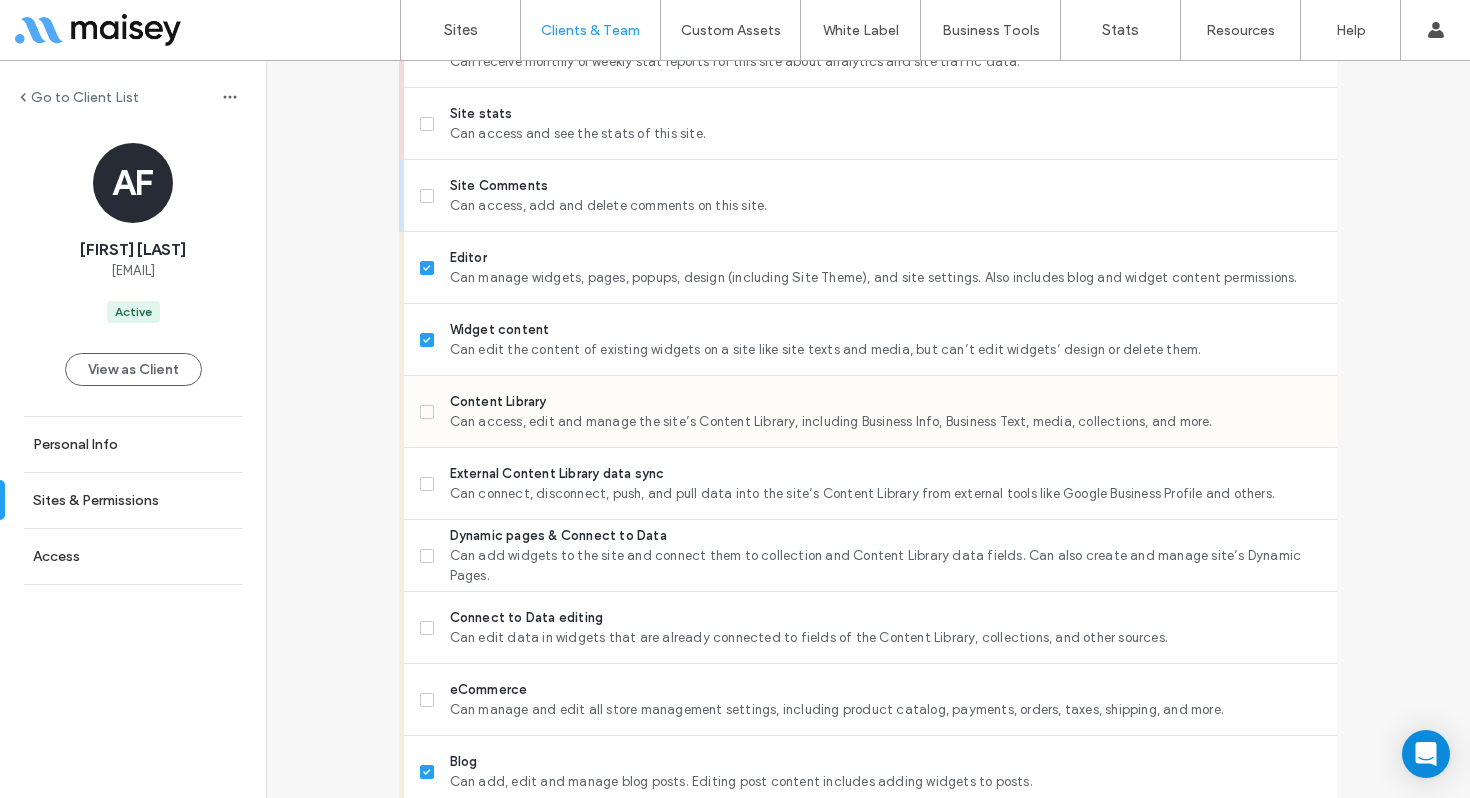 click on "Content Library" at bounding box center [885, 402] 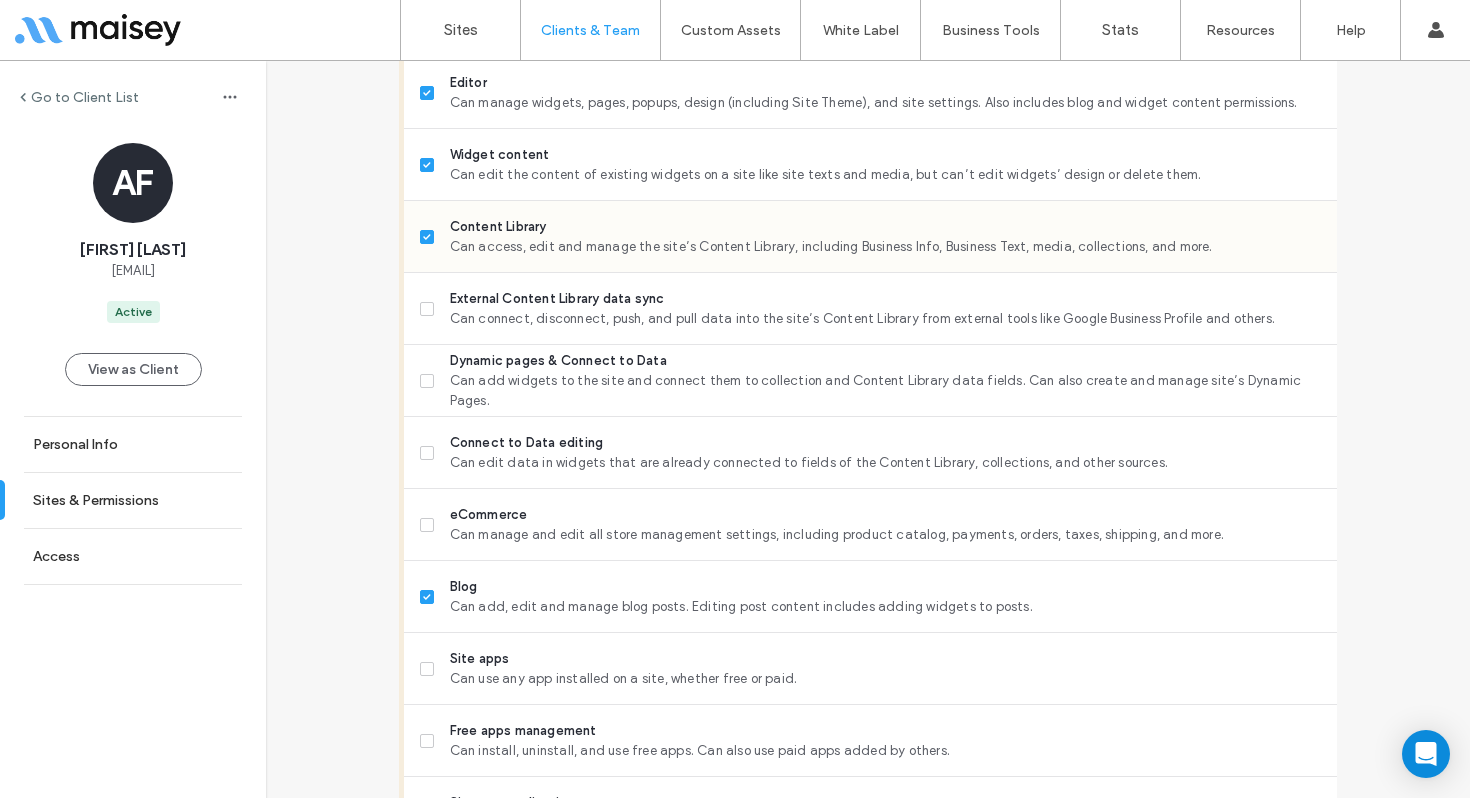 scroll, scrollTop: 930, scrollLeft: 0, axis: vertical 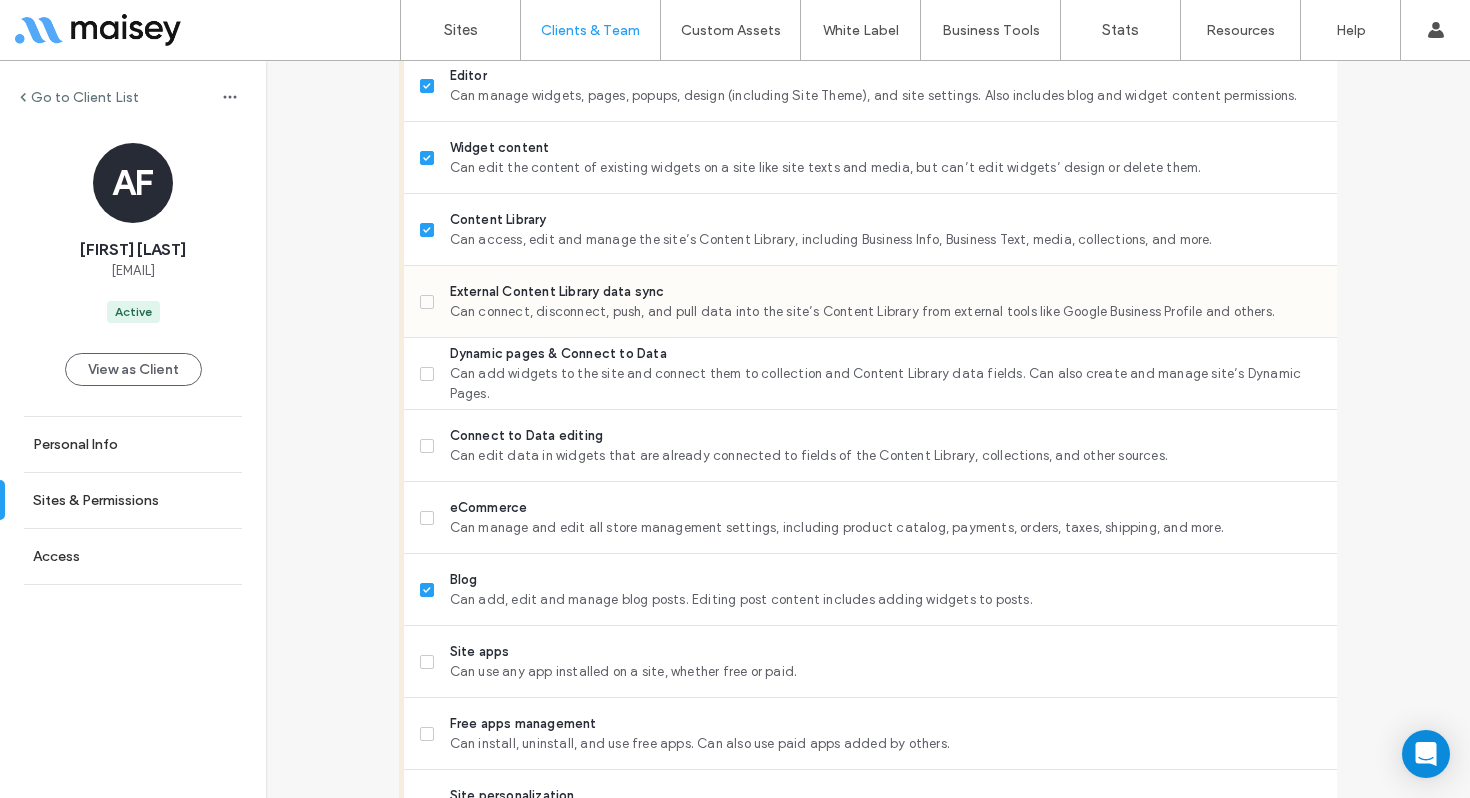 click on "Can connect, disconnect, push, and pull data into the site’s Content Library from external tools like Google Business Profile and others." at bounding box center [885, 312] 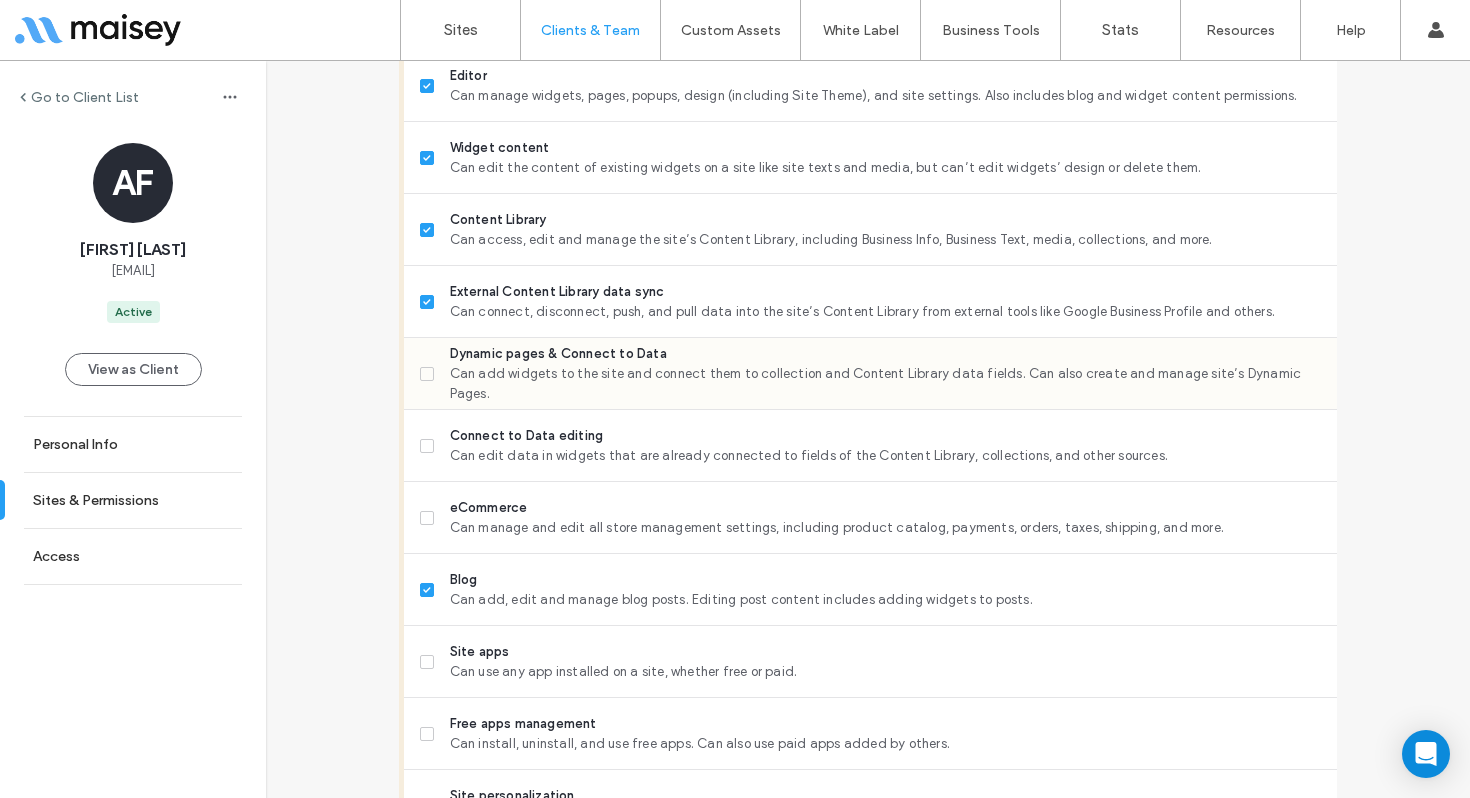click on "Dynamic pages & Connect to Data" at bounding box center (885, 354) 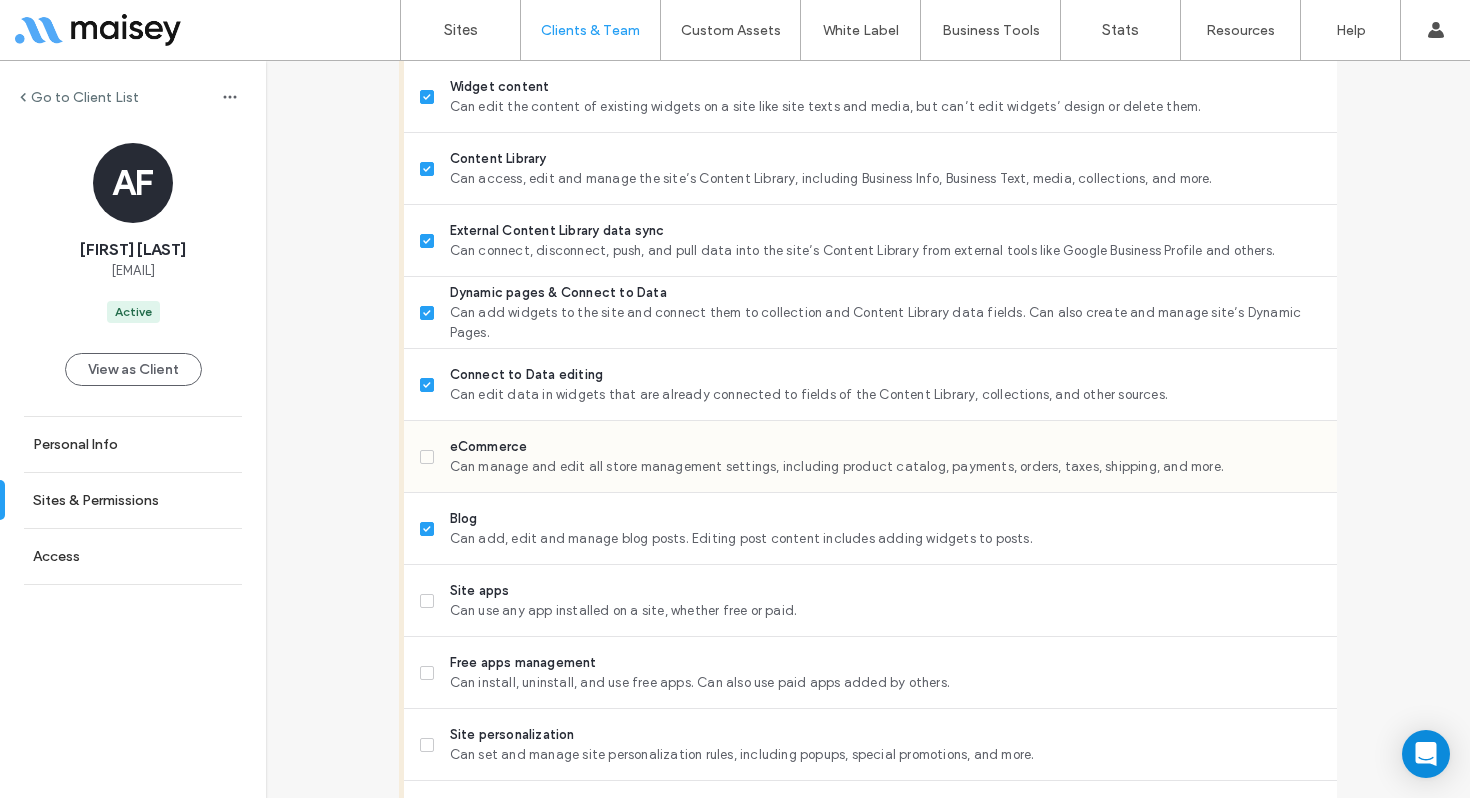 scroll, scrollTop: 999, scrollLeft: 0, axis: vertical 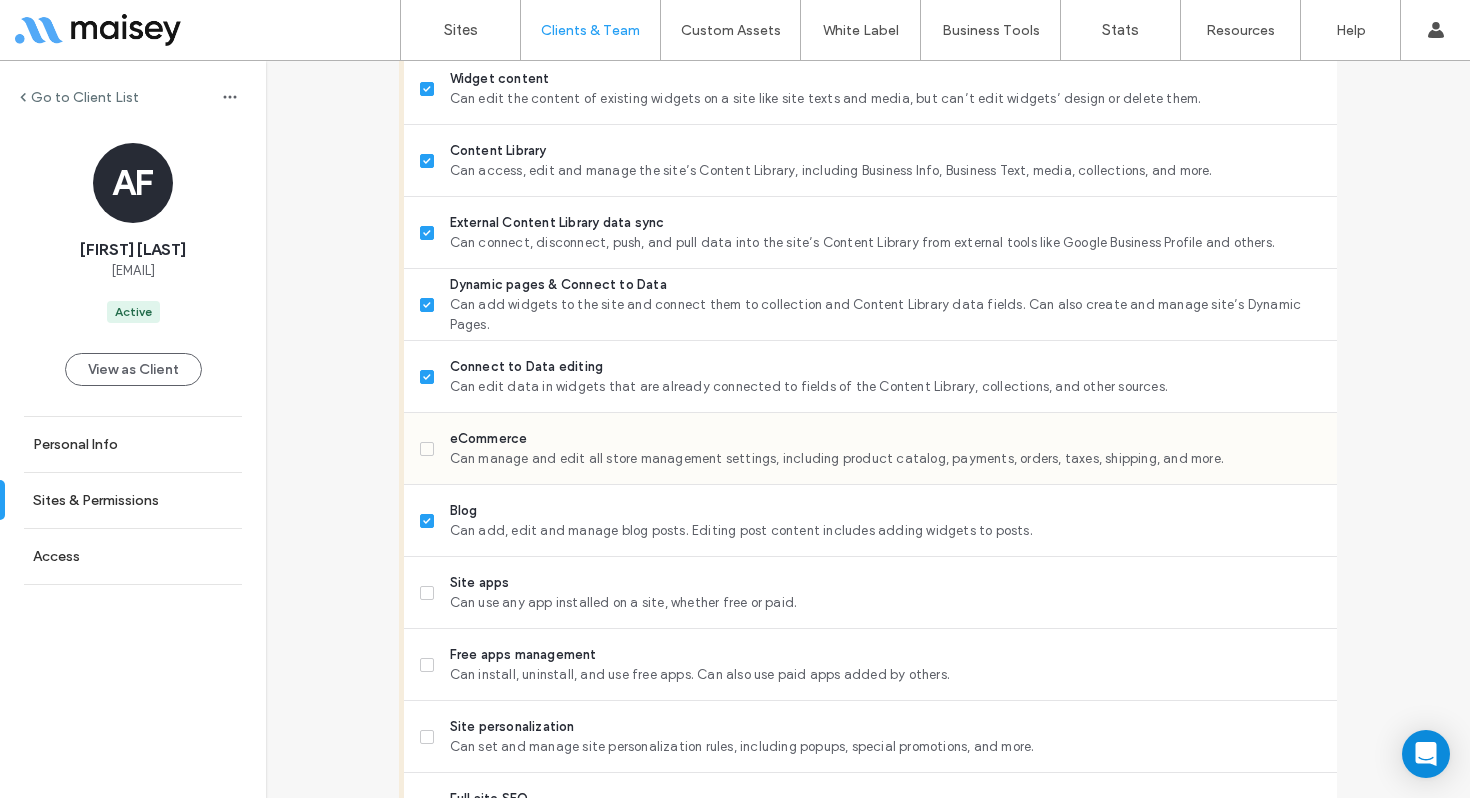 click on "Can manage and edit all store management settings, including product catalog, payments, orders, taxes, shipping, and more." at bounding box center (885, 459) 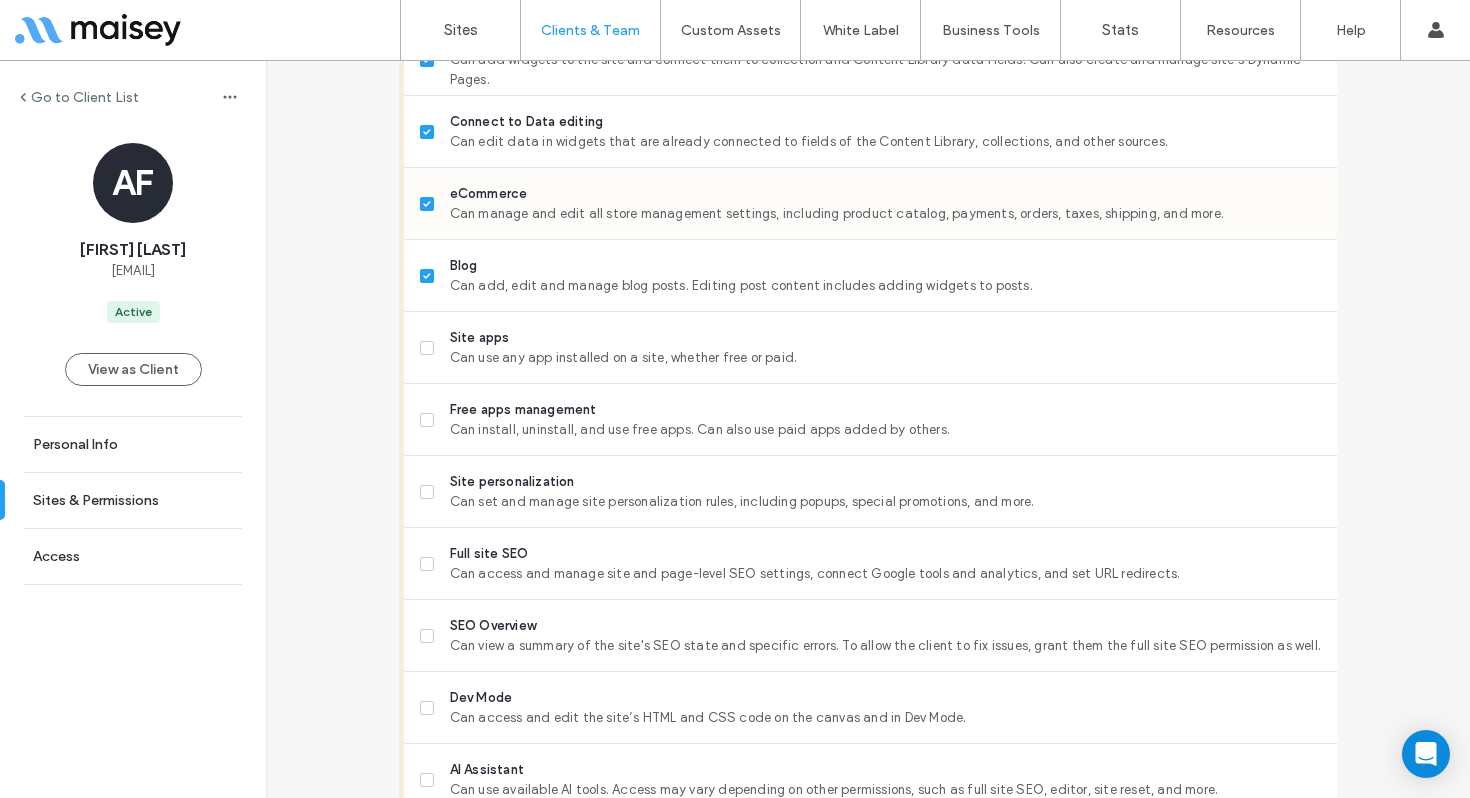 scroll, scrollTop: 1269, scrollLeft: 0, axis: vertical 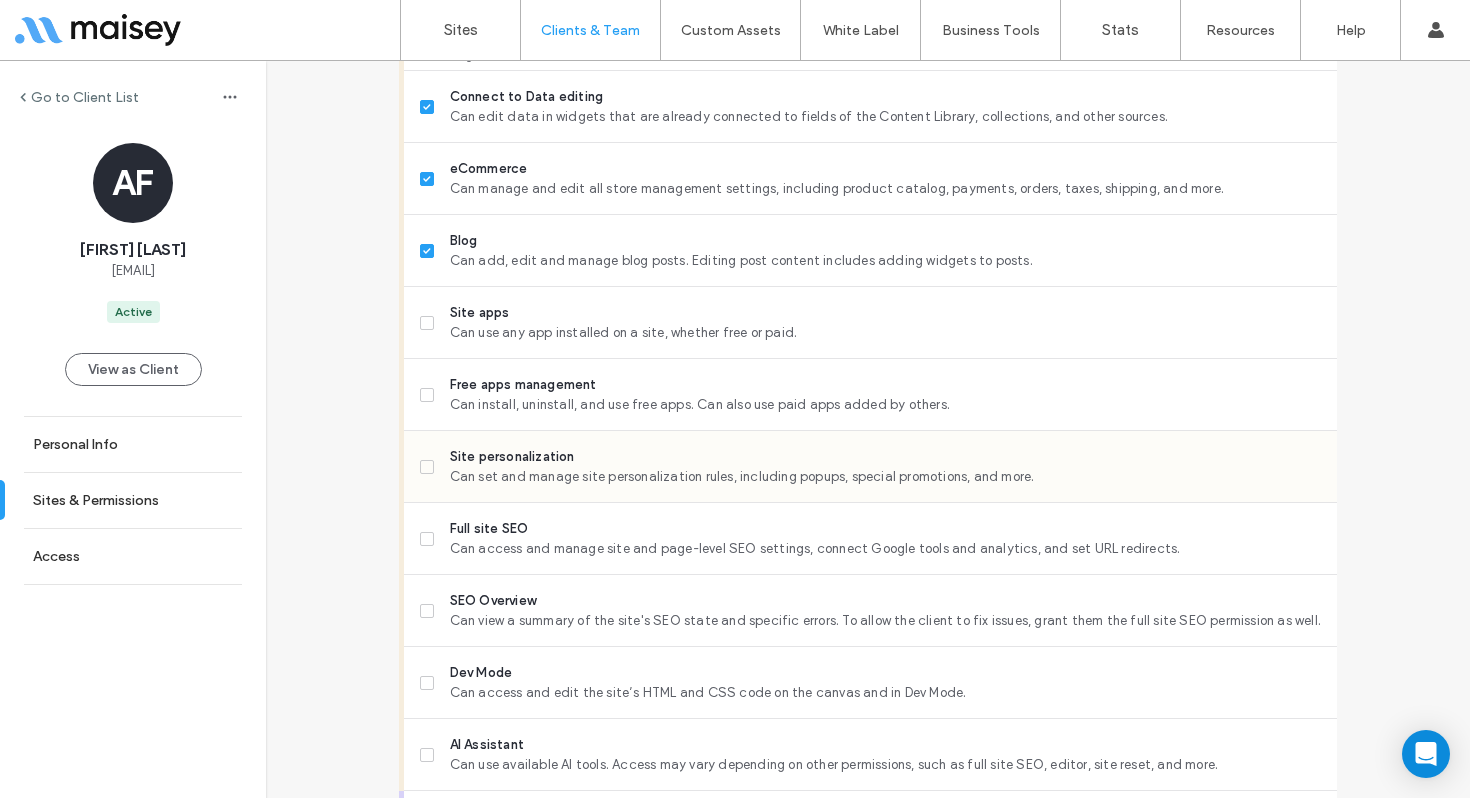 click on "Site personalization" at bounding box center [885, 457] 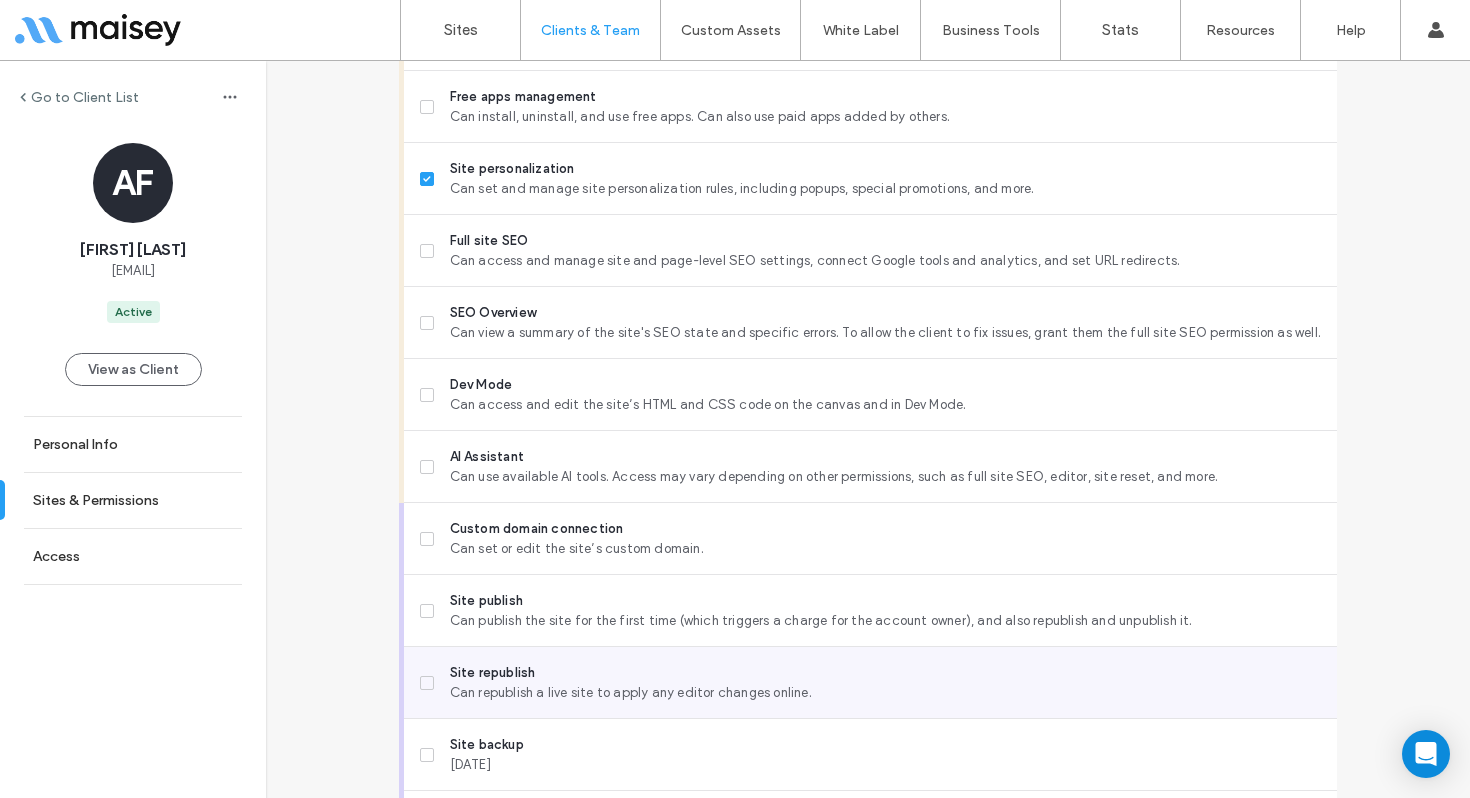scroll, scrollTop: 1571, scrollLeft: 0, axis: vertical 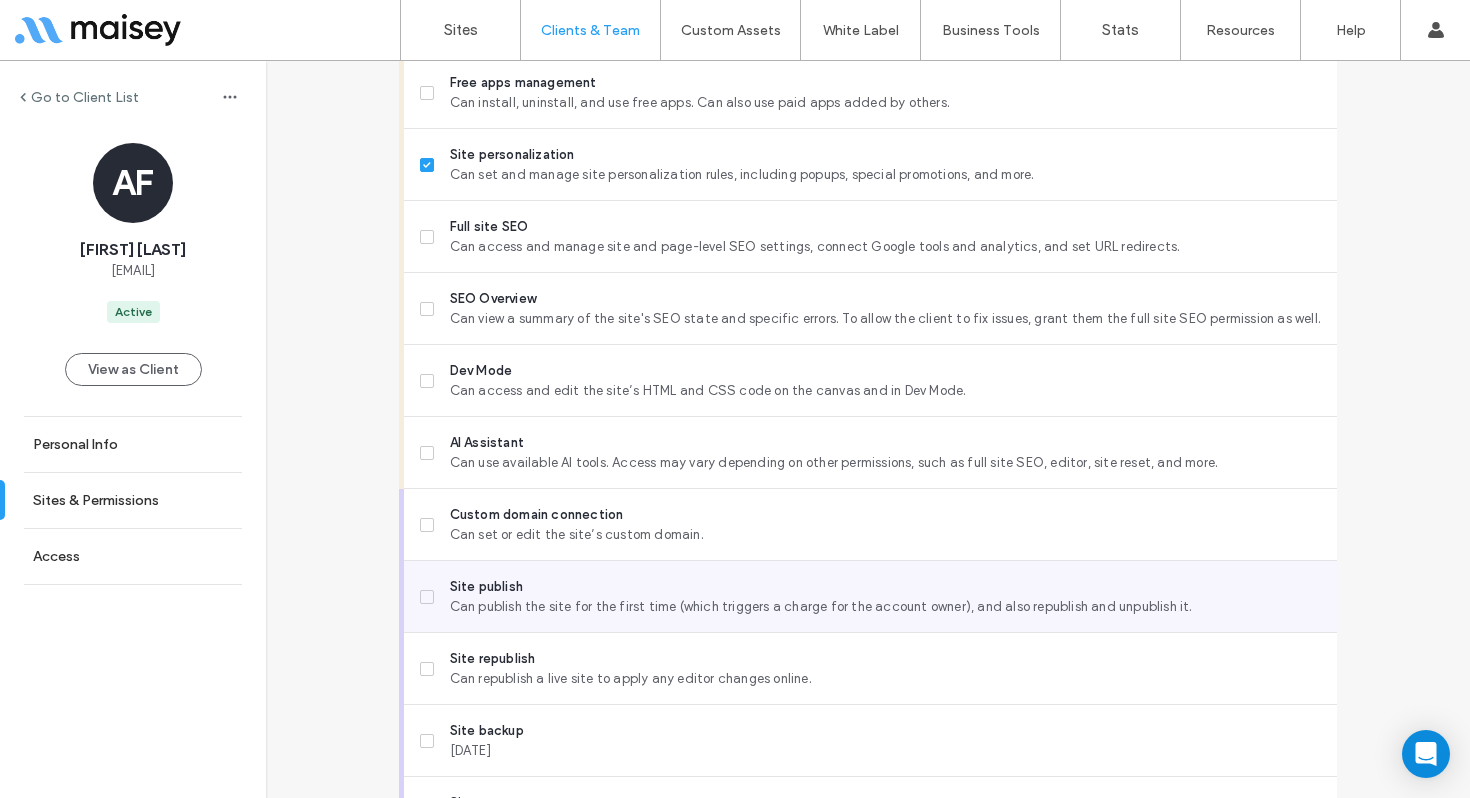 click on "Can publish the site for the first time (which triggers a charge for the account owner), and also republish and unpublish it." at bounding box center [885, 607] 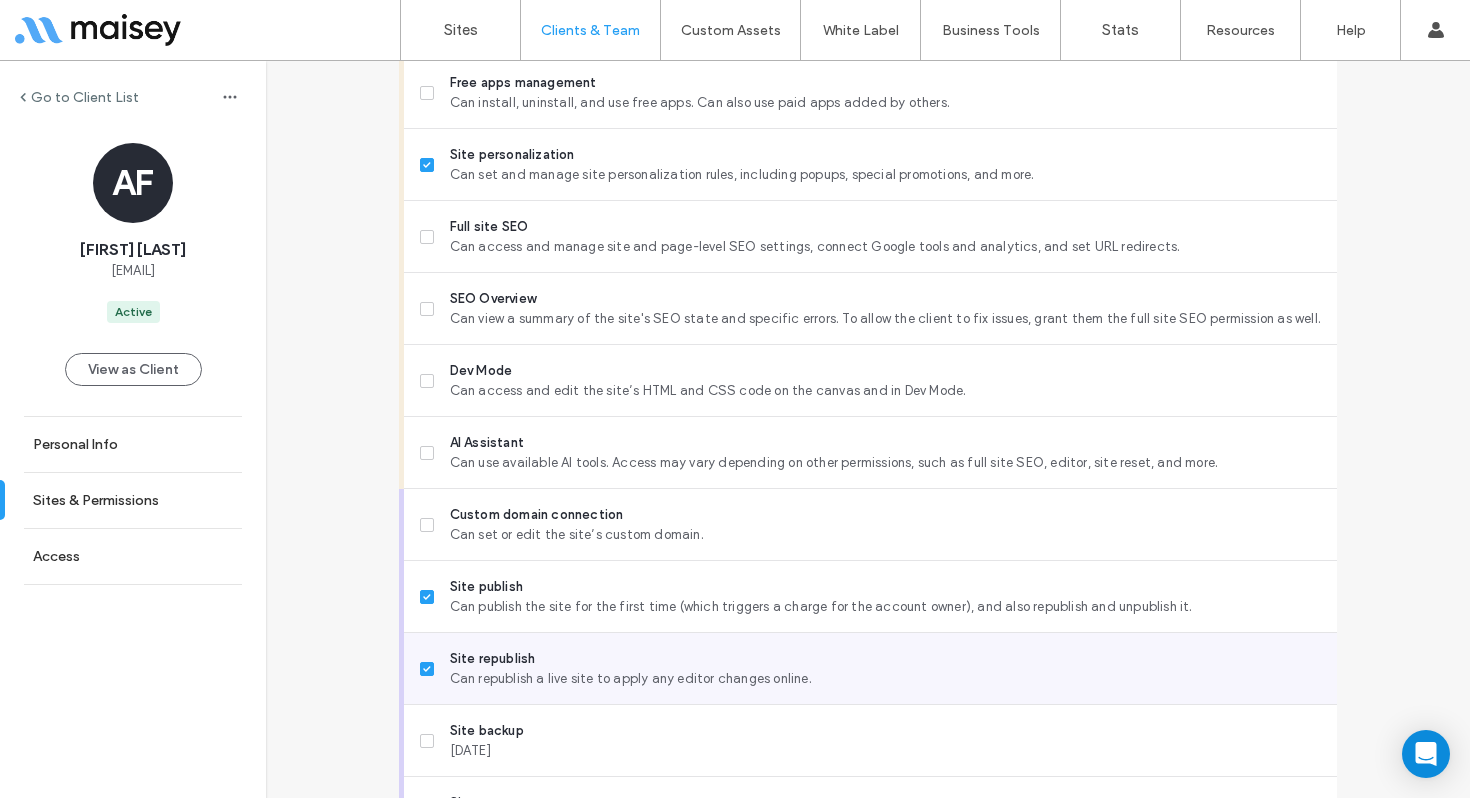drag, startPoint x: 473, startPoint y: 725, endPoint x: 504, endPoint y: 680, distance: 54.644306 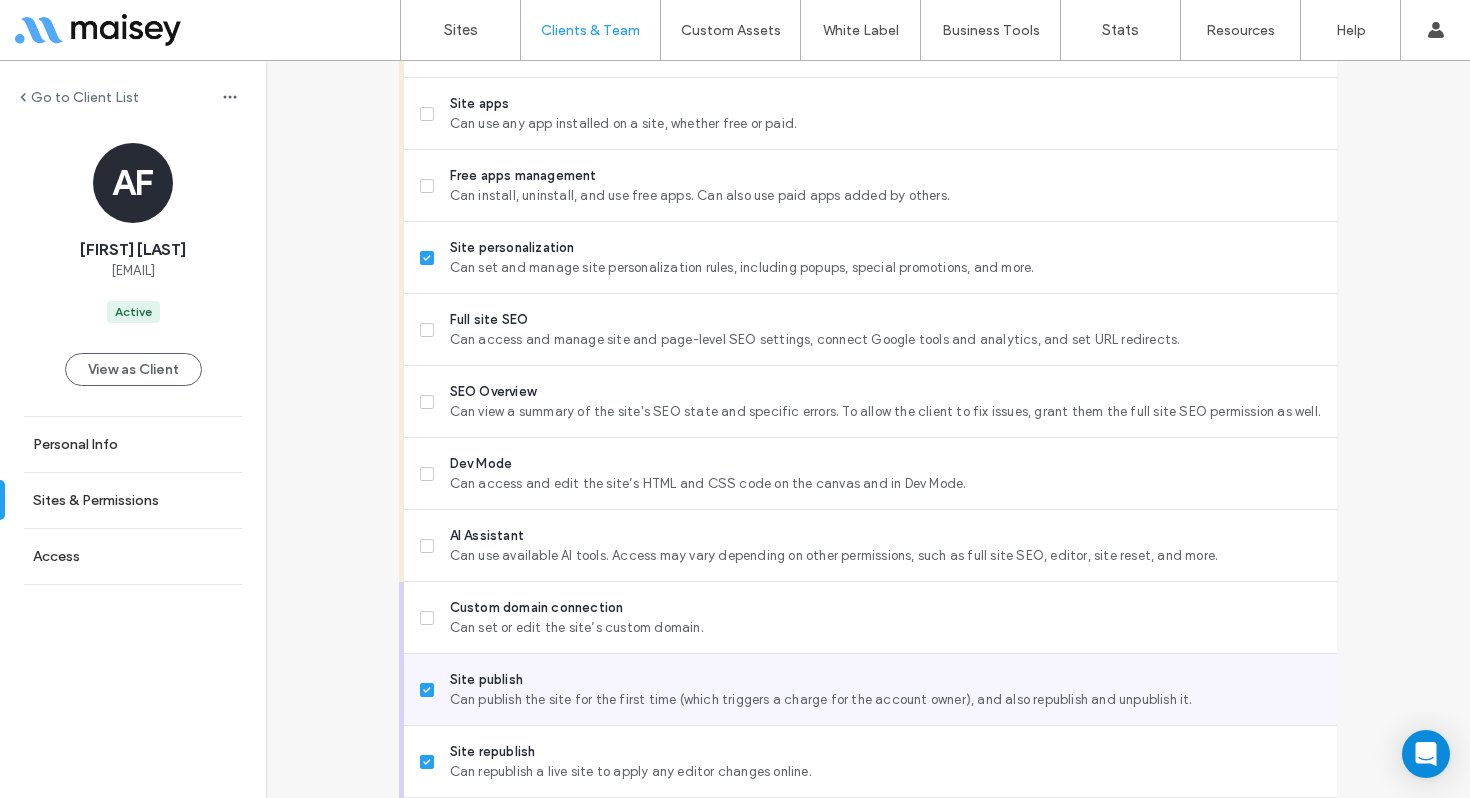 scroll, scrollTop: 1695, scrollLeft: 0, axis: vertical 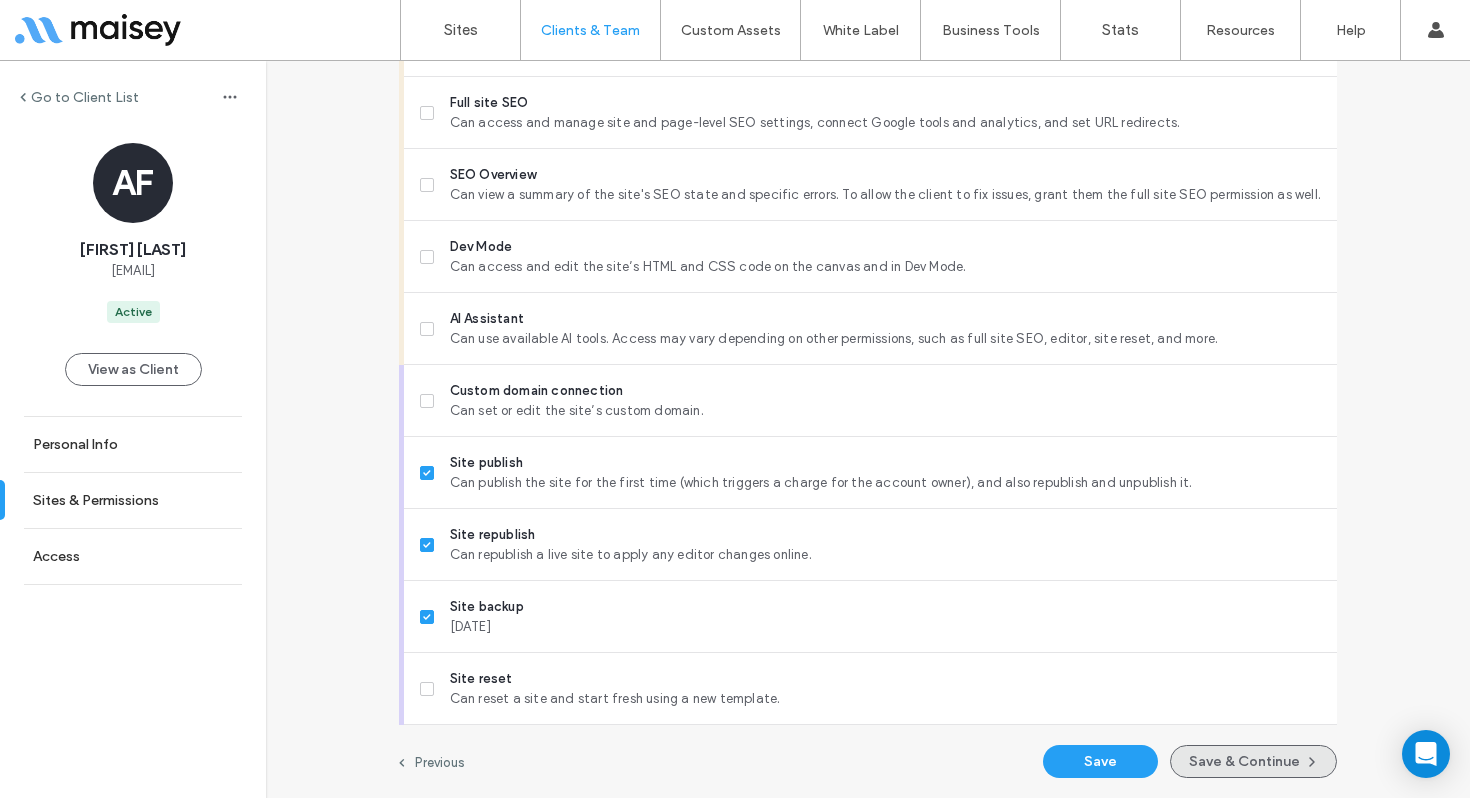 click on "Save & Continue" at bounding box center (1253, 761) 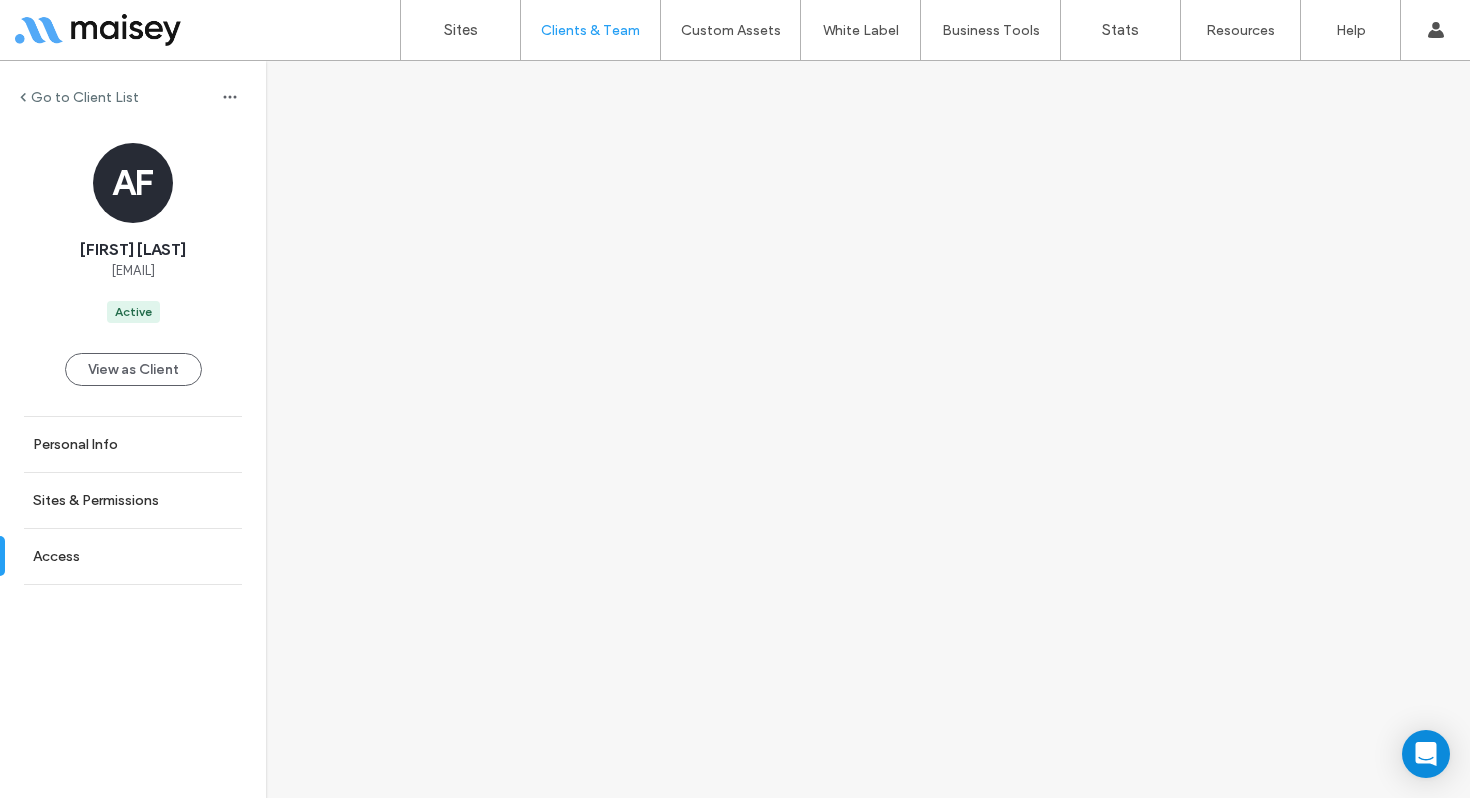scroll, scrollTop: 0, scrollLeft: 0, axis: both 